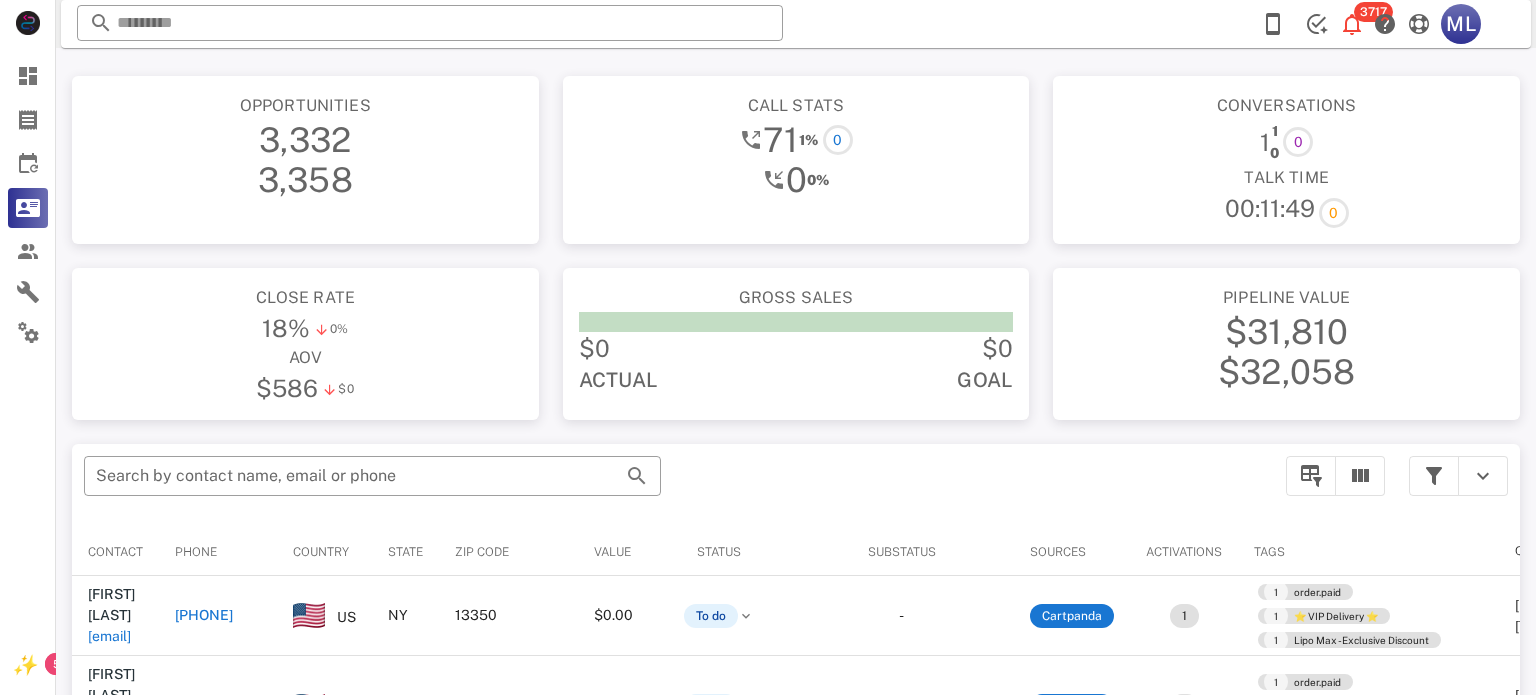 scroll, scrollTop: 44, scrollLeft: 0, axis: vertical 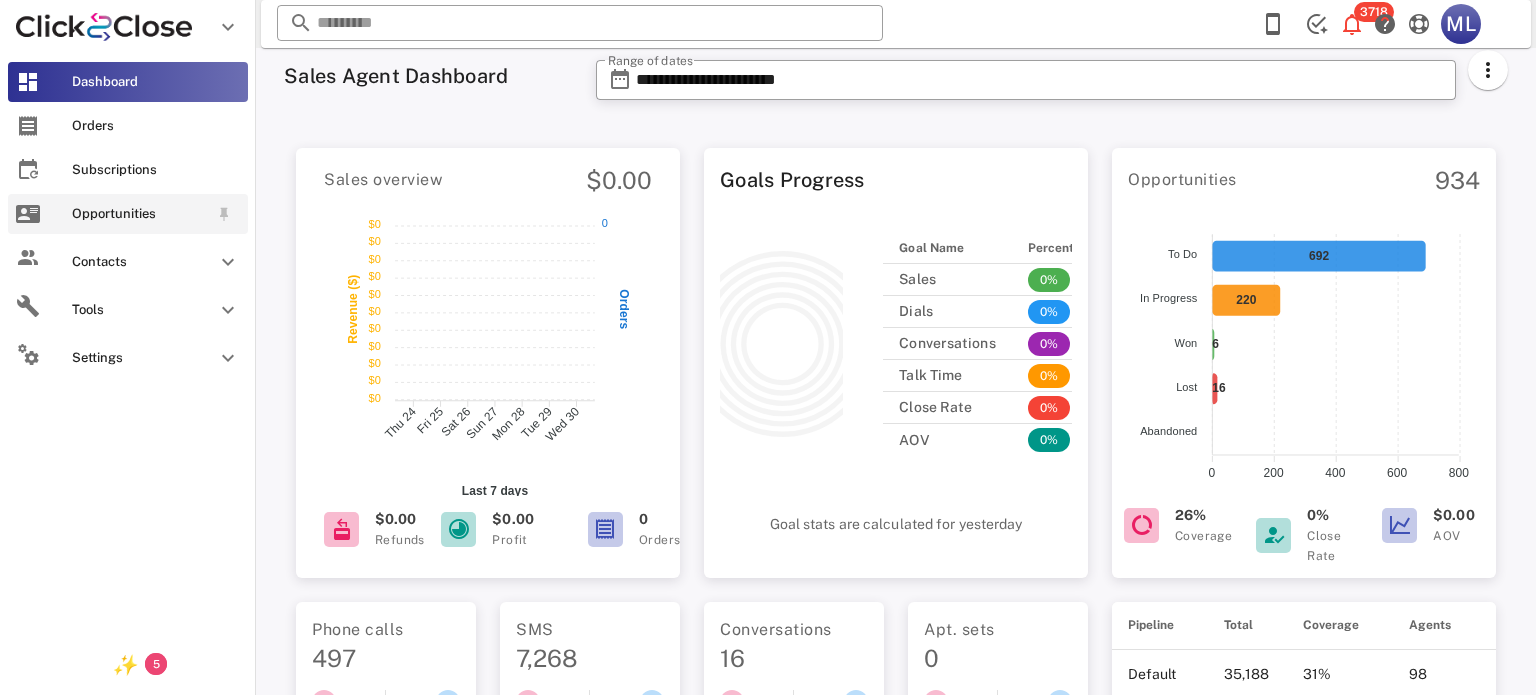 click on "Opportunities" at bounding box center [140, 214] 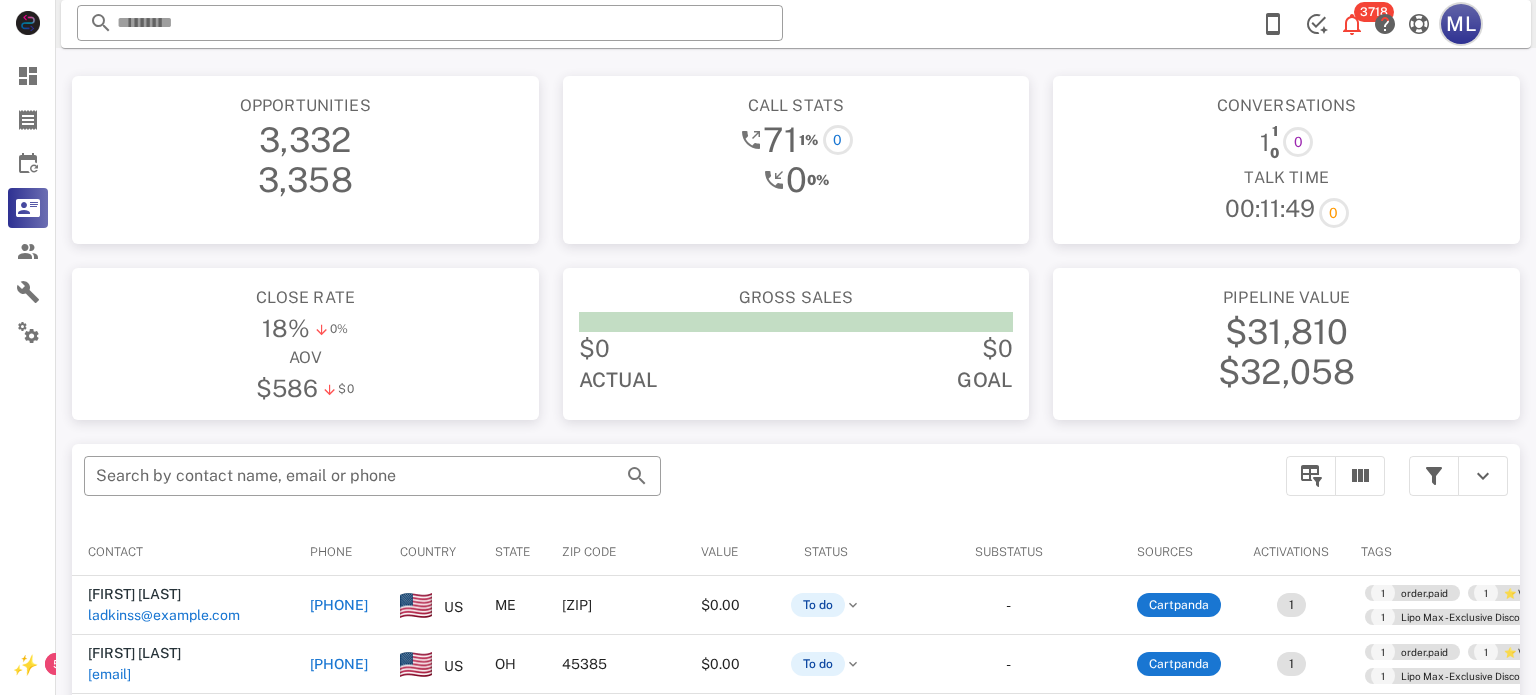 click on "ML" at bounding box center [1461, 24] 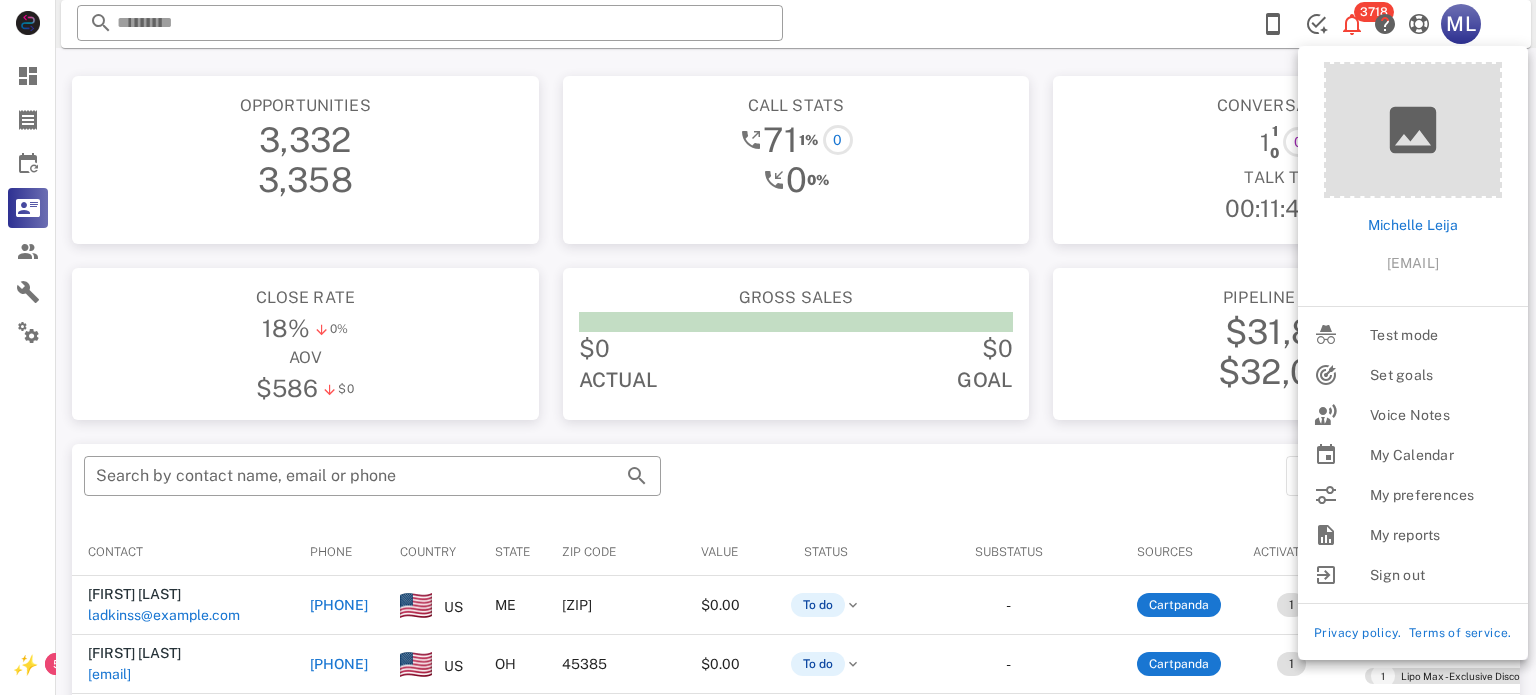 click on "Opportunities 3,332 3,358 Call stats 71 1%  0  0 0% Conversations 1  1  0   0  Talk Time 00:11:49  0  Close rate 18%  0%  aov $586  $0  Gross sales $0 $0 Actual Goal Pipeline value $31,810 $32,058 ​ Search by contact name, email or phone Contact Phone Country State Zip code Value Status Substatus Sources Activations Tags Created at [FIRST] [LAST]  [EMAIL]   [PHONE]   US ME 04259  $0.00   To do  -  Cartpanda  1 1  order.paid  1  ⭐ VIP Delivery ⭐  1  Lipo Max - Exclusive Discount   [DATE] [TIME]  [FIRST] [LAST]  [EMAIL]   [PHONE]   US OH 45385  $0.00   To do  -  Cartpanda  1 1  order.paid  1  ⭐ VIP Delivery ⭐  1  Lipo Max - Exclusive Discount   [DATE] [TIME]  [FIRST] [LAST]  [EMAIL]   [PHONE]   US CA 95341  $0.00   To do  -  Cartpanda  1 1  order.paid  1  Lipo Slim - 1 Bottle - New Customers Discount   [DATE] [TIME]  [FIRST] [LAST]  [EMAIL]   [PHONE]   US CT 06461  $0.00   To do  -  Cartpanda  2 1  order.paid  1" at bounding box center (796, 561) 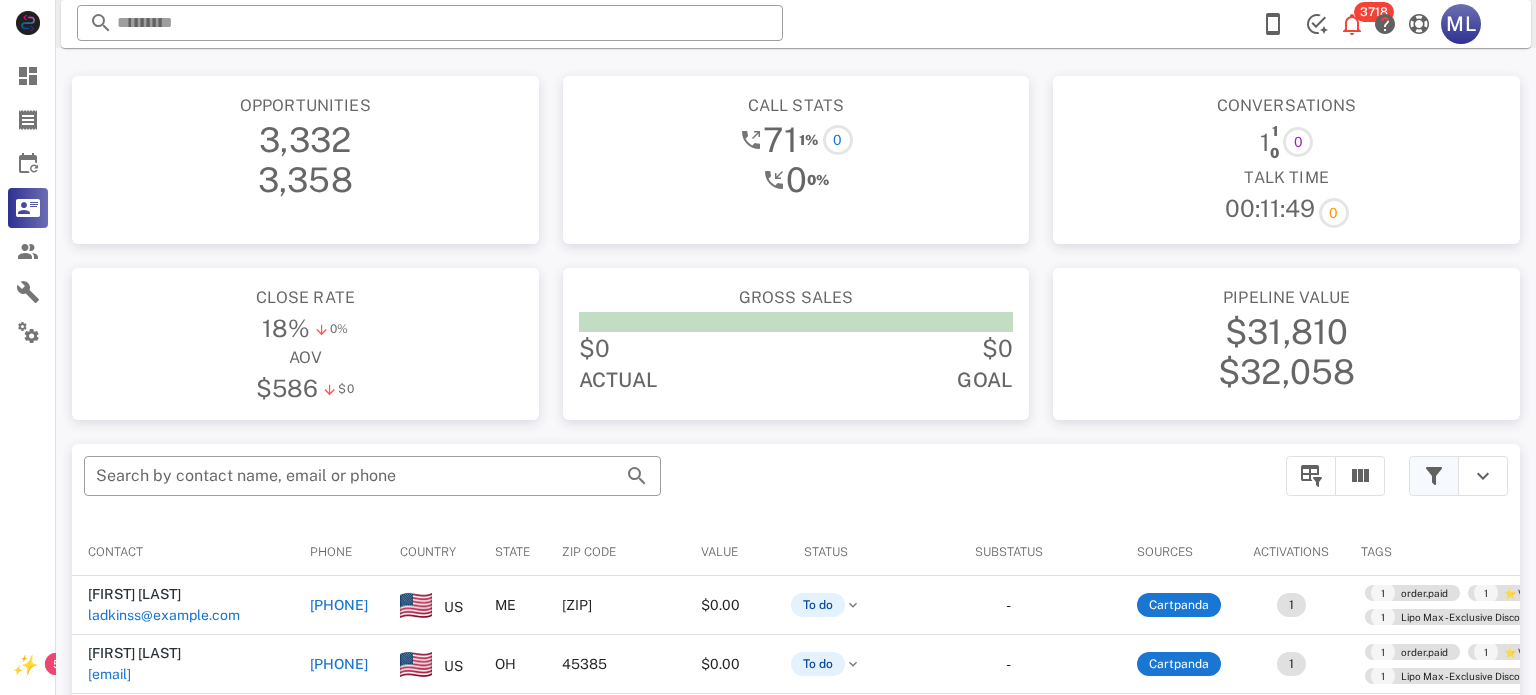 click at bounding box center (1434, 476) 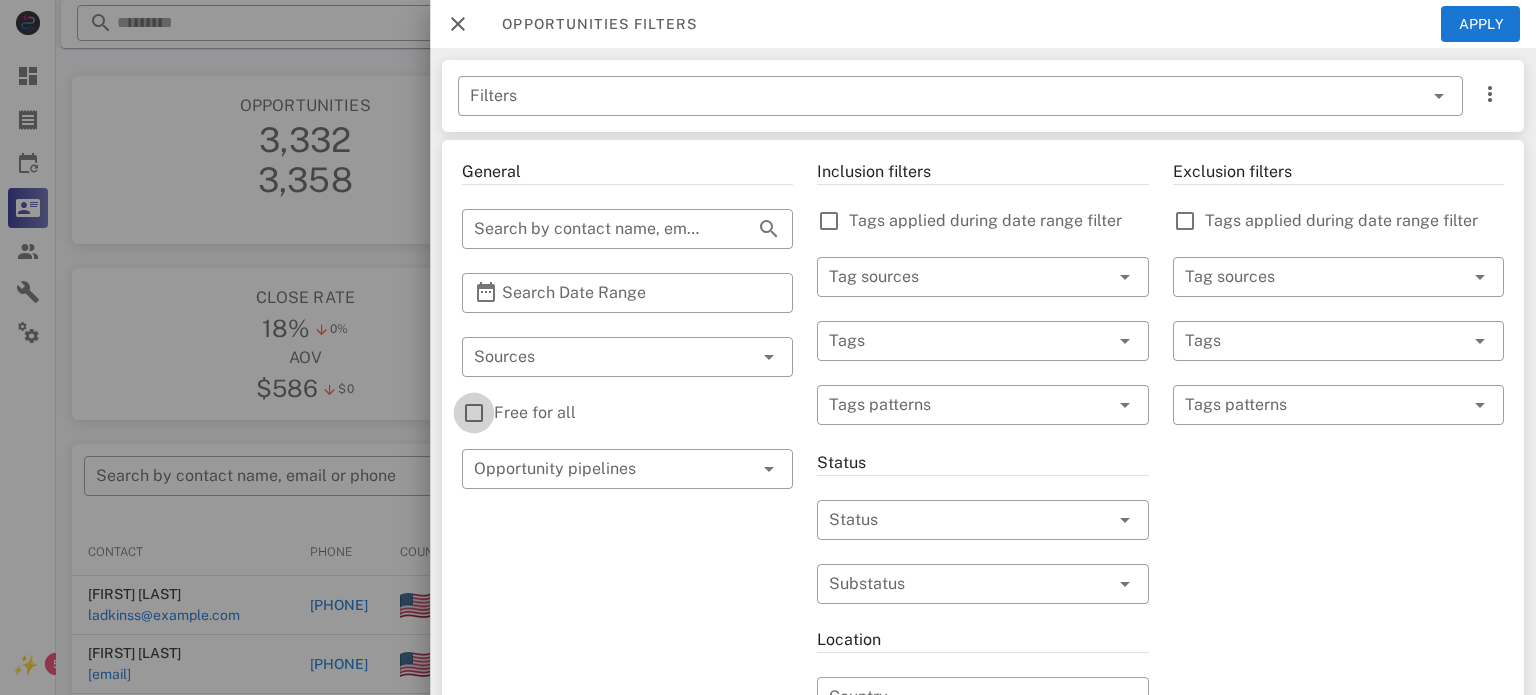 click at bounding box center [474, 413] 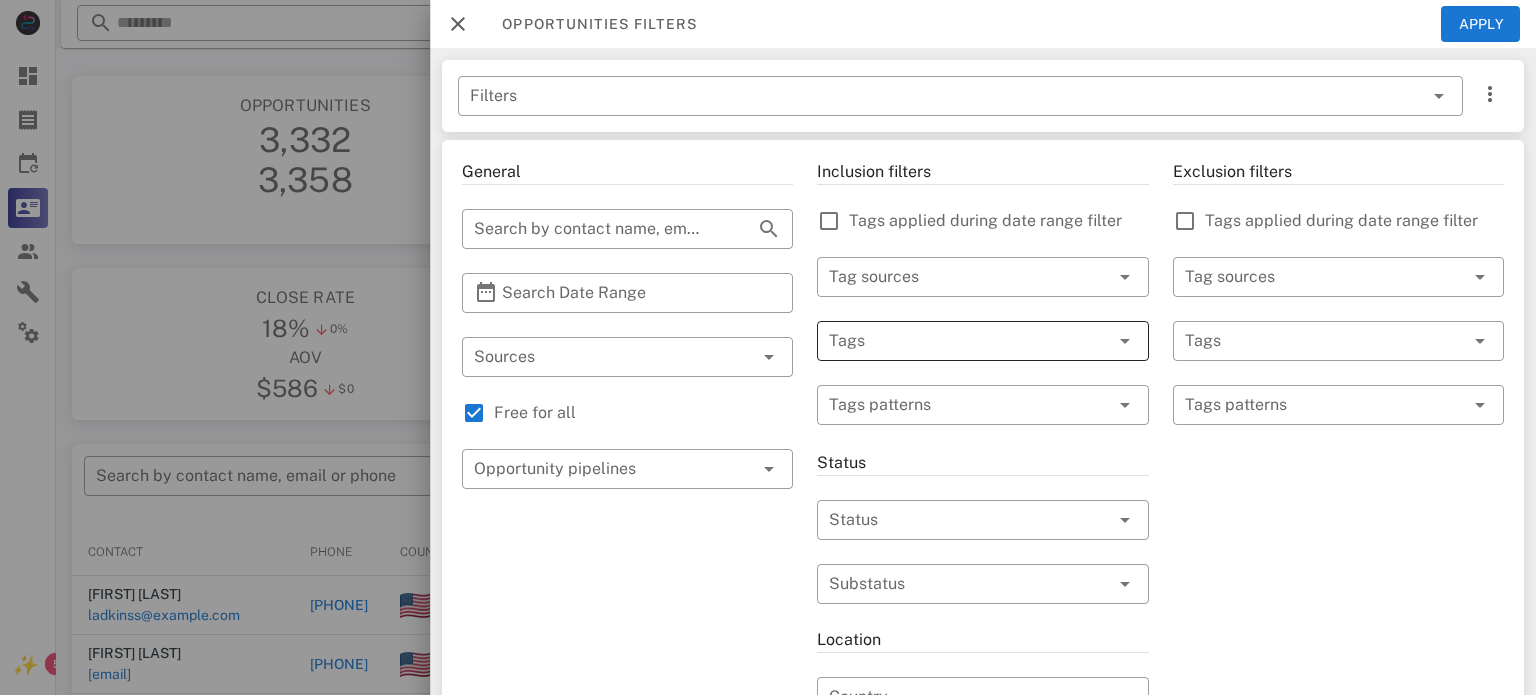 click at bounding box center (954, 341) 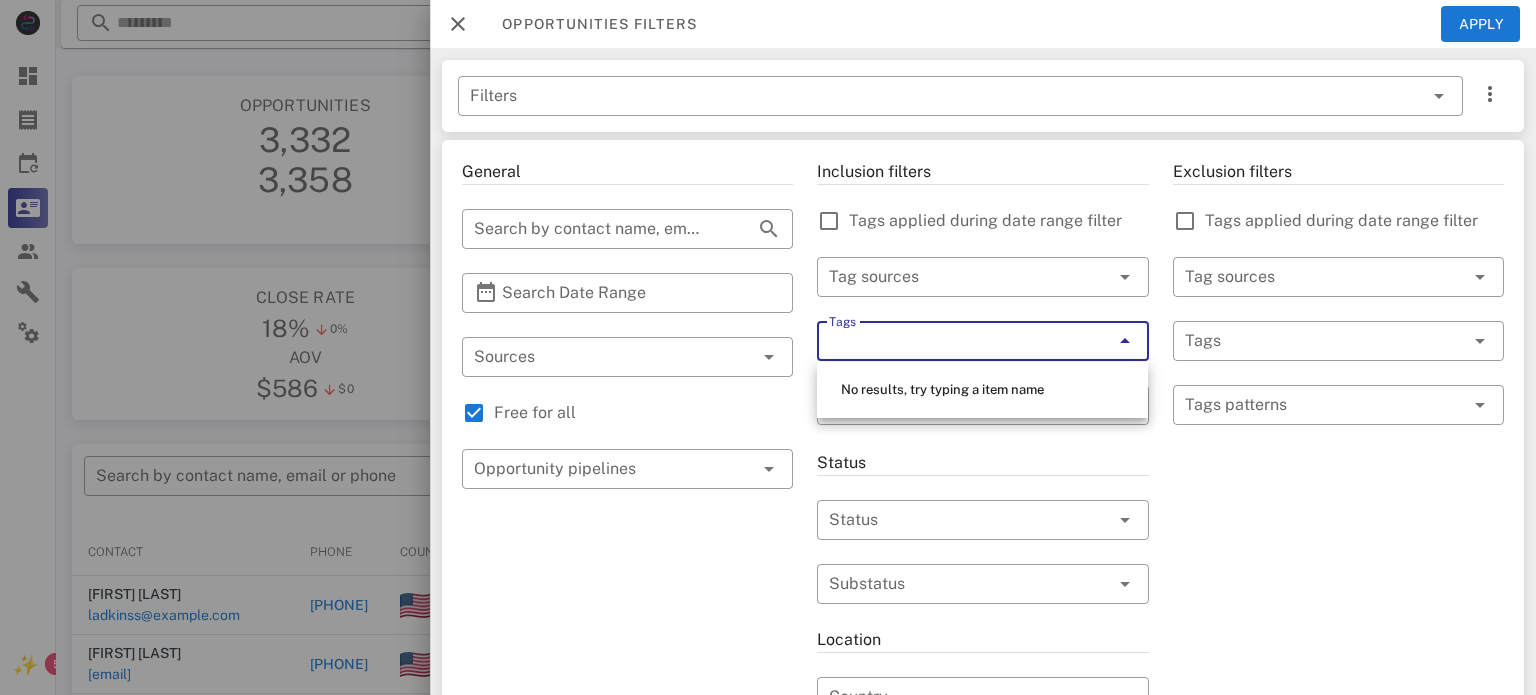 click on "Tags" at bounding box center (954, 341) 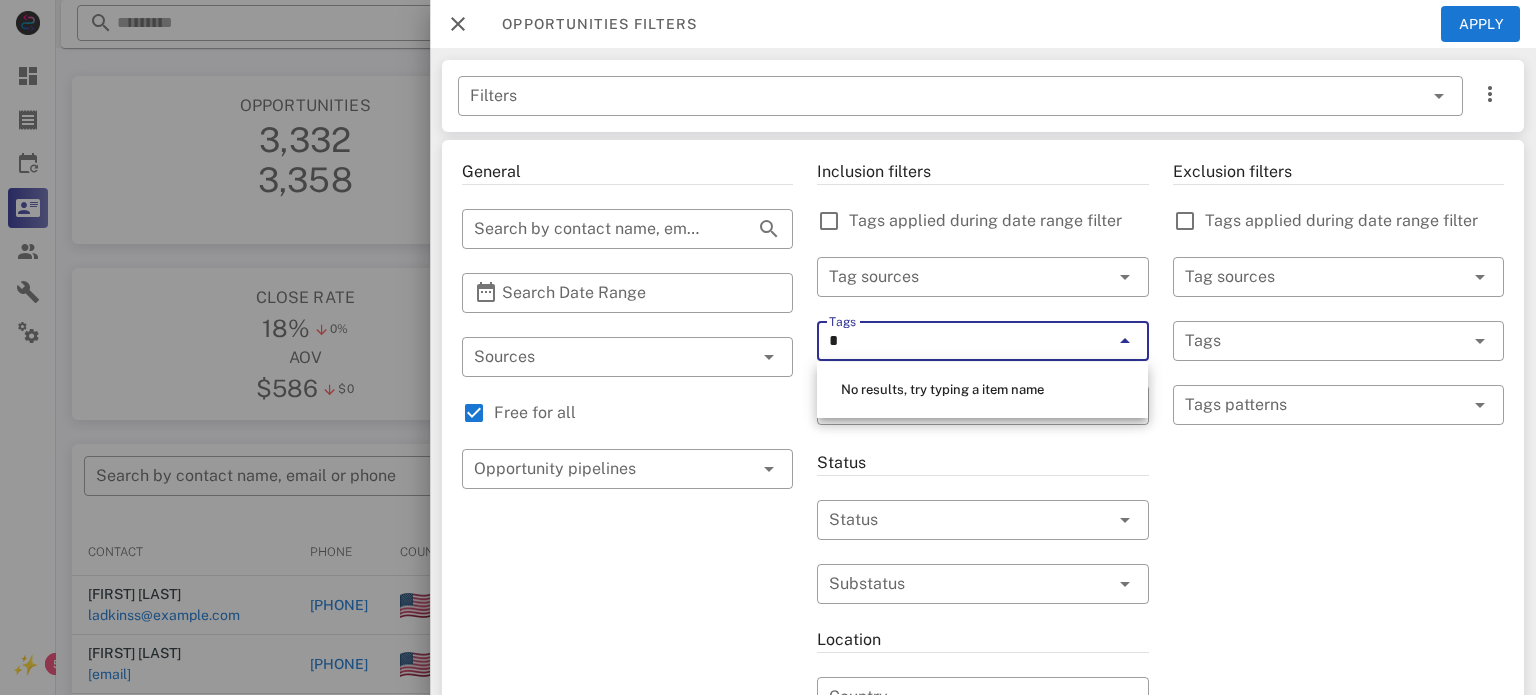 click on "*" at bounding box center (954, 341) 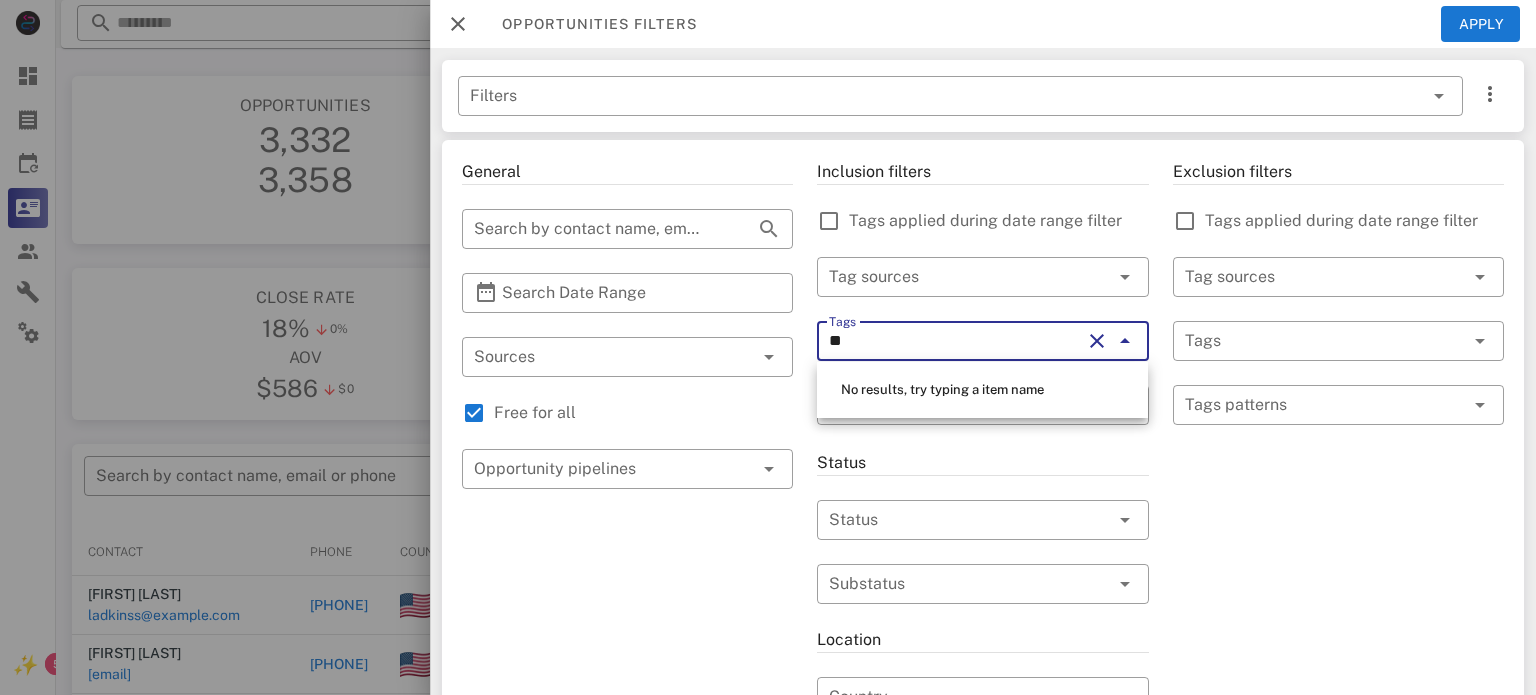 type on "*" 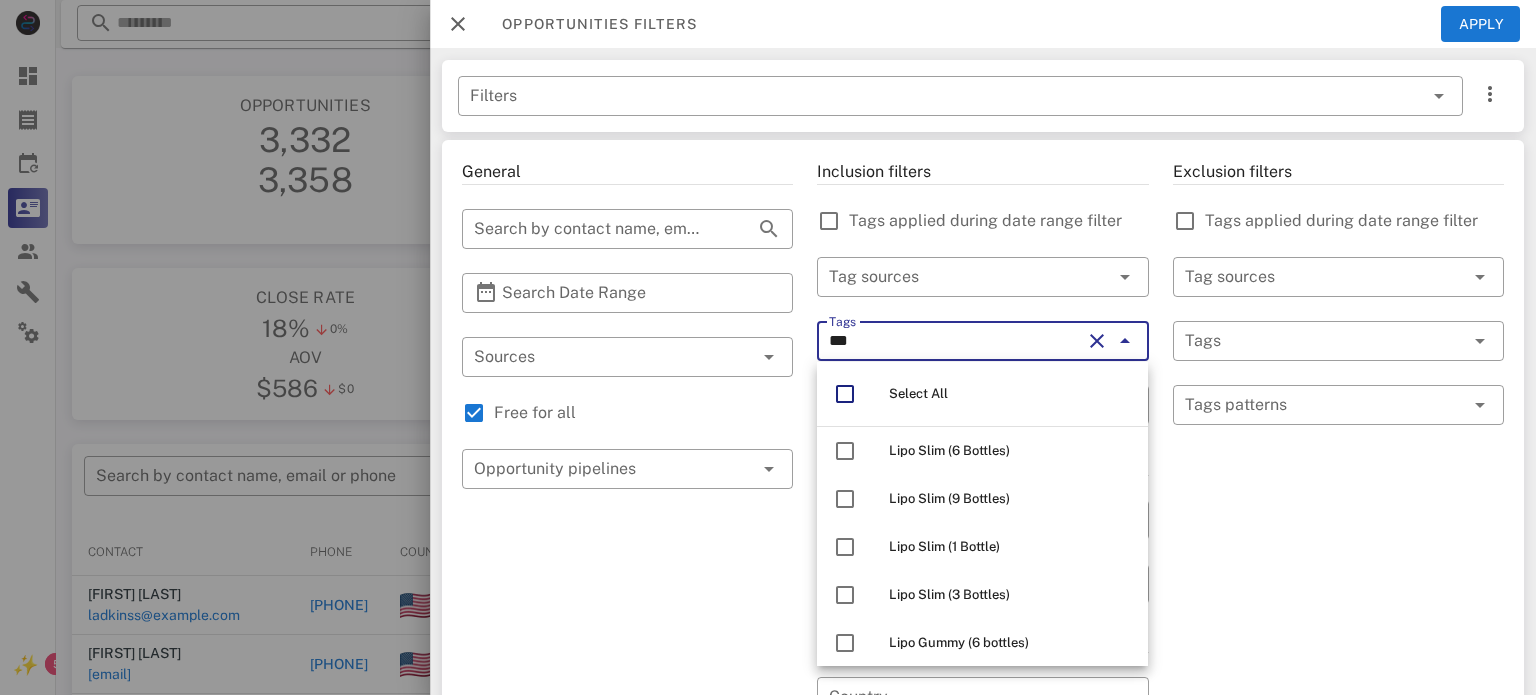 type on "****" 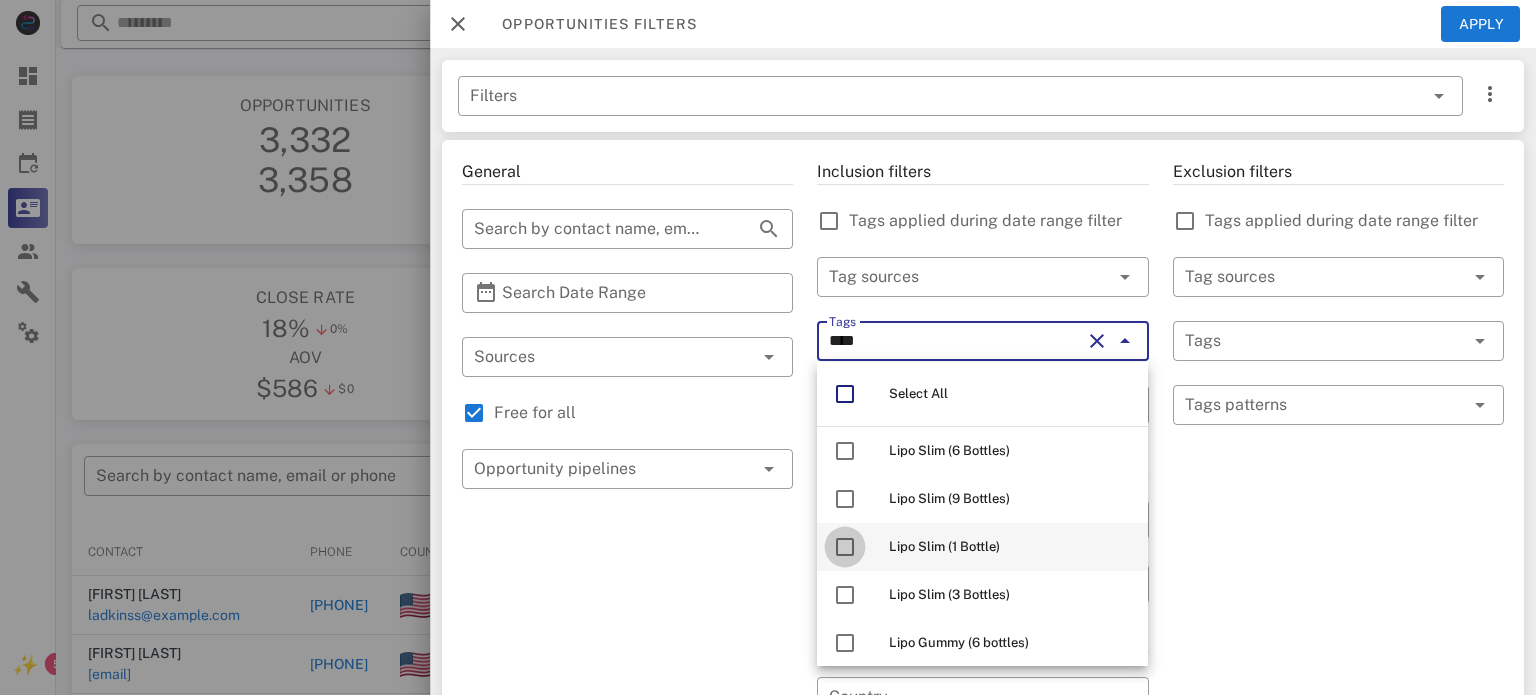 click at bounding box center (845, 547) 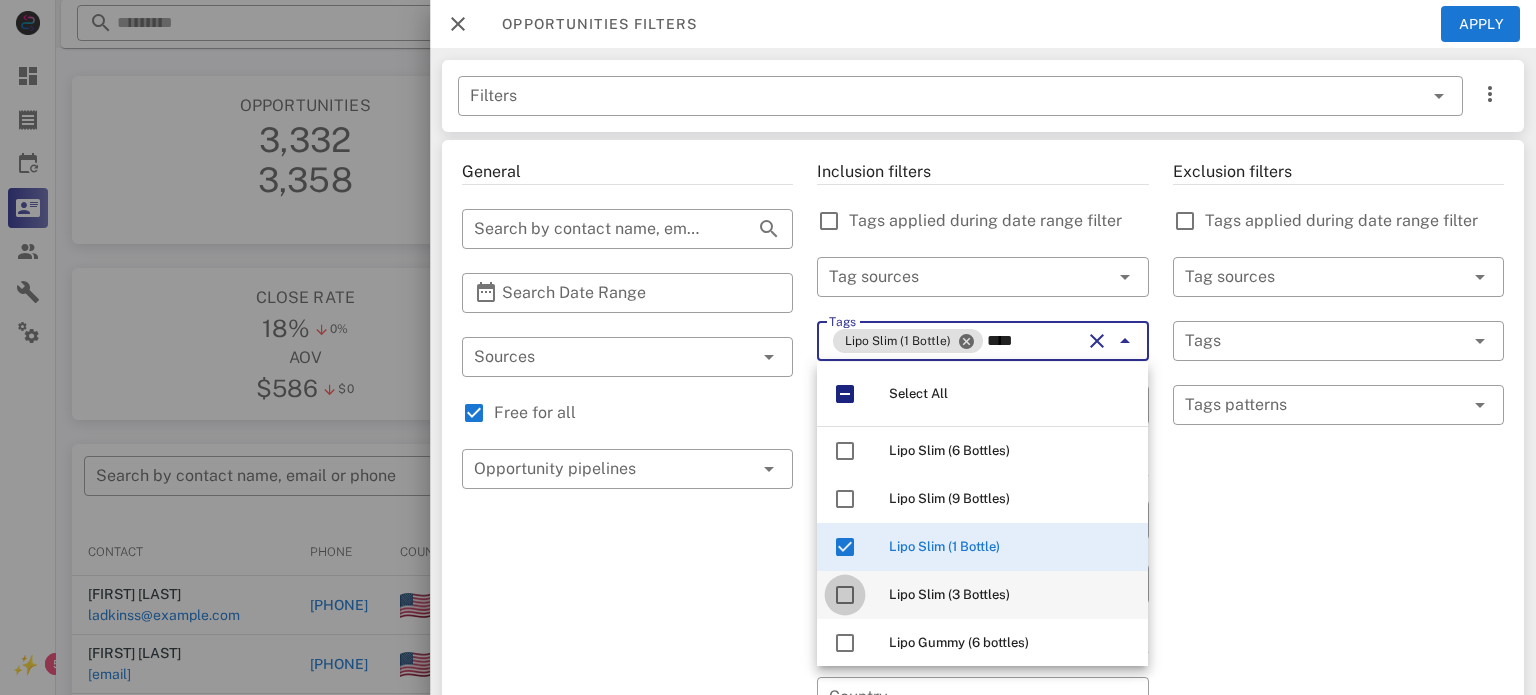 click at bounding box center (845, 595) 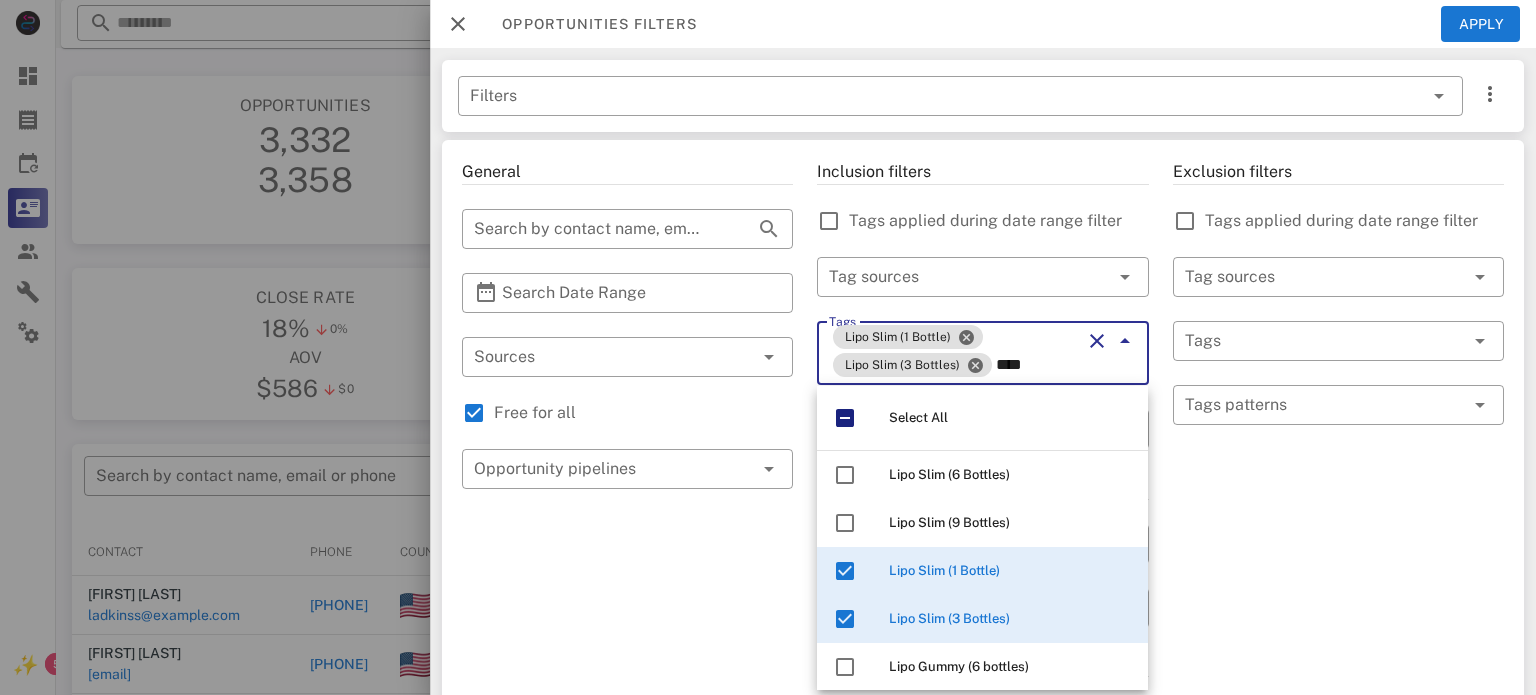 click on "Exclusion filters Tags applied during date range filter ​ Tag sources ​ Tags ​ Tags patterns" at bounding box center [1338, 721] 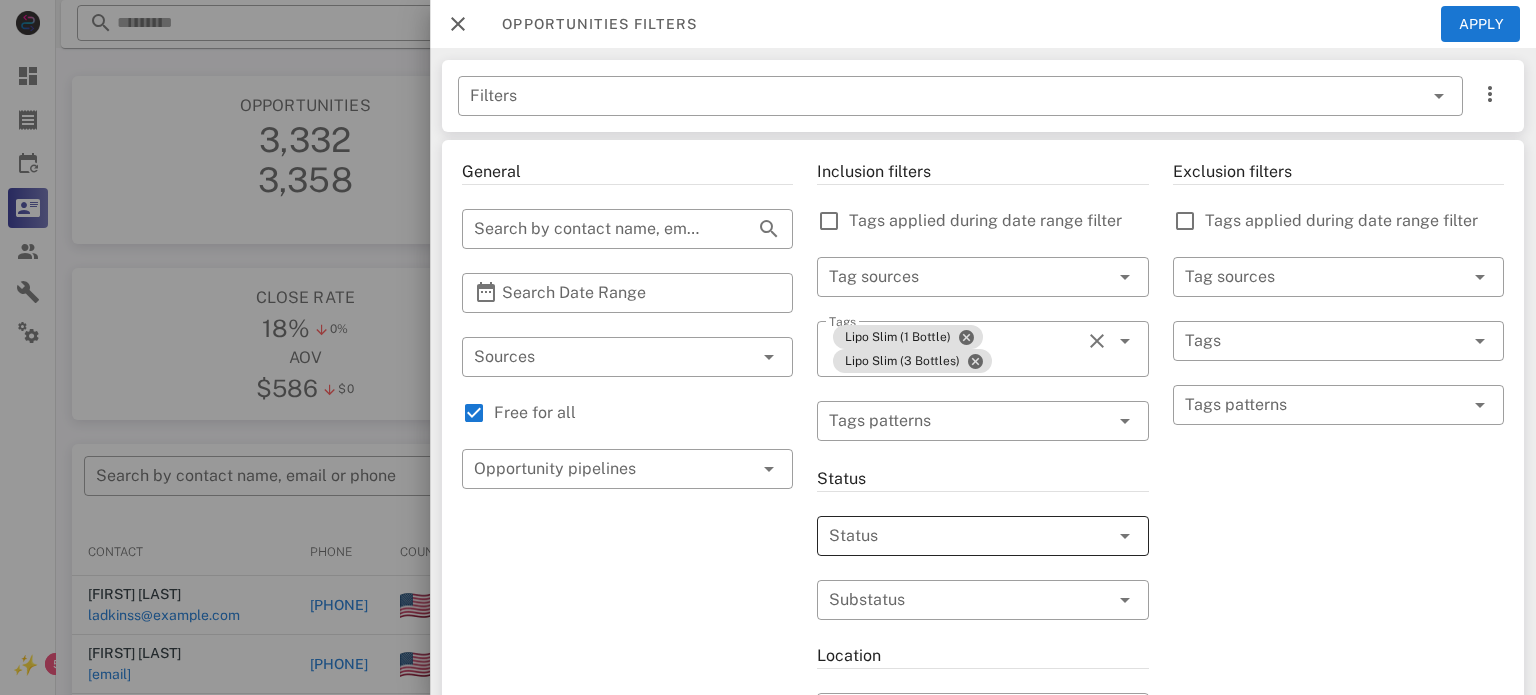 click at bounding box center (954, 536) 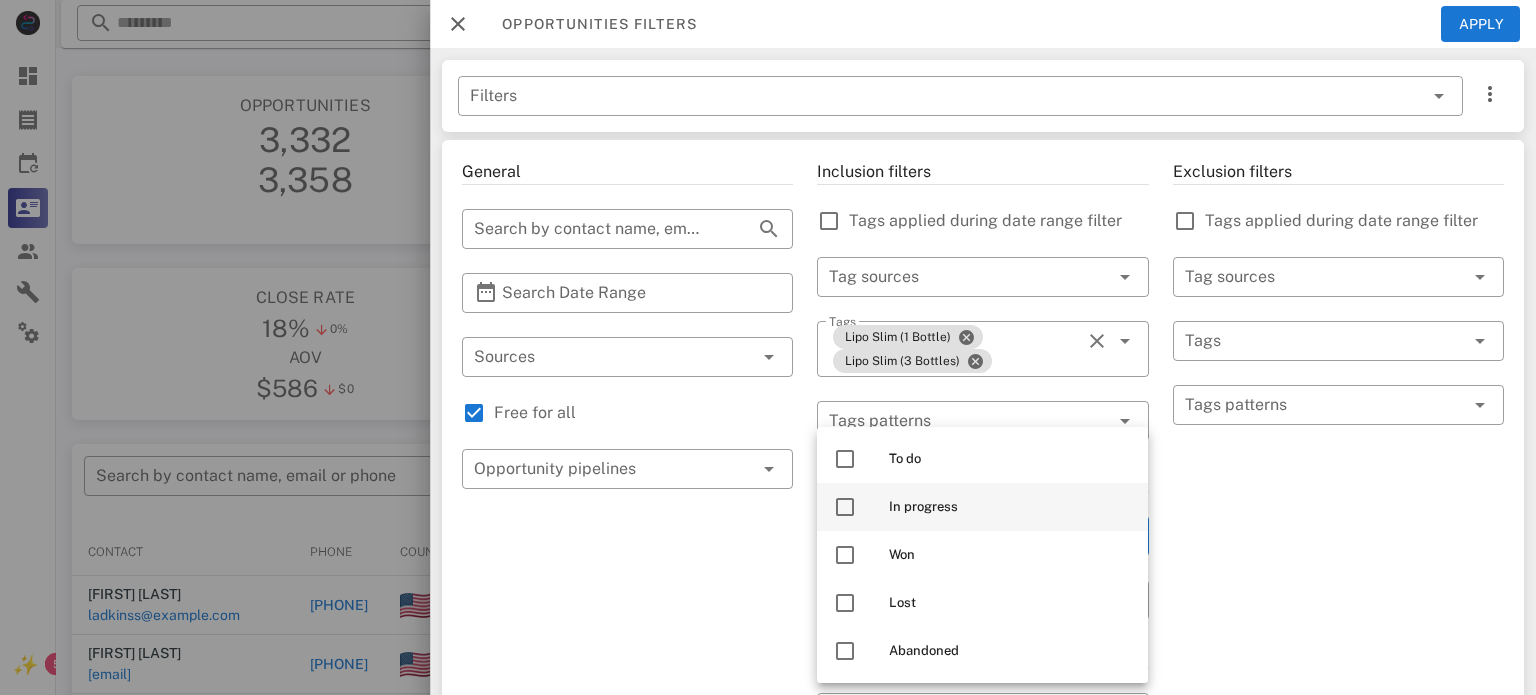 click at bounding box center [845, 507] 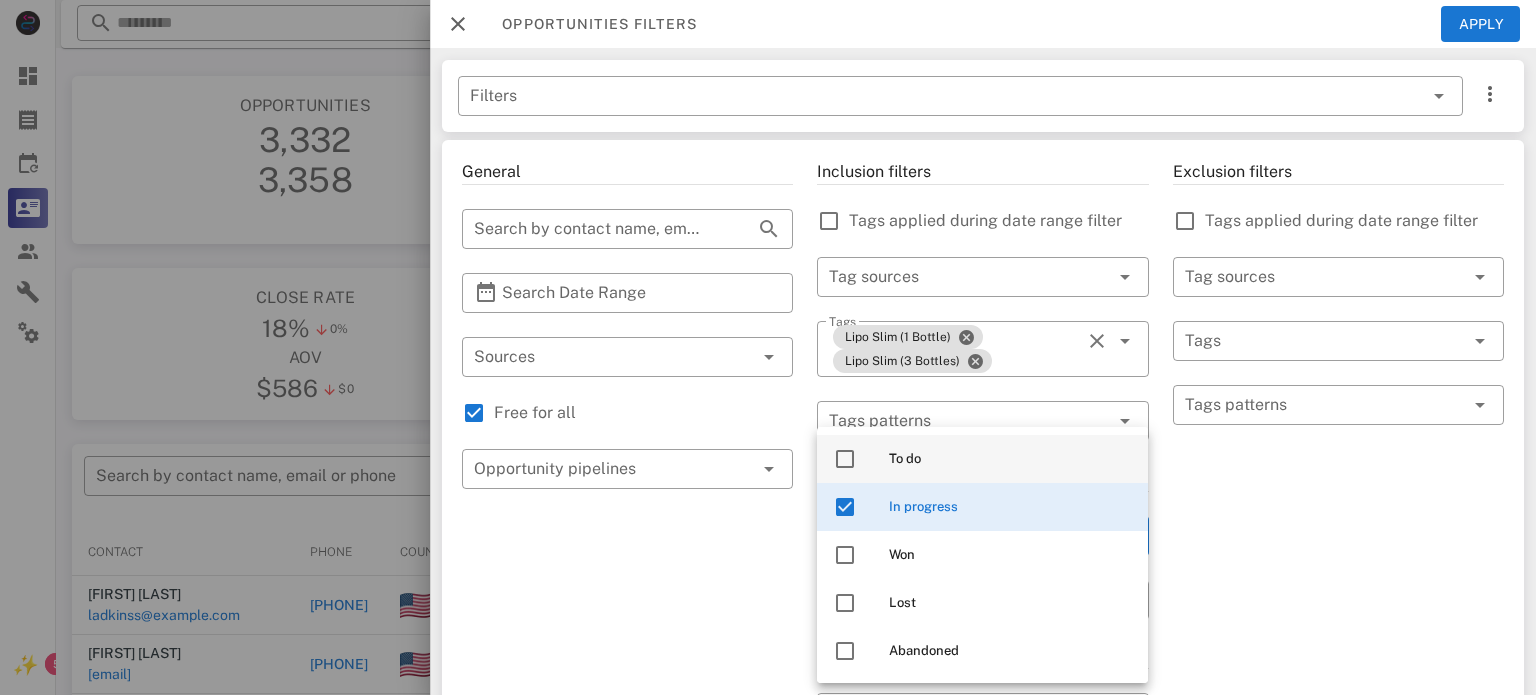 click at bounding box center [845, 459] 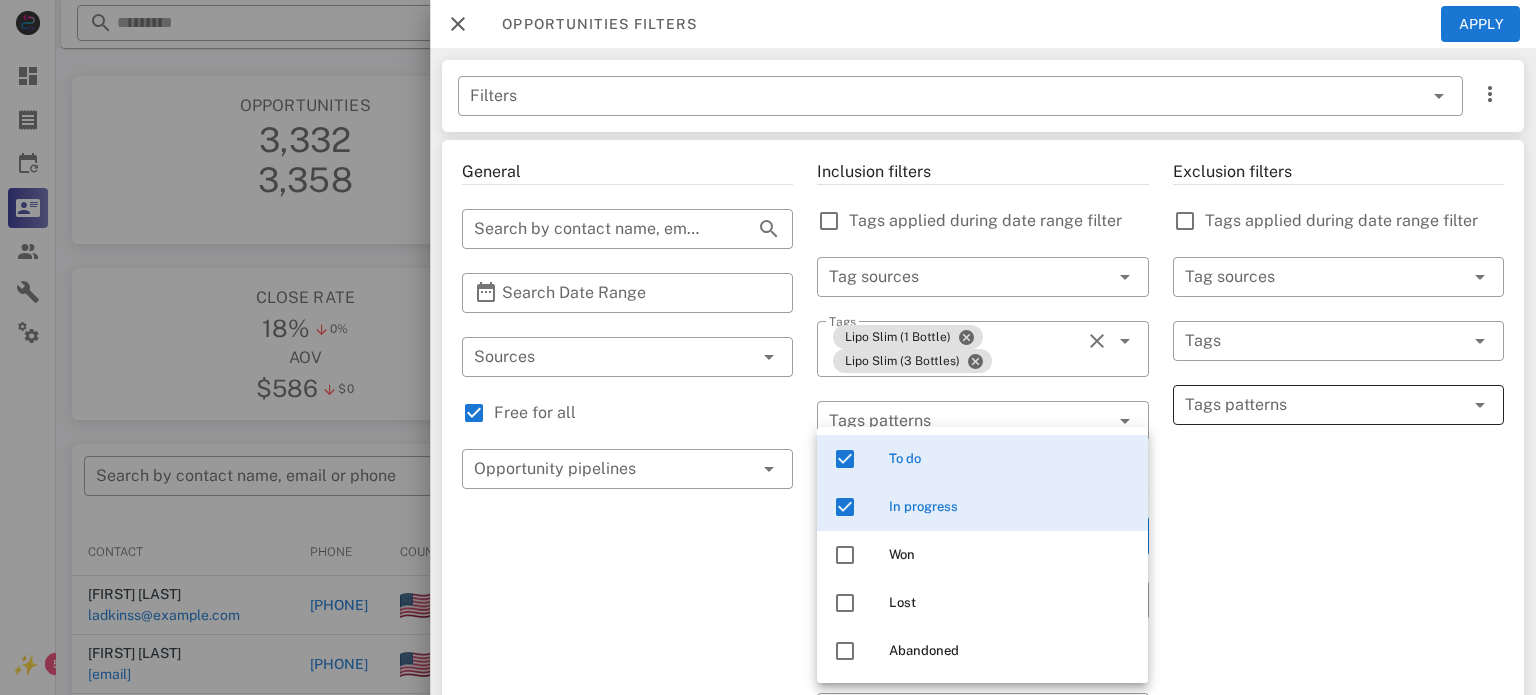 click at bounding box center [1324, 405] 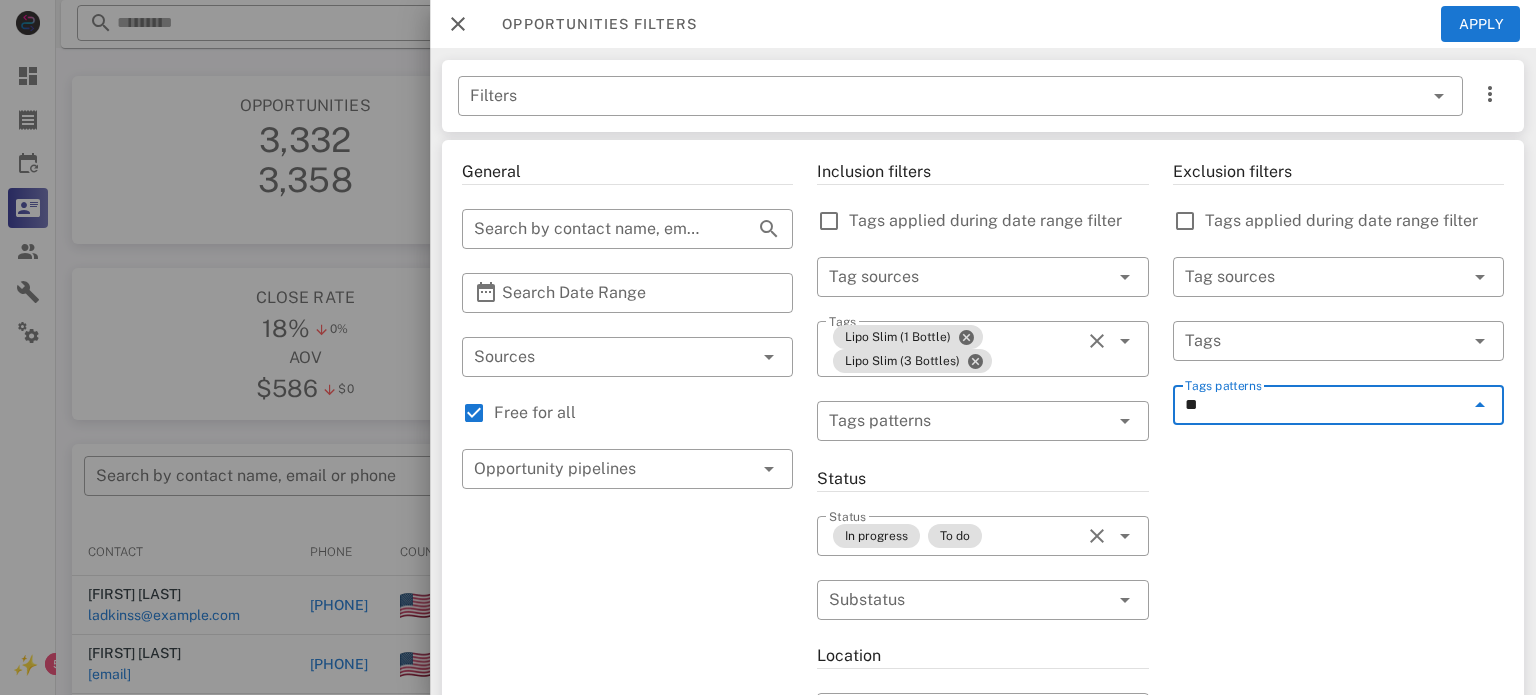 type on "*" 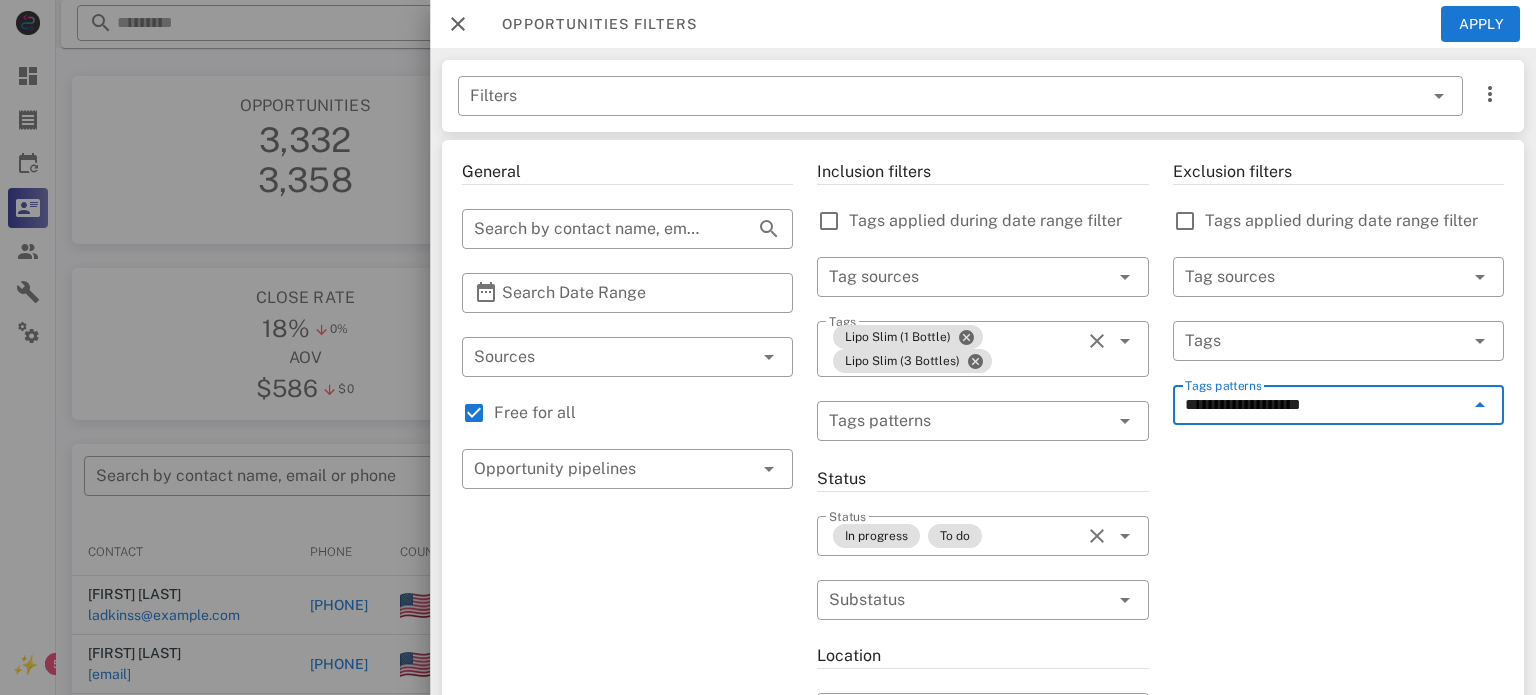 type on "**********" 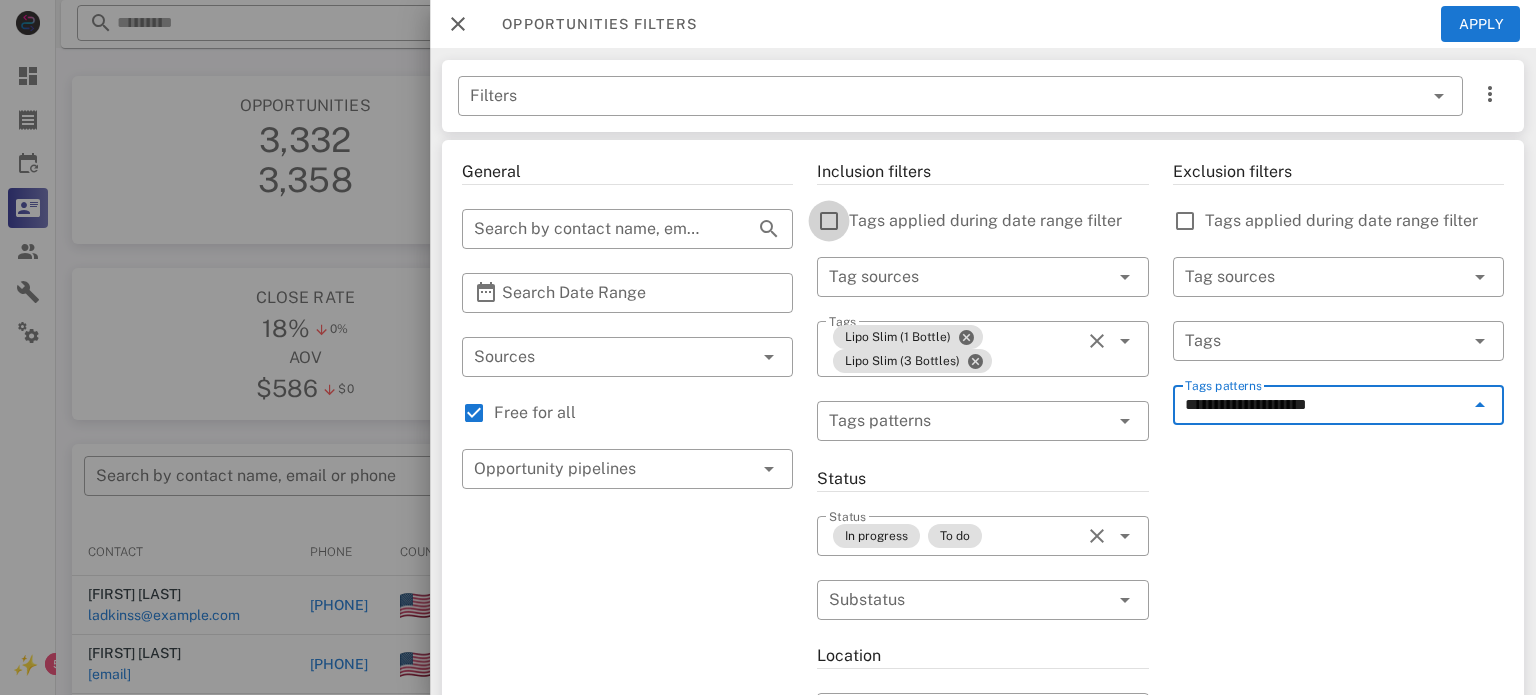 click at bounding box center [829, 221] 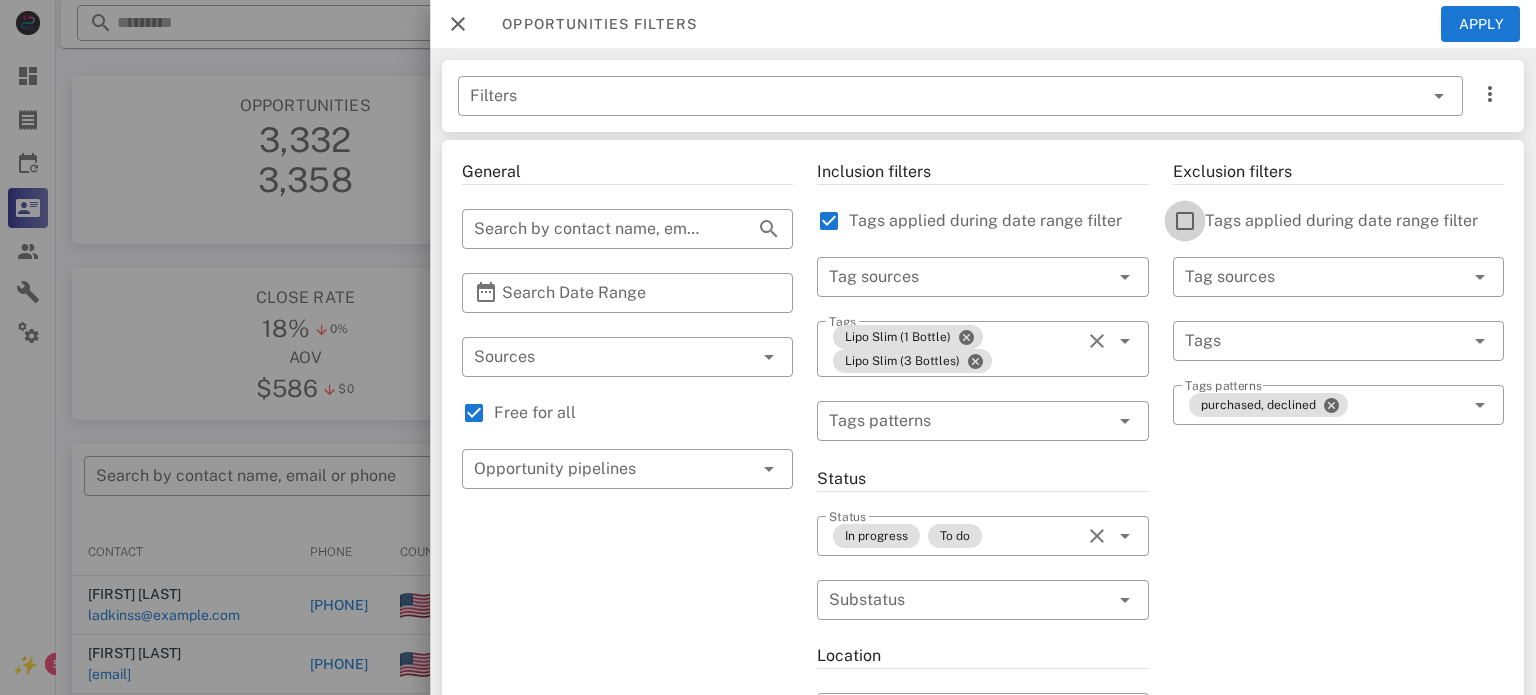 click at bounding box center [1185, 221] 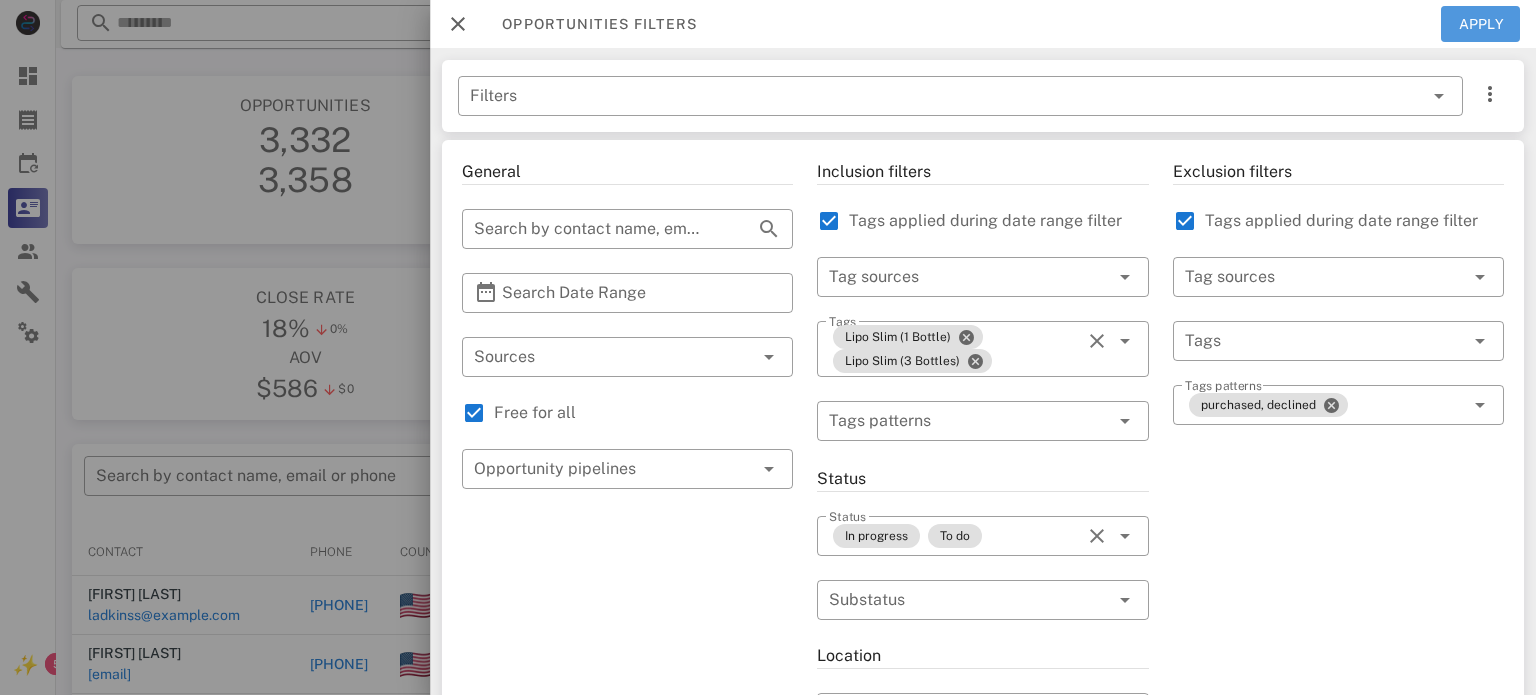 click on "Apply" at bounding box center [1481, 24] 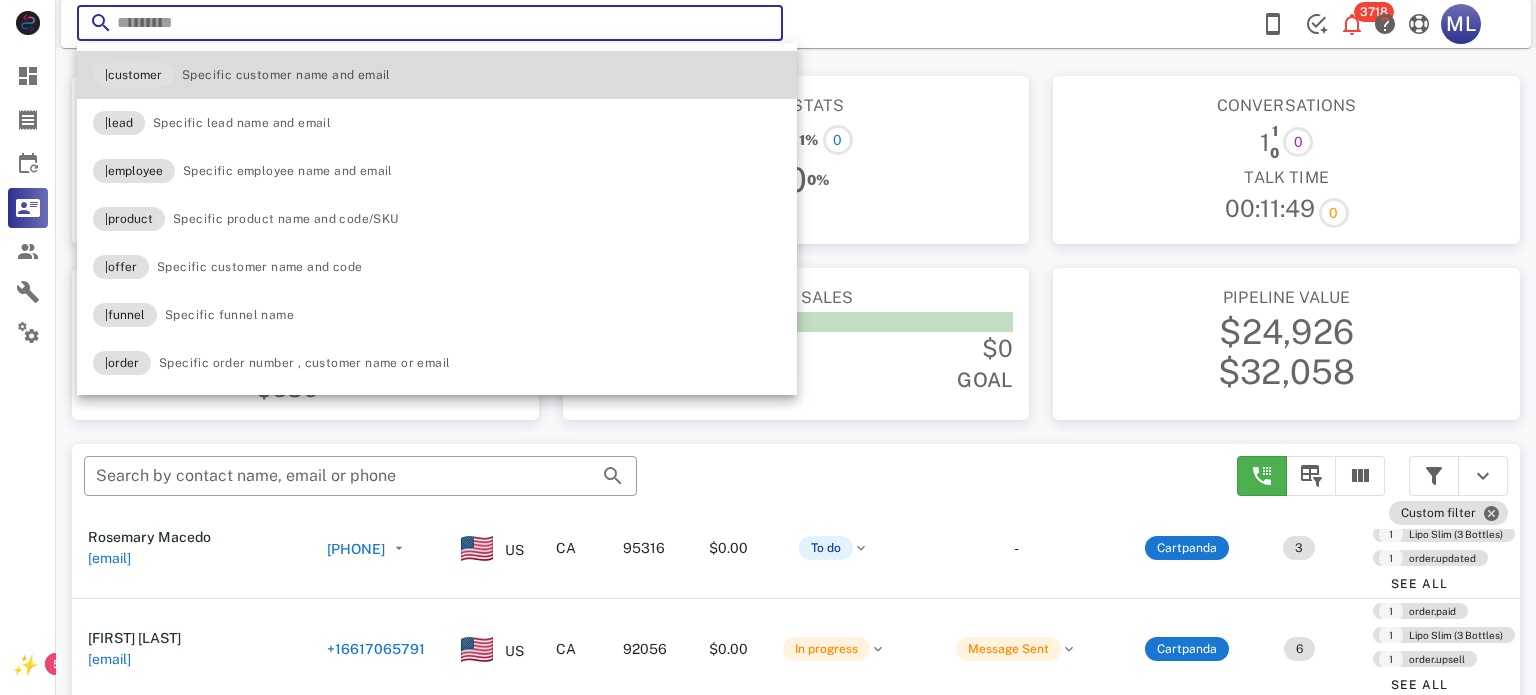 scroll, scrollTop: 1062, scrollLeft: 0, axis: vertical 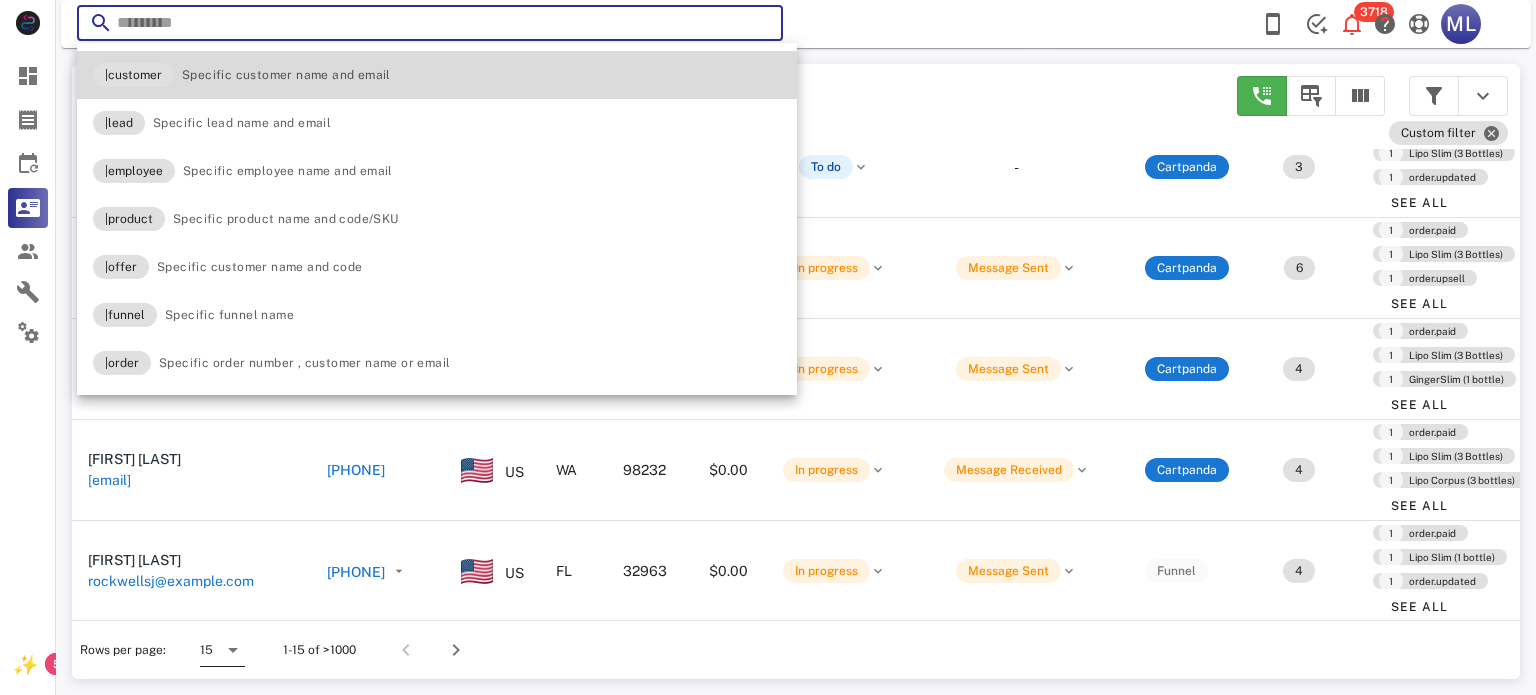 click at bounding box center (233, 650) 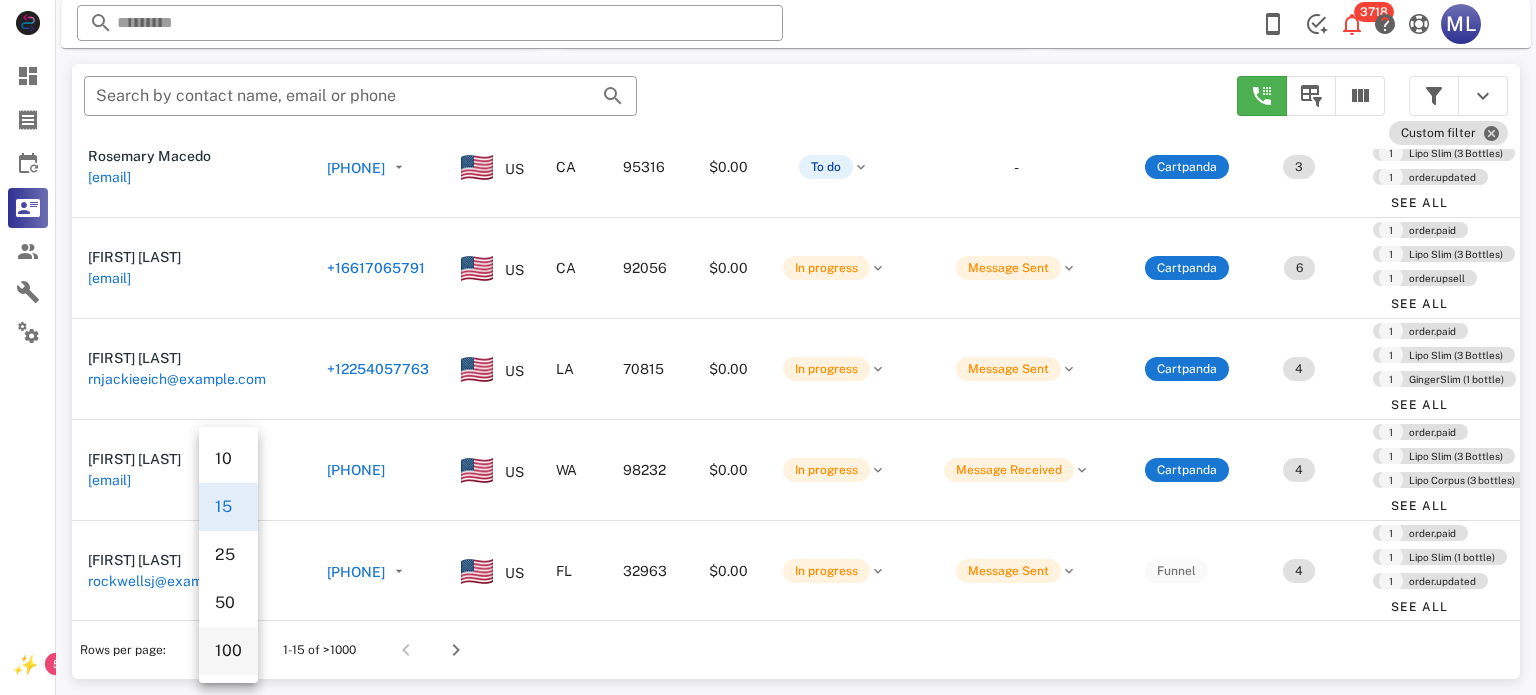 click on "100" at bounding box center [228, 651] 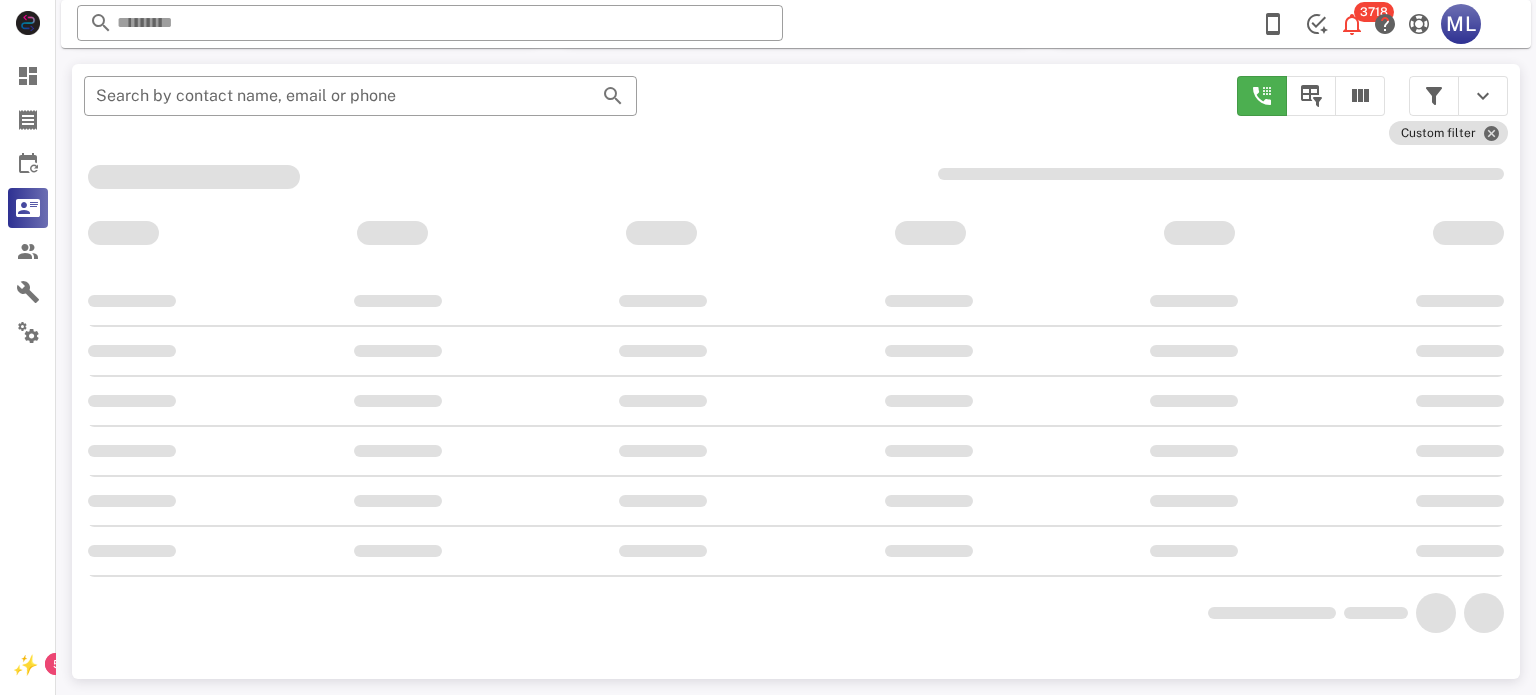 scroll, scrollTop: 356, scrollLeft: 0, axis: vertical 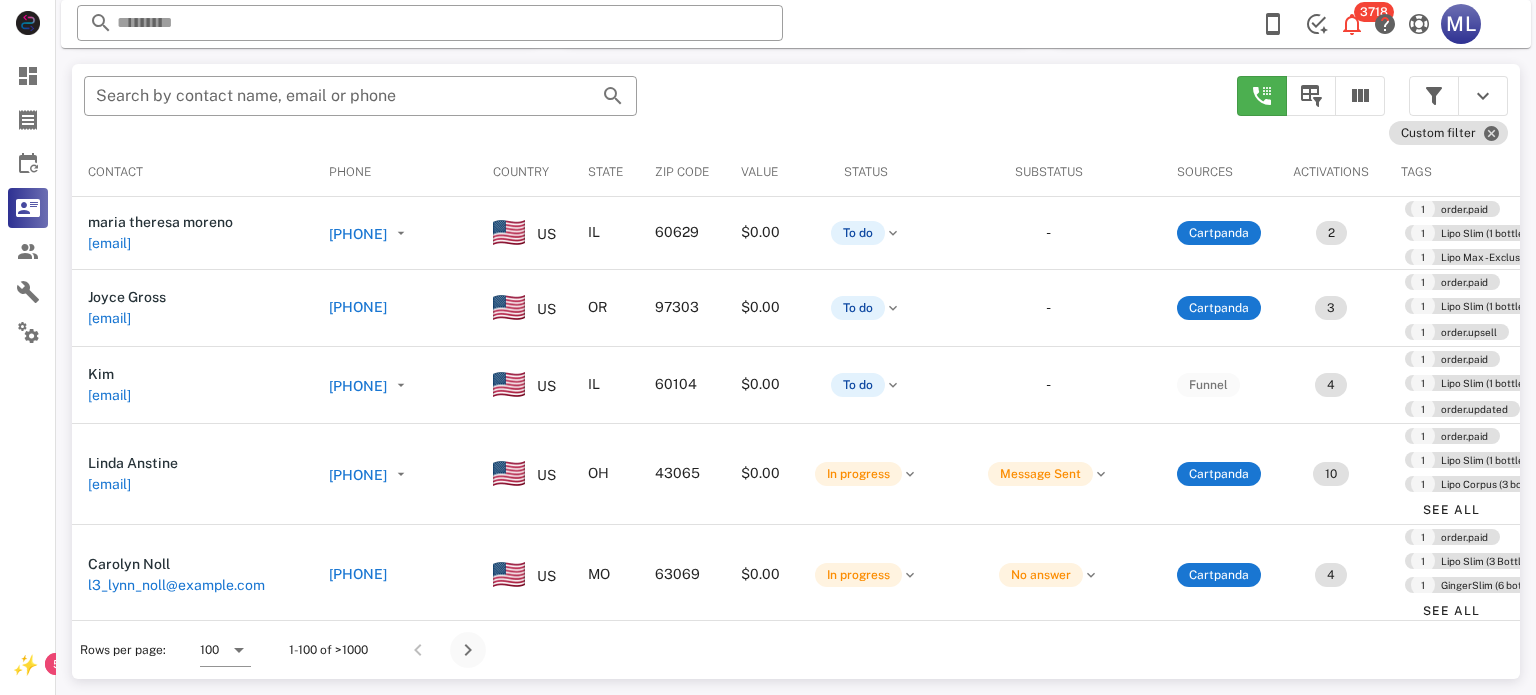 click at bounding box center [468, 650] 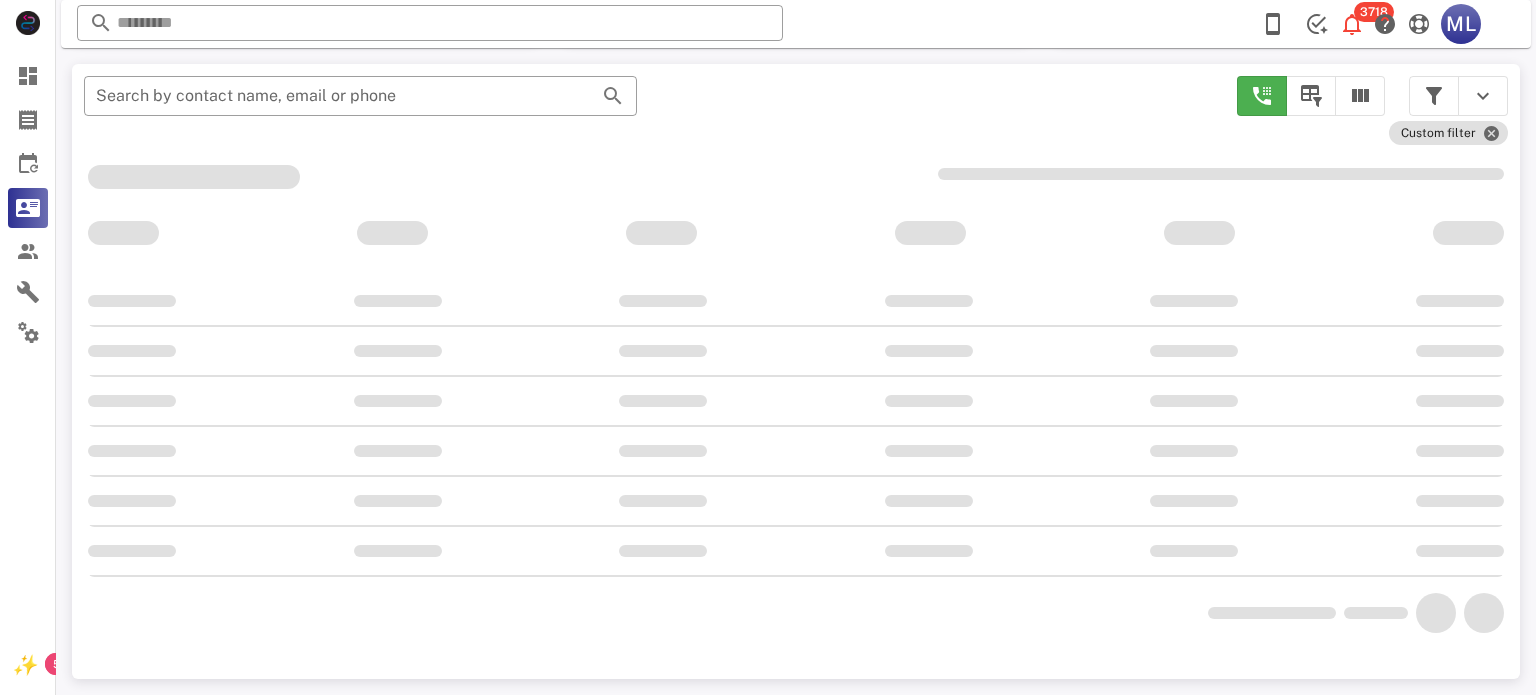 click on "​ Search by contact name, email or phone Custom filter" at bounding box center (796, 371) 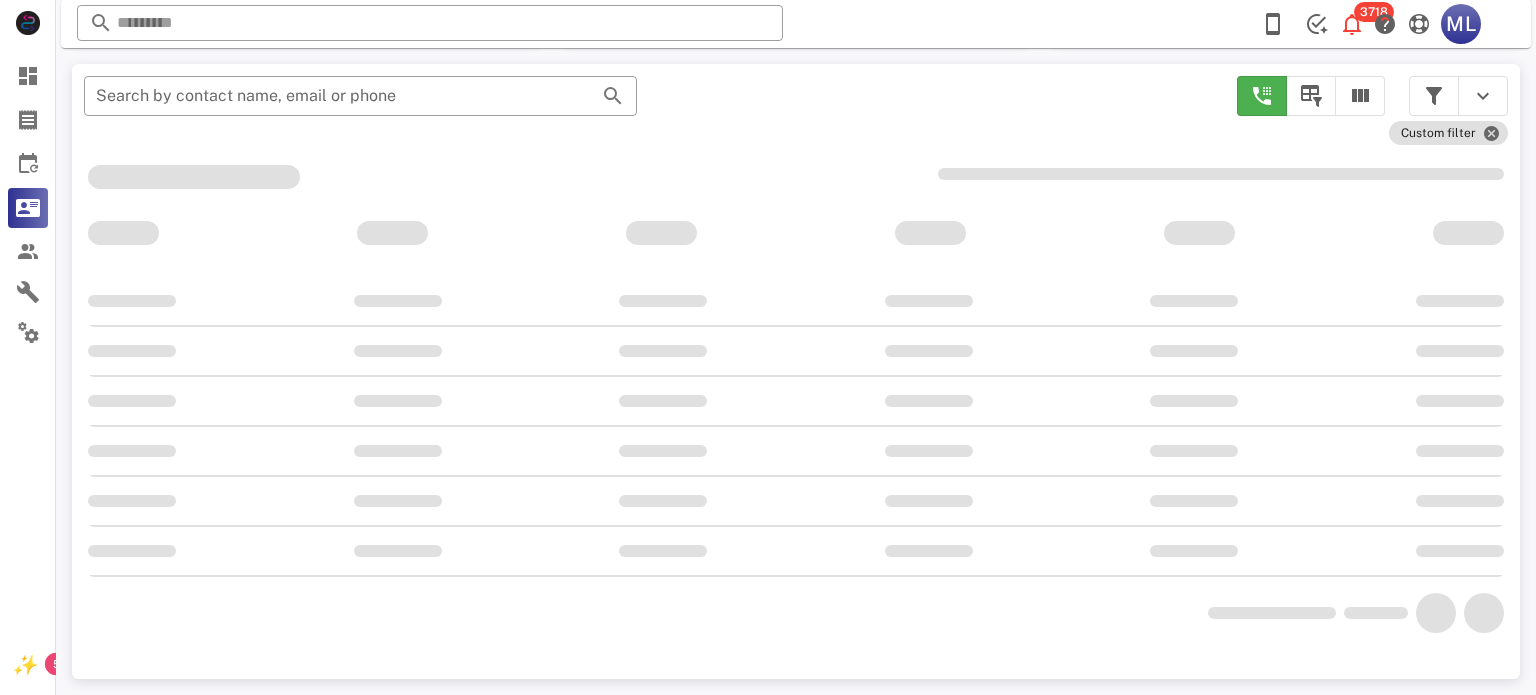 click on "​ Search by contact name, email or phone Custom filter" at bounding box center (796, 371) 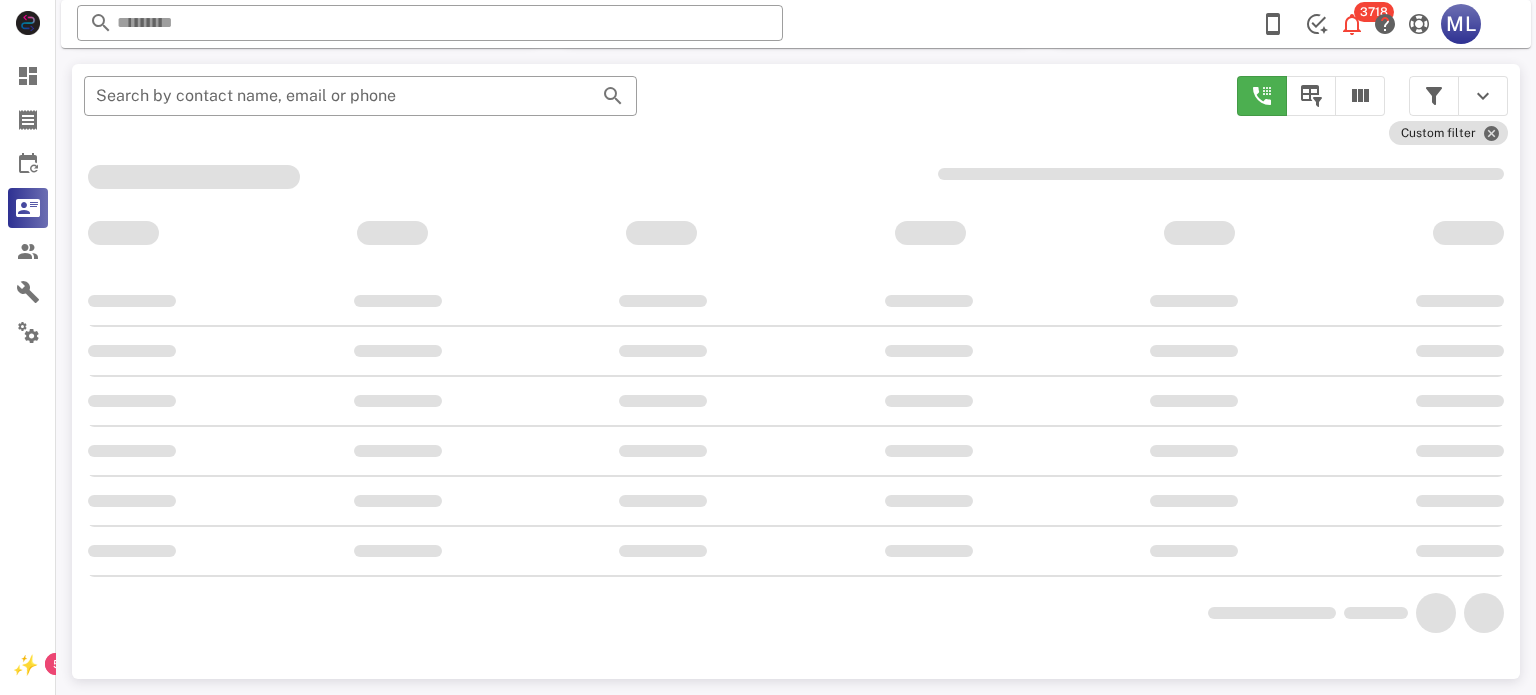 click on "​ Search by contact name, email or phone Custom filter" at bounding box center (796, 371) 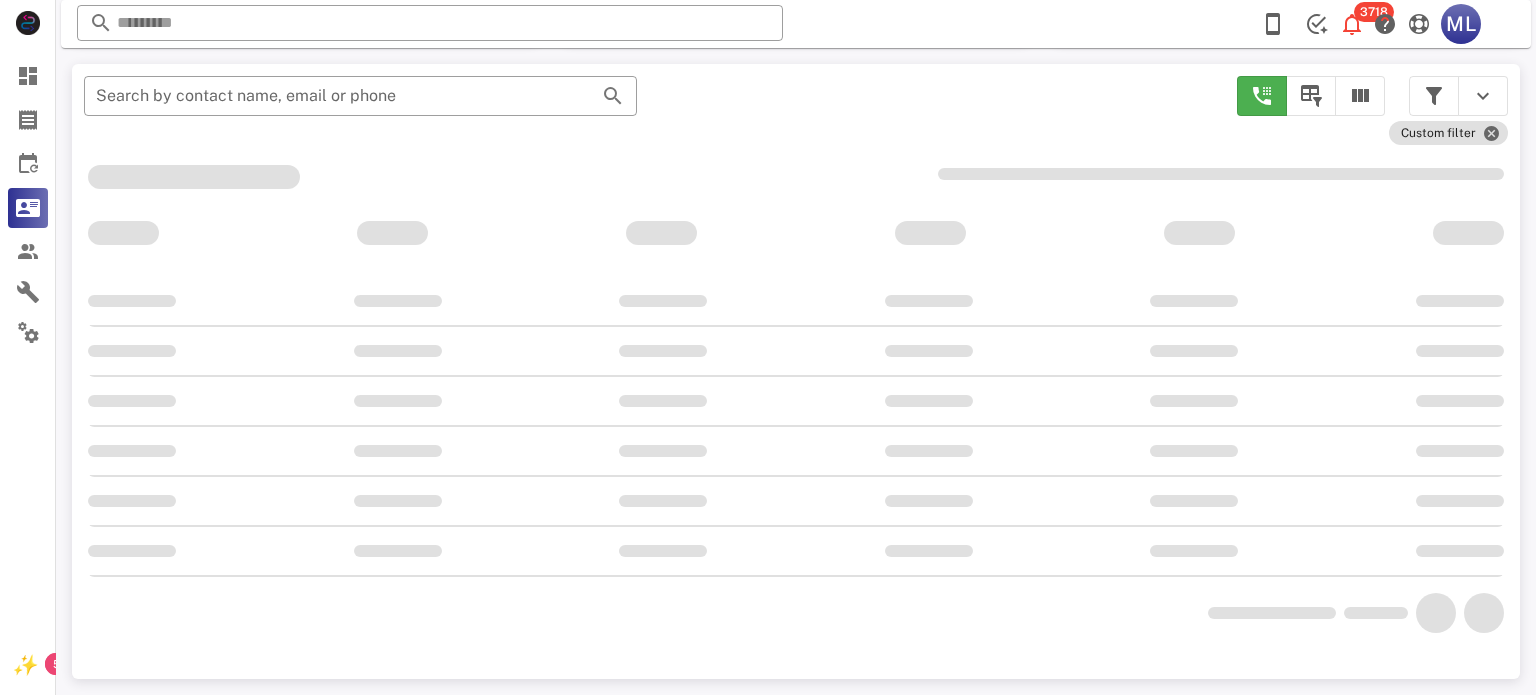 click on "​ Search by contact name, email or phone Custom filter" at bounding box center [796, 371] 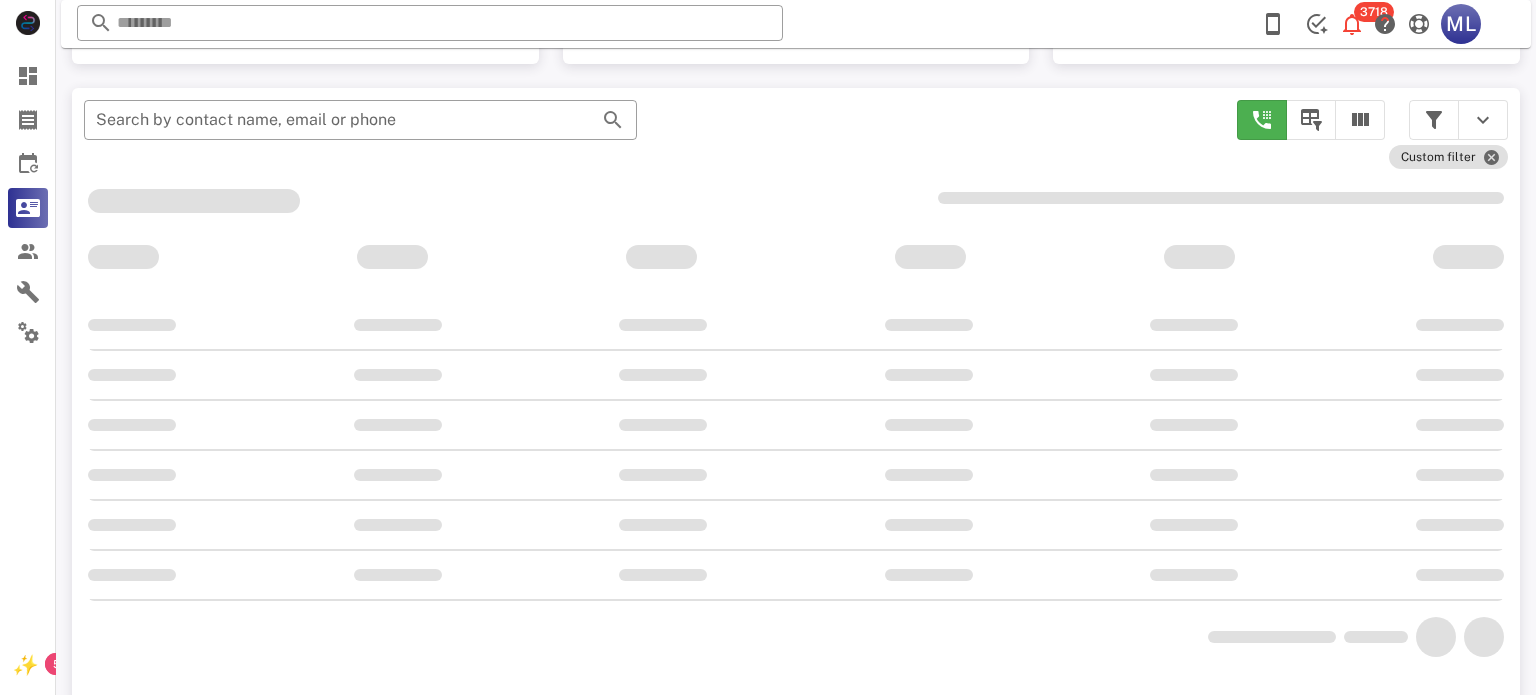 scroll, scrollTop: 377, scrollLeft: 0, axis: vertical 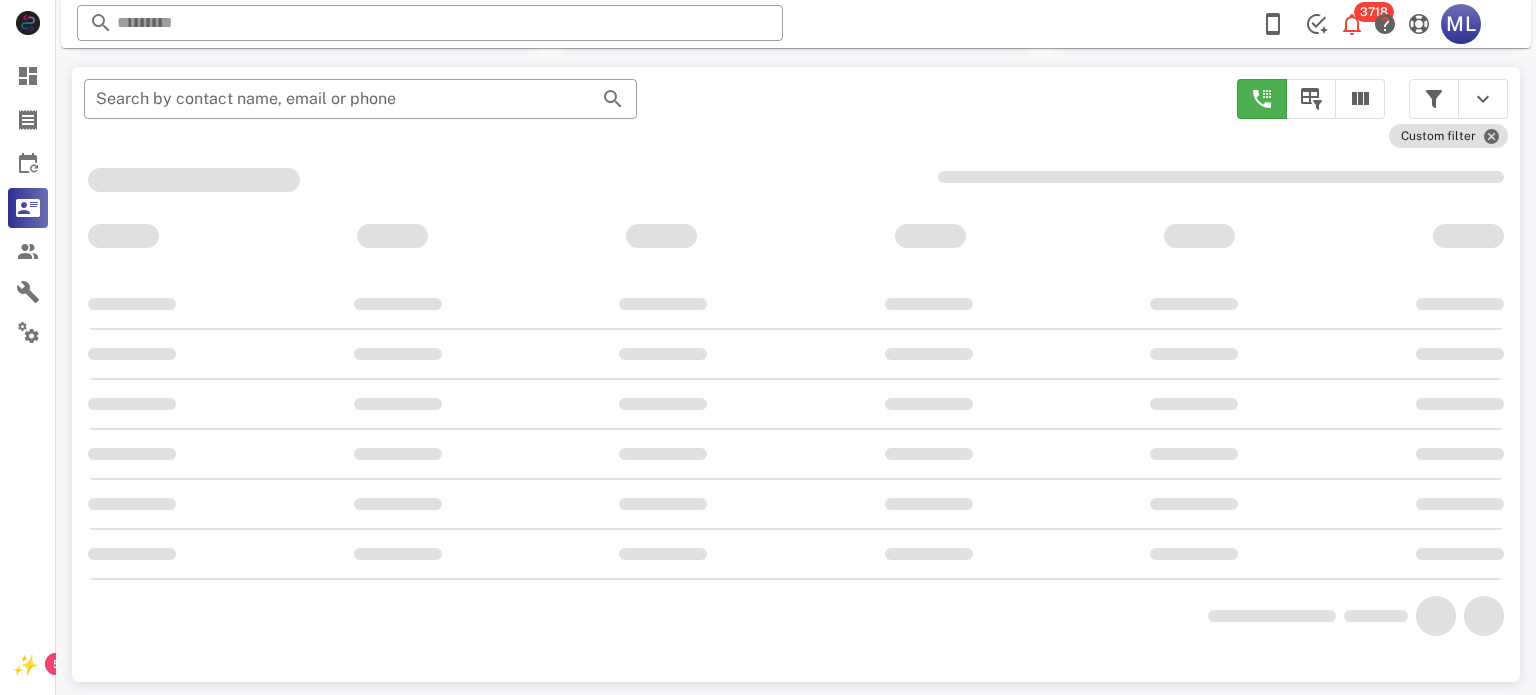 click at bounding box center [796, 616] 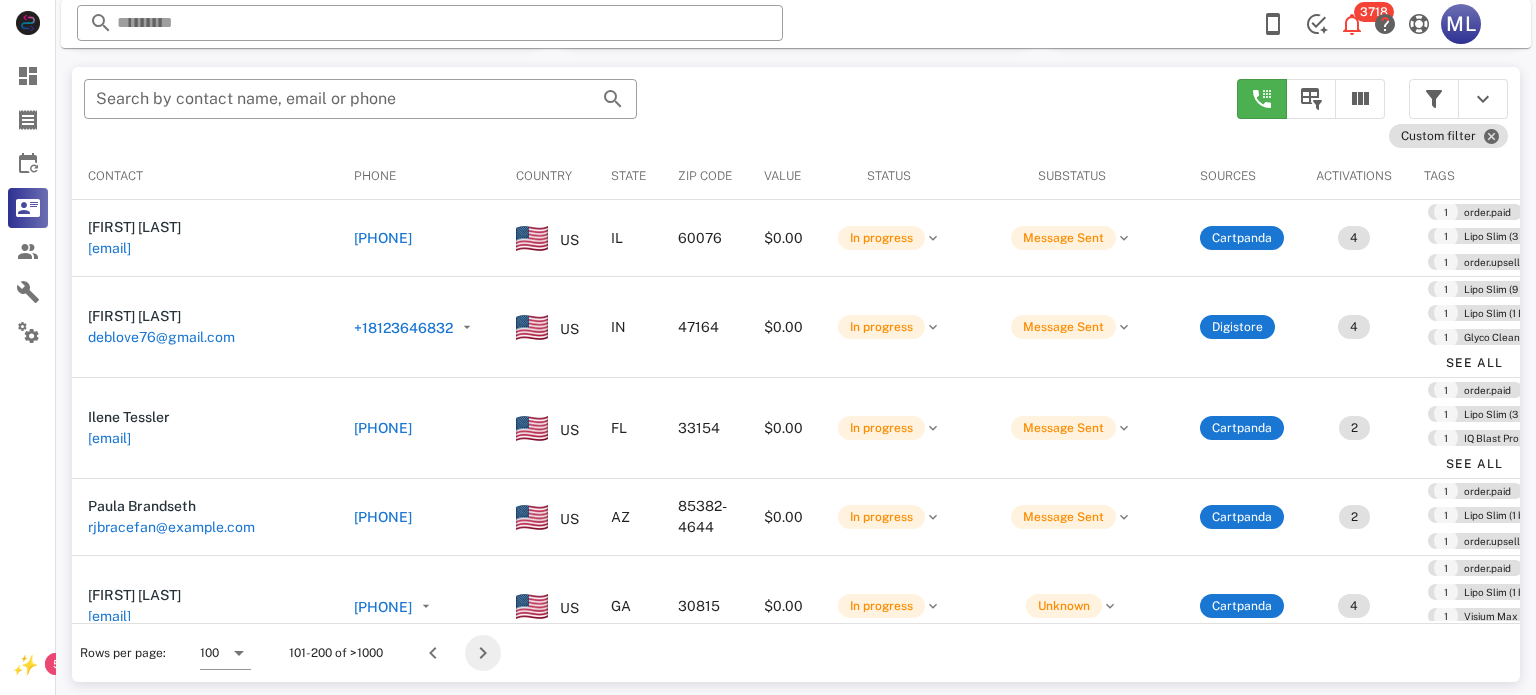 click at bounding box center [483, 653] 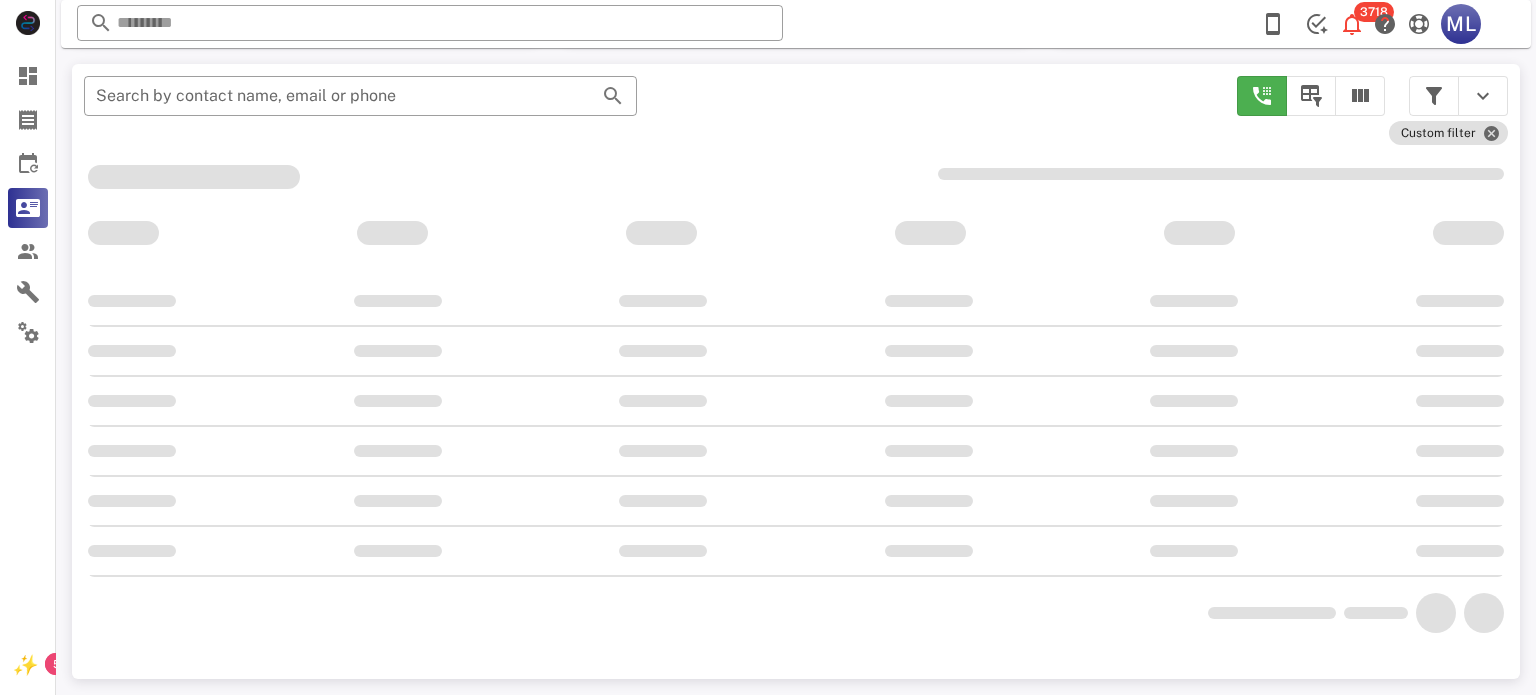 scroll, scrollTop: 356, scrollLeft: 0, axis: vertical 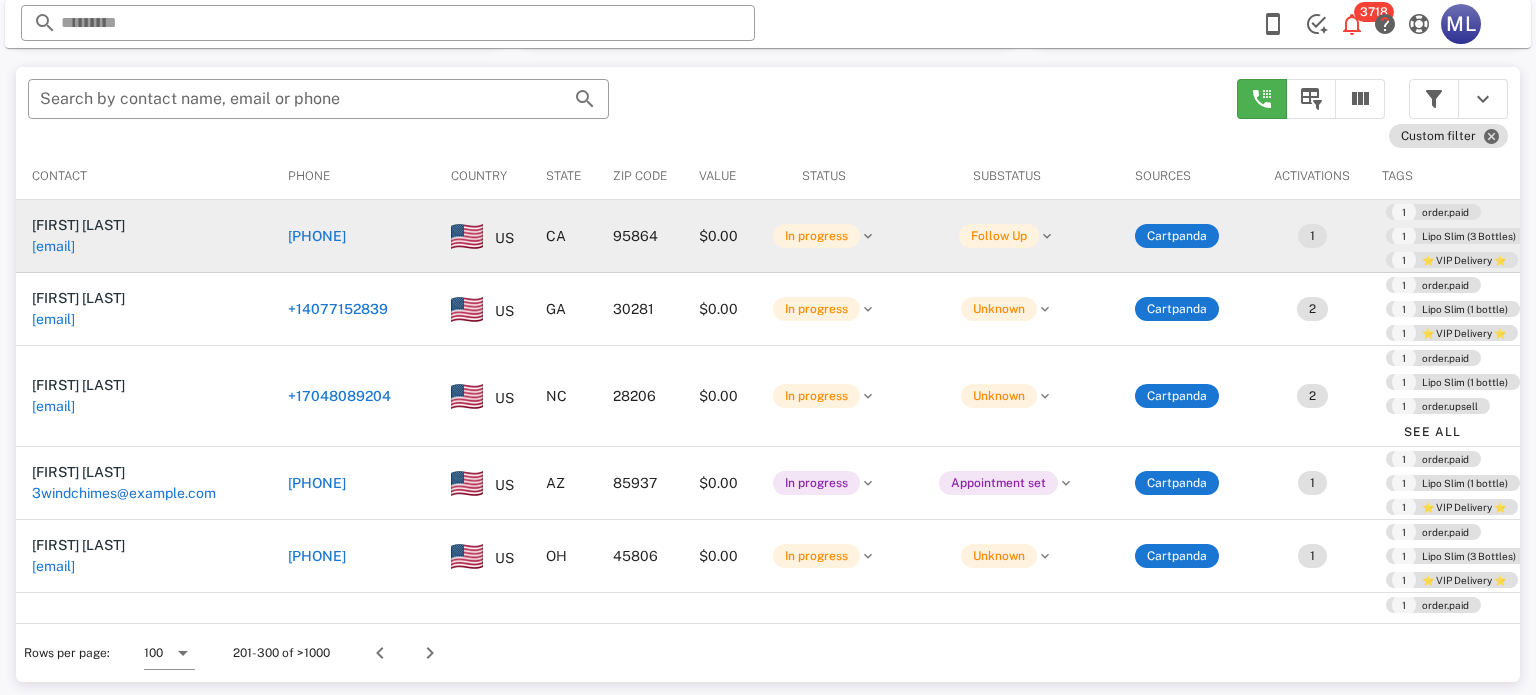 click on "[PHONE]" at bounding box center (317, 236) 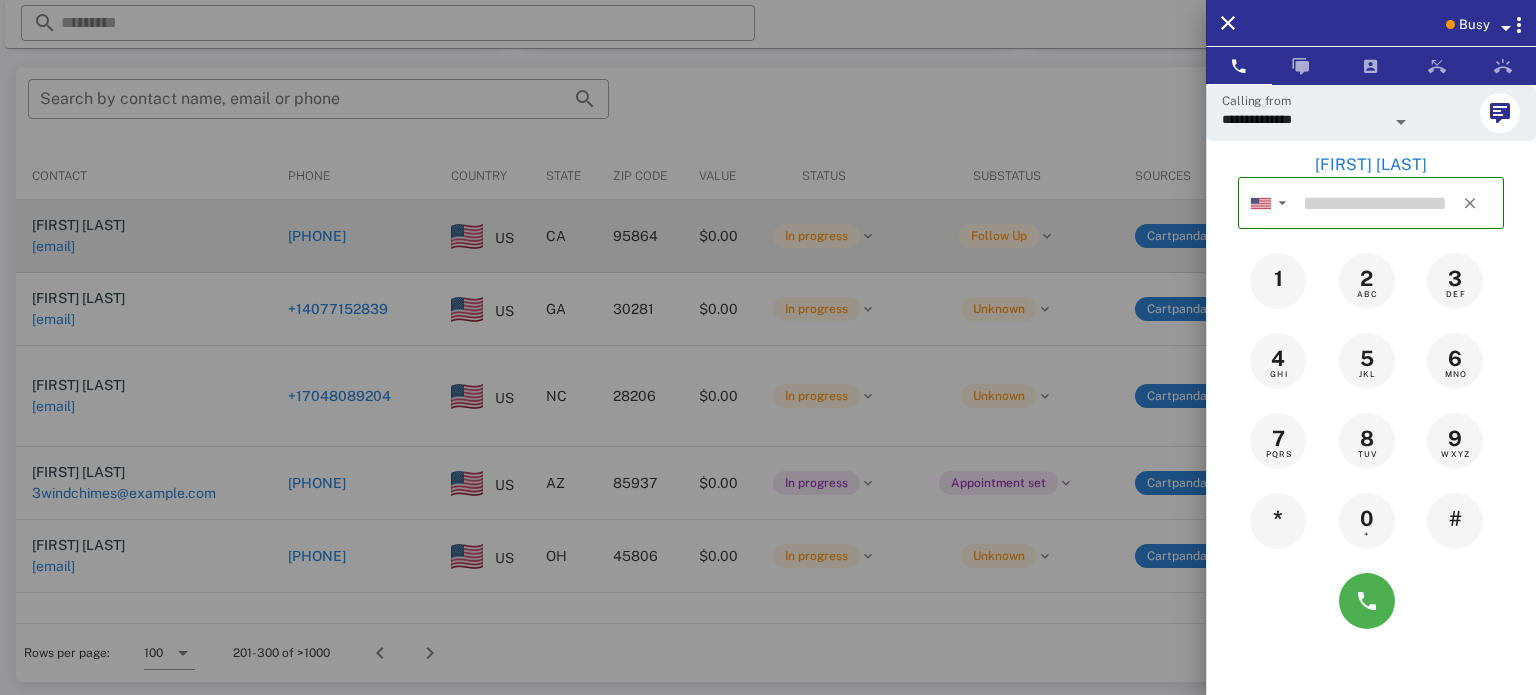 type on "**********" 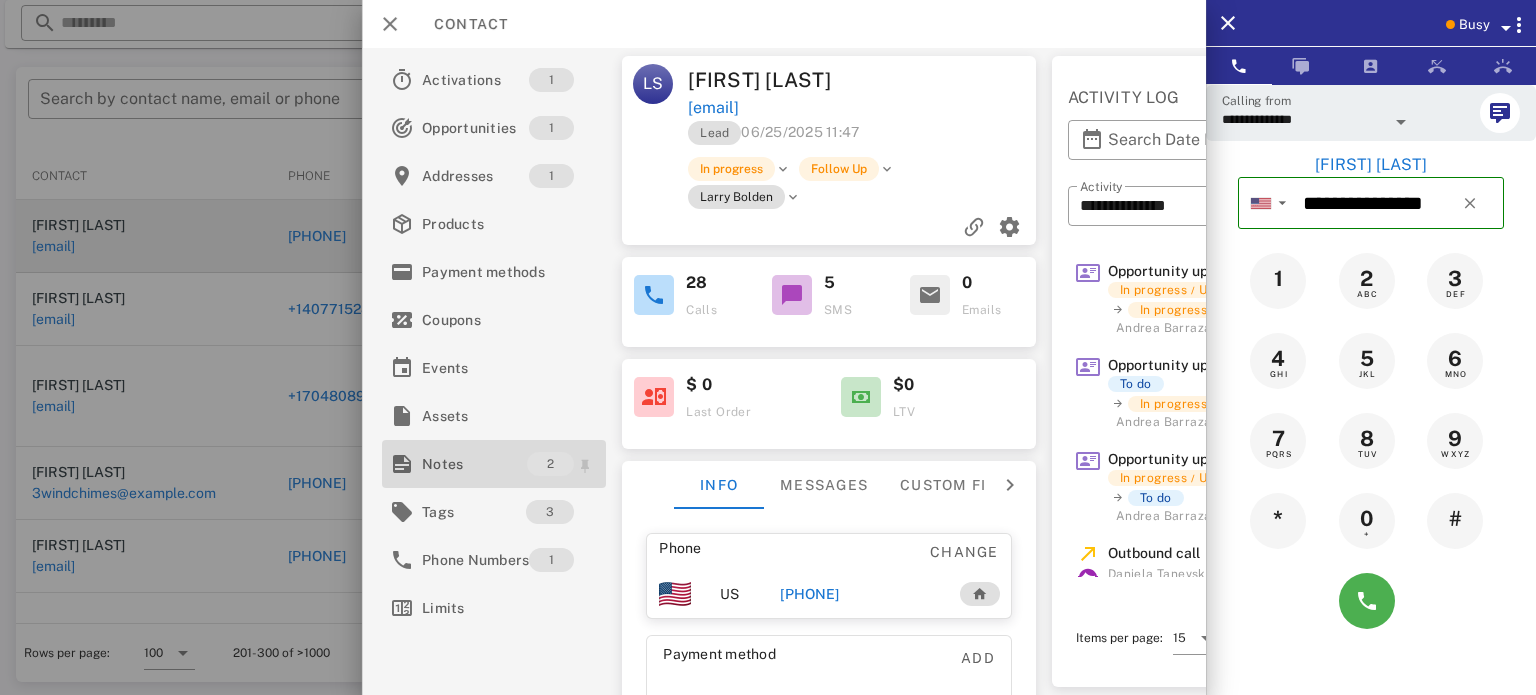 click on "Notes" at bounding box center (474, 464) 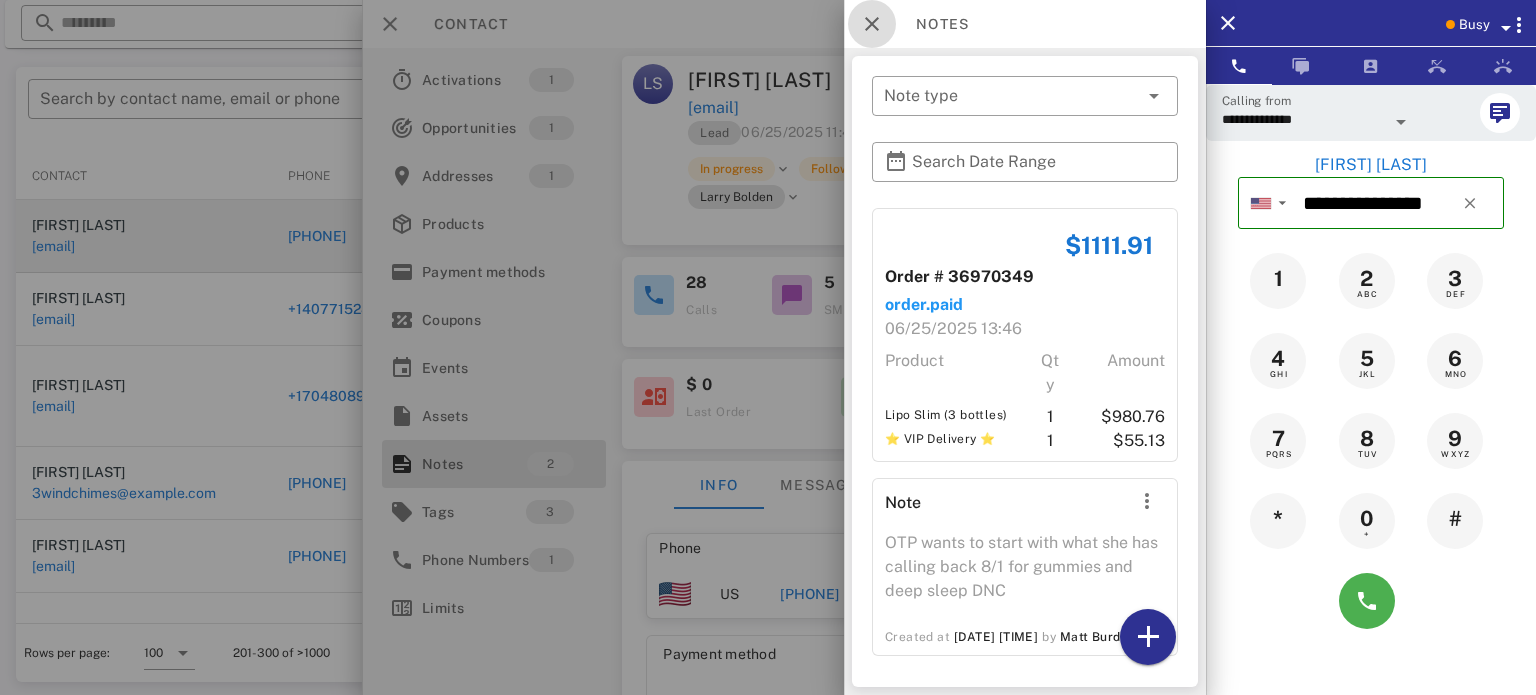 click at bounding box center (872, 24) 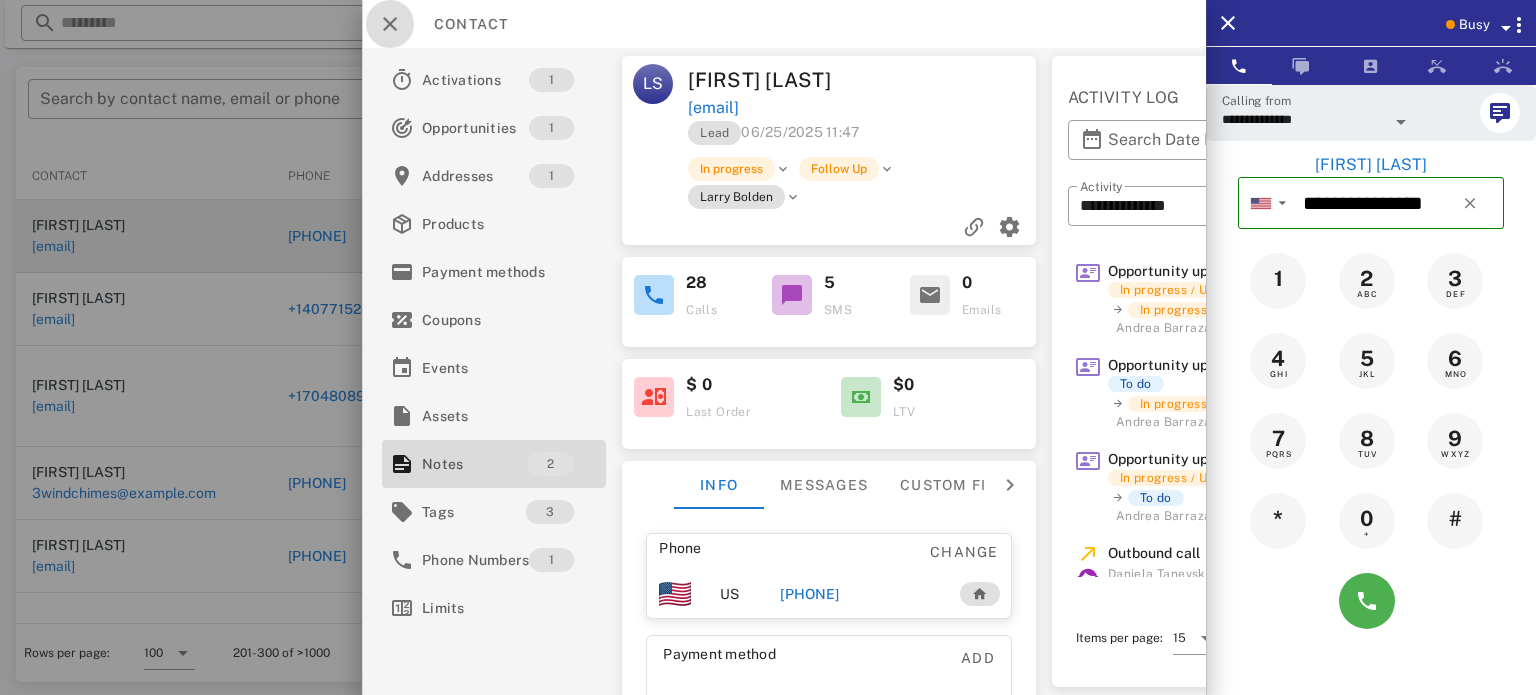 click at bounding box center (390, 24) 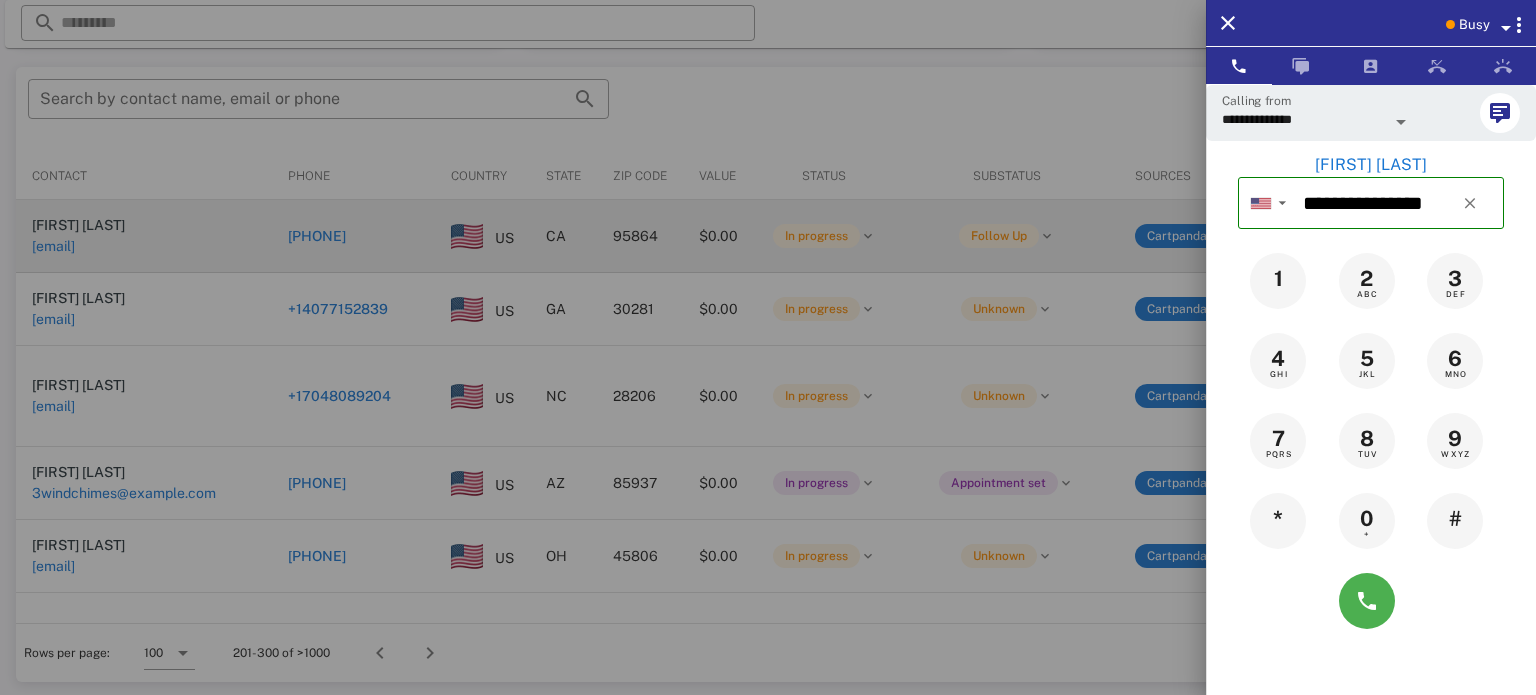 click at bounding box center [768, 347] 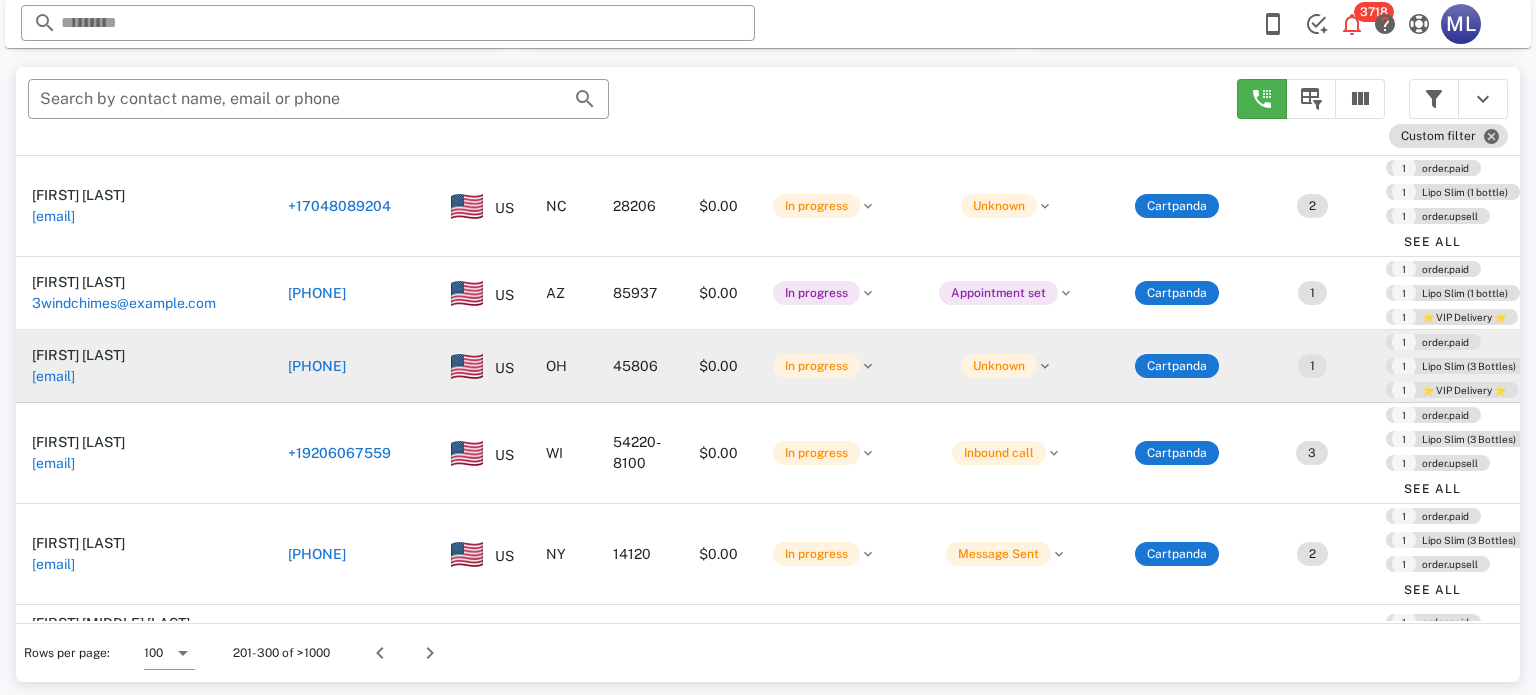 scroll, scrollTop: 0, scrollLeft: 0, axis: both 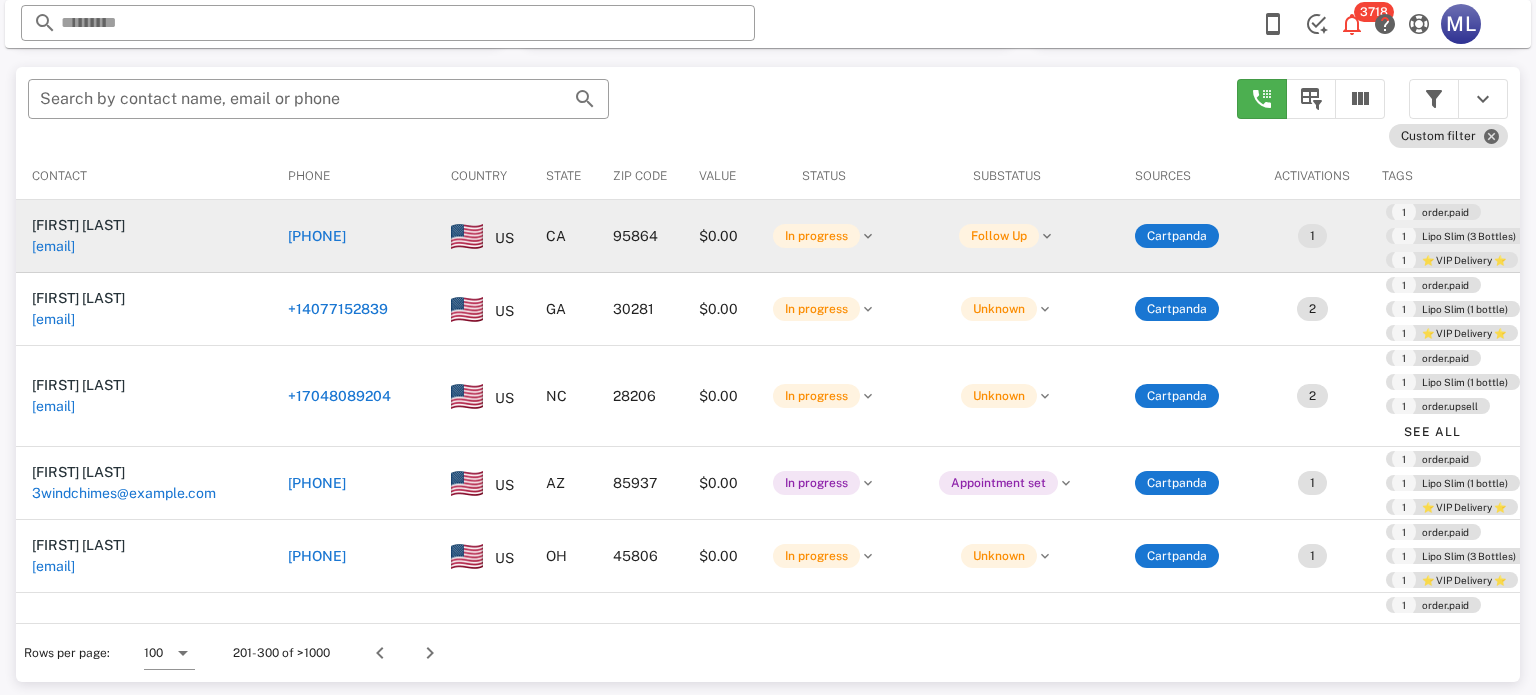click on "Follow Up" at bounding box center [1006, 236] 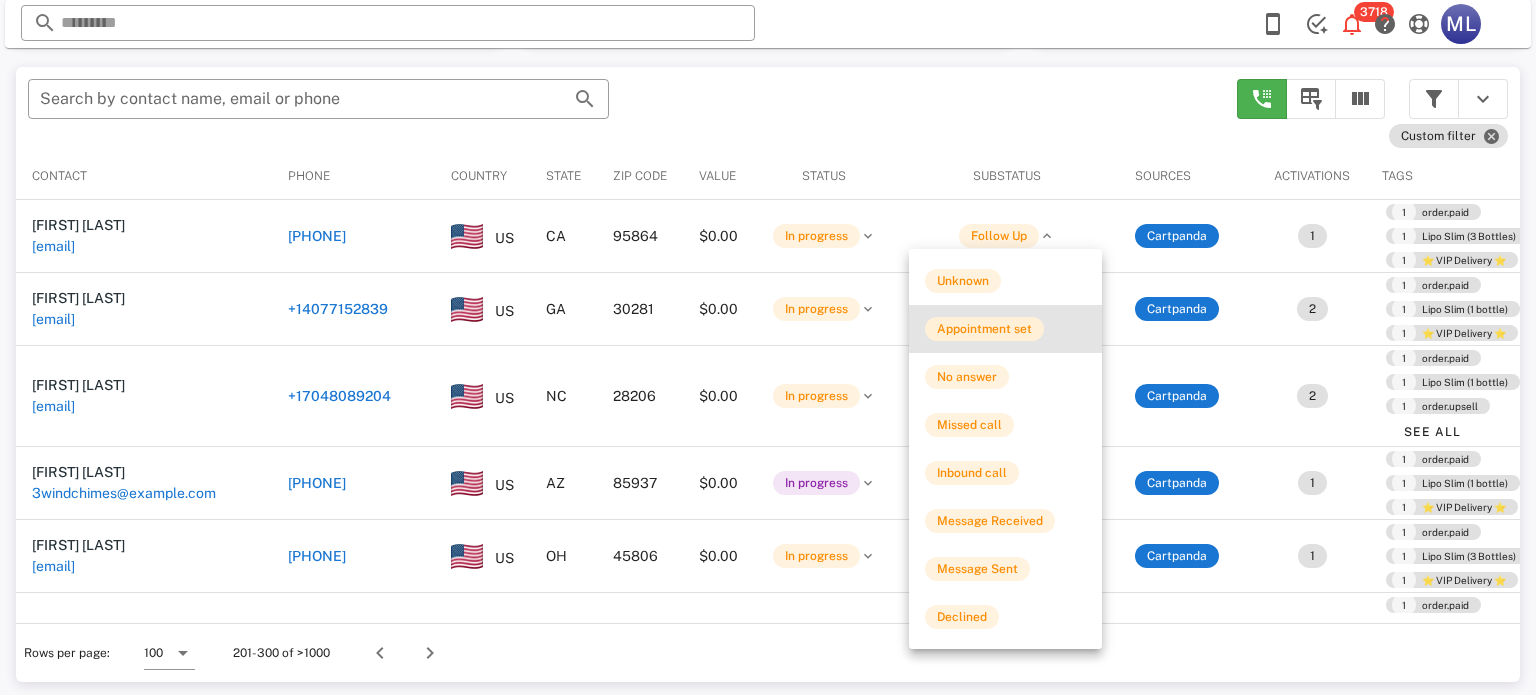 click on "Appointment set" at bounding box center (984, 329) 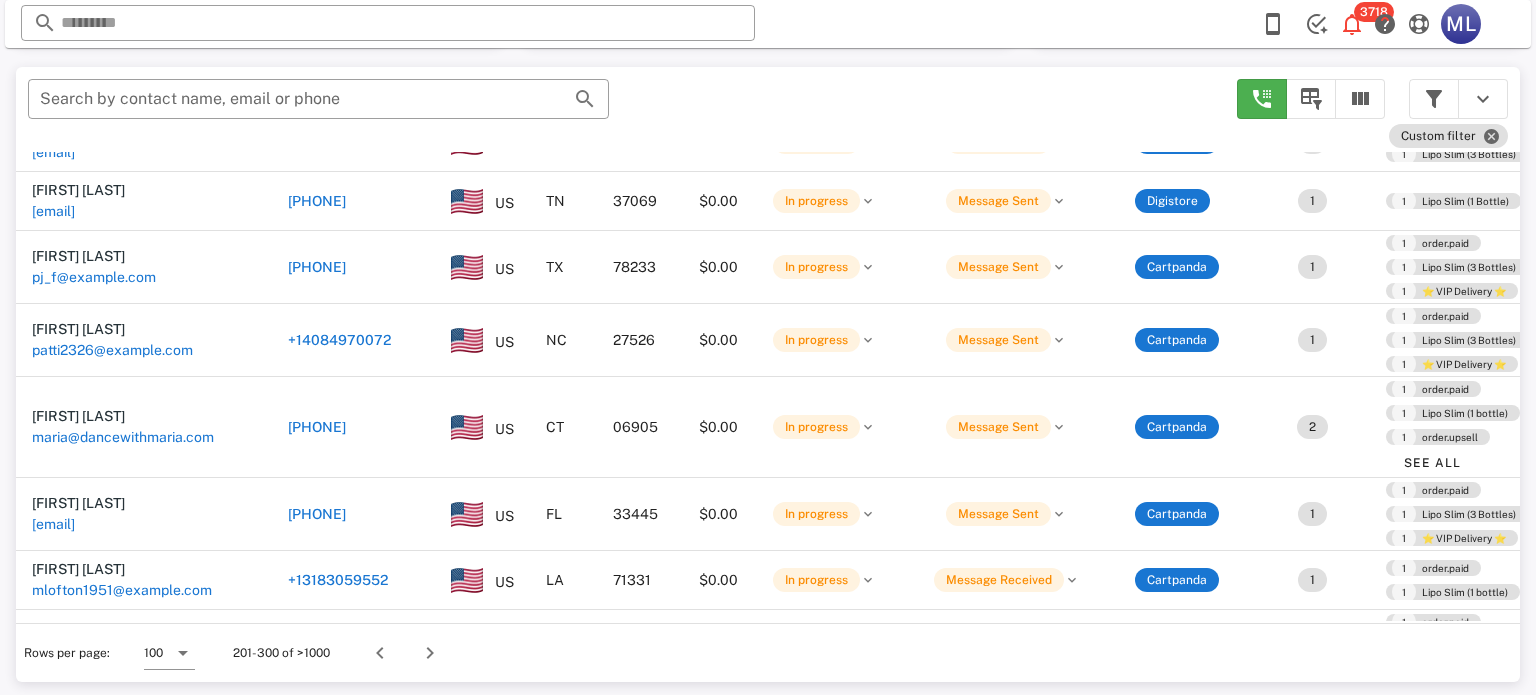 scroll, scrollTop: 2670, scrollLeft: 0, axis: vertical 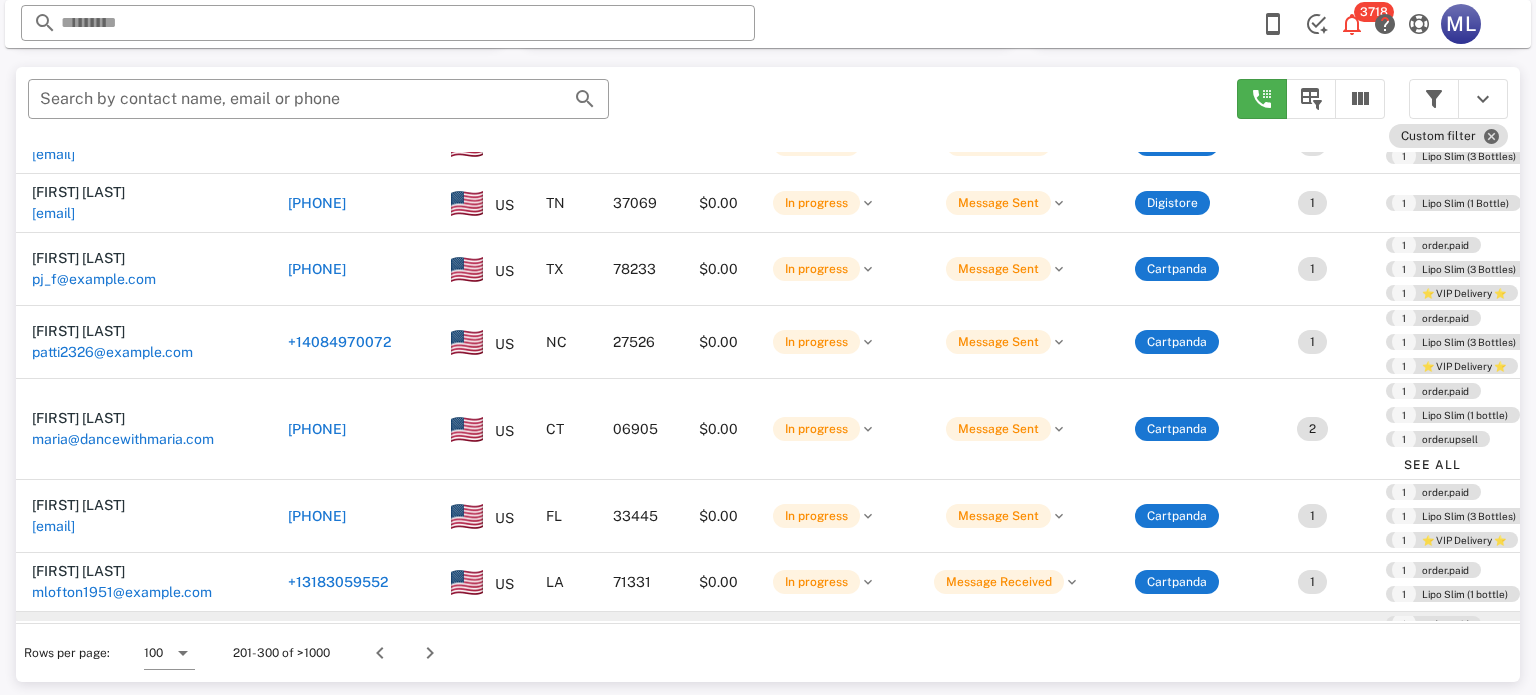 click on "[PHONE]" at bounding box center [317, 648] 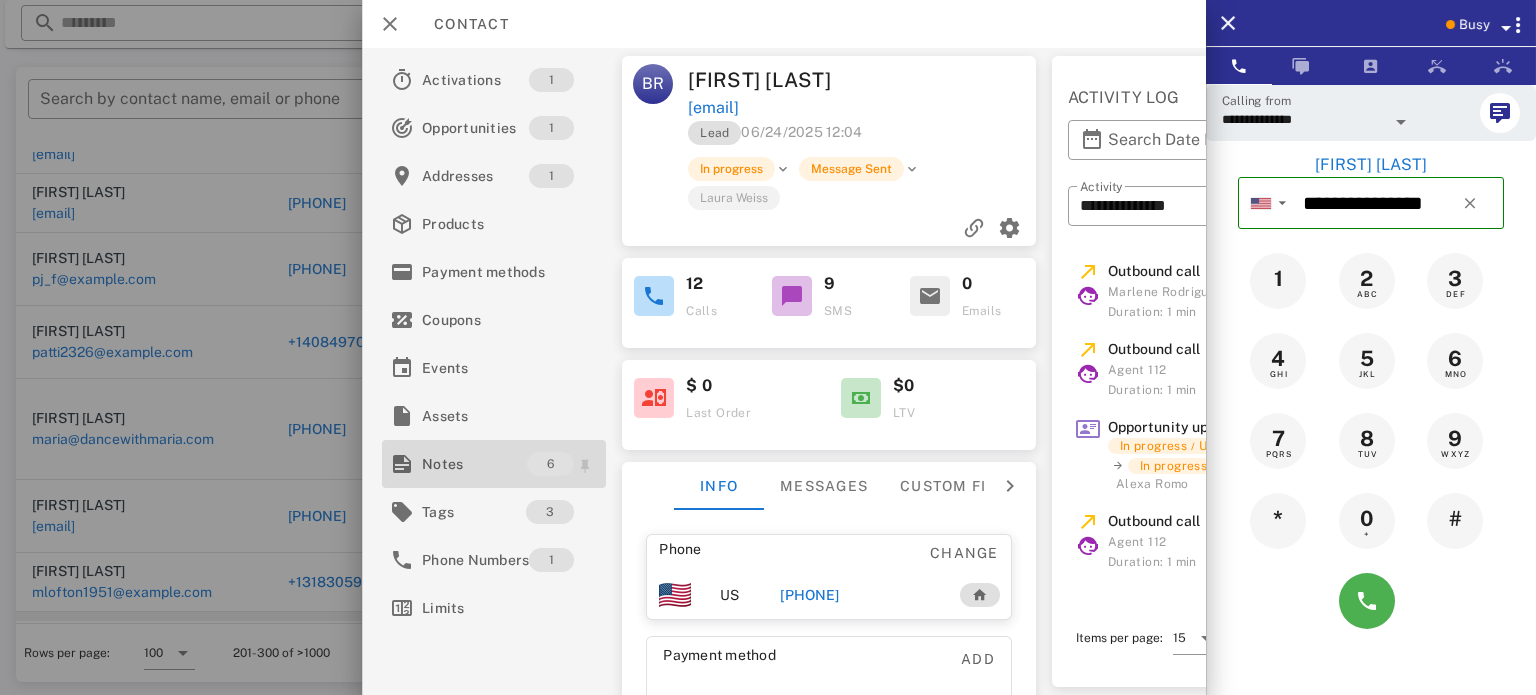 click on "Notes" at bounding box center [474, 464] 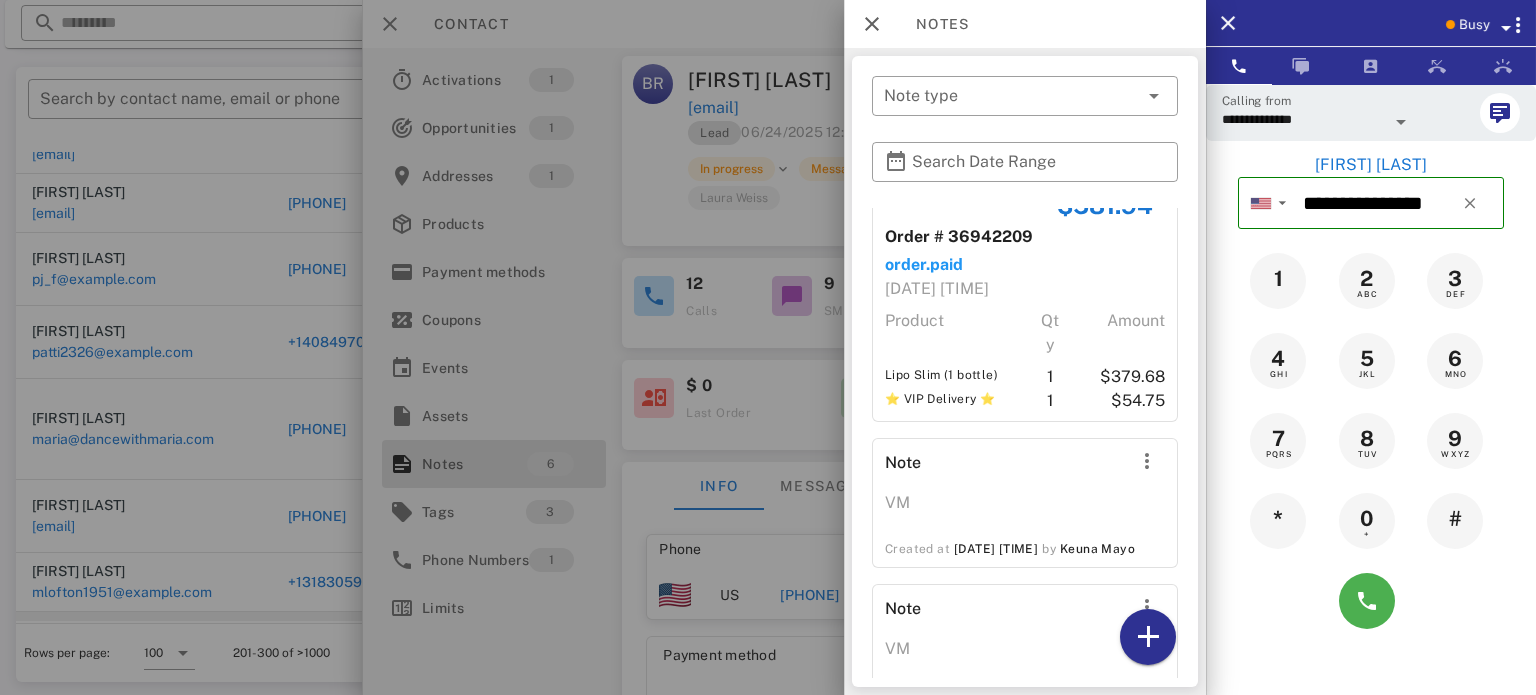 scroll, scrollTop: 0, scrollLeft: 0, axis: both 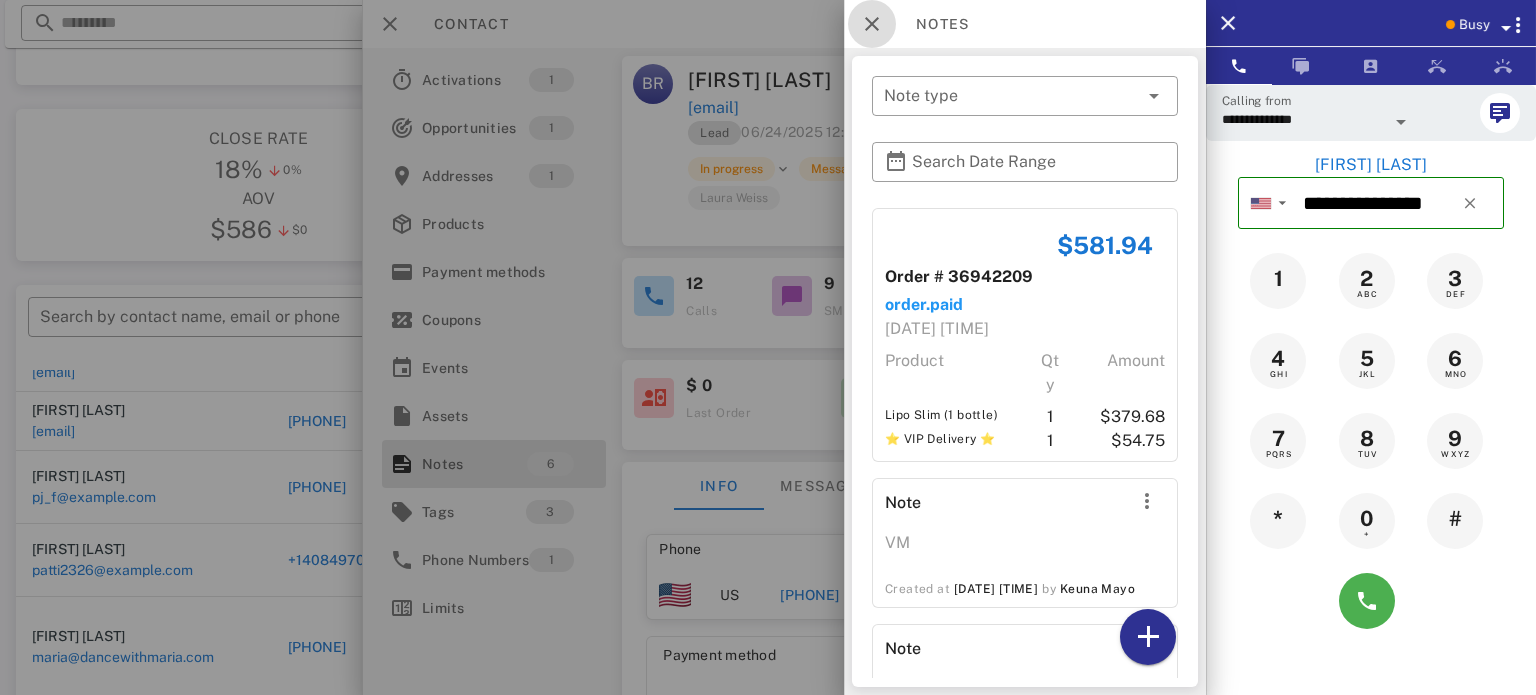 click at bounding box center (872, 24) 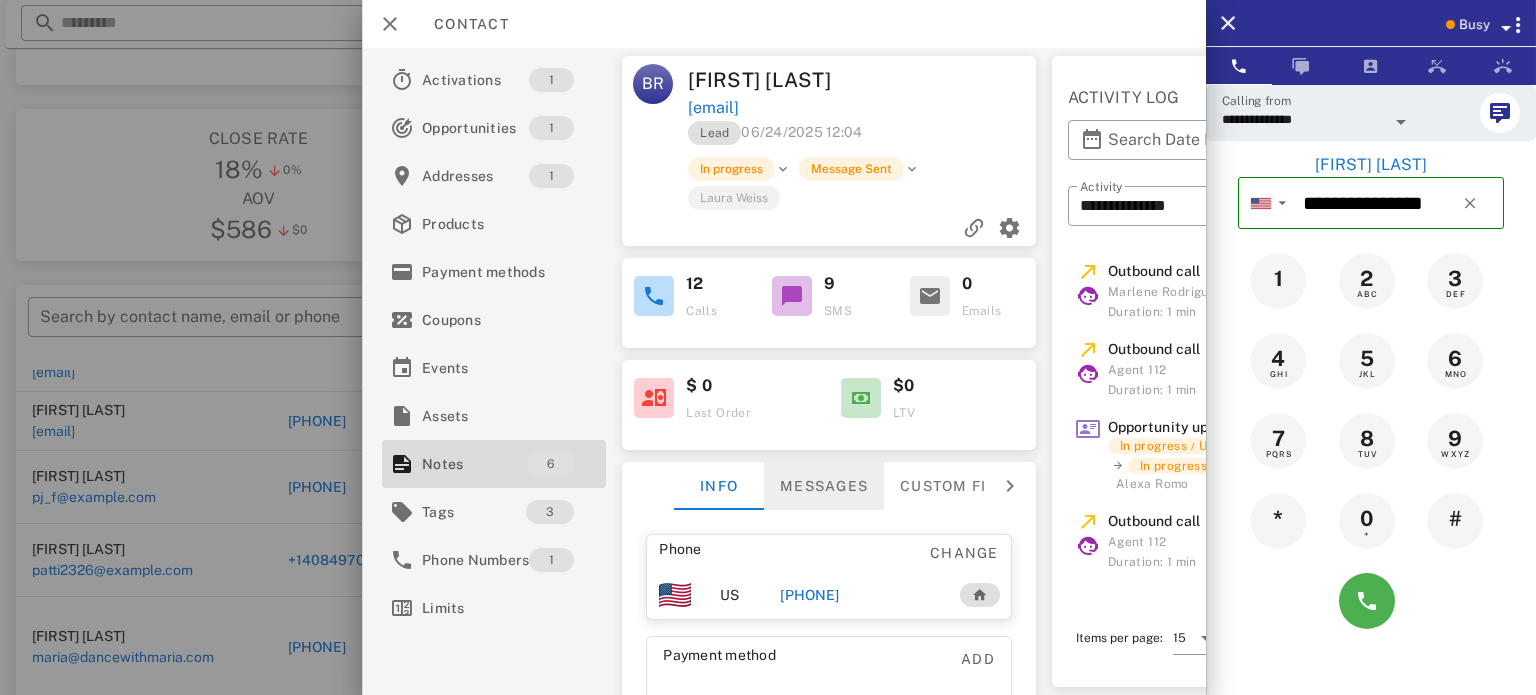 click on "Messages" at bounding box center (824, 486) 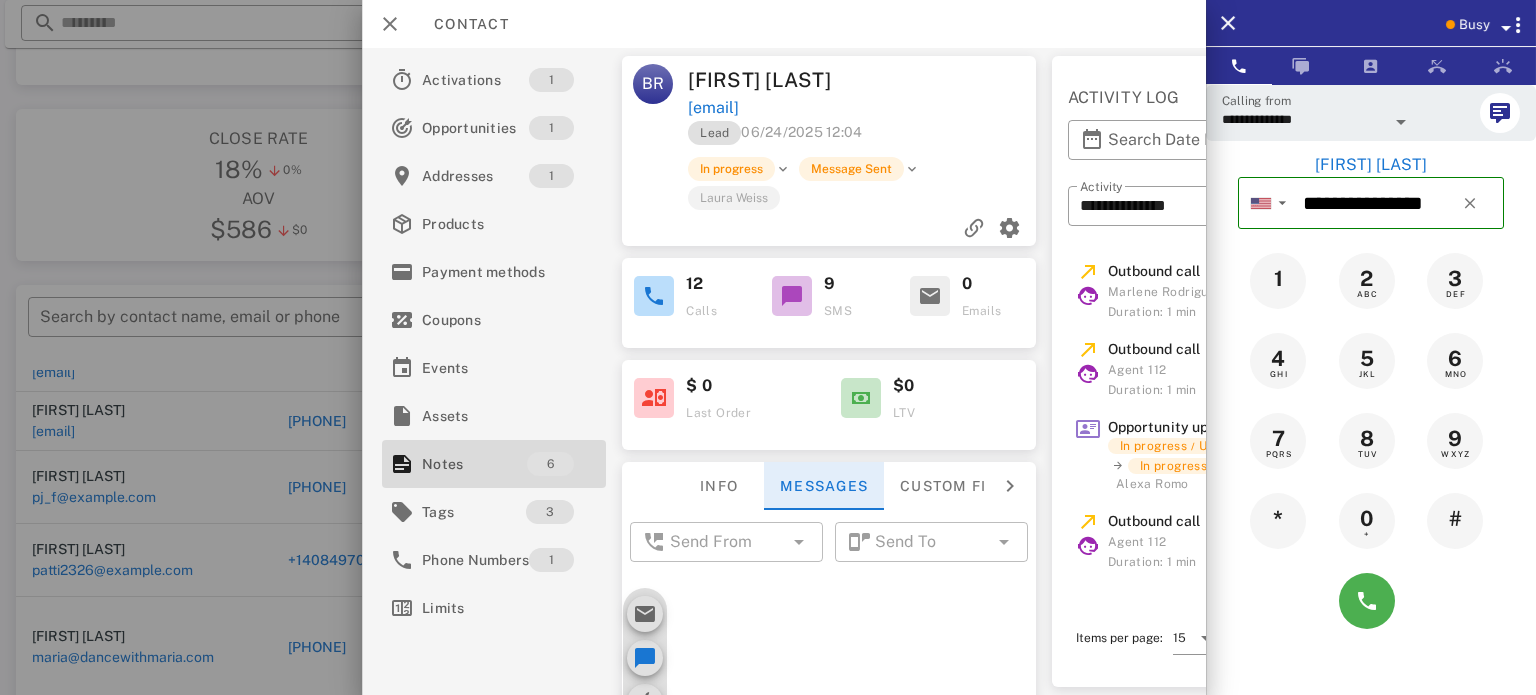 scroll, scrollTop: 1544, scrollLeft: 0, axis: vertical 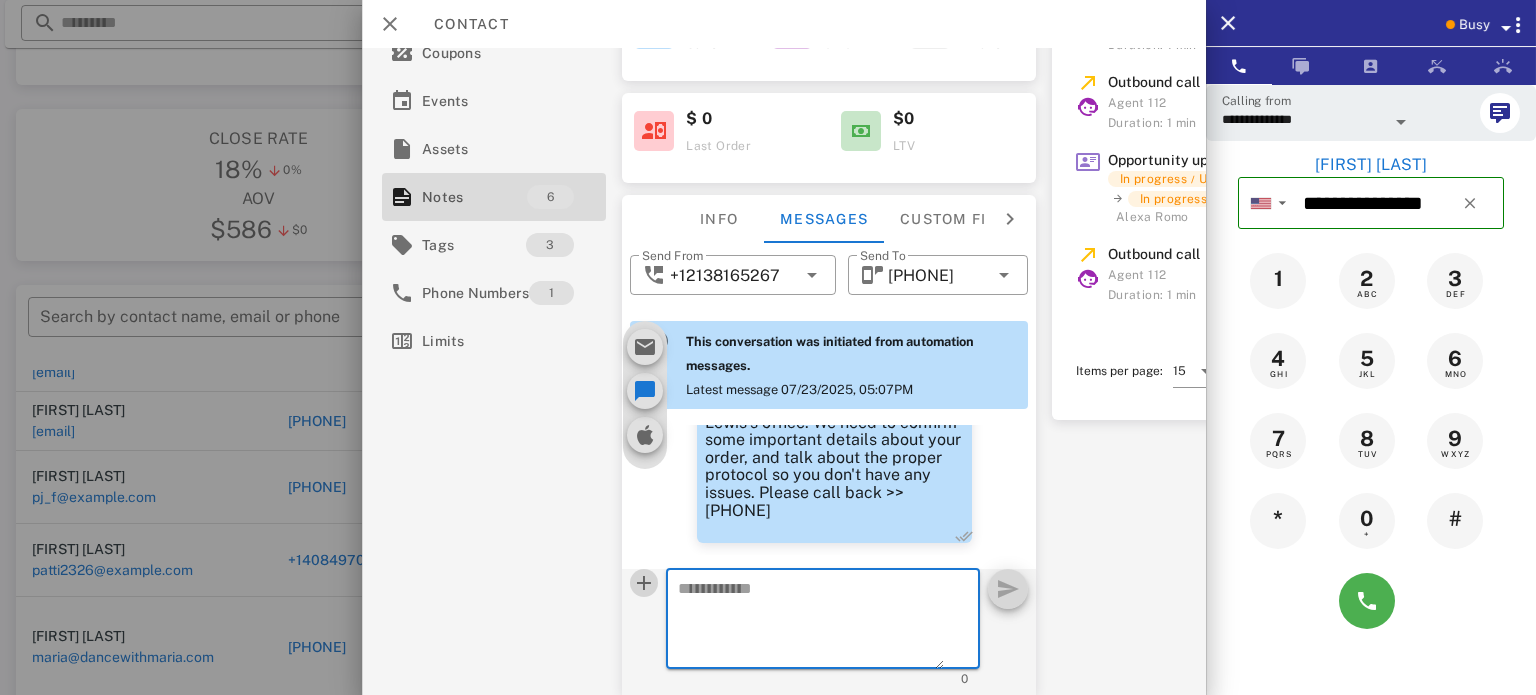 click at bounding box center [644, 583] 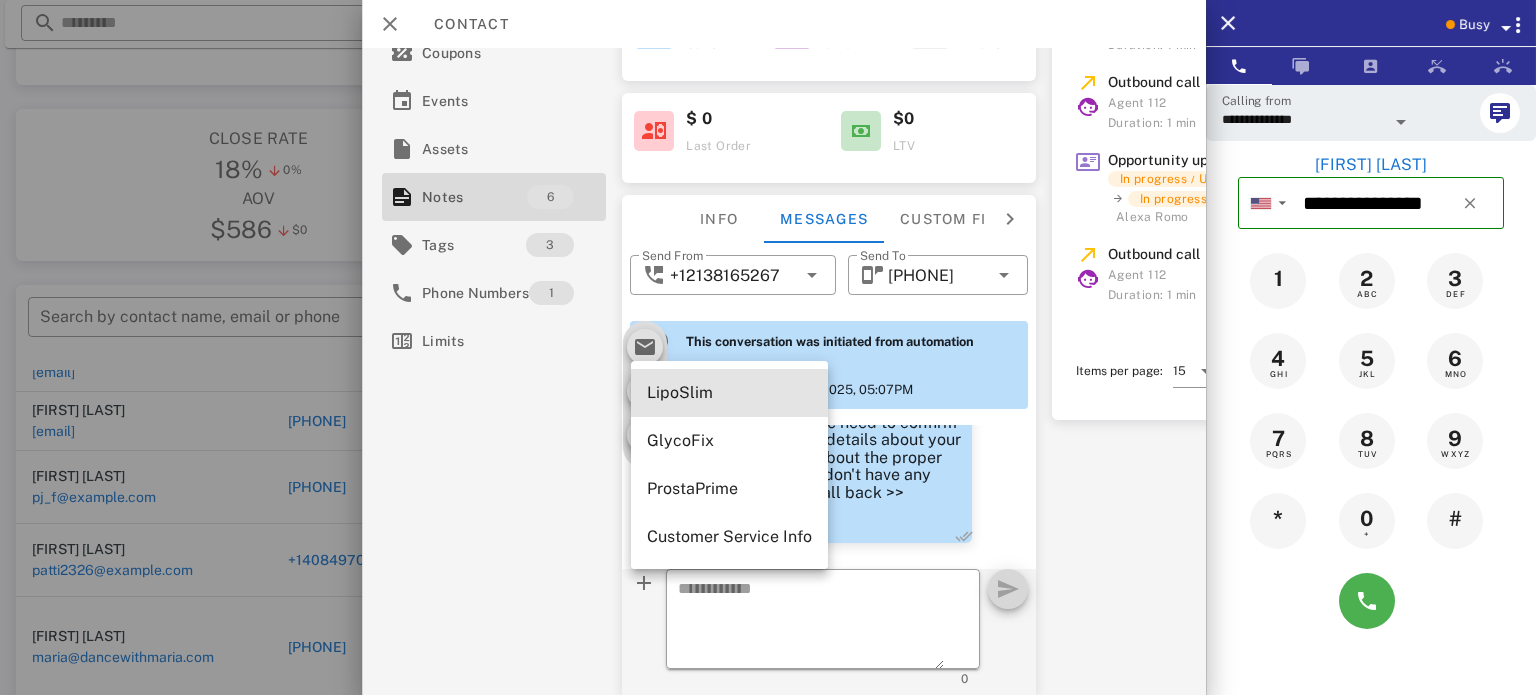 click on "LipoSlim" at bounding box center (729, 393) 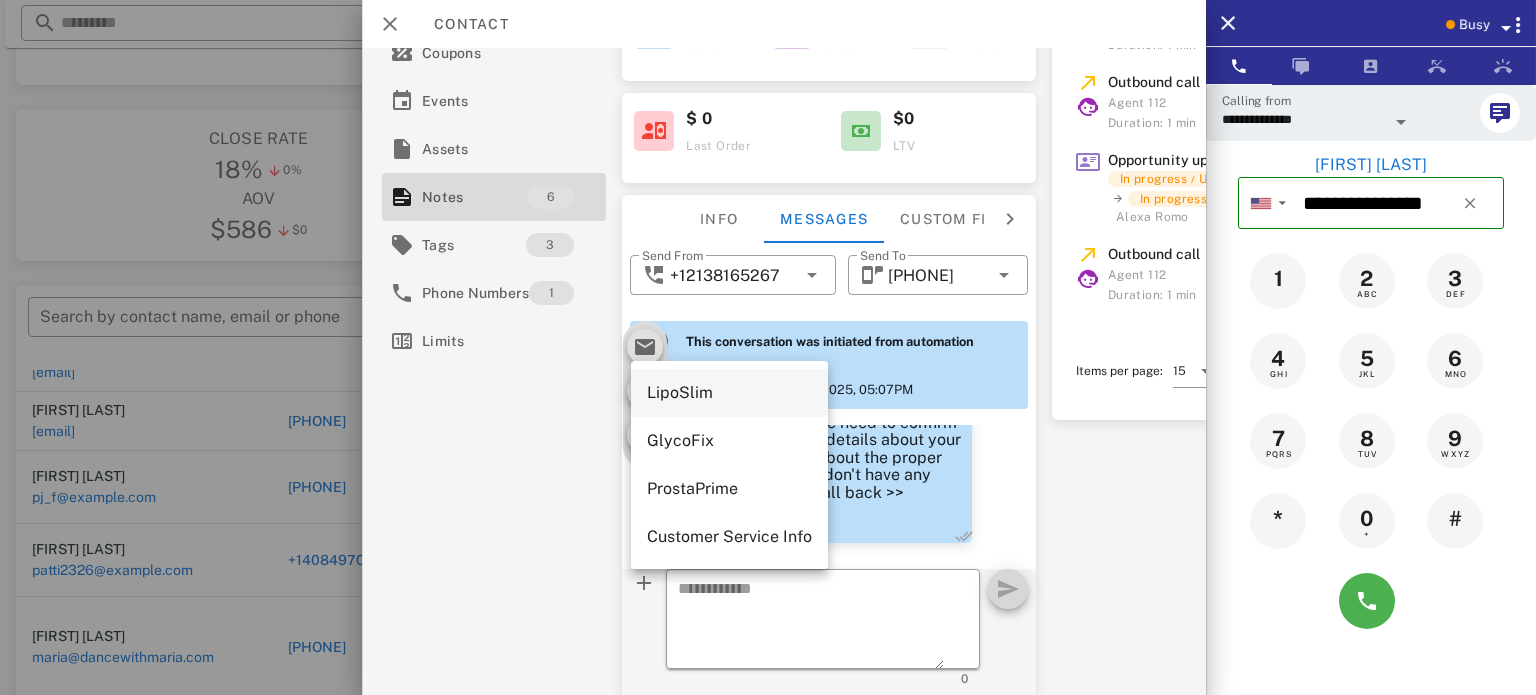 type on "**********" 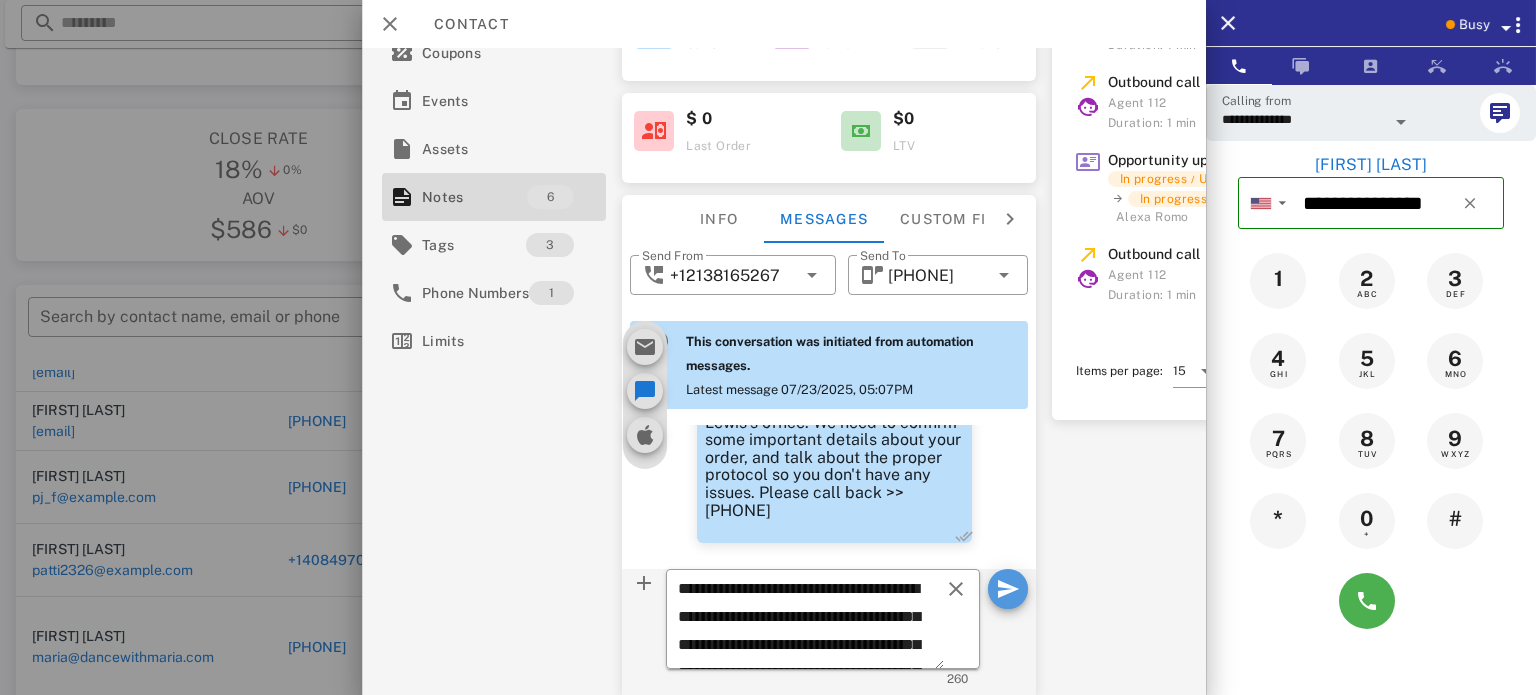 click at bounding box center (1008, 589) 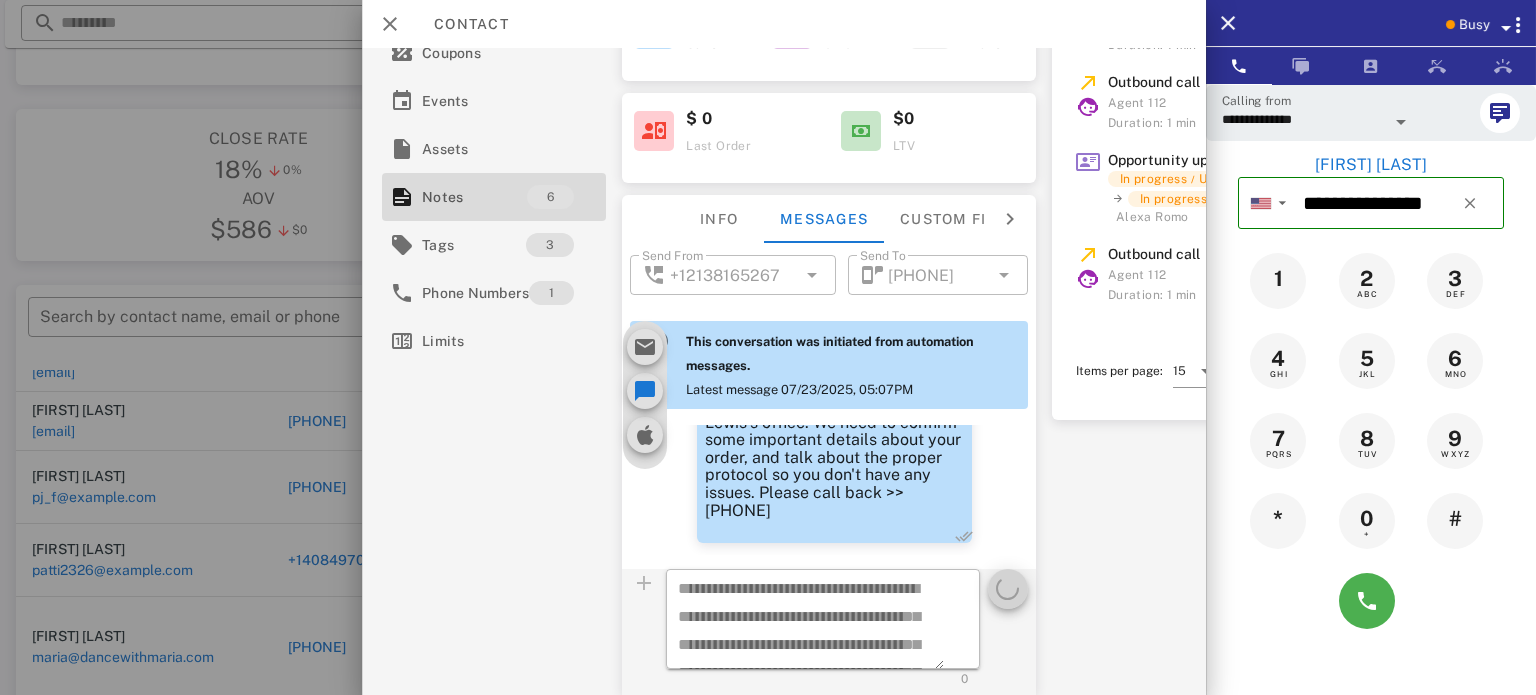type 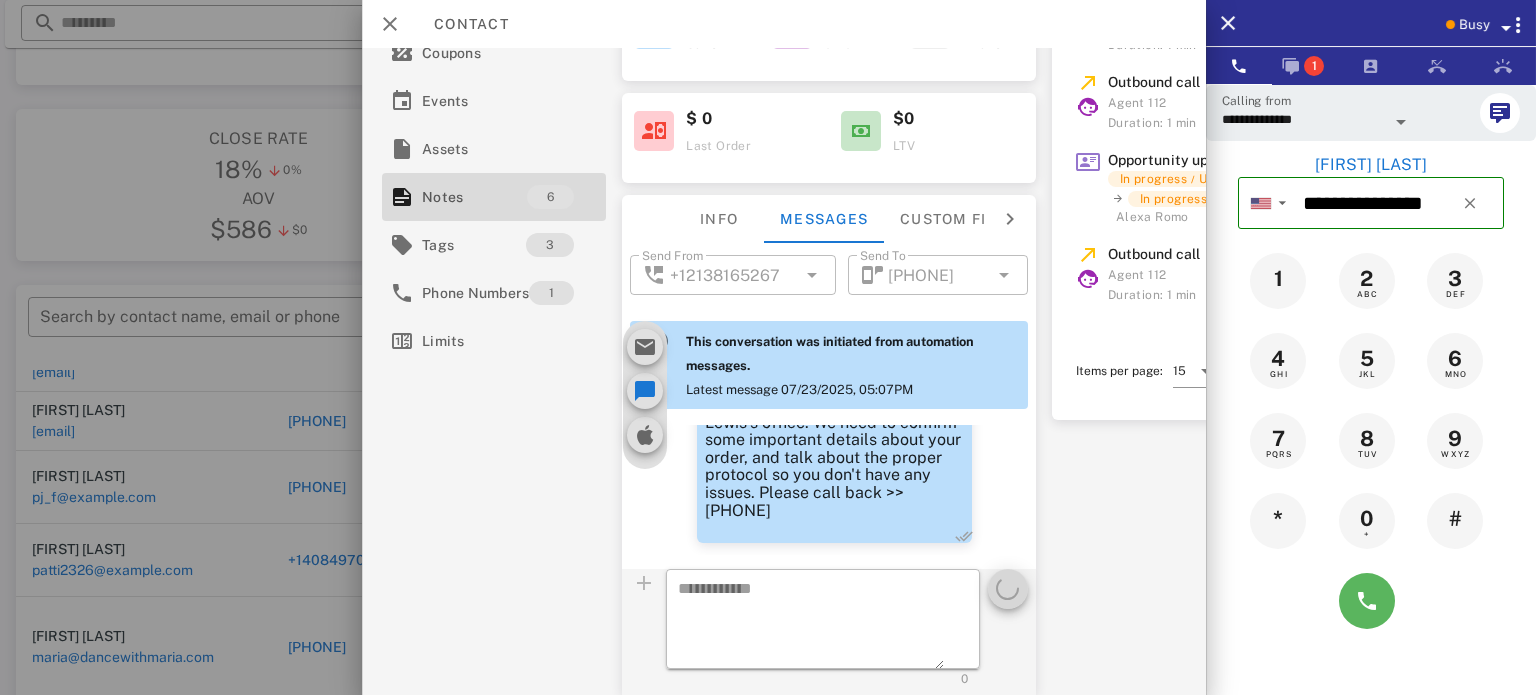 scroll, scrollTop: 1763, scrollLeft: 0, axis: vertical 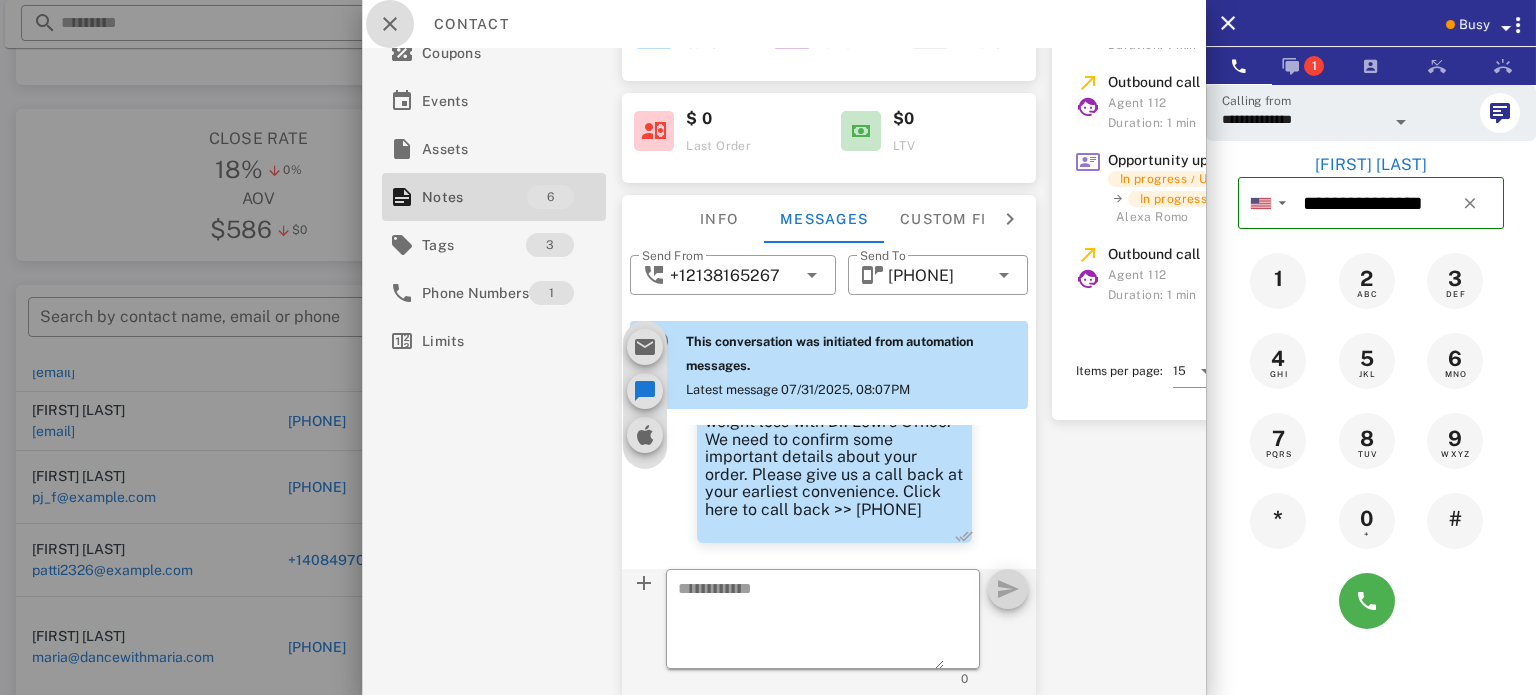 click at bounding box center (390, 24) 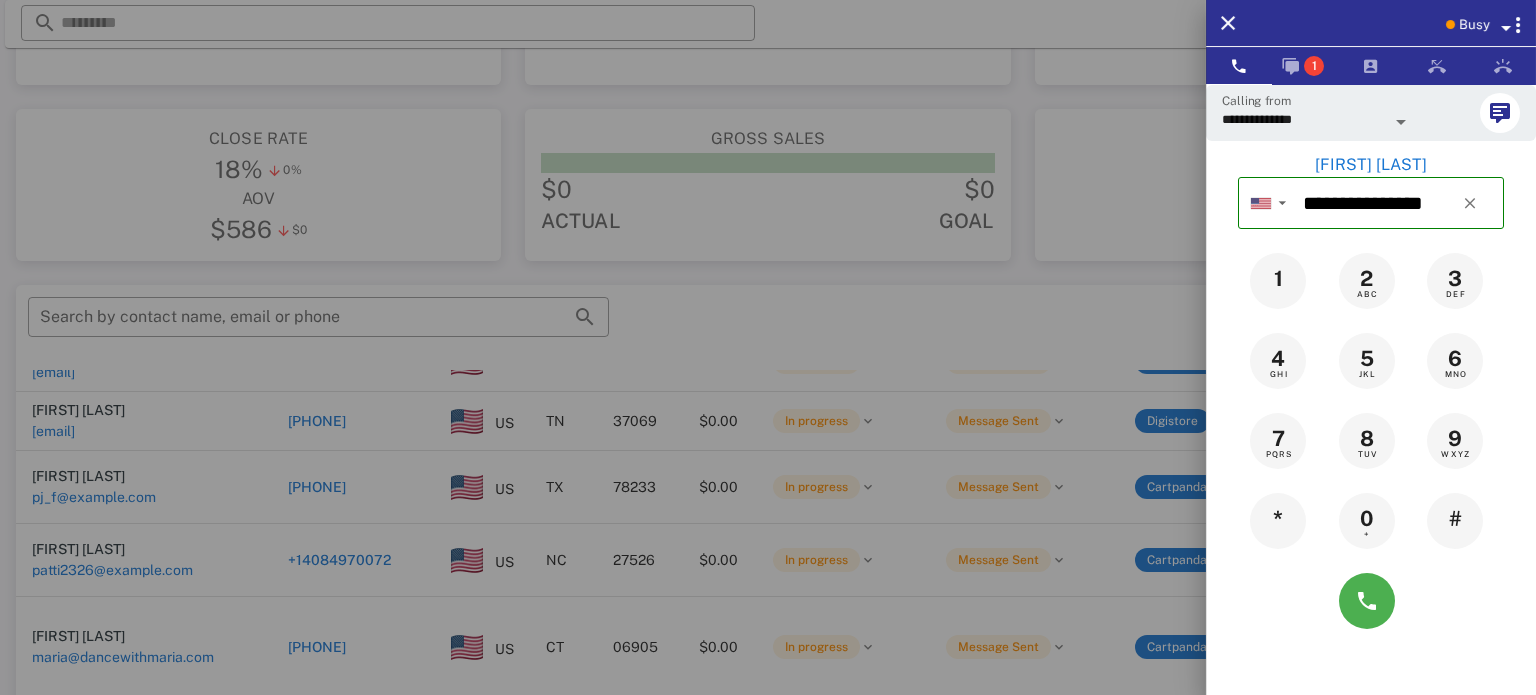 click at bounding box center [768, 347] 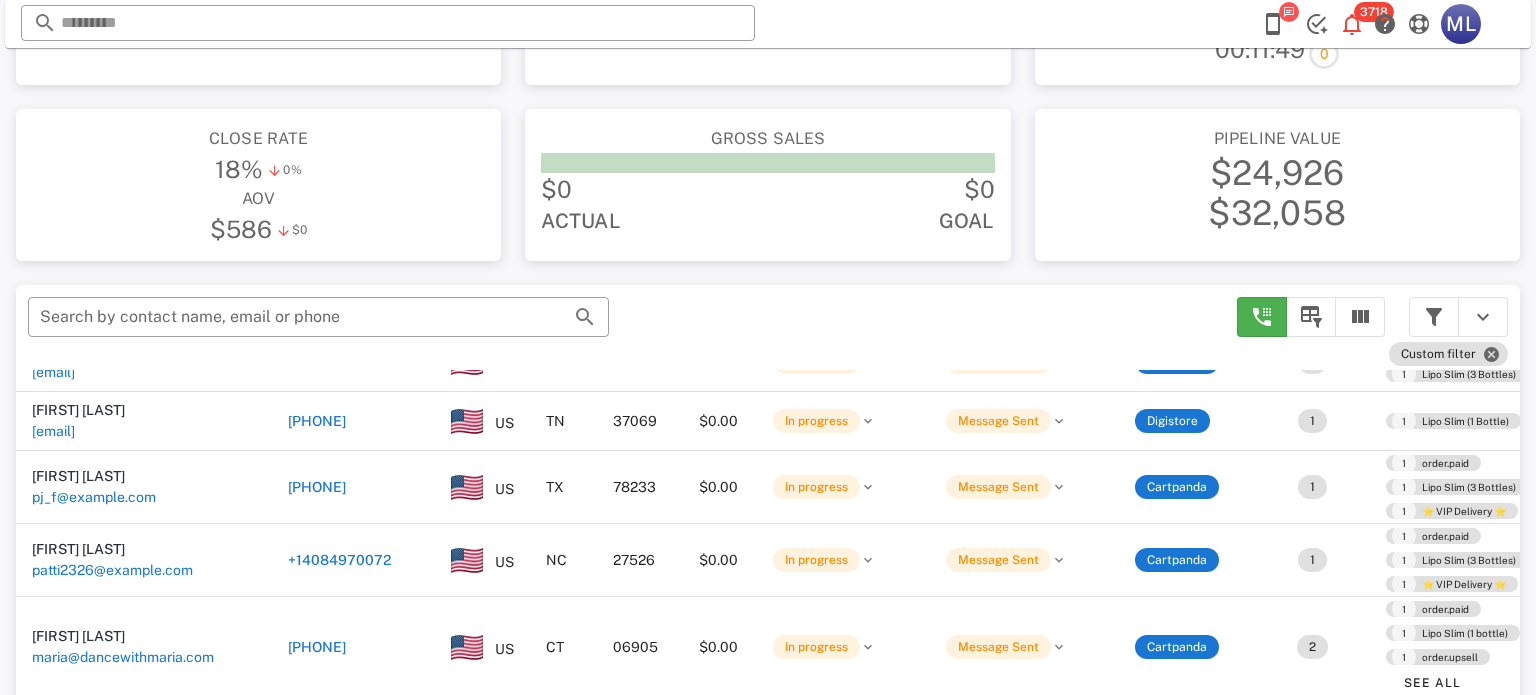 click on "[PHONE]" at bounding box center [317, 866] 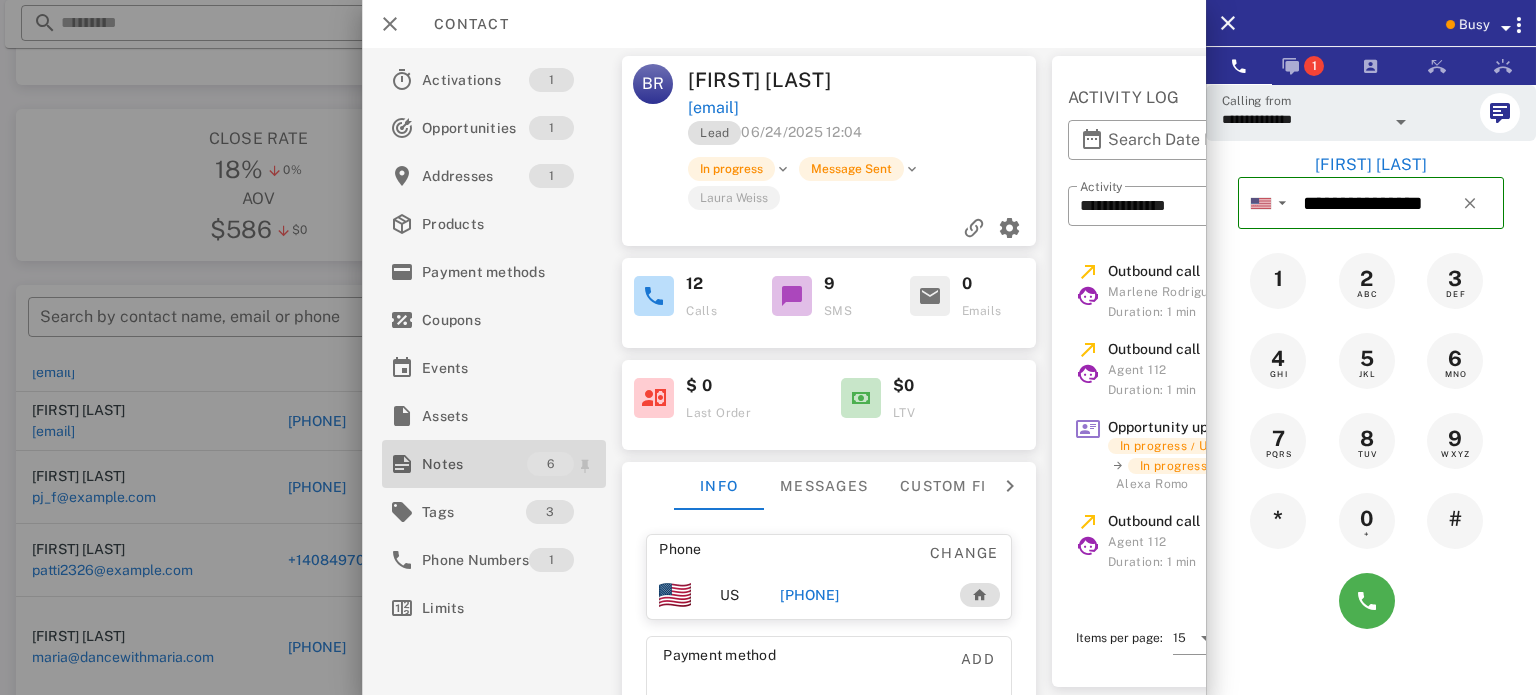click on "Notes" at bounding box center [474, 464] 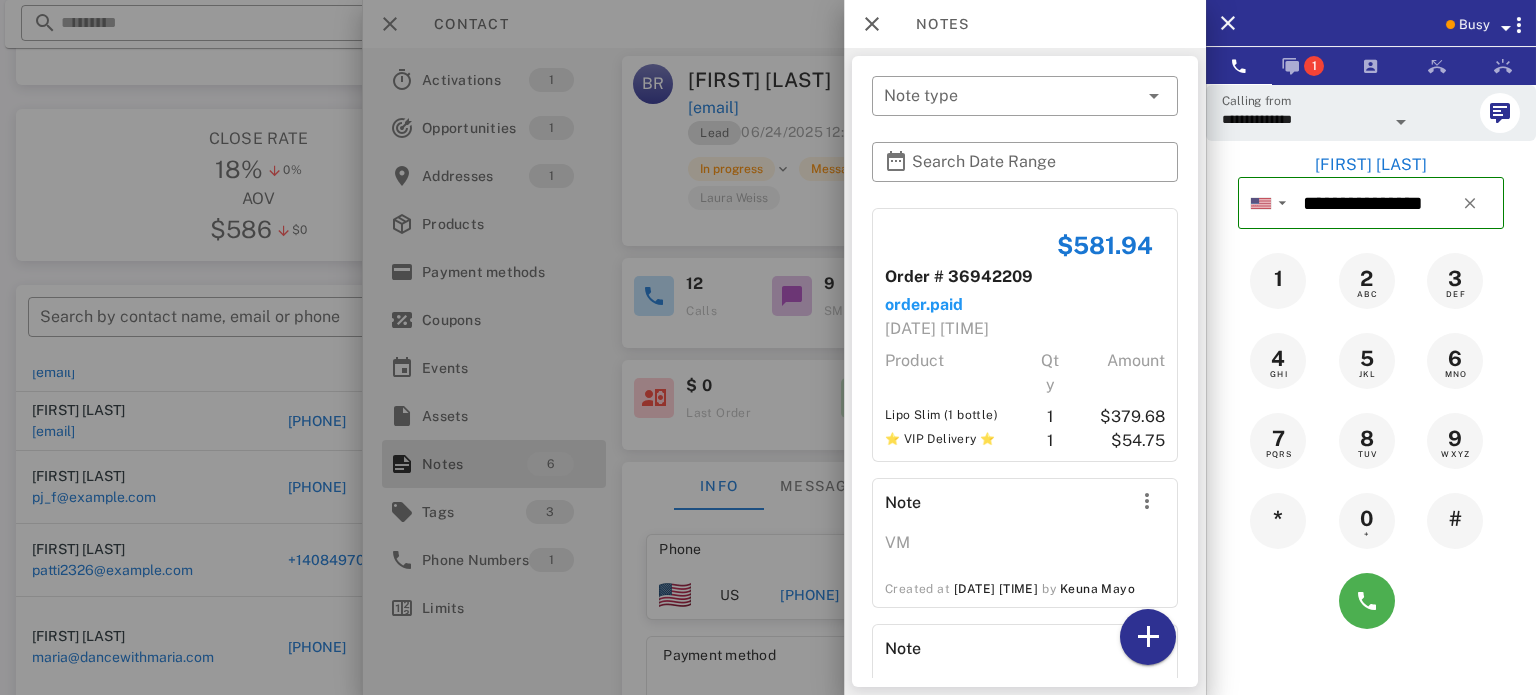 click on "$581.94   Order # 36942209   order.paid   06/24/2025 14:03   Product Qty Amount  Lipo Slim (1 bottle)  1 $379.68  ⭐ VIP Delivery ⭐  1 $54.75  Note  VM  Created at   06/26/2025 12:33   by   [FIRST] [LAST]   Note  VM  Created at   06/27/2025 14:15   by   [FIRST] [LAST]   Note  vm  Created at   07/04/2025 14:34   by   [FIRST] [LAST]   Note  vm  Created at   07/11/2025 15:49   by   [FIRST] [LAST]   Note  Sent Text  Created at   07/23/2025 17:52   by   [FIRST] [LAST]" at bounding box center (1025, 744) 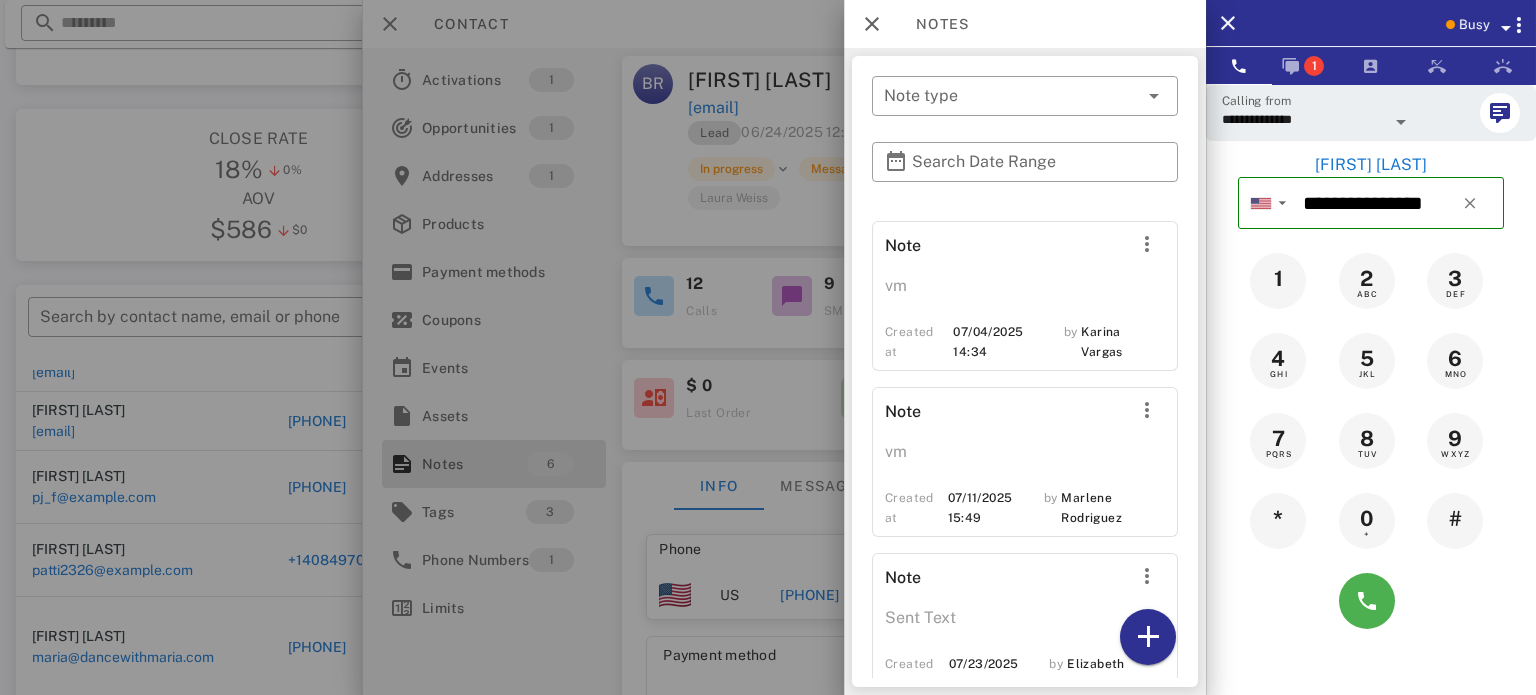 scroll, scrollTop: 555, scrollLeft: 0, axis: vertical 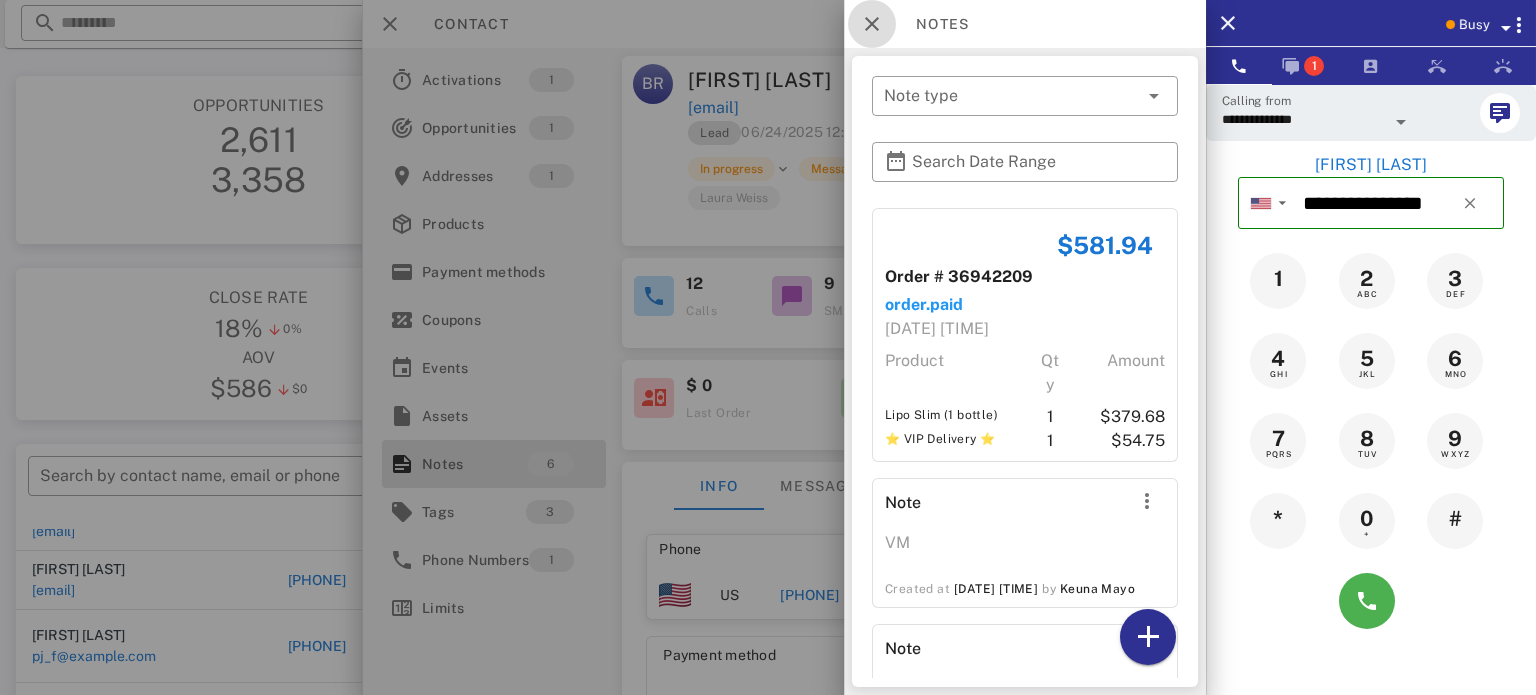 click at bounding box center [872, 24] 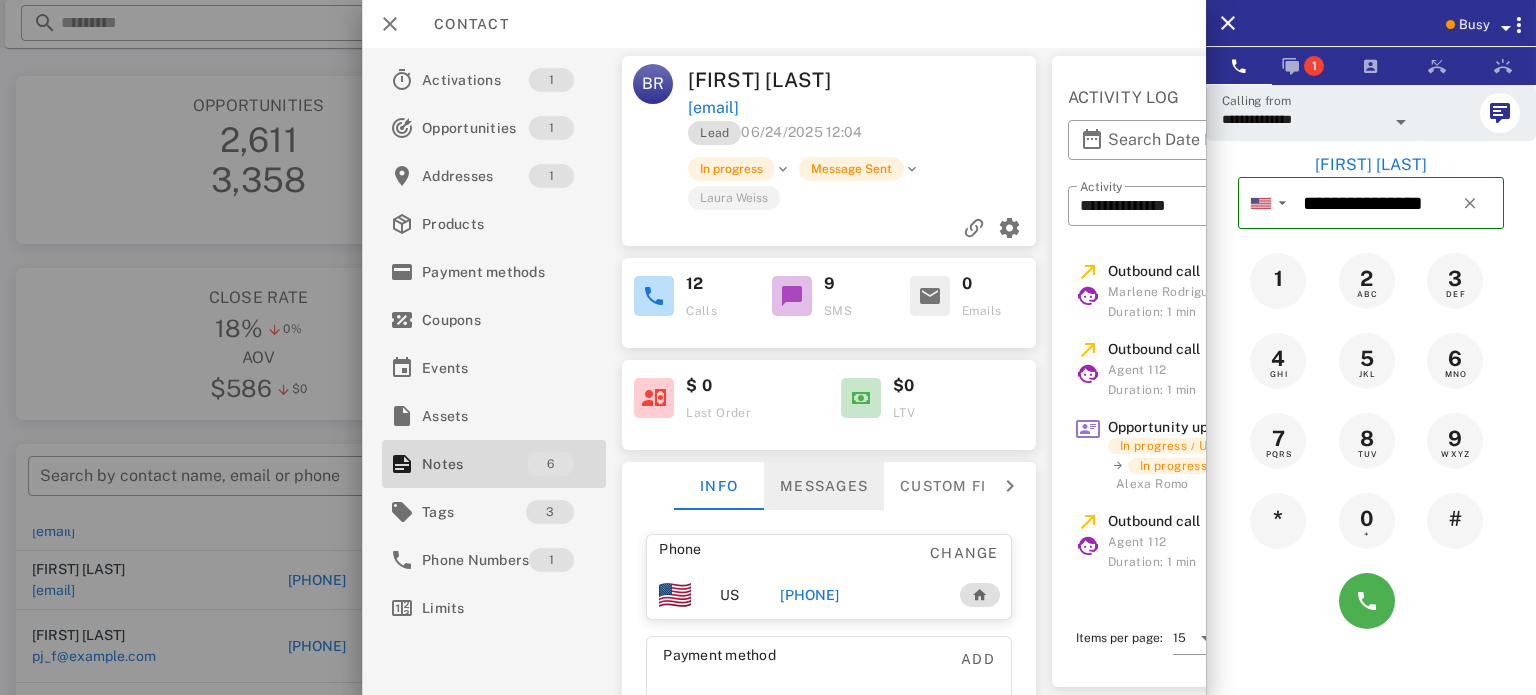 click on "Messages" at bounding box center [824, 486] 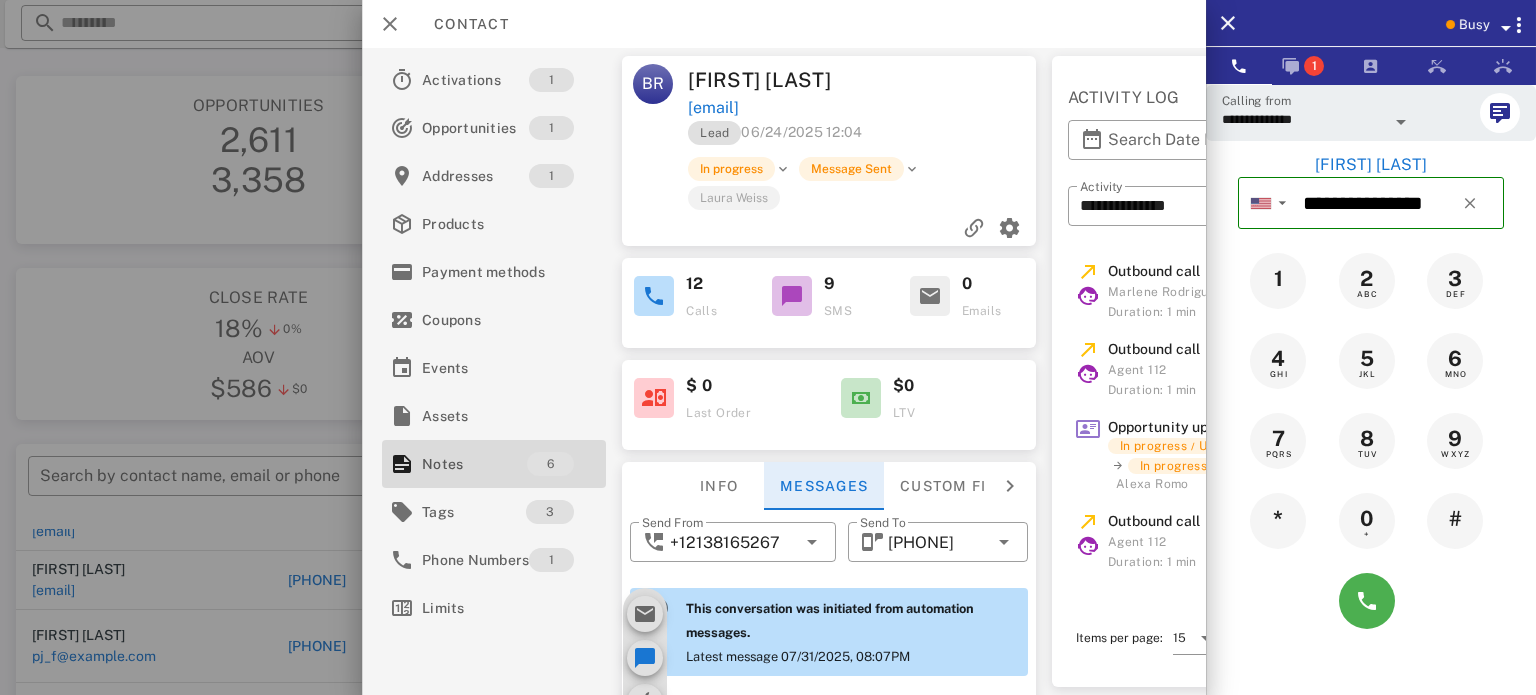 scroll, scrollTop: 1763, scrollLeft: 0, axis: vertical 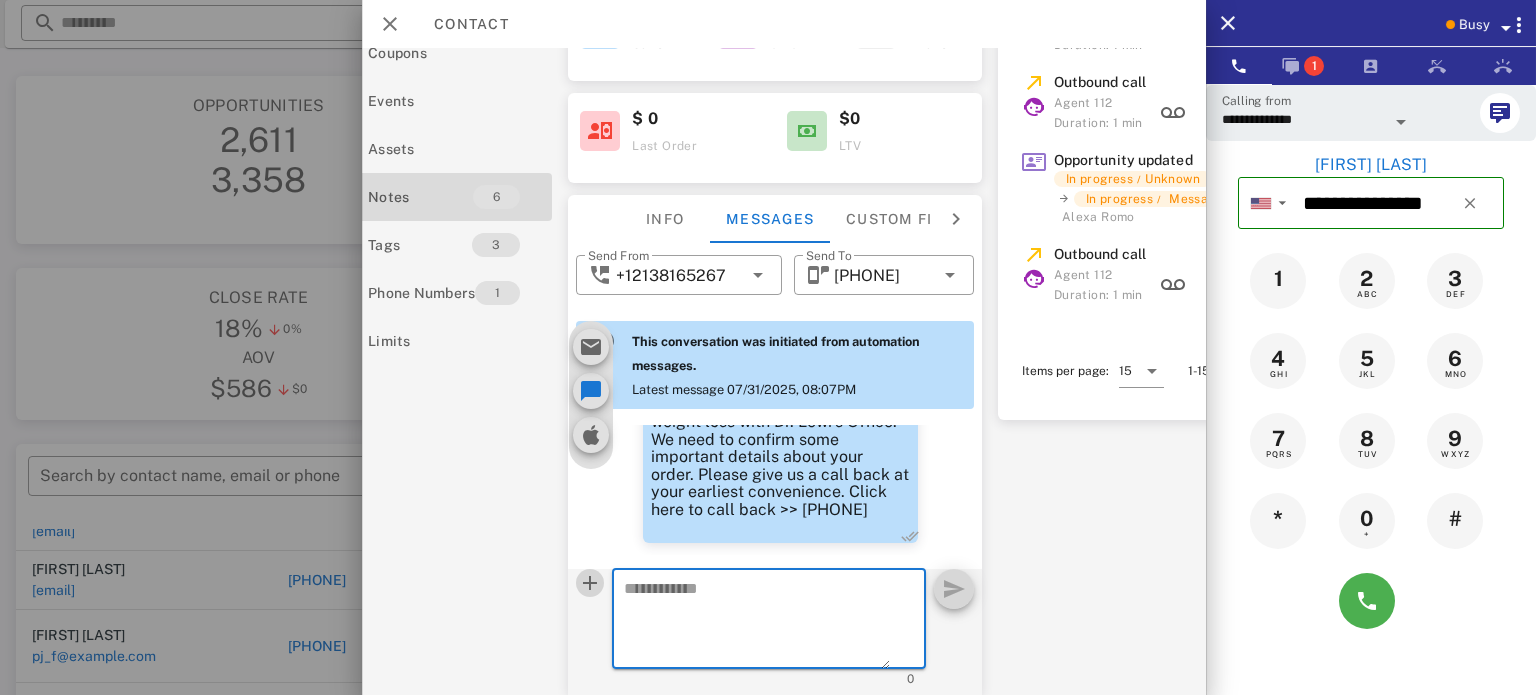 click at bounding box center [590, 583] 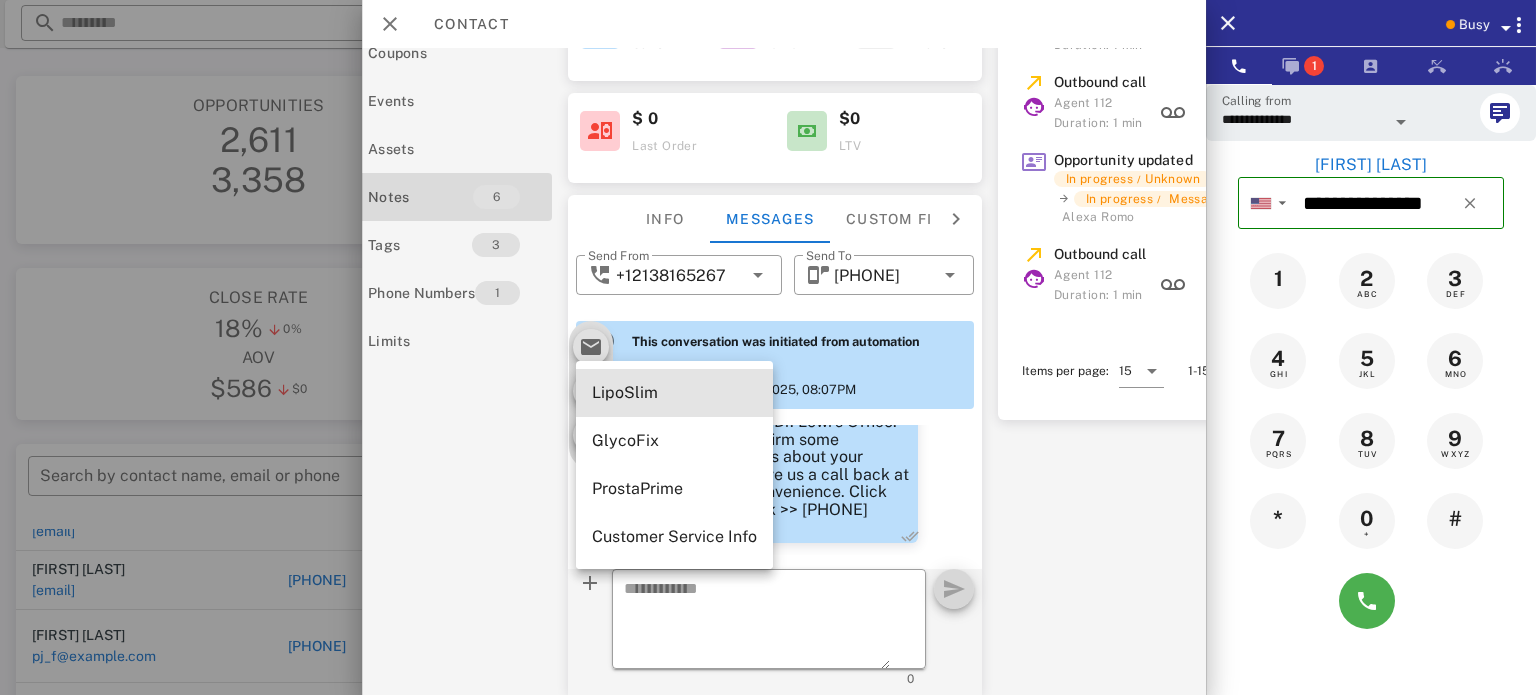 click on "LipoSlim" at bounding box center (674, 392) 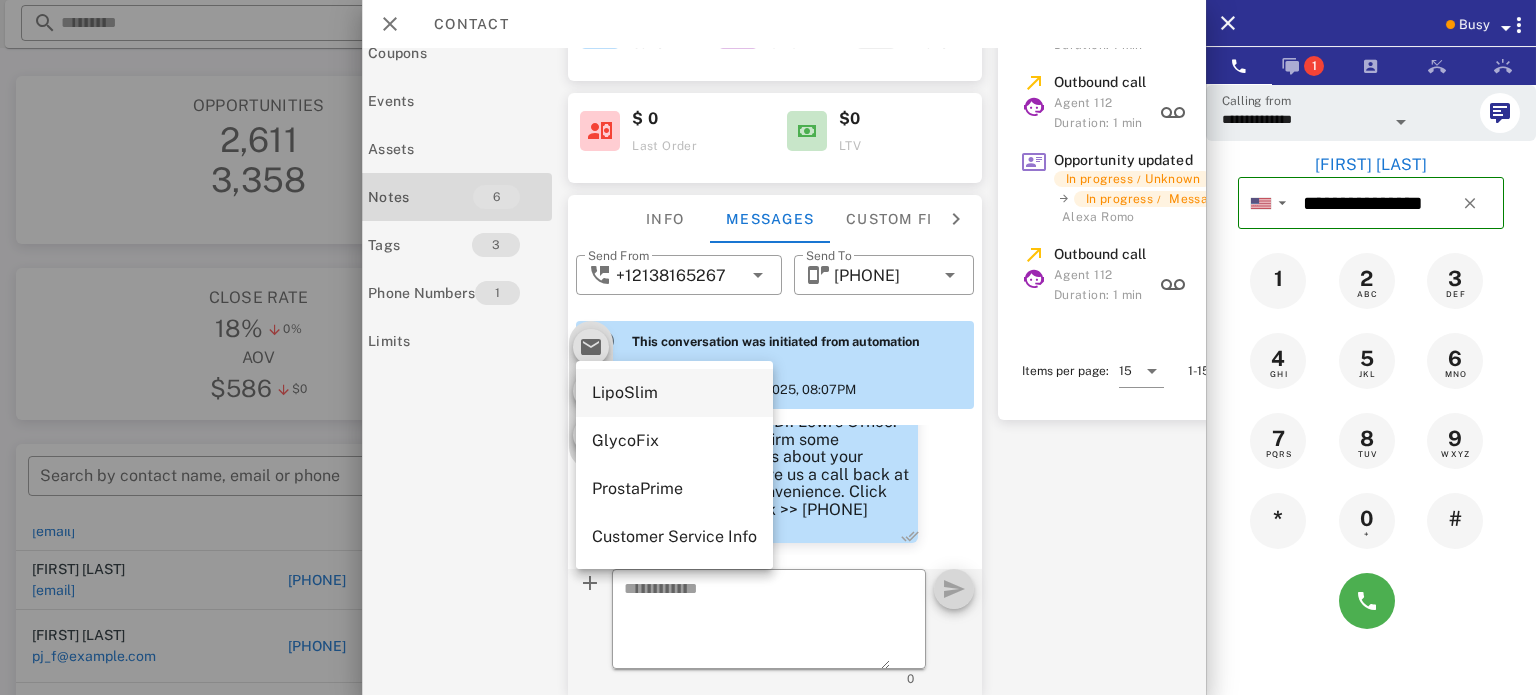 type on "**********" 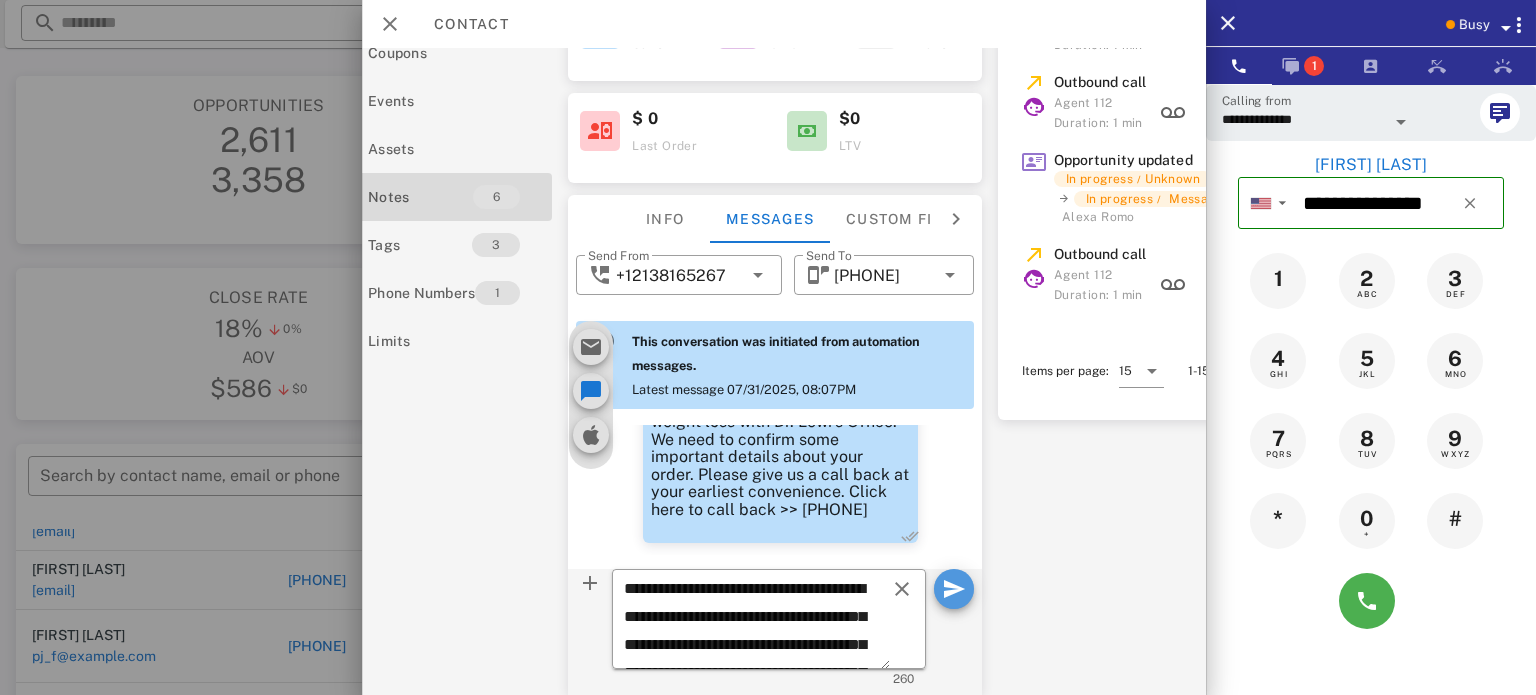 click at bounding box center [954, 589] 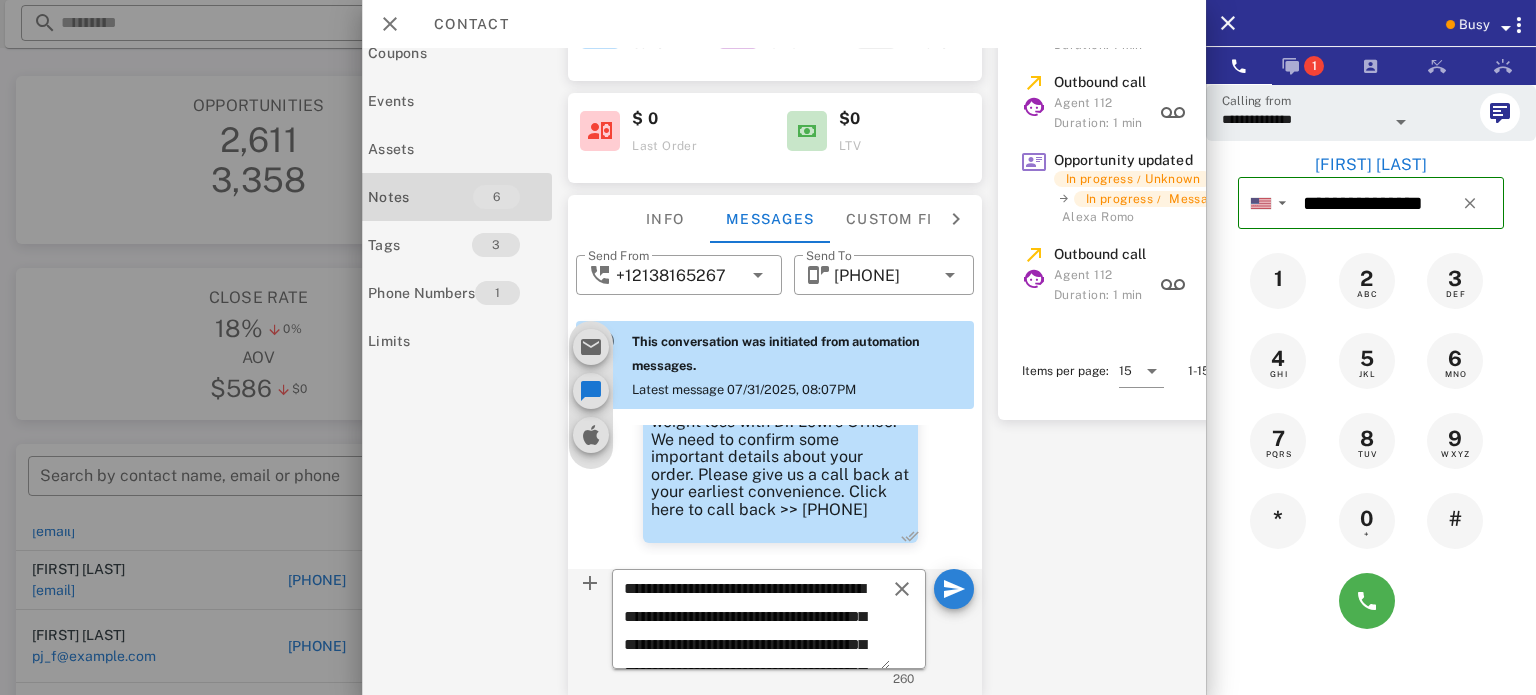 type 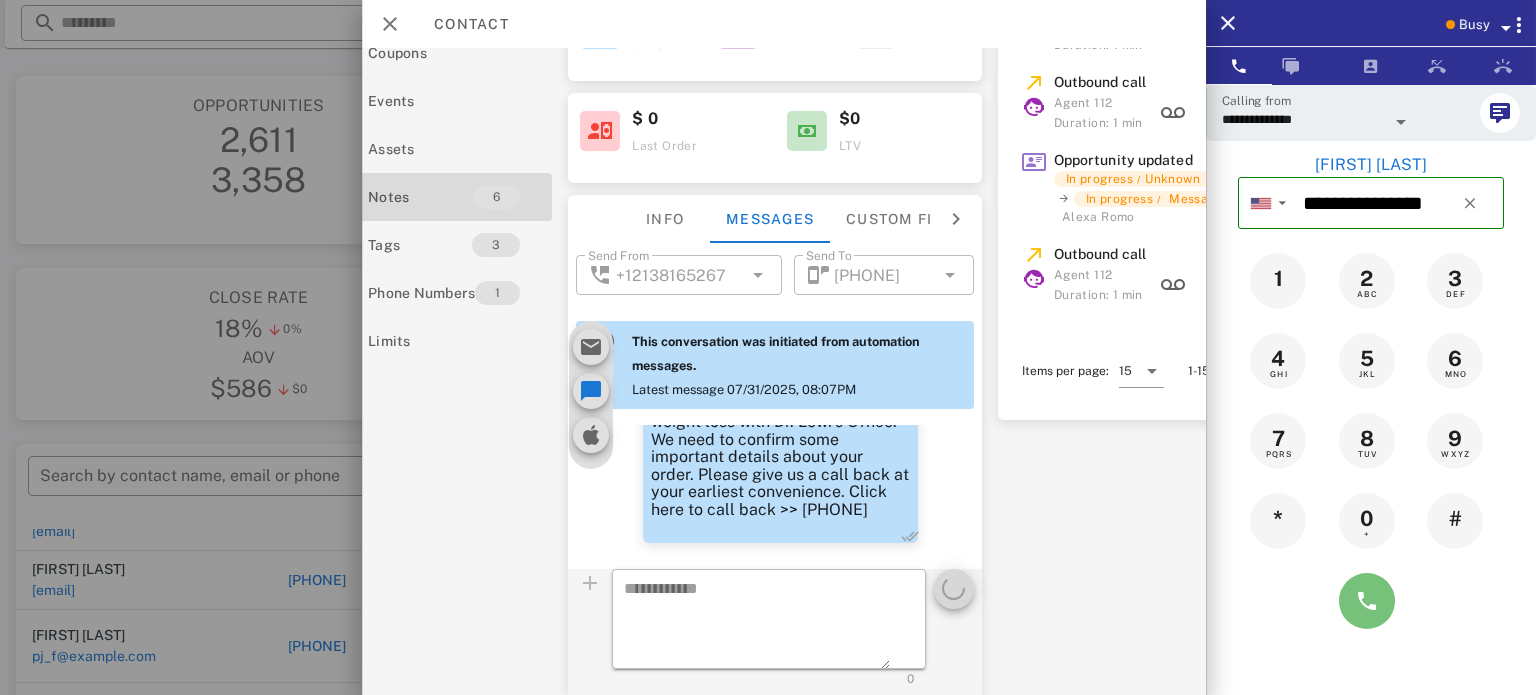 click at bounding box center [1367, 601] 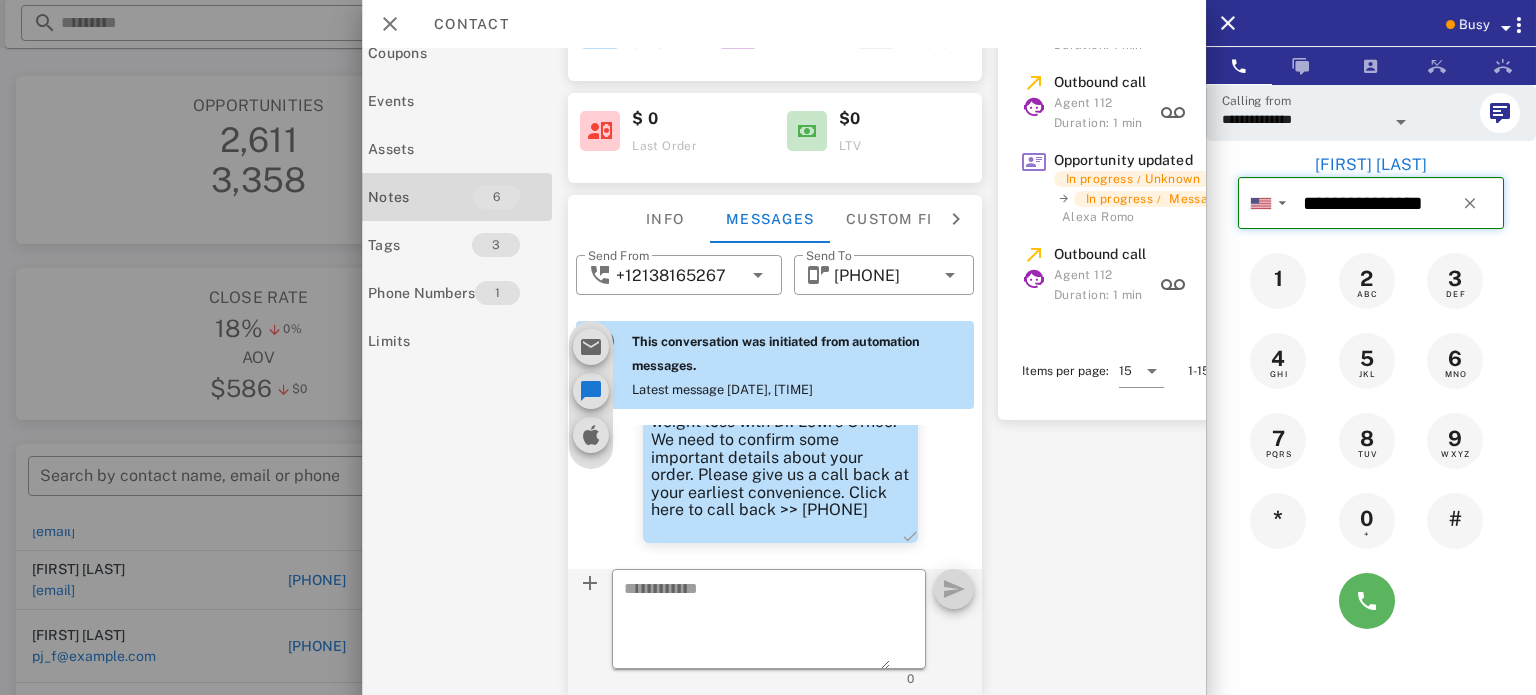 type 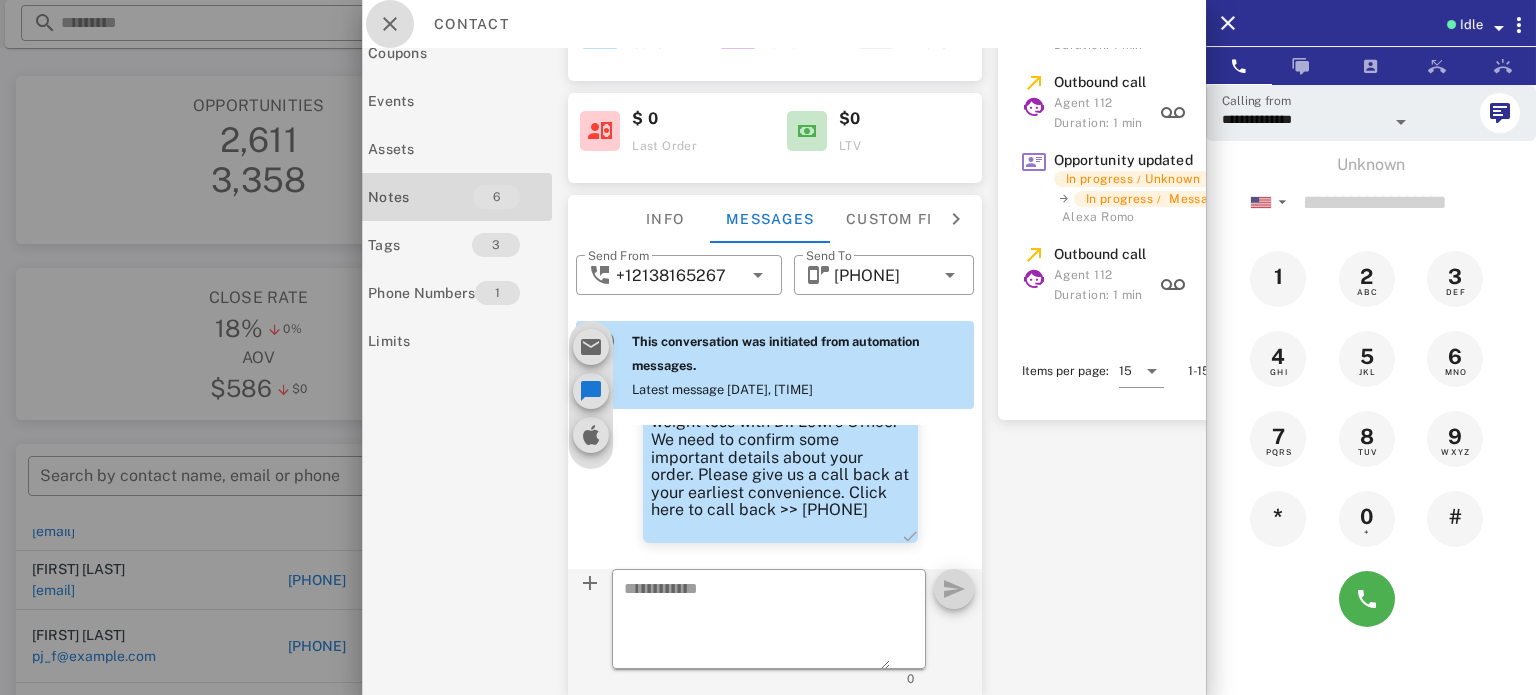 click at bounding box center (390, 24) 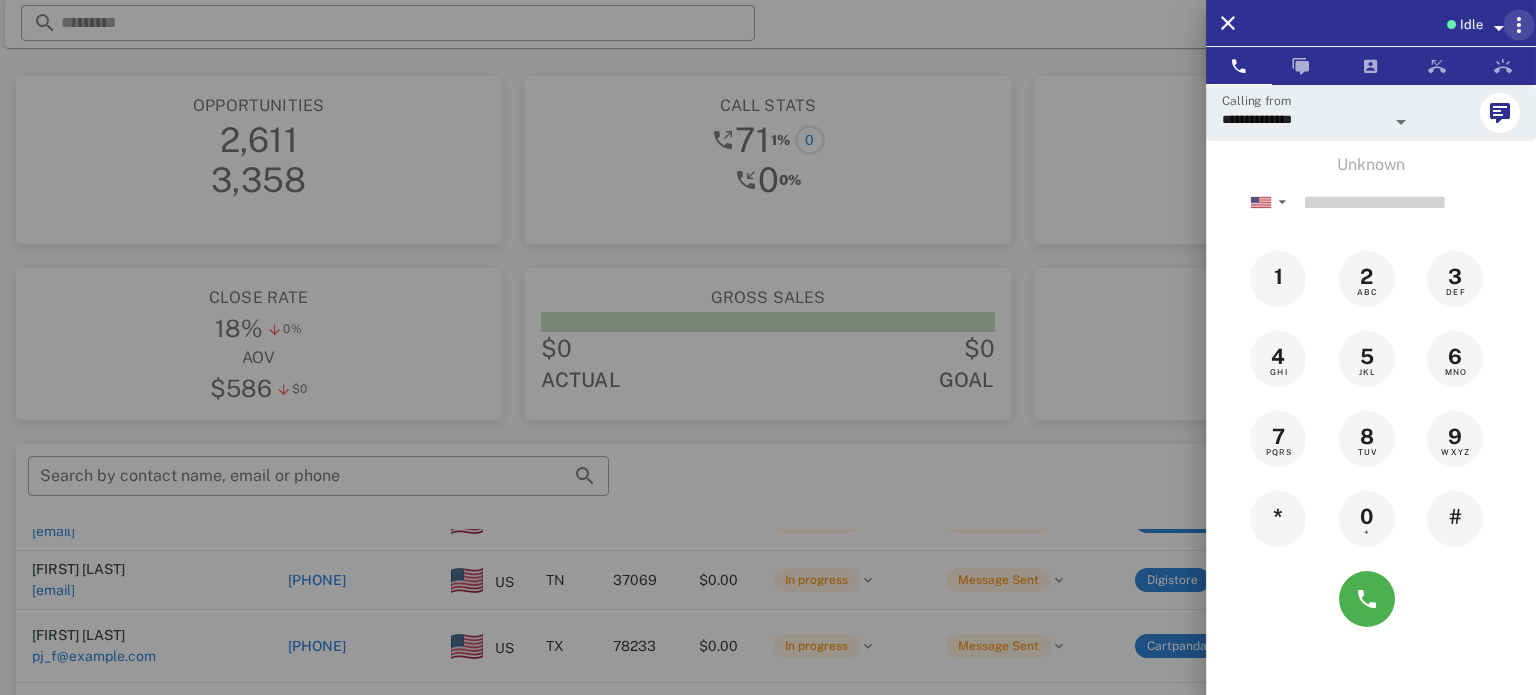 click at bounding box center [1519, 25] 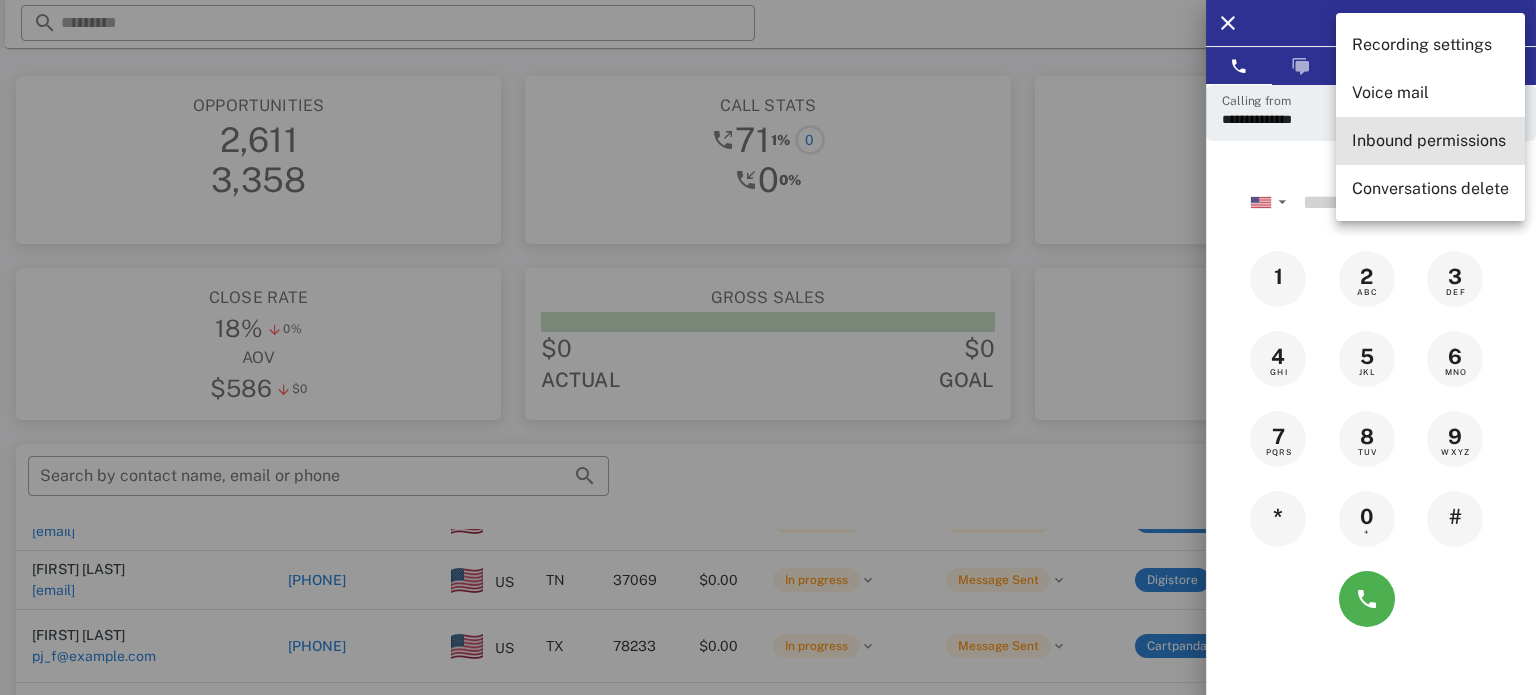 click on "Inbound permissions" at bounding box center (1430, 140) 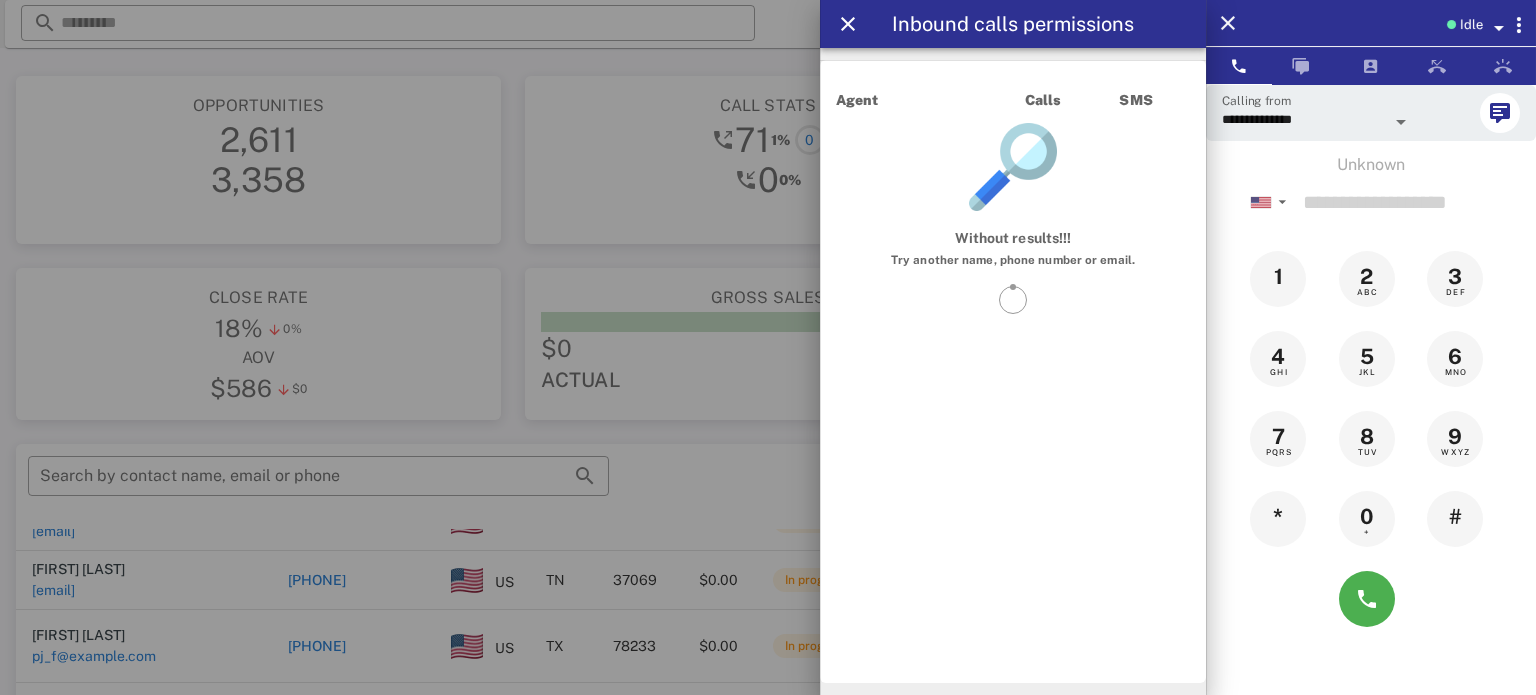 click on "Calls" at bounding box center (1060, 100) 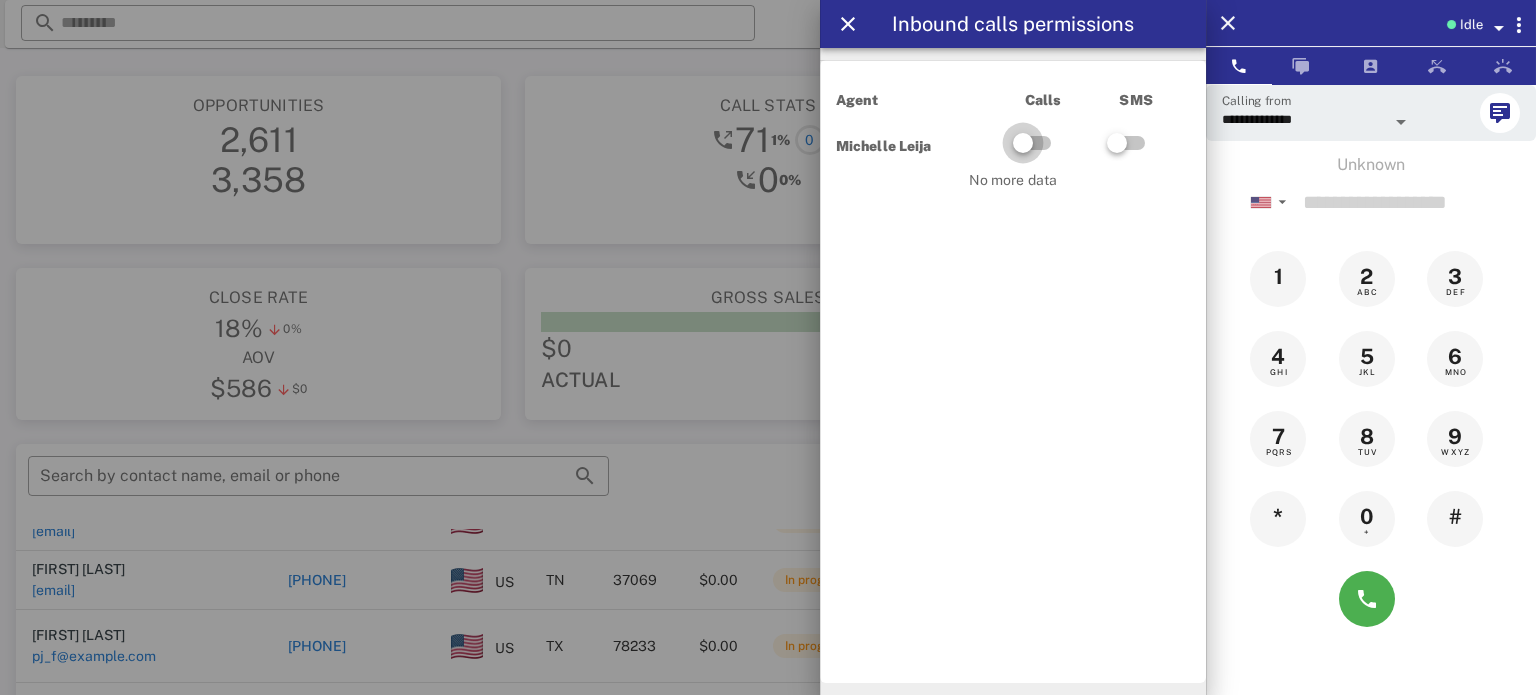 click at bounding box center (1023, 143) 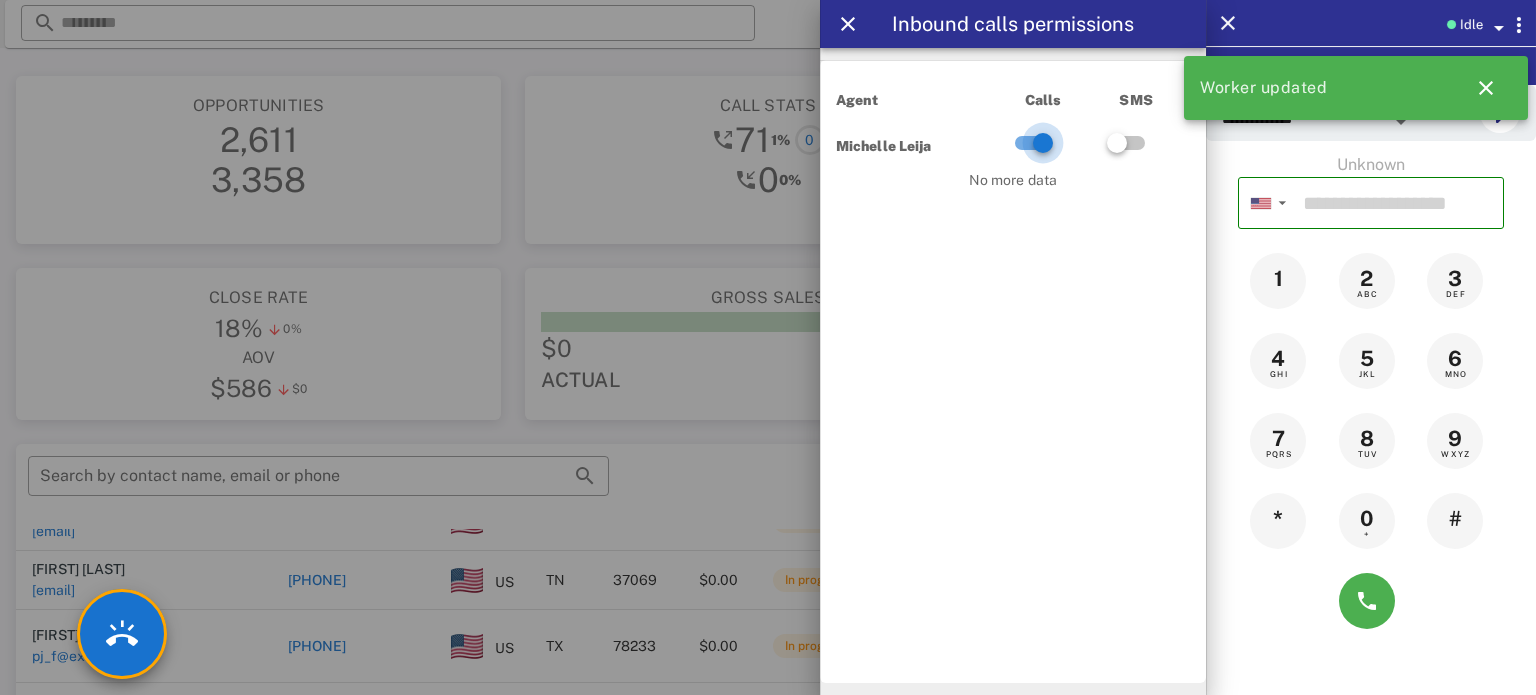 click at bounding box center [1043, 143] 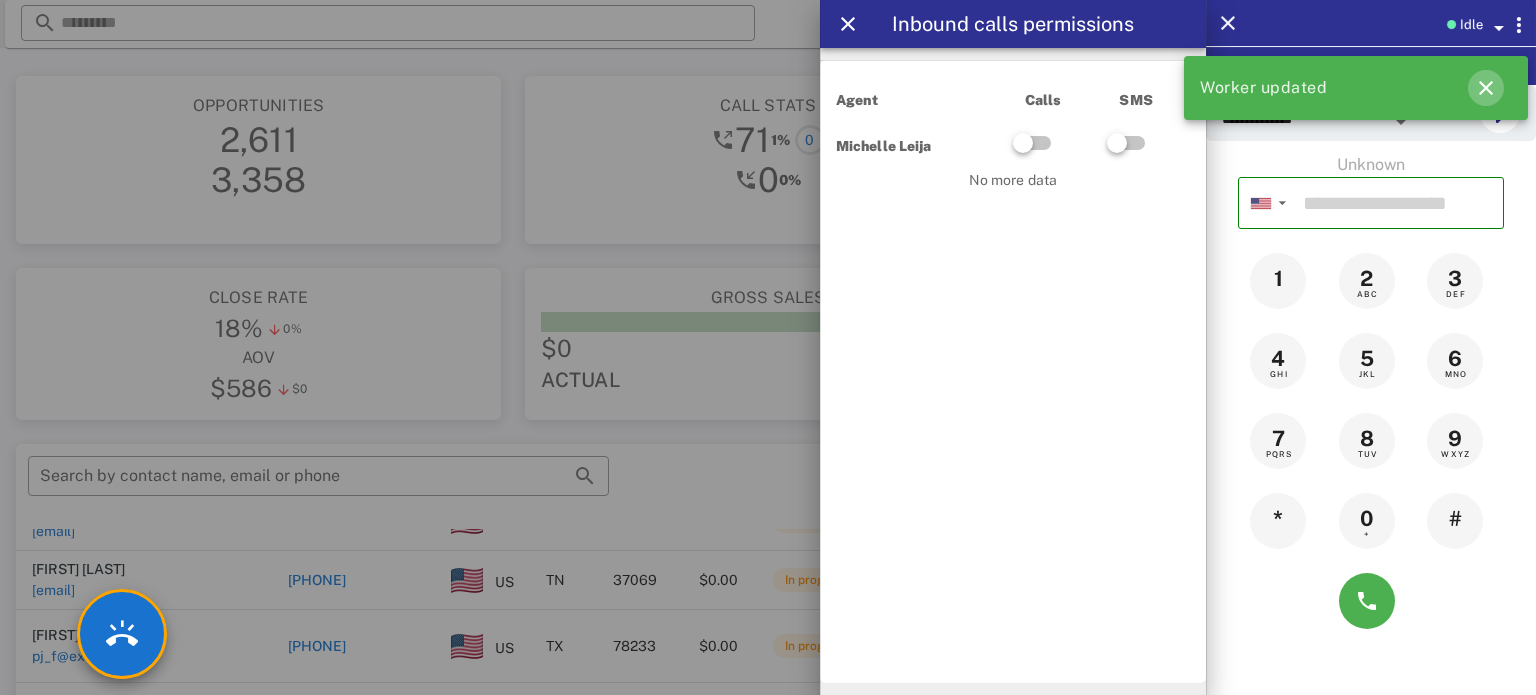 click at bounding box center (1486, 88) 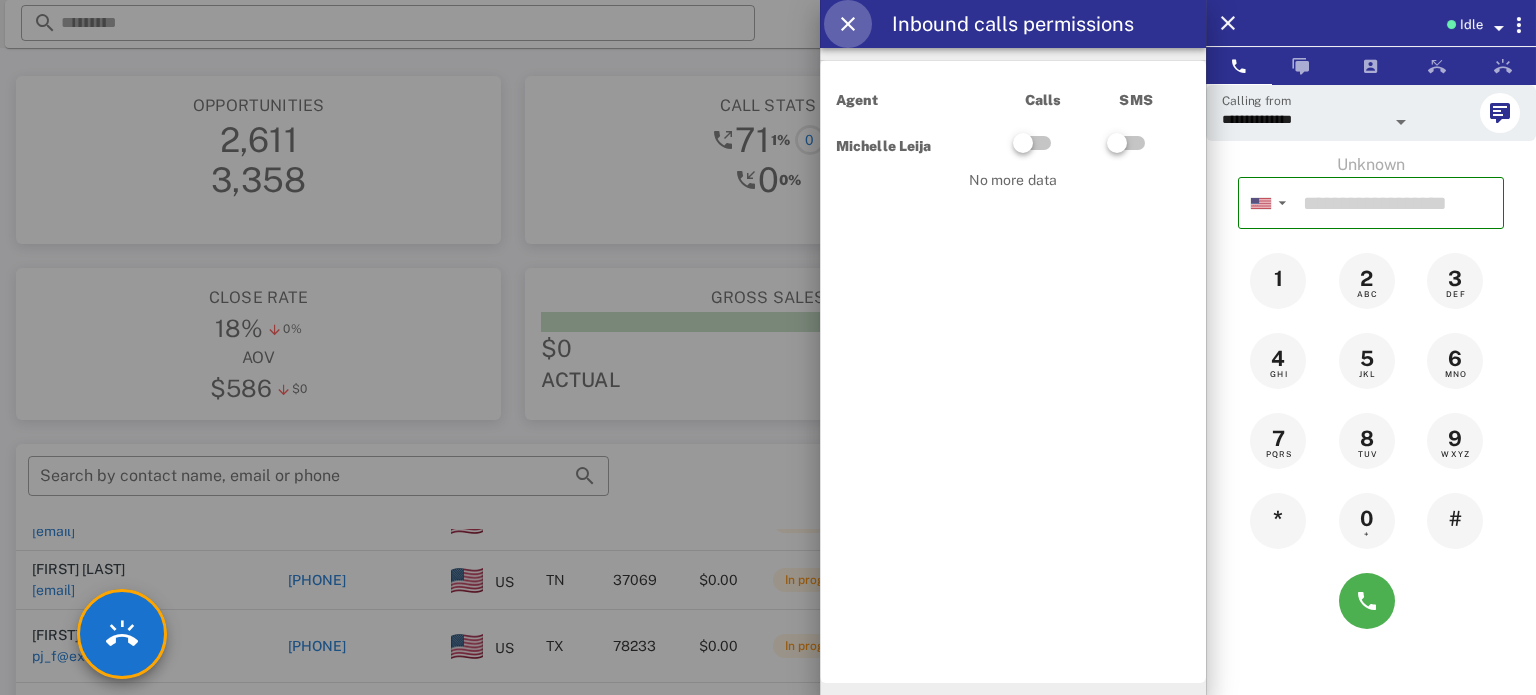 click at bounding box center (848, 24) 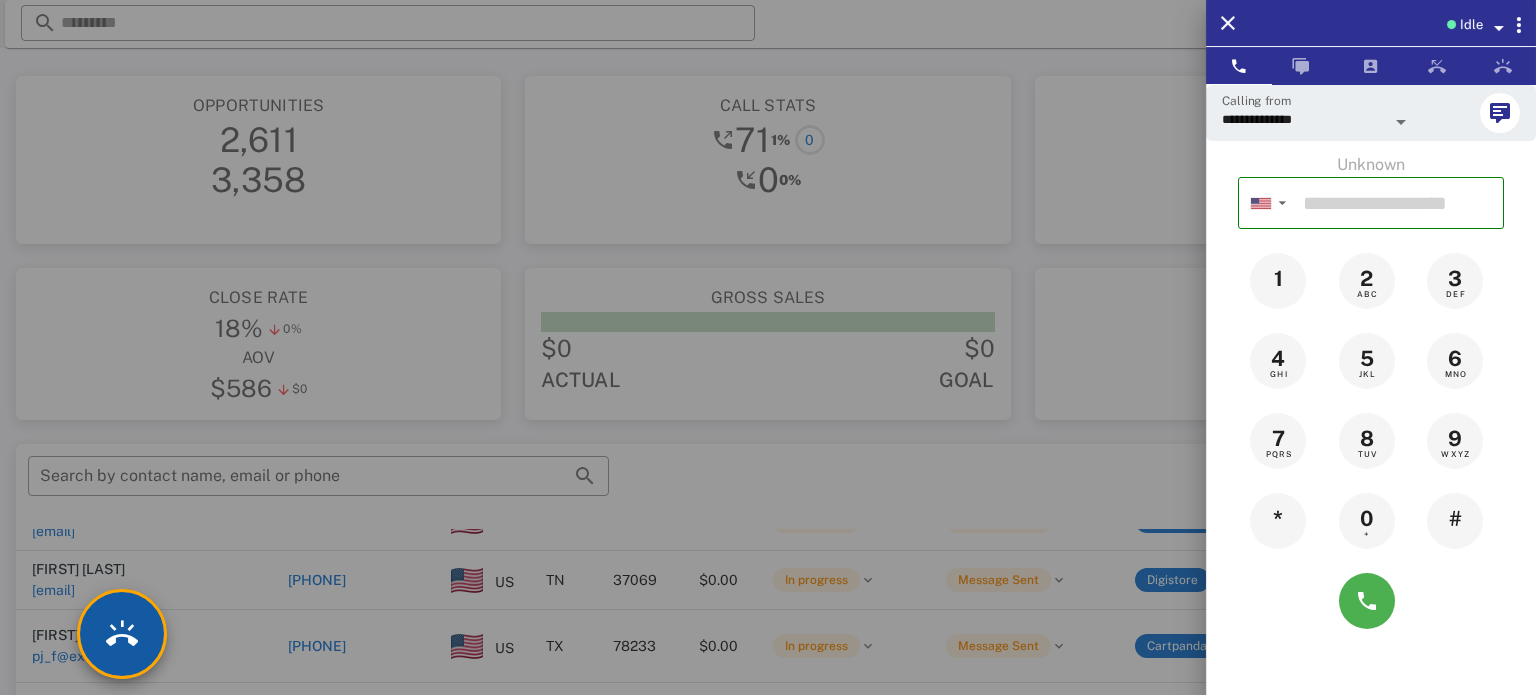 click at bounding box center (122, 634) 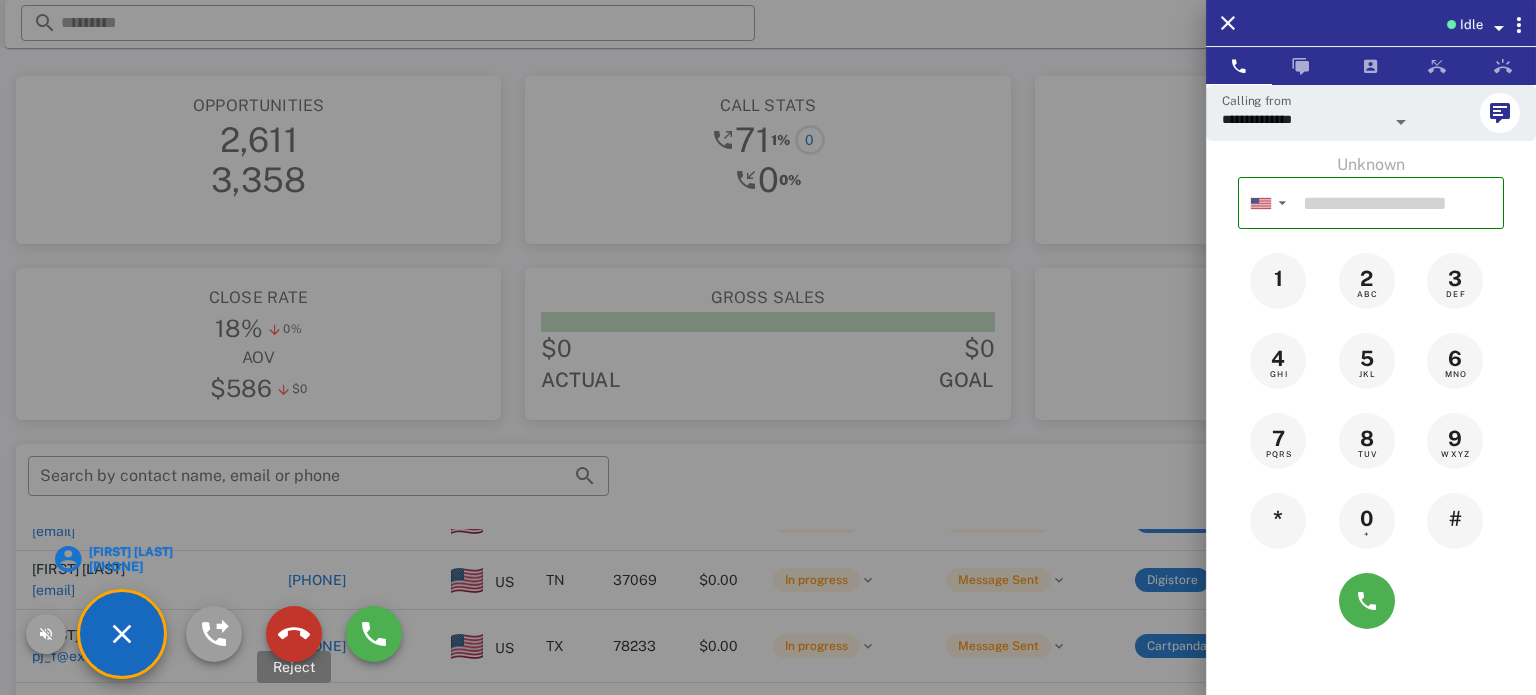 click at bounding box center (294, 634) 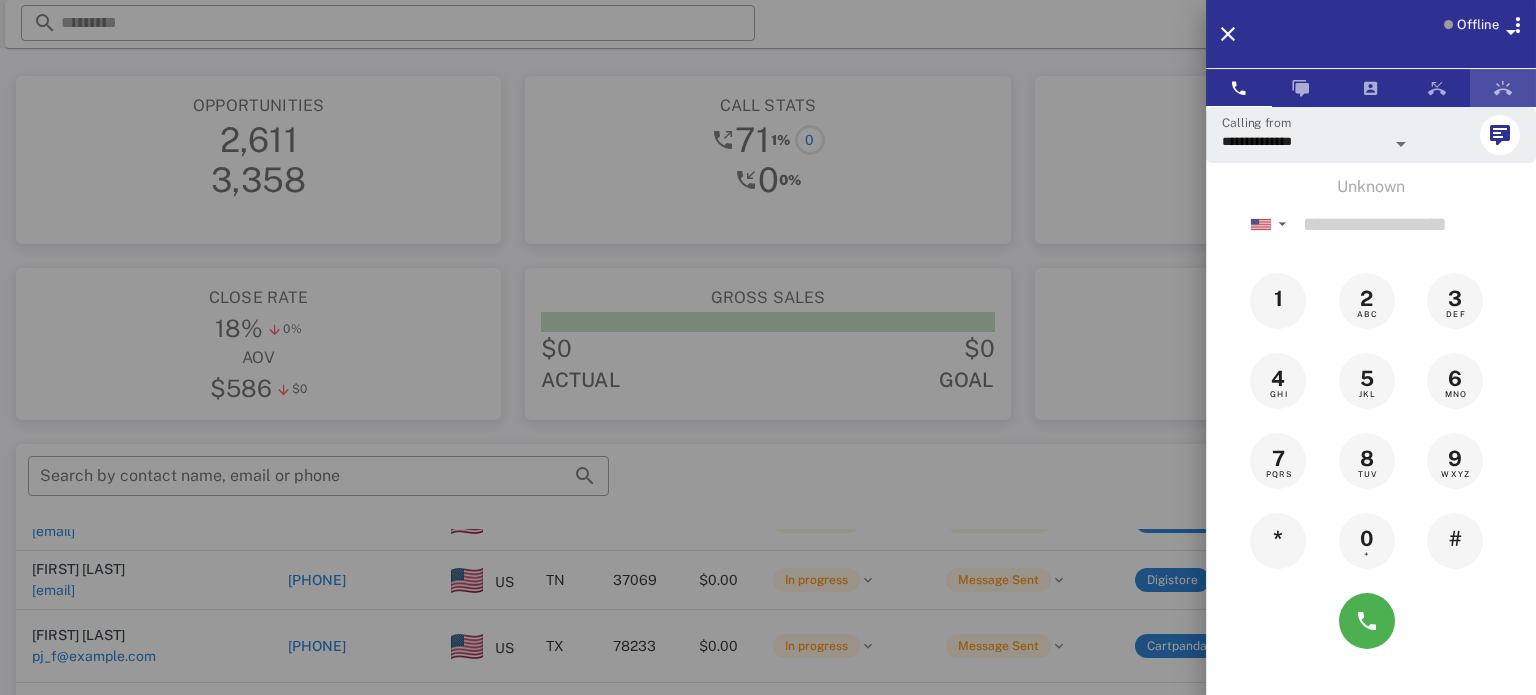 click at bounding box center (1503, 88) 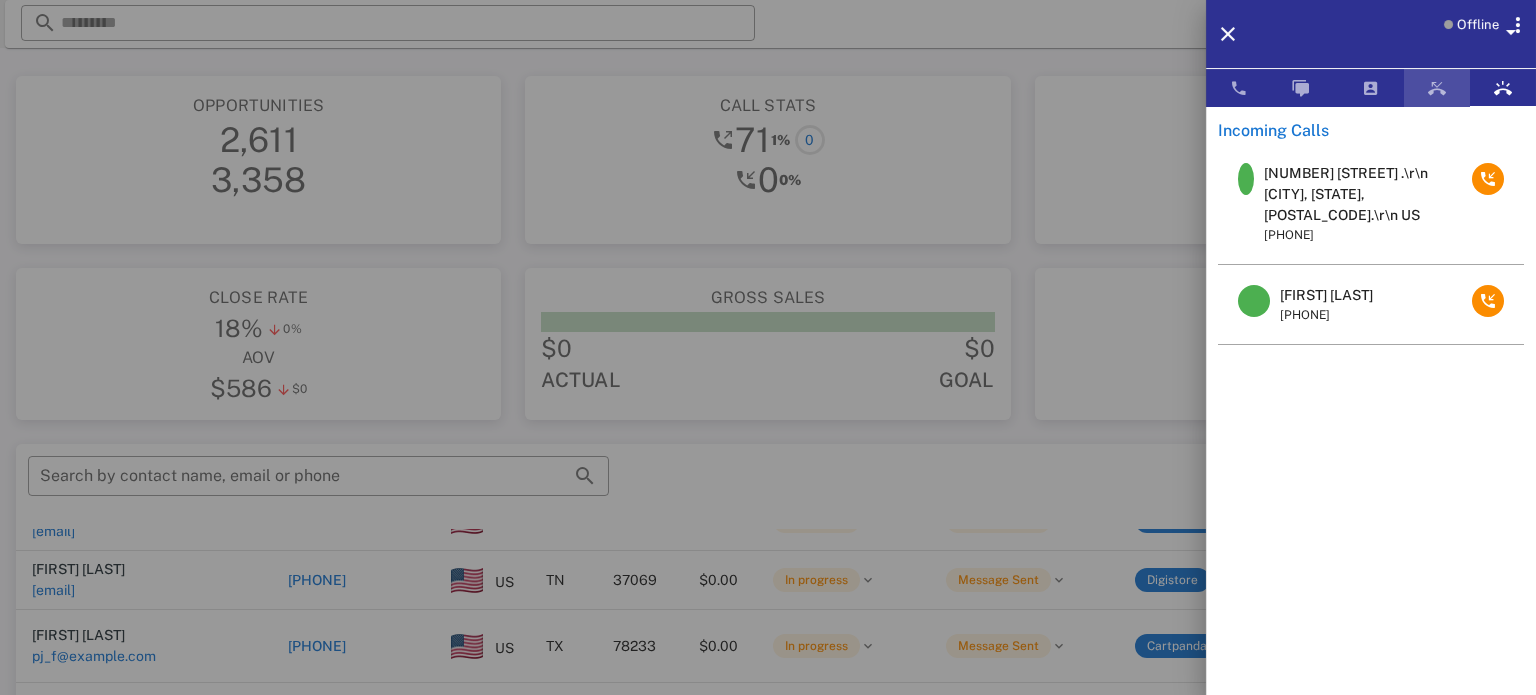 click at bounding box center [1437, 88] 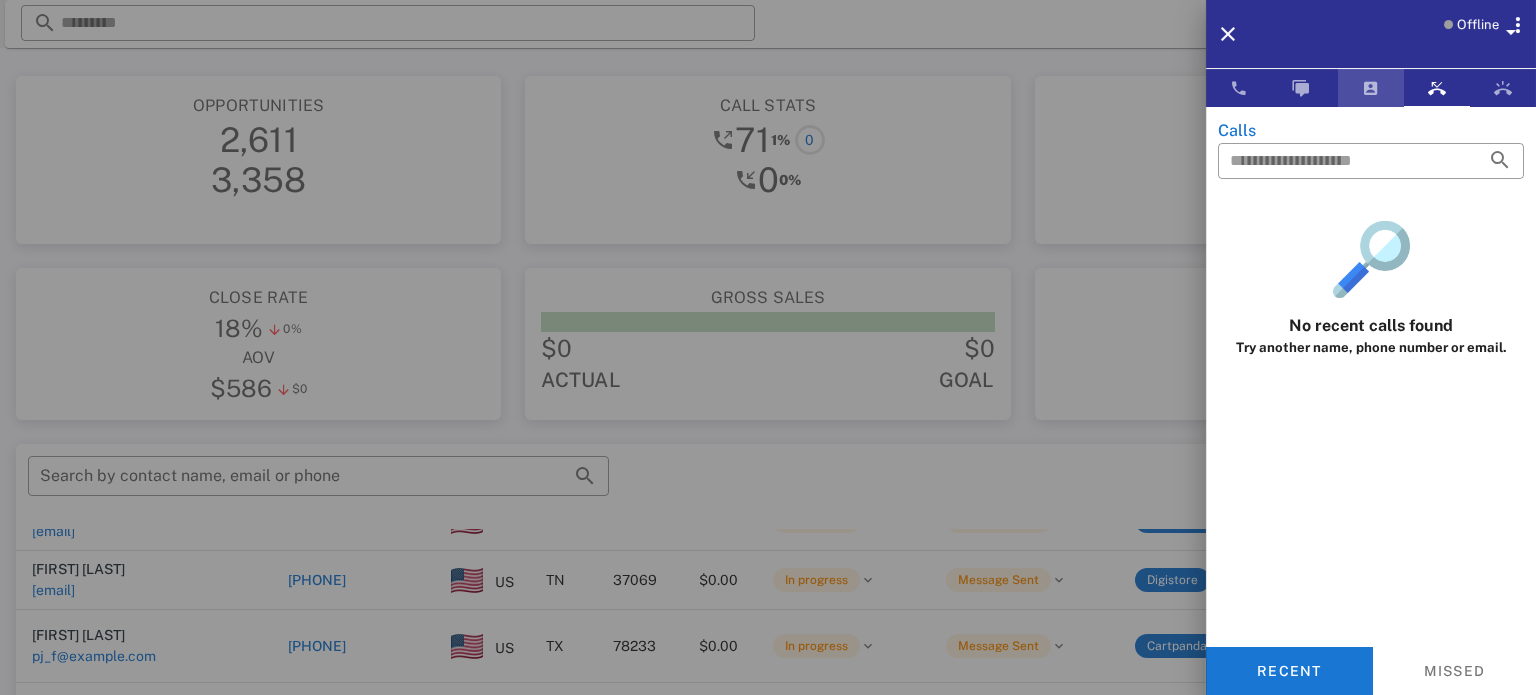 click at bounding box center [1371, 88] 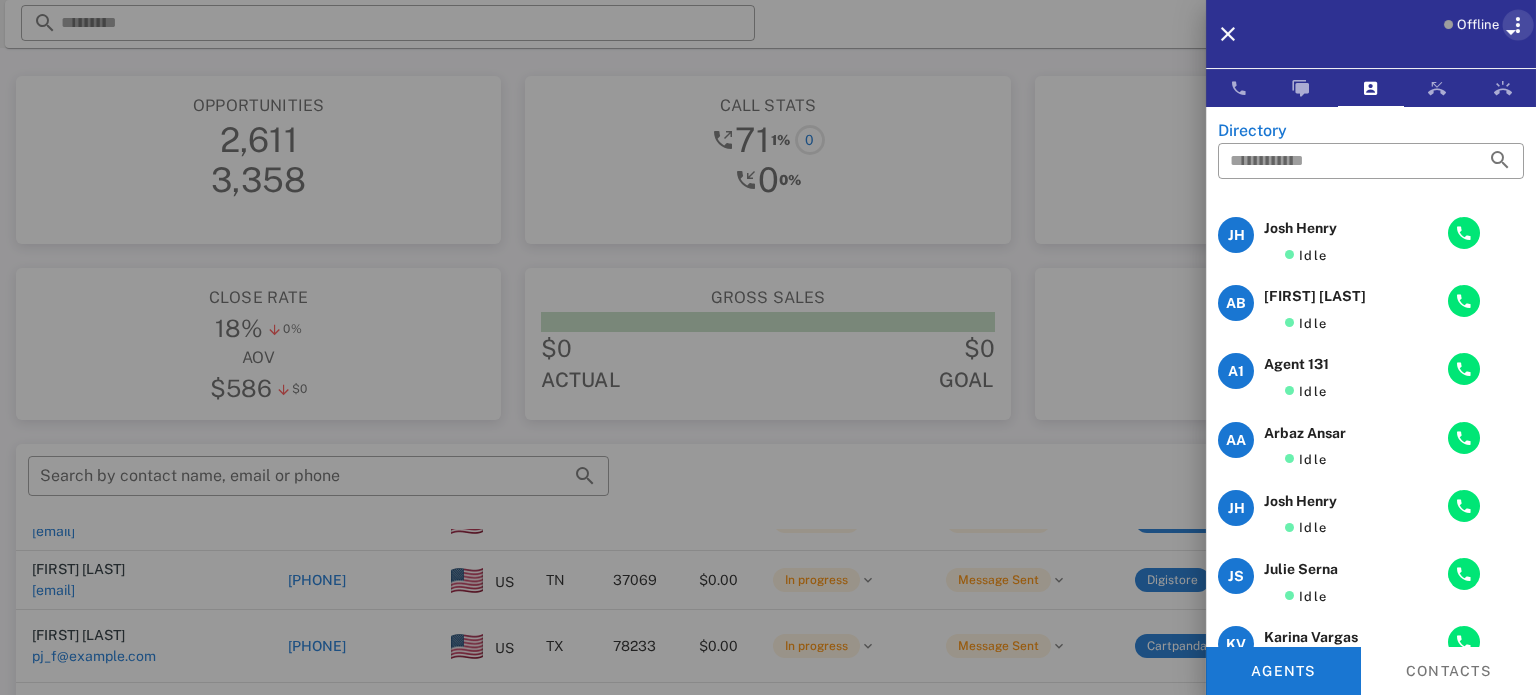 click at bounding box center (1518, 25) 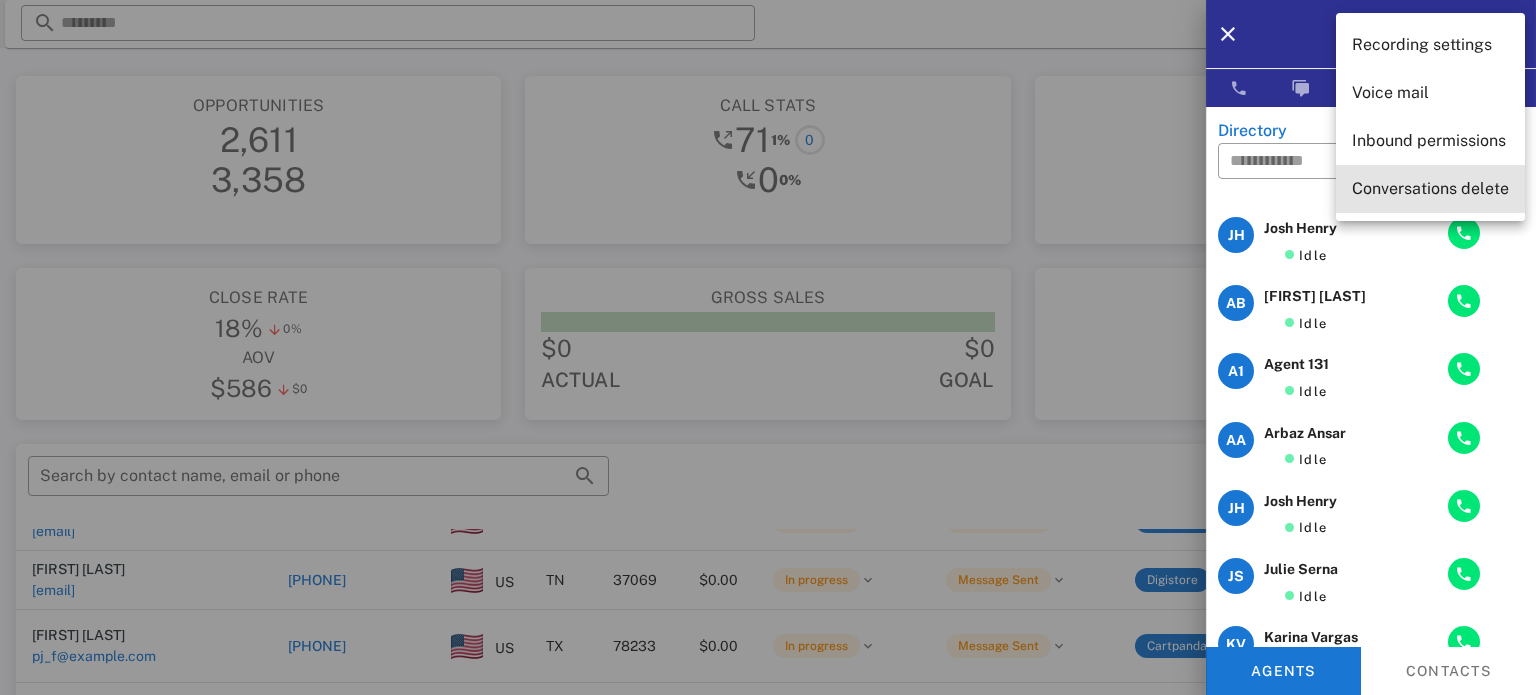 click on "Conversations delete" at bounding box center [1430, 188] 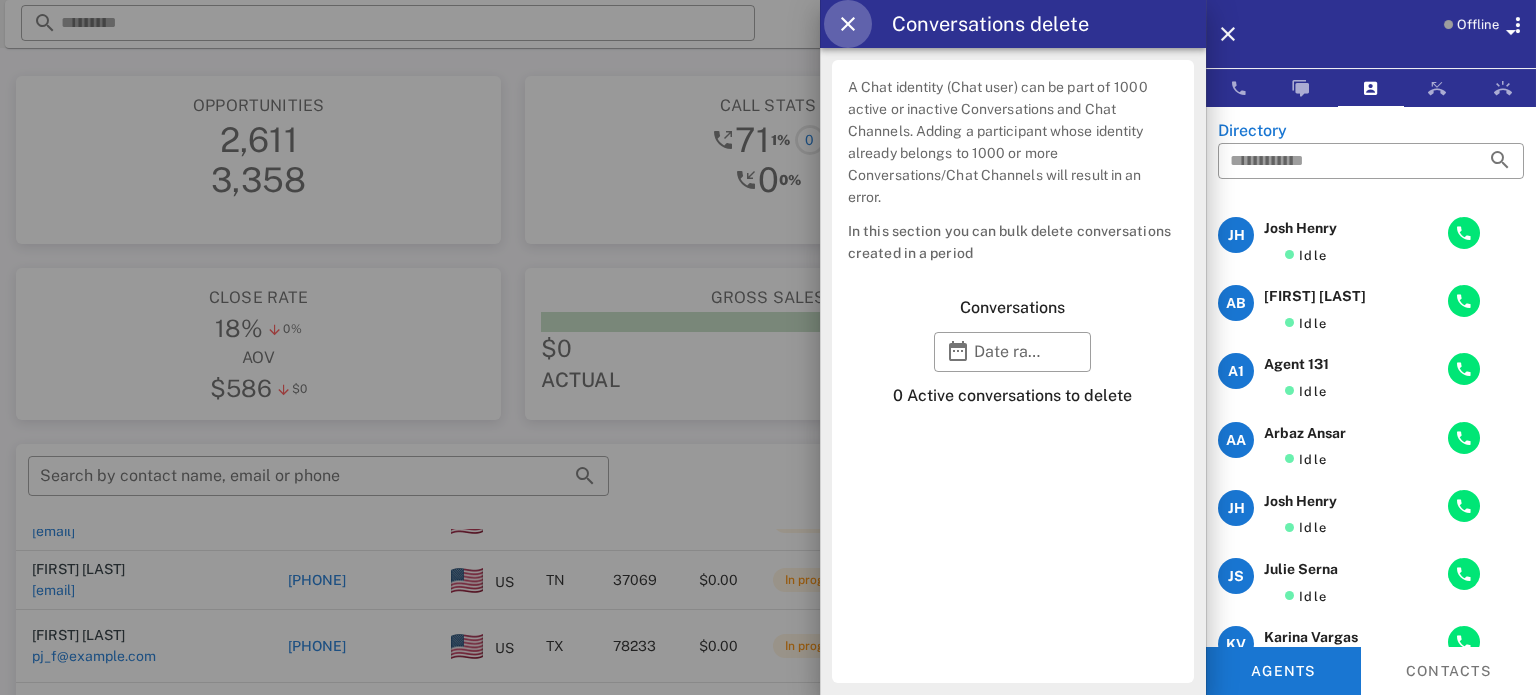click at bounding box center (848, 24) 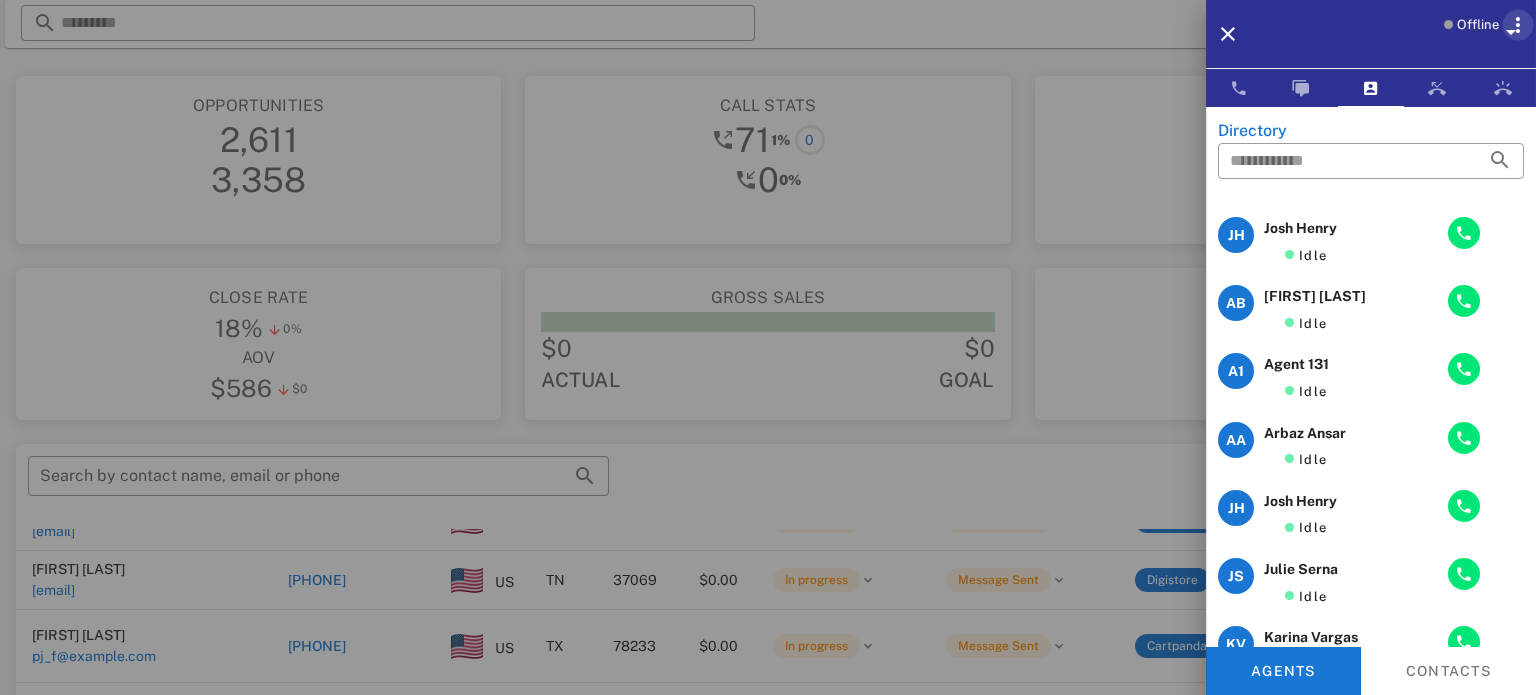 click at bounding box center [1518, 25] 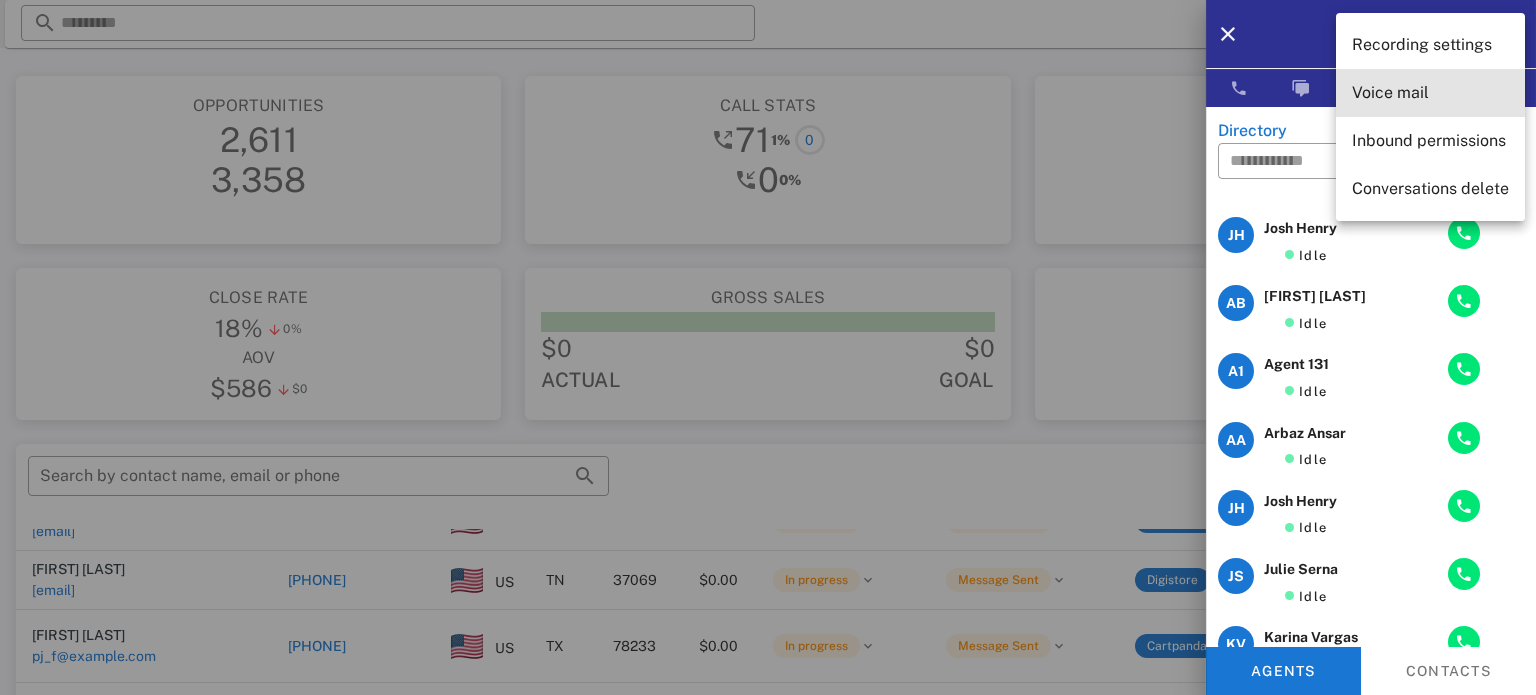 click on "Voice mail" at bounding box center (1430, 92) 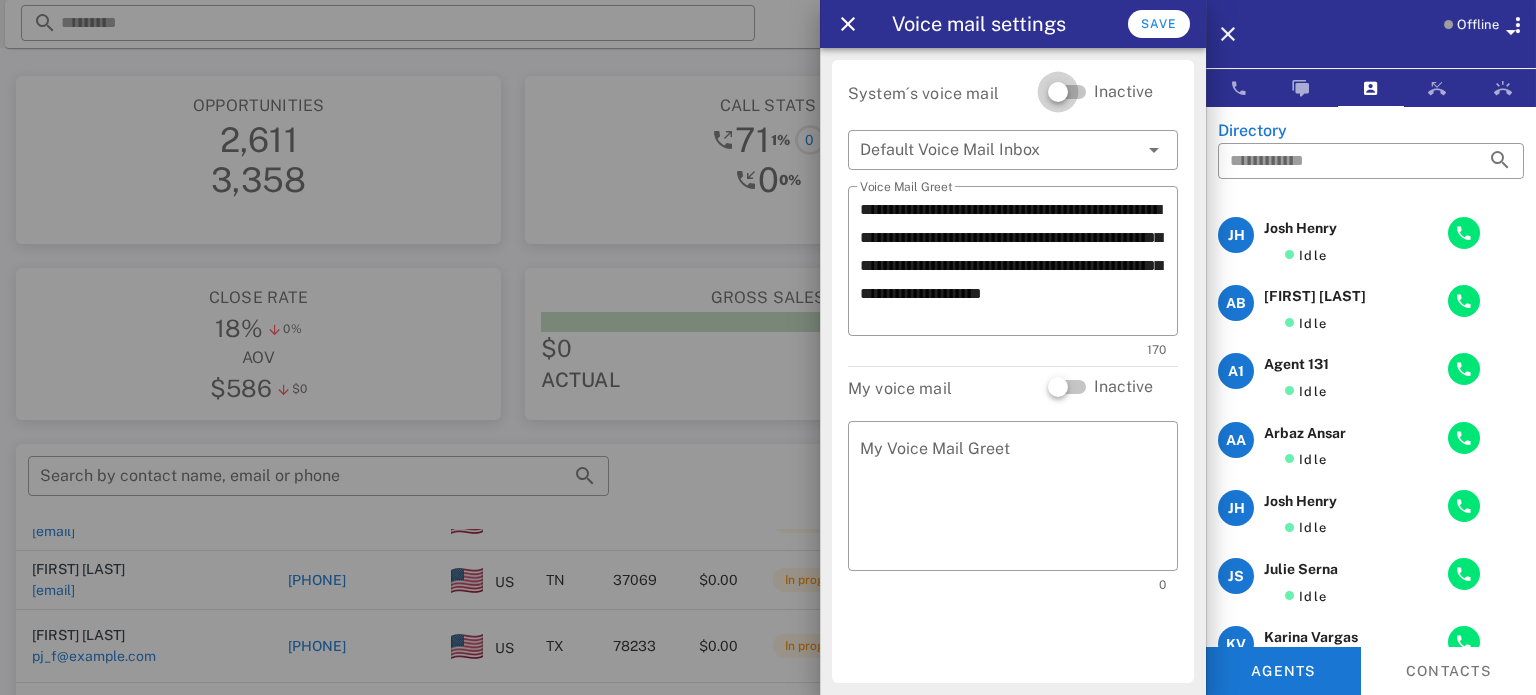 click at bounding box center (1059, 92) 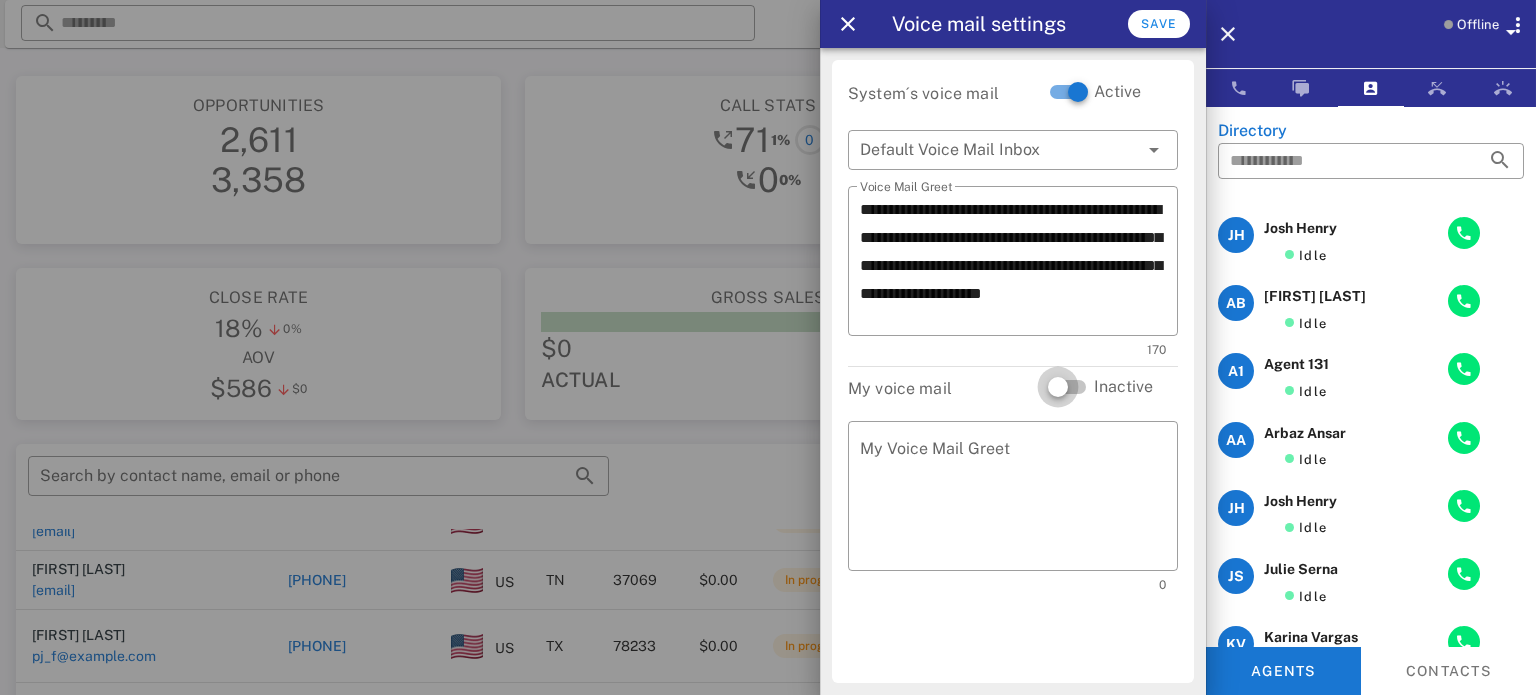 click at bounding box center [1059, 387] 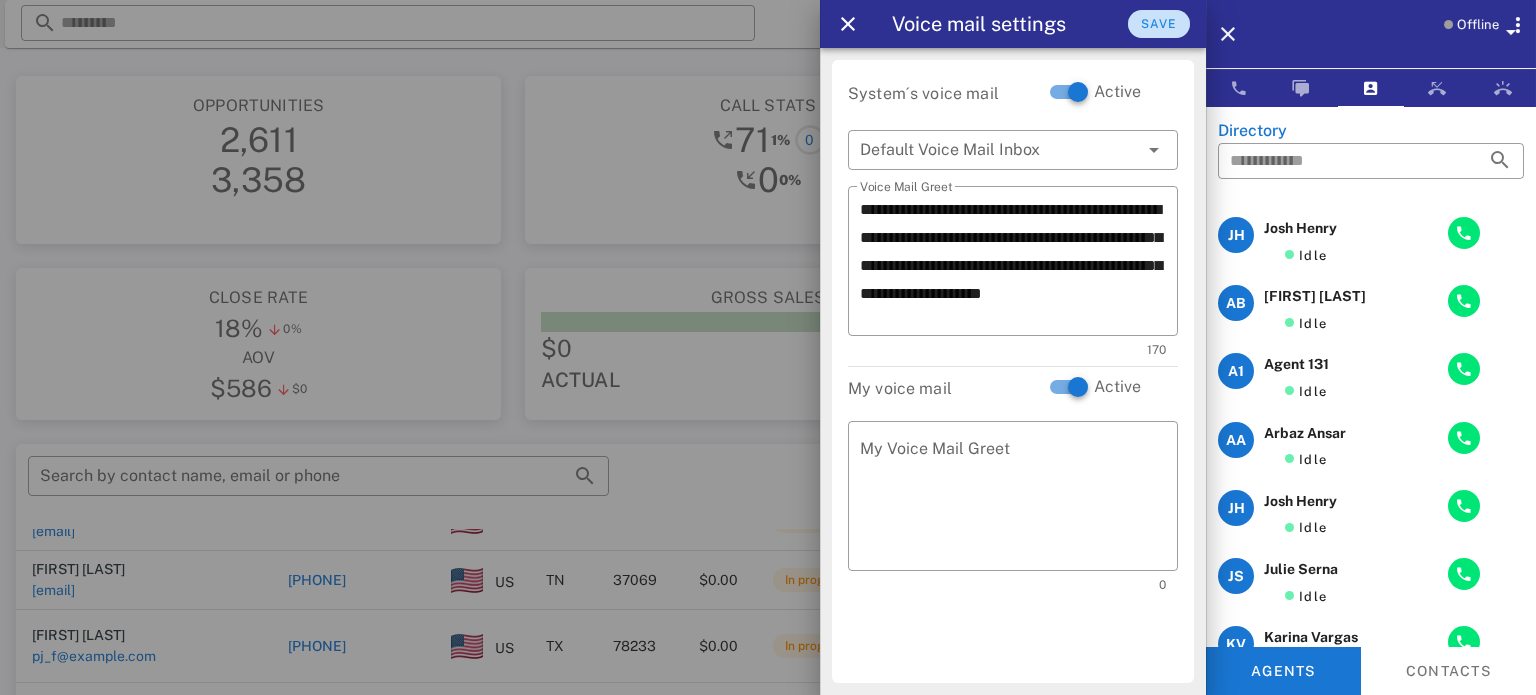 click on "Save" at bounding box center (1158, 24) 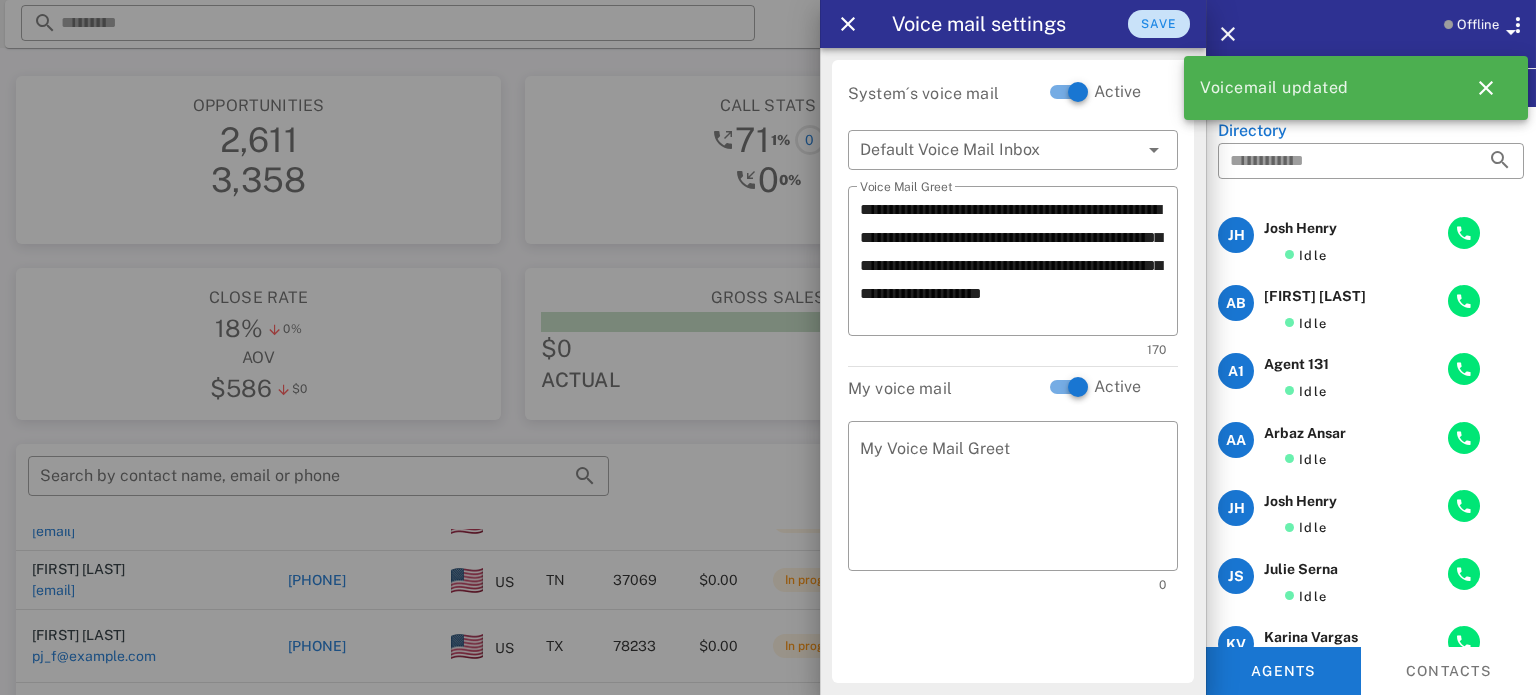 click on "Save" at bounding box center (1158, 24) 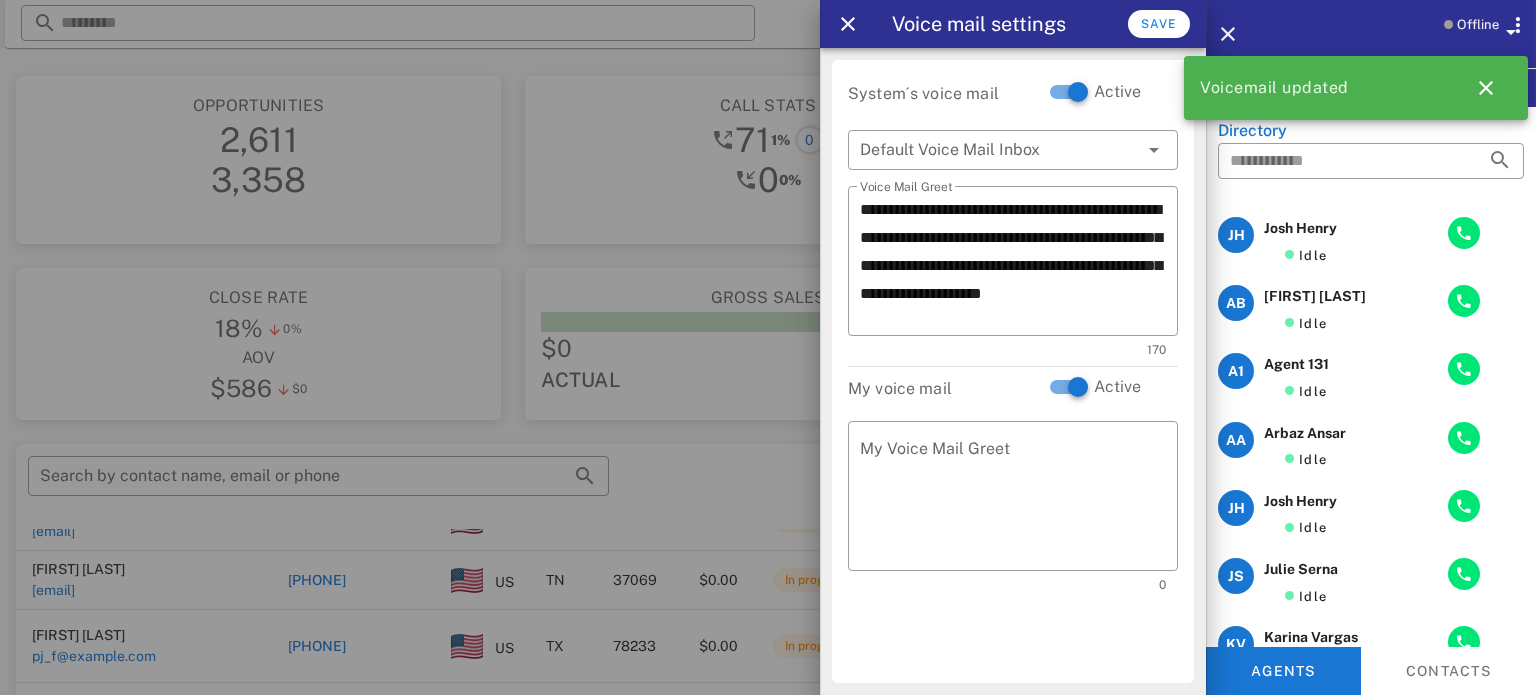 click on "Offline" at bounding box center [1397, 34] 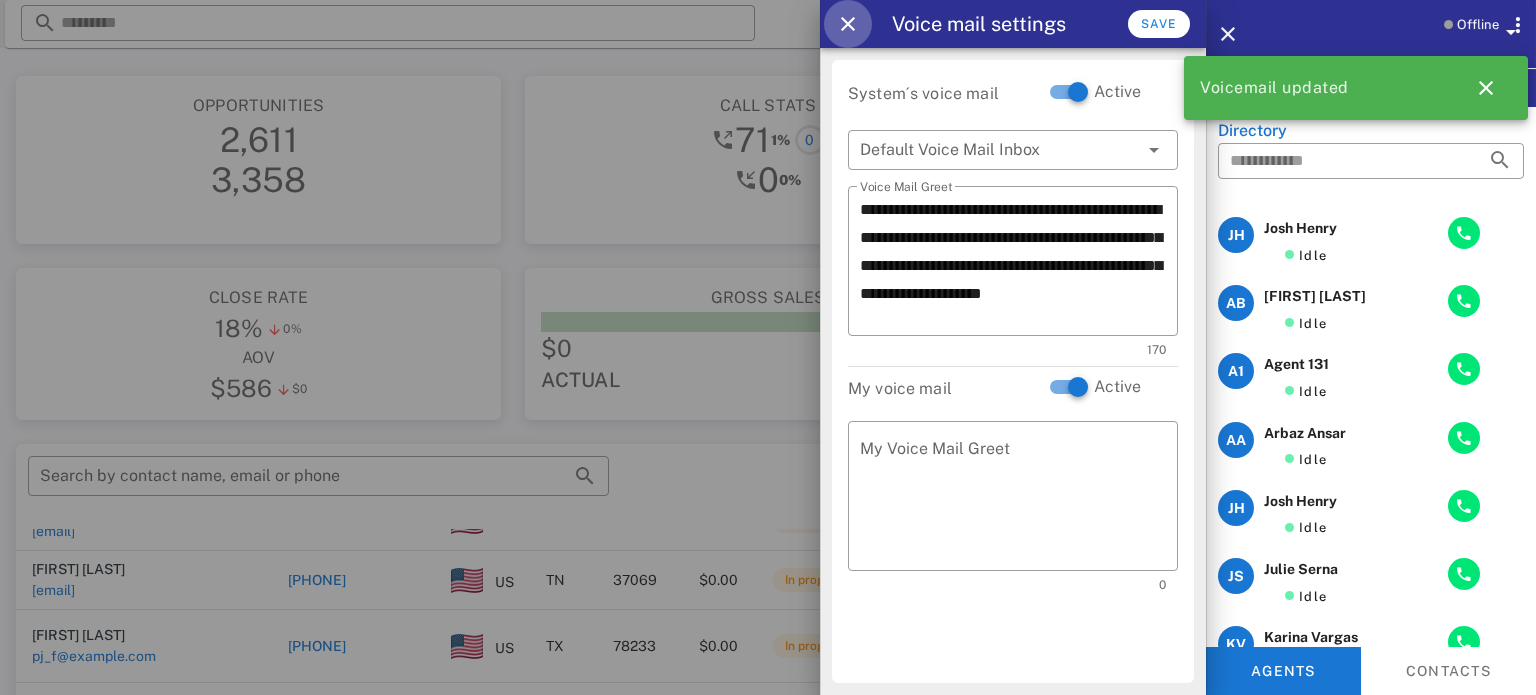 click at bounding box center [848, 24] 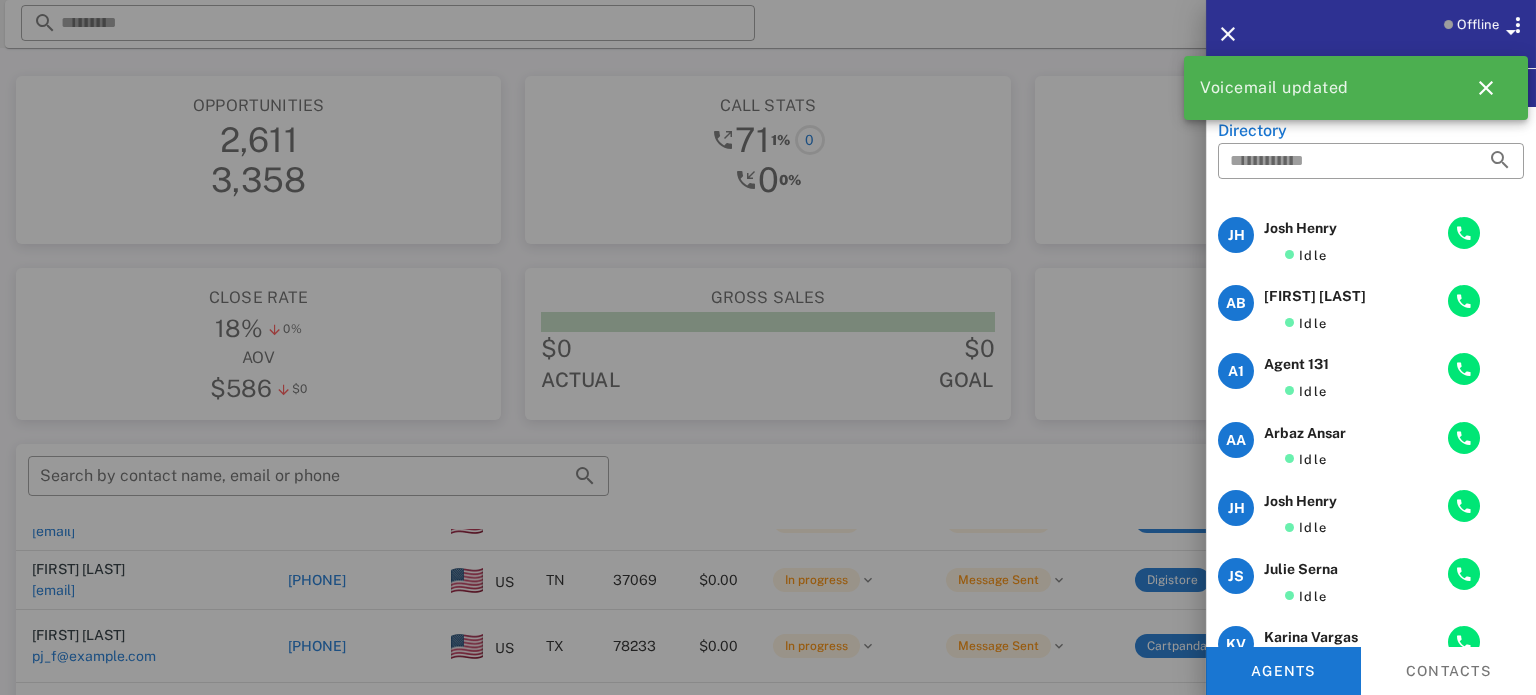 click on "Offline" at bounding box center (1397, 34) 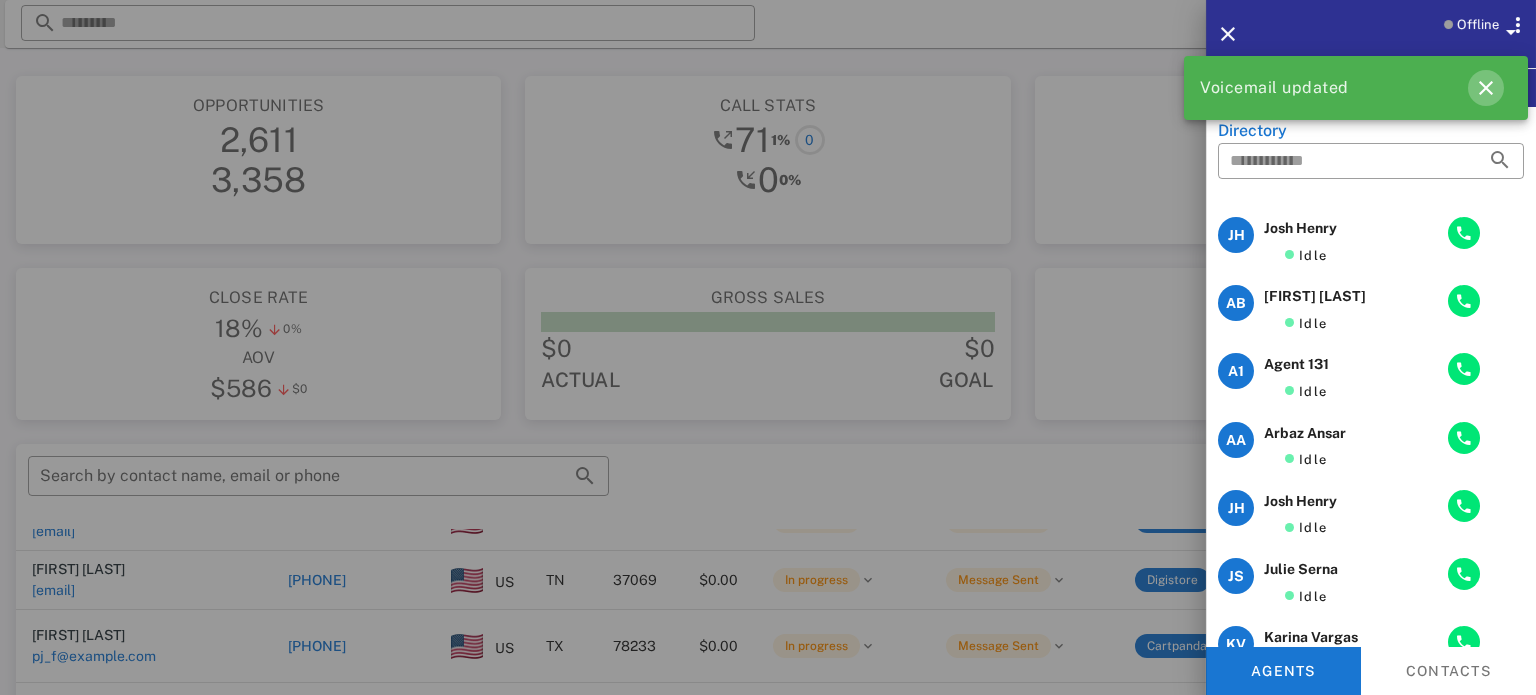 click at bounding box center [1486, 88] 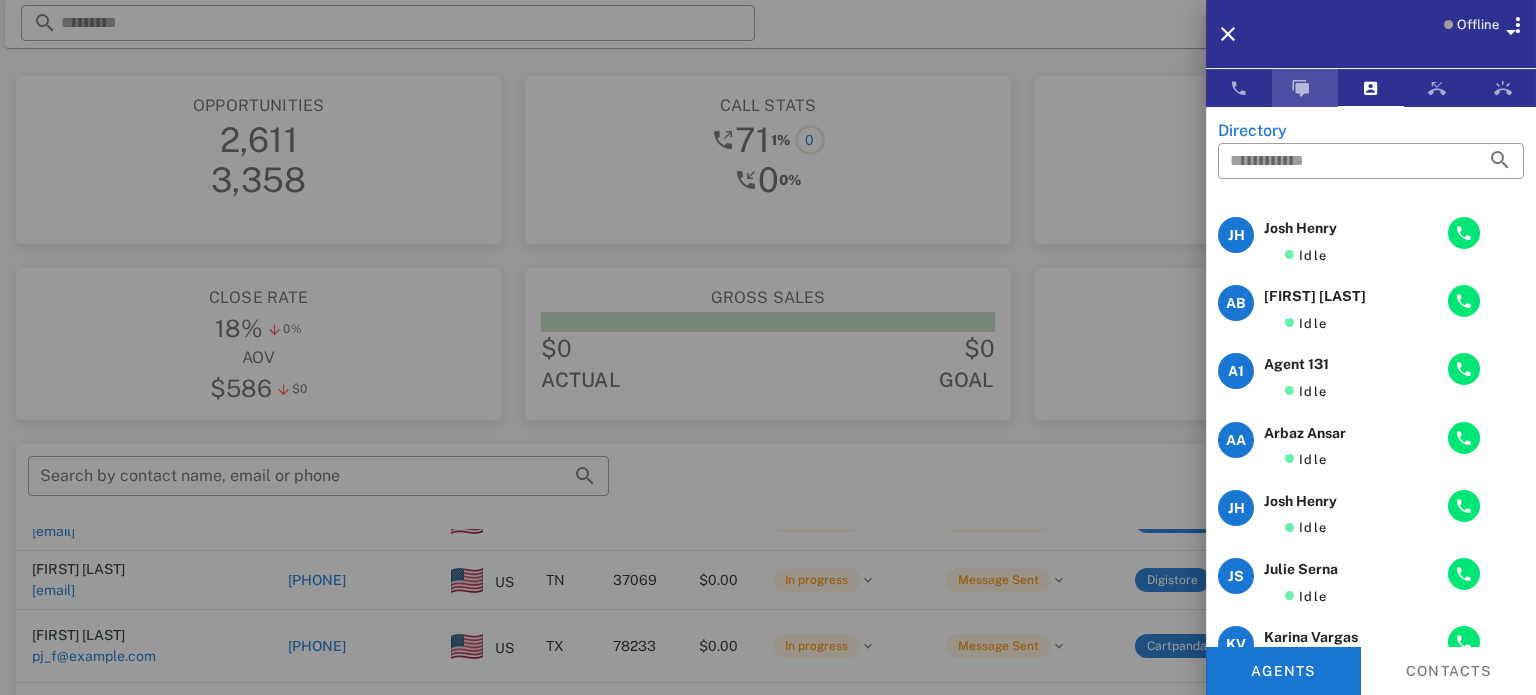 click at bounding box center (1305, 88) 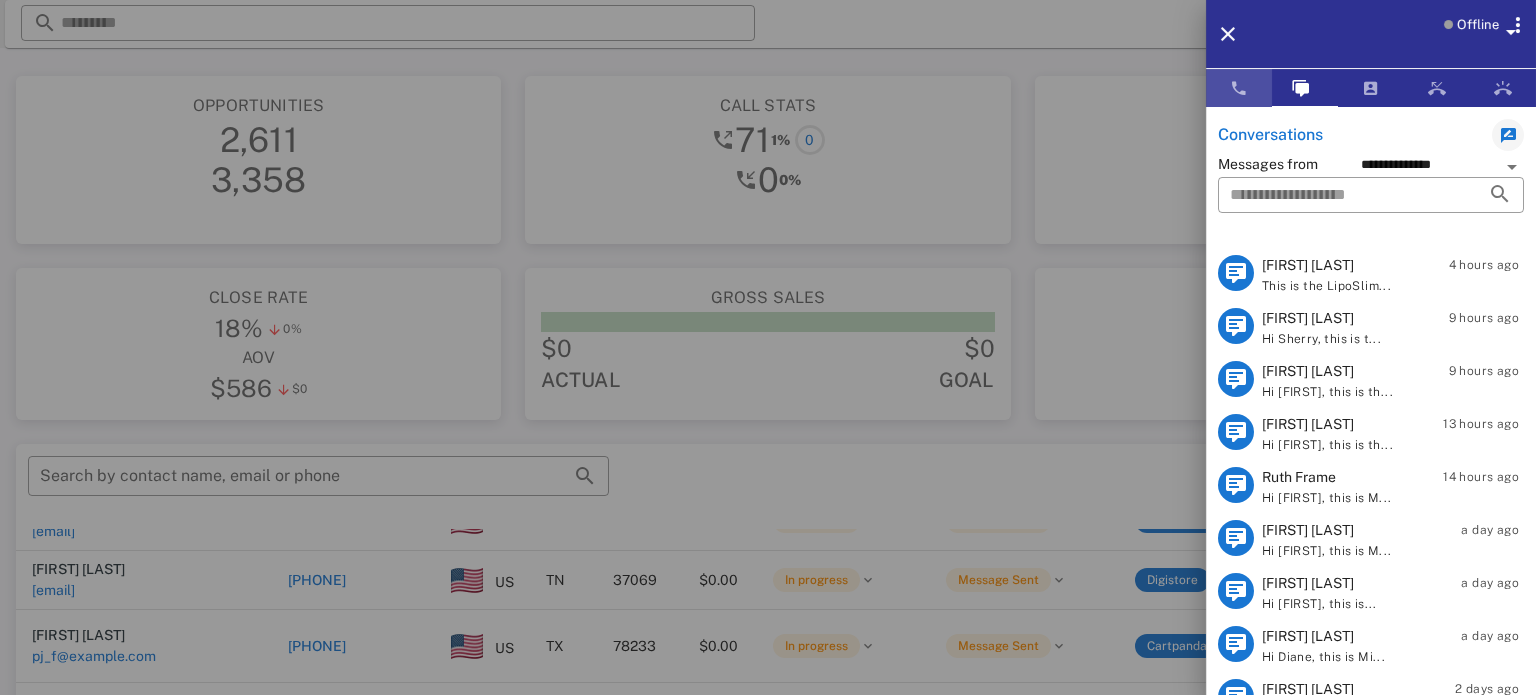 click at bounding box center [1239, 88] 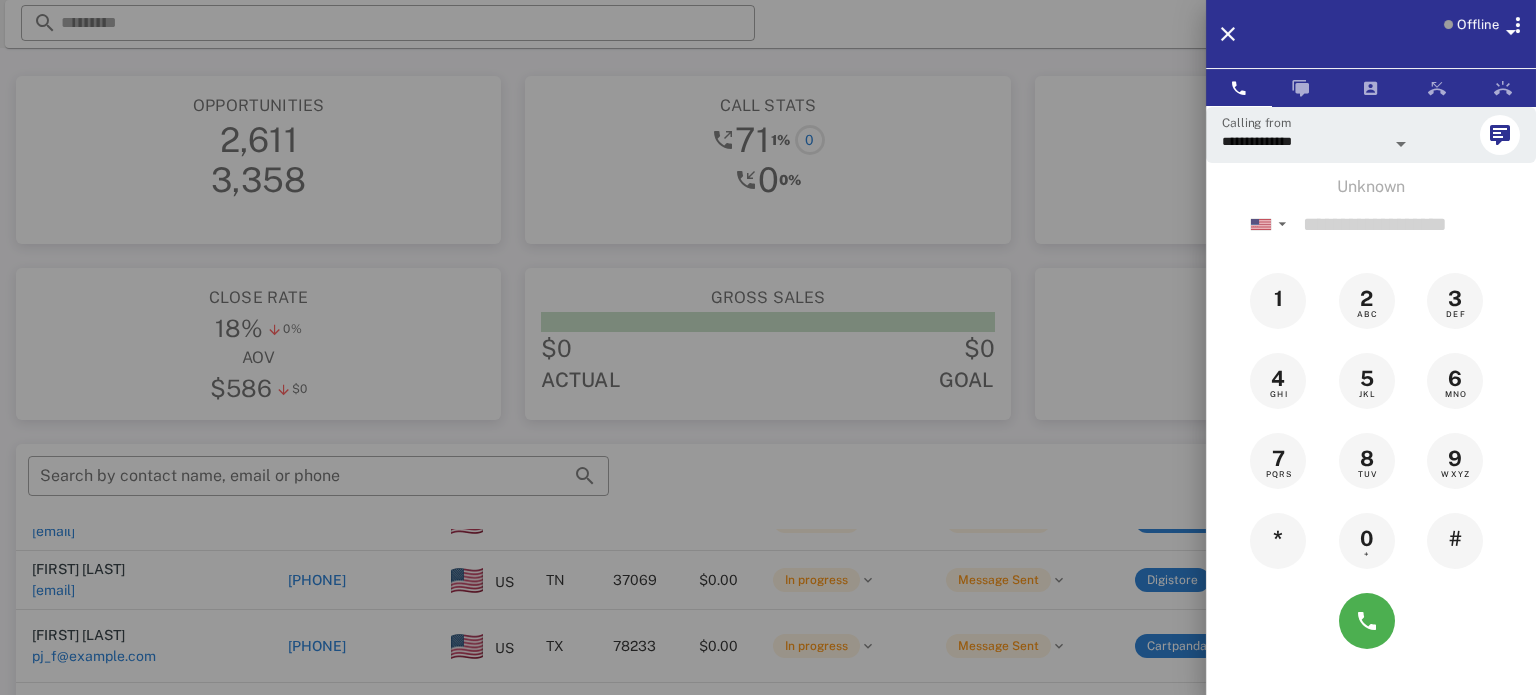 click at bounding box center [1401, 144] 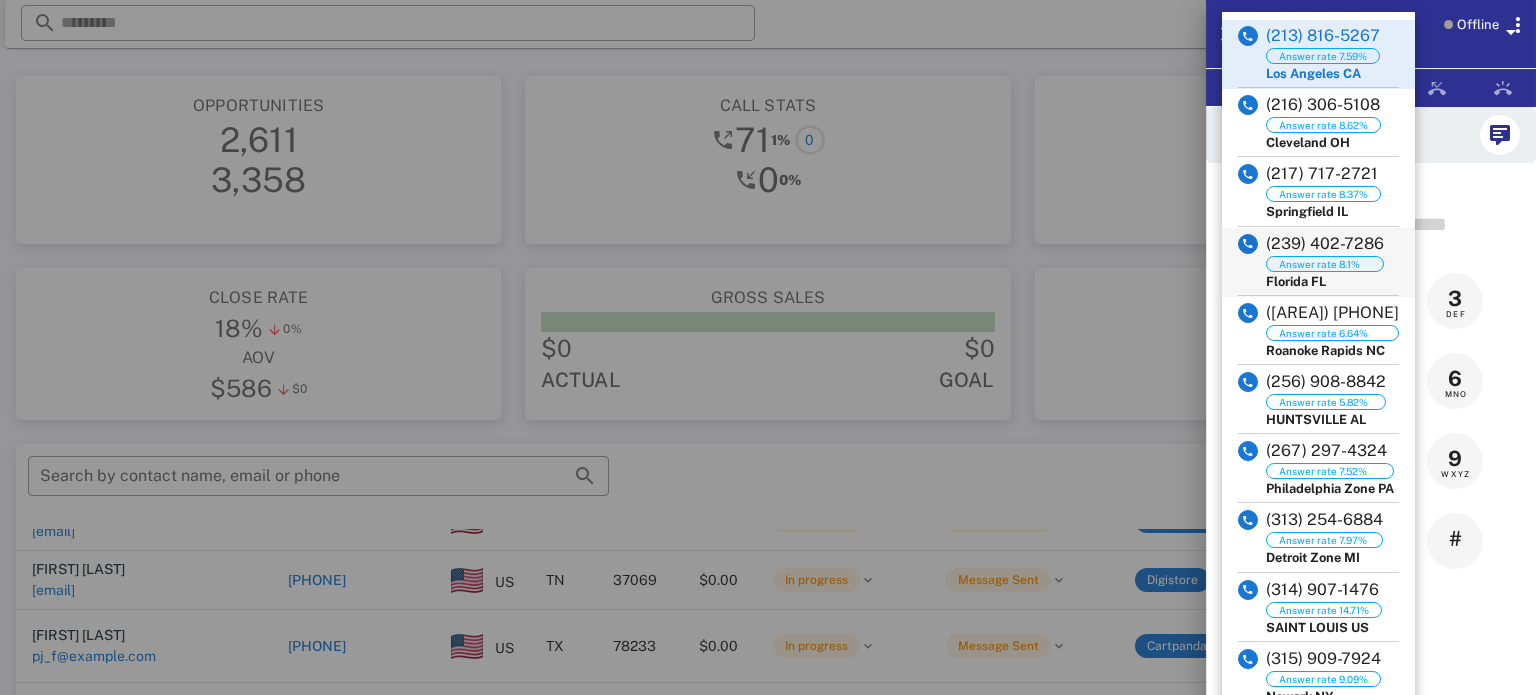 click on "Answer rate 8.1%" at bounding box center [1319, 264] 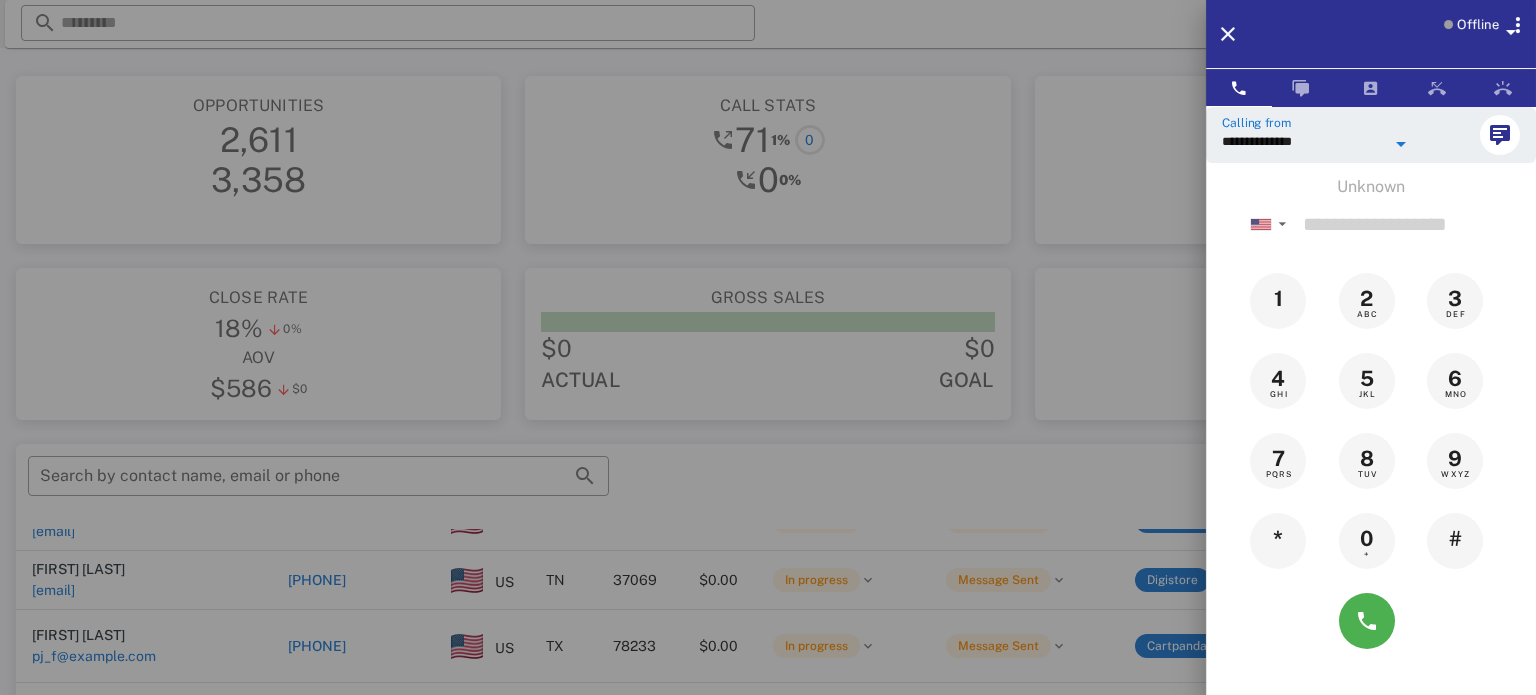 click on "**********" at bounding box center (1303, 141) 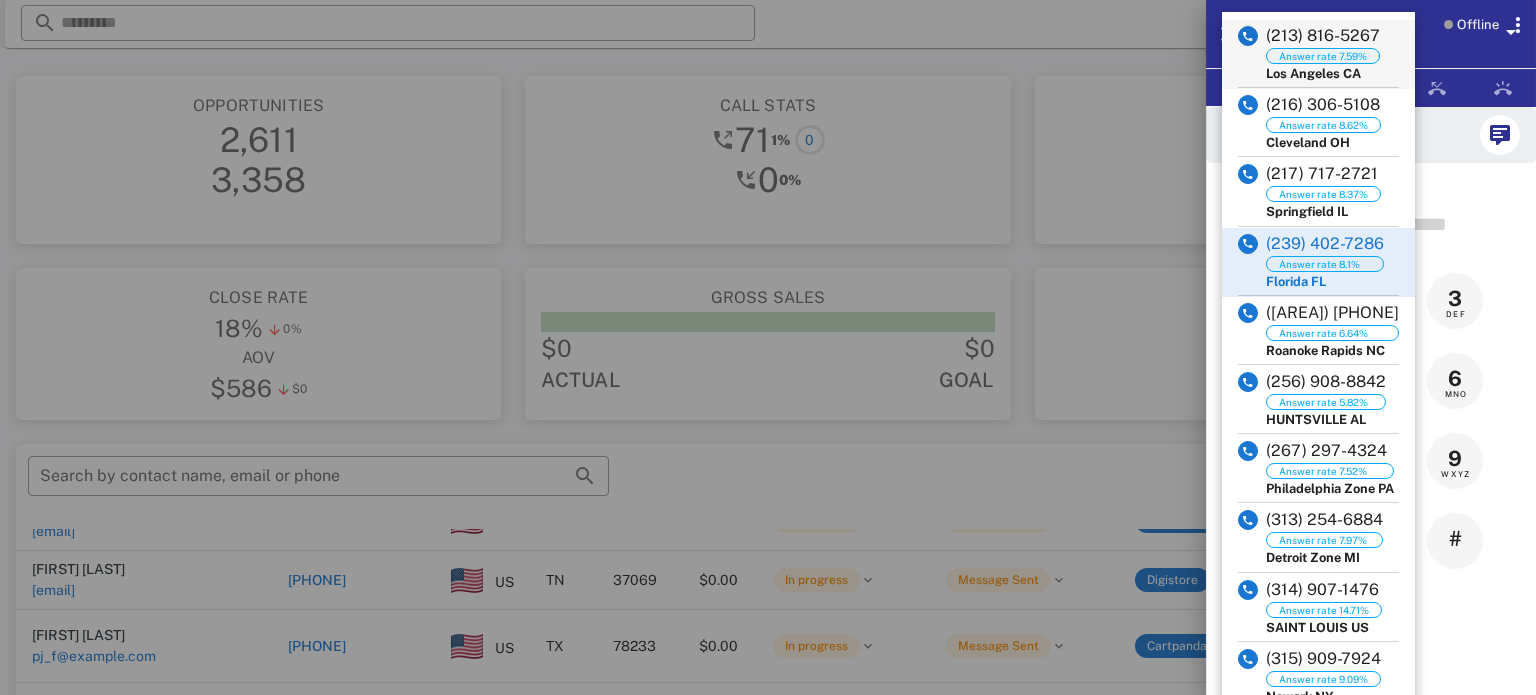 click on "Answer rate 7.59%" at bounding box center [1323, 56] 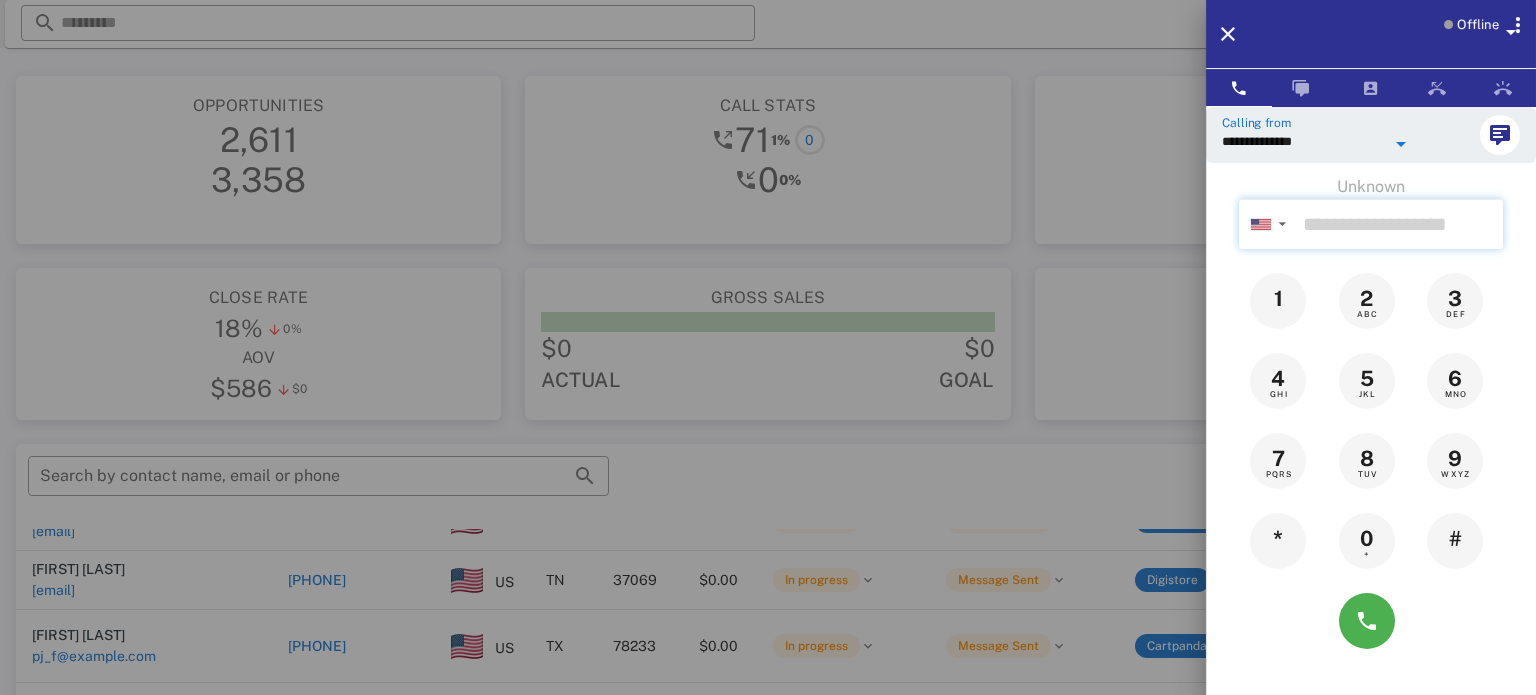 click at bounding box center (1399, 224) 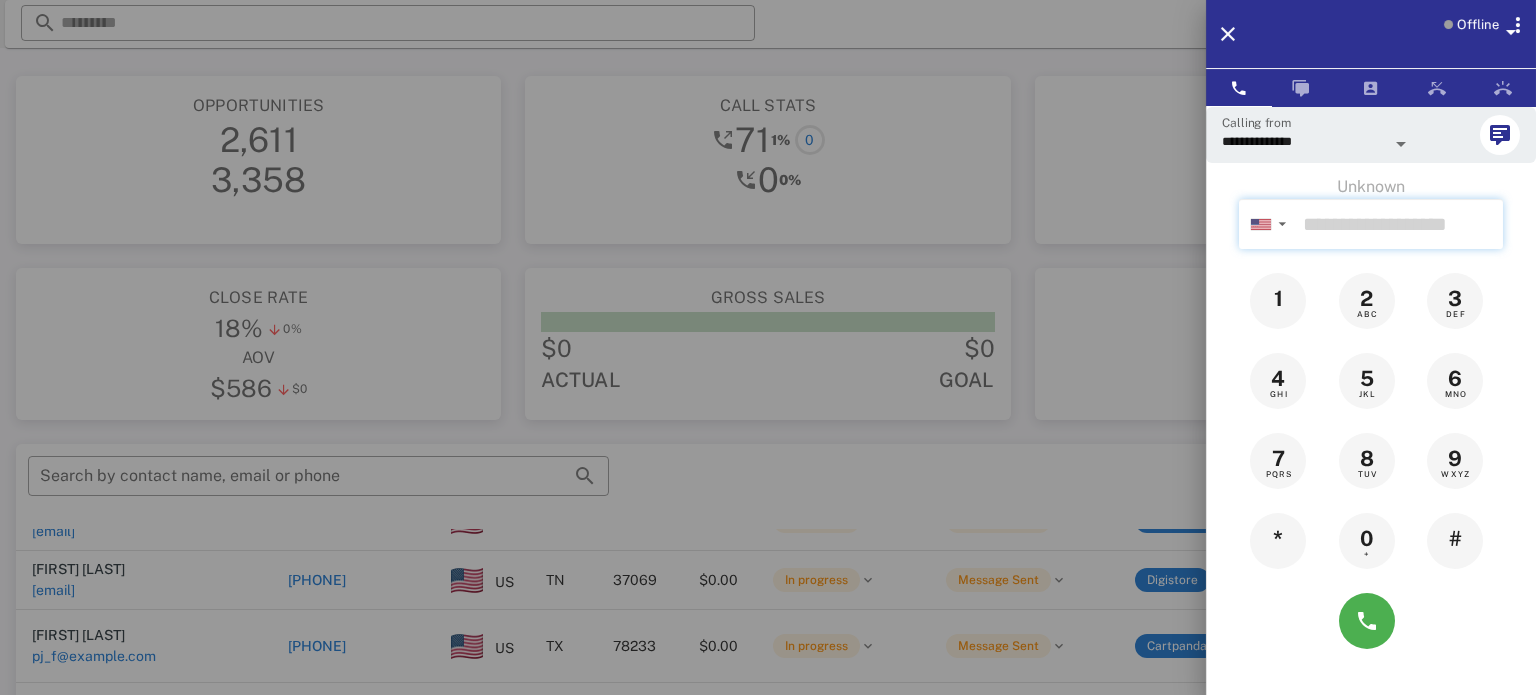 click at bounding box center [1399, 224] 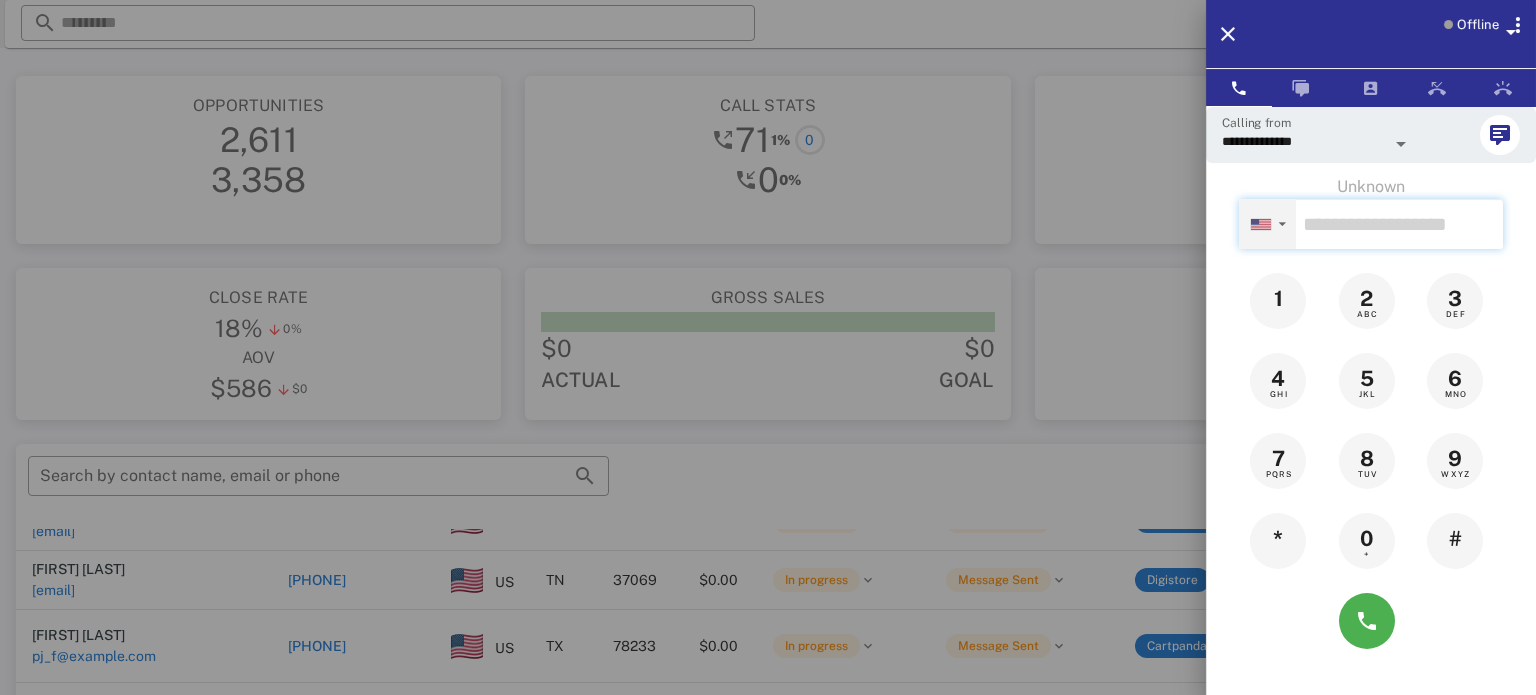 type on "**********" 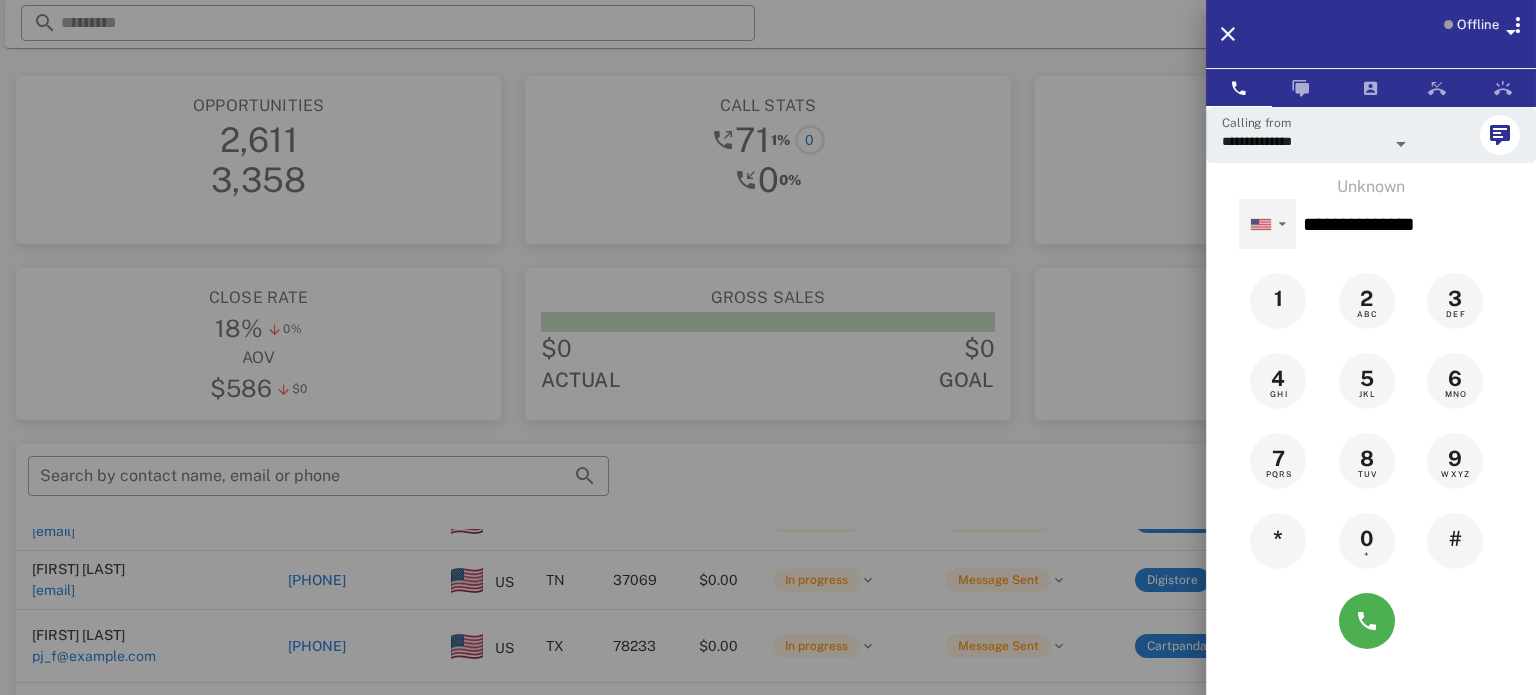 type on "**********" 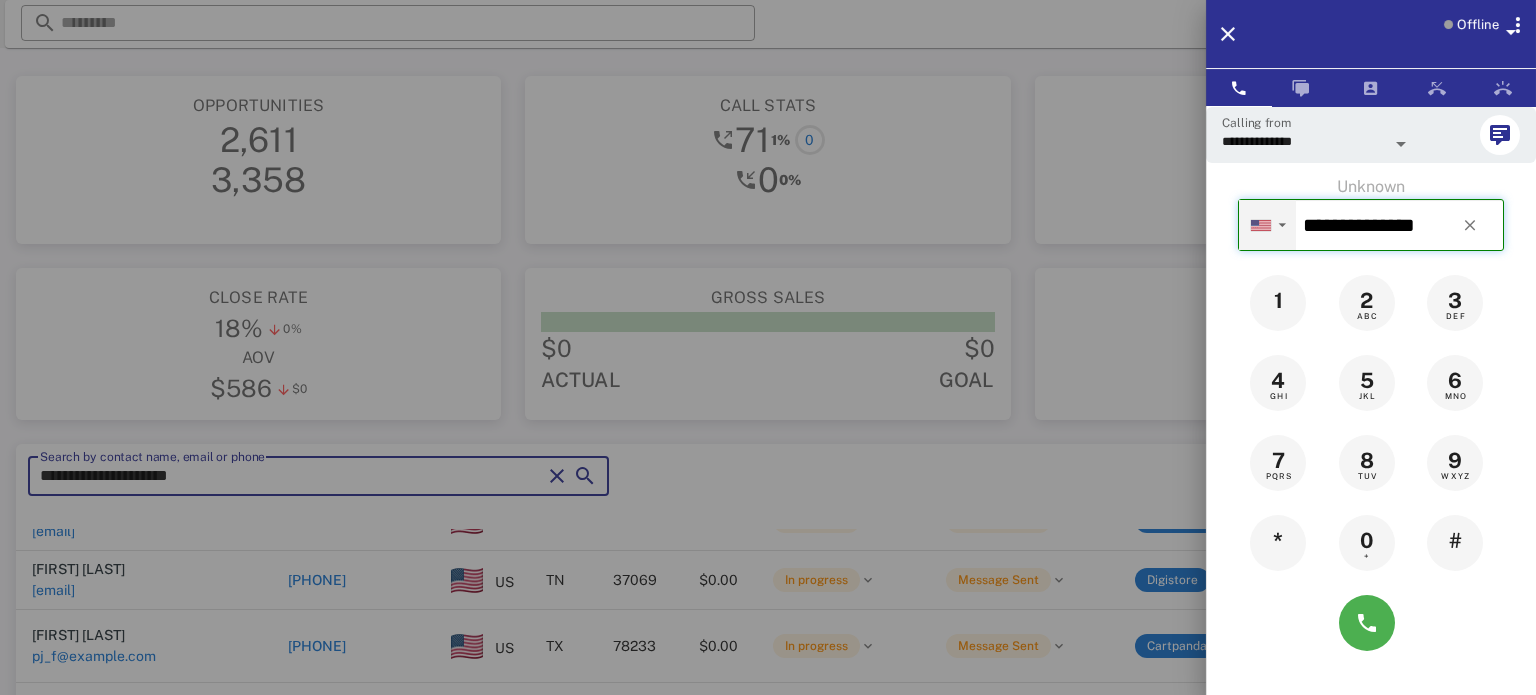 type on "**********" 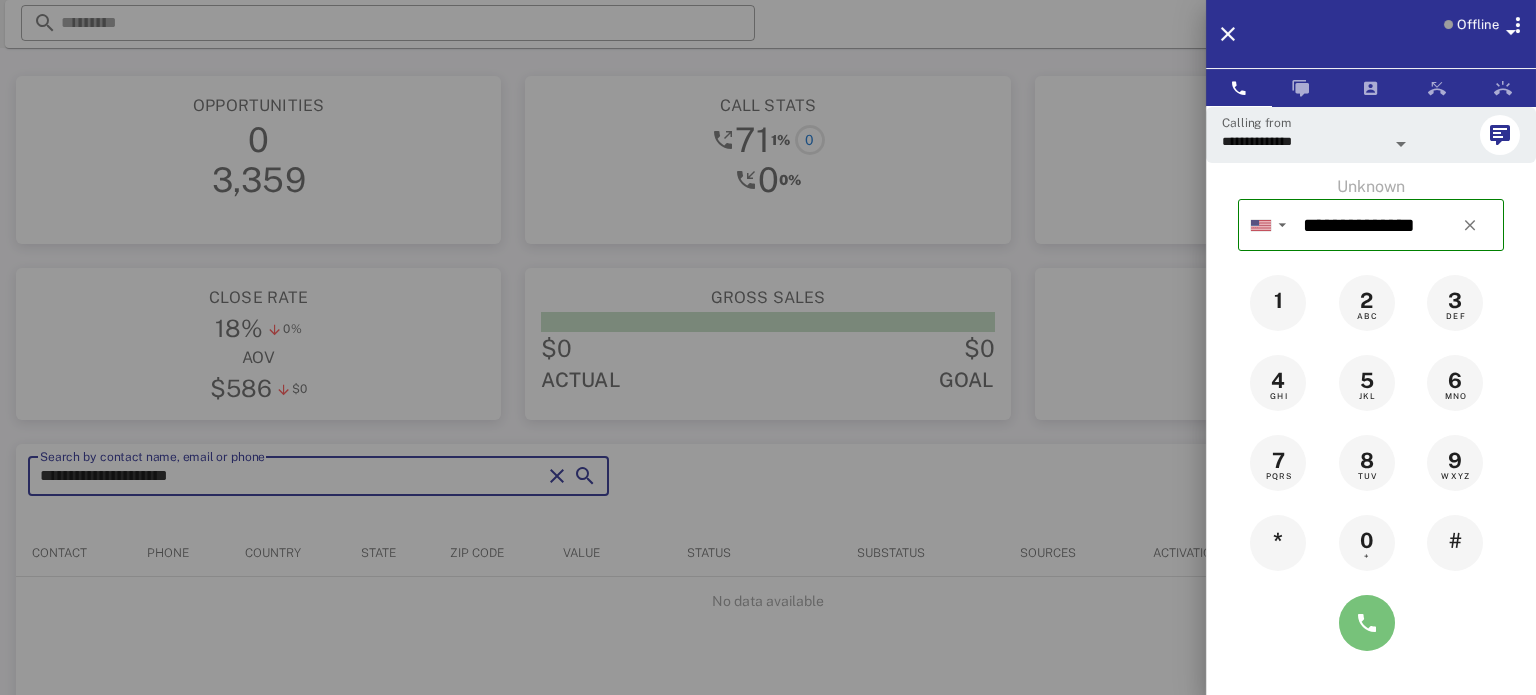 click at bounding box center [1367, 623] 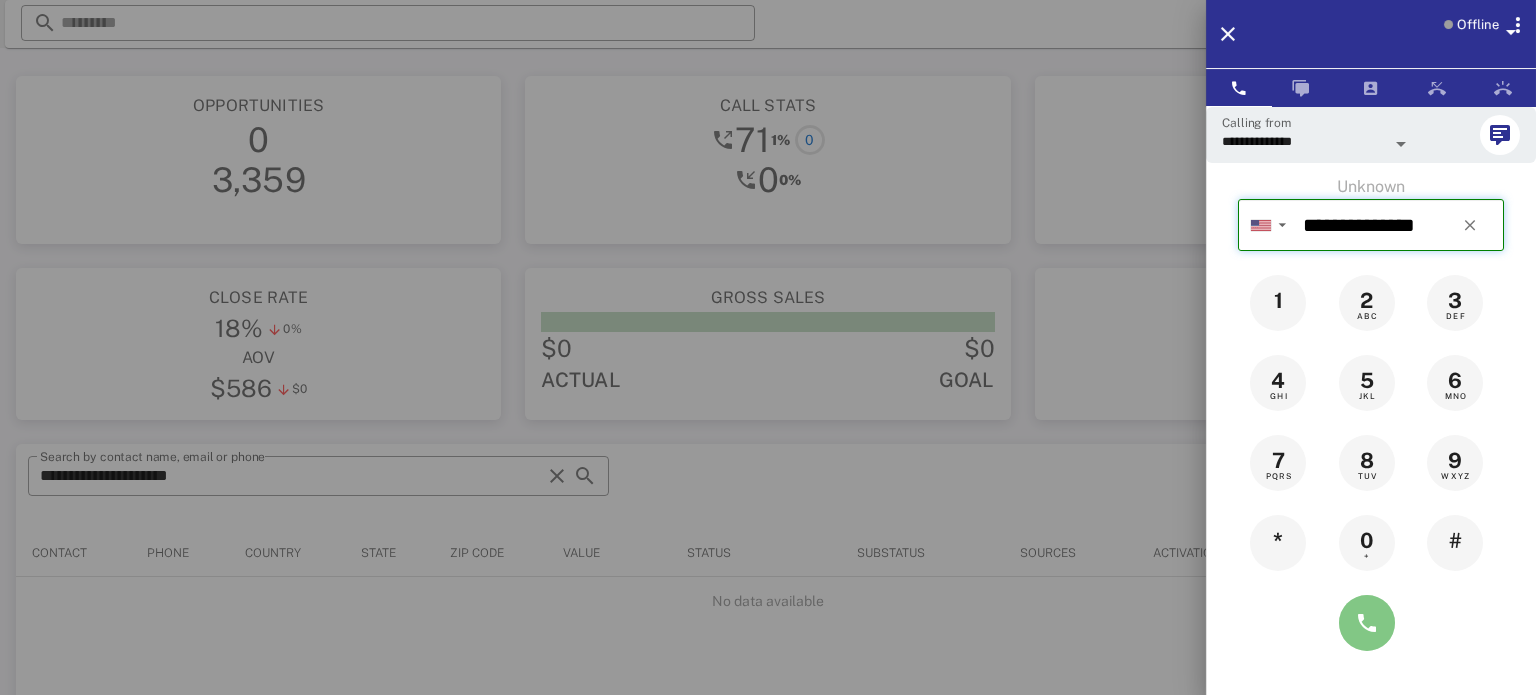 type on "**********" 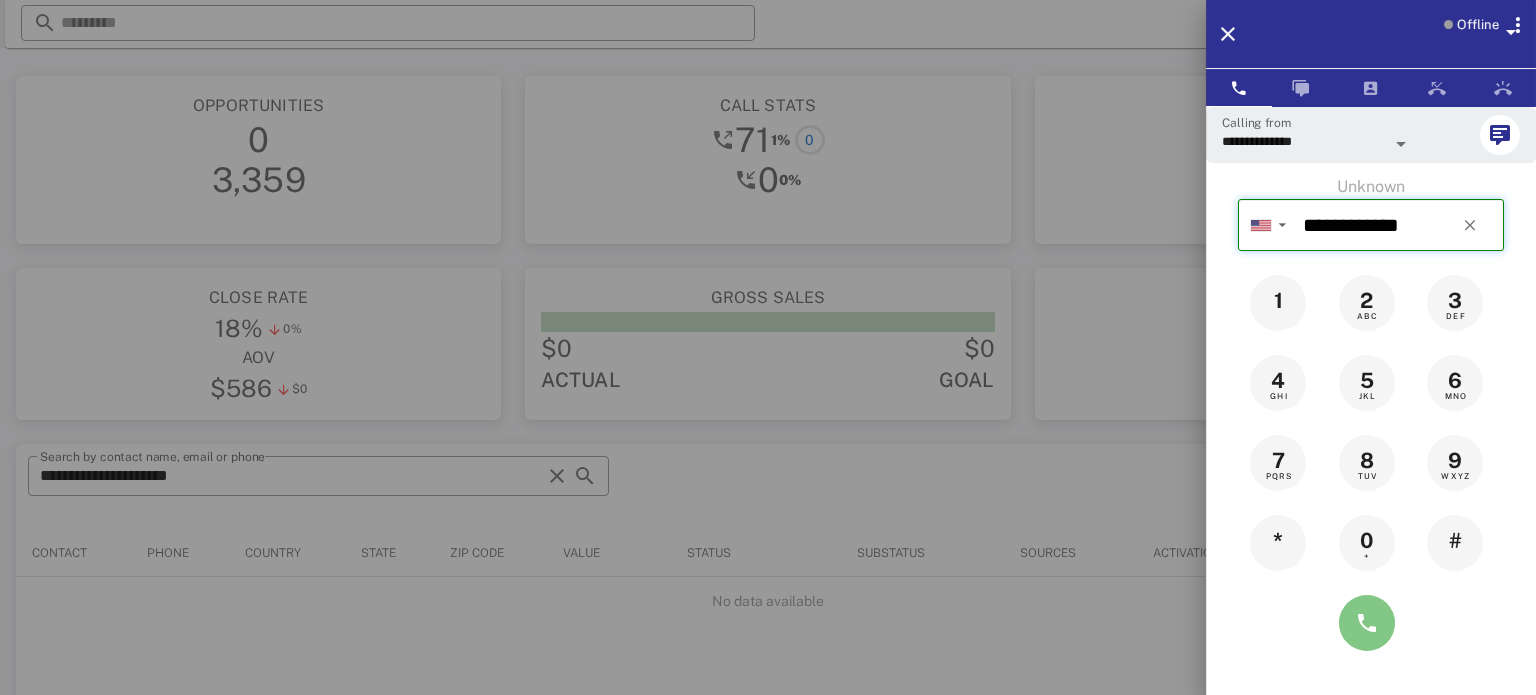 type 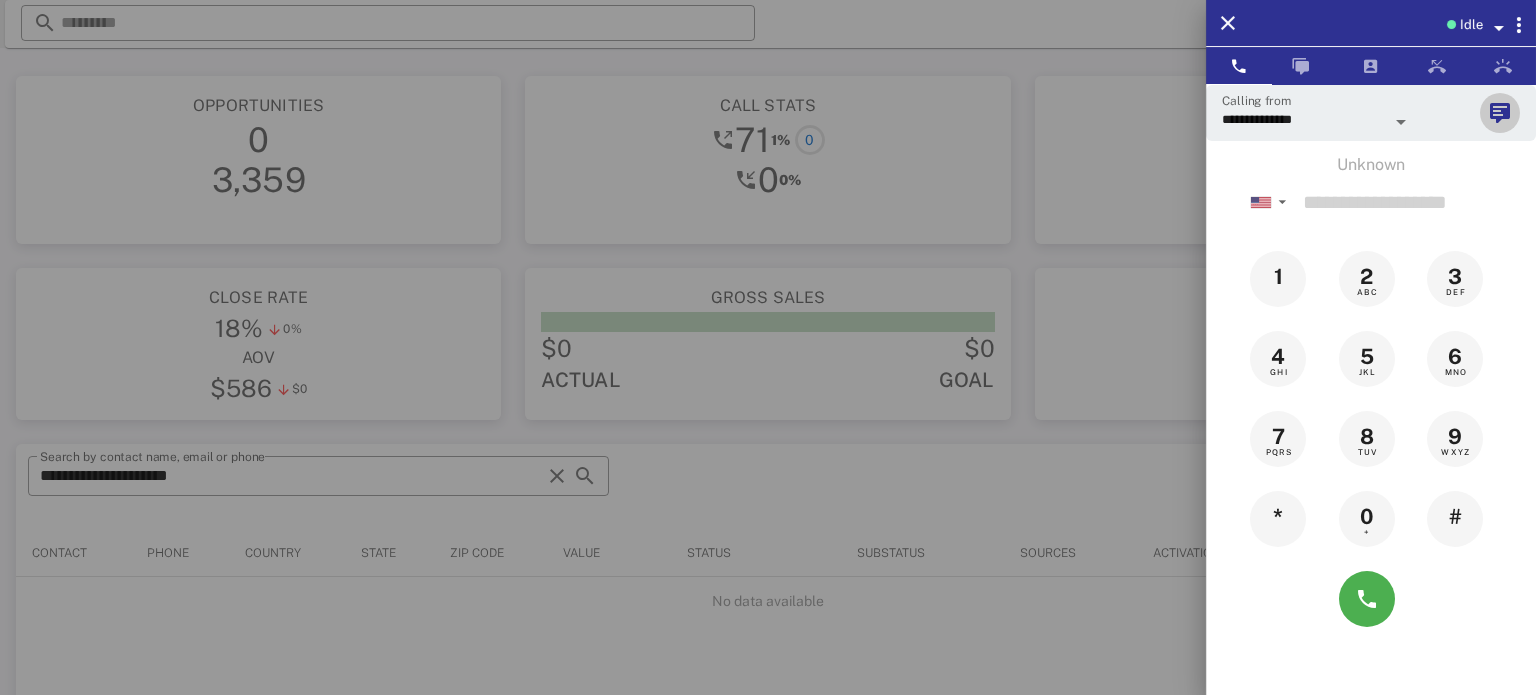 click at bounding box center [1500, 113] 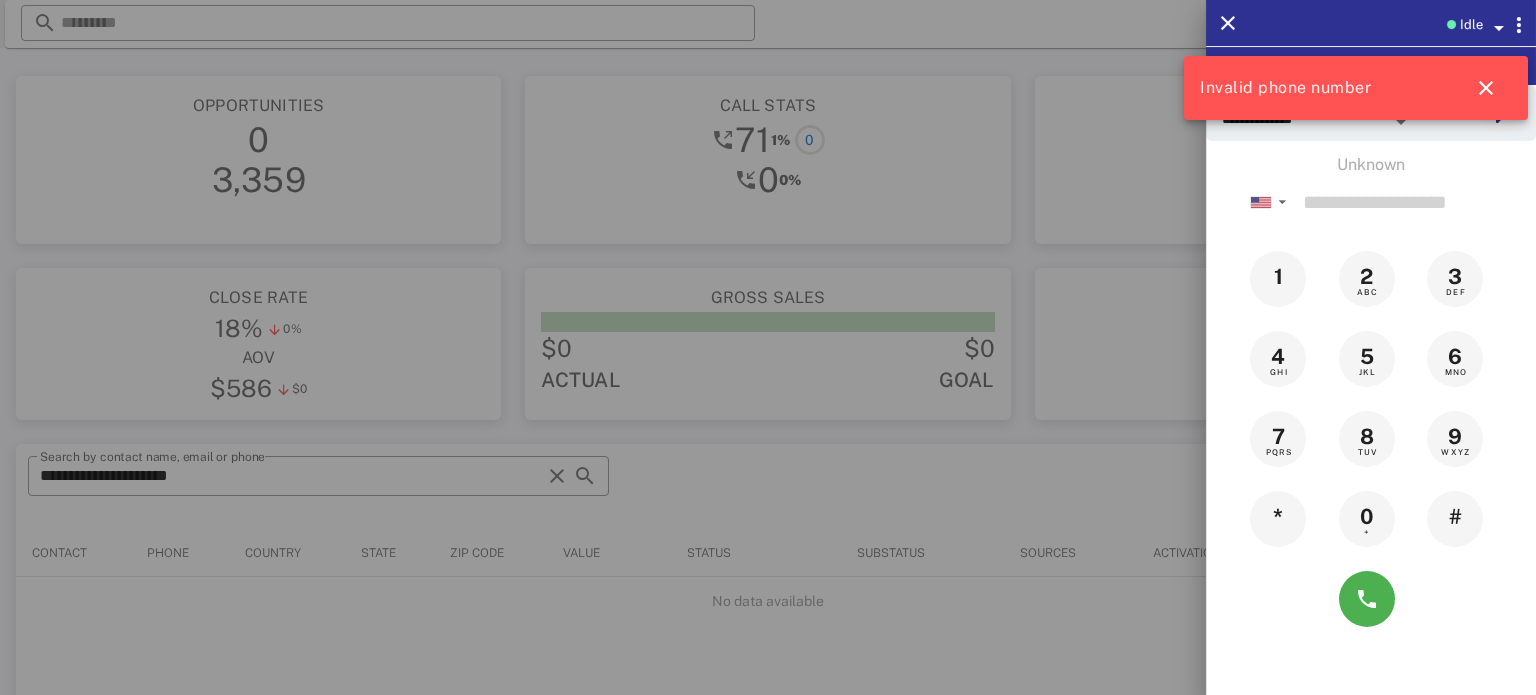 click on "Invalid phone number" at bounding box center (1352, 88) 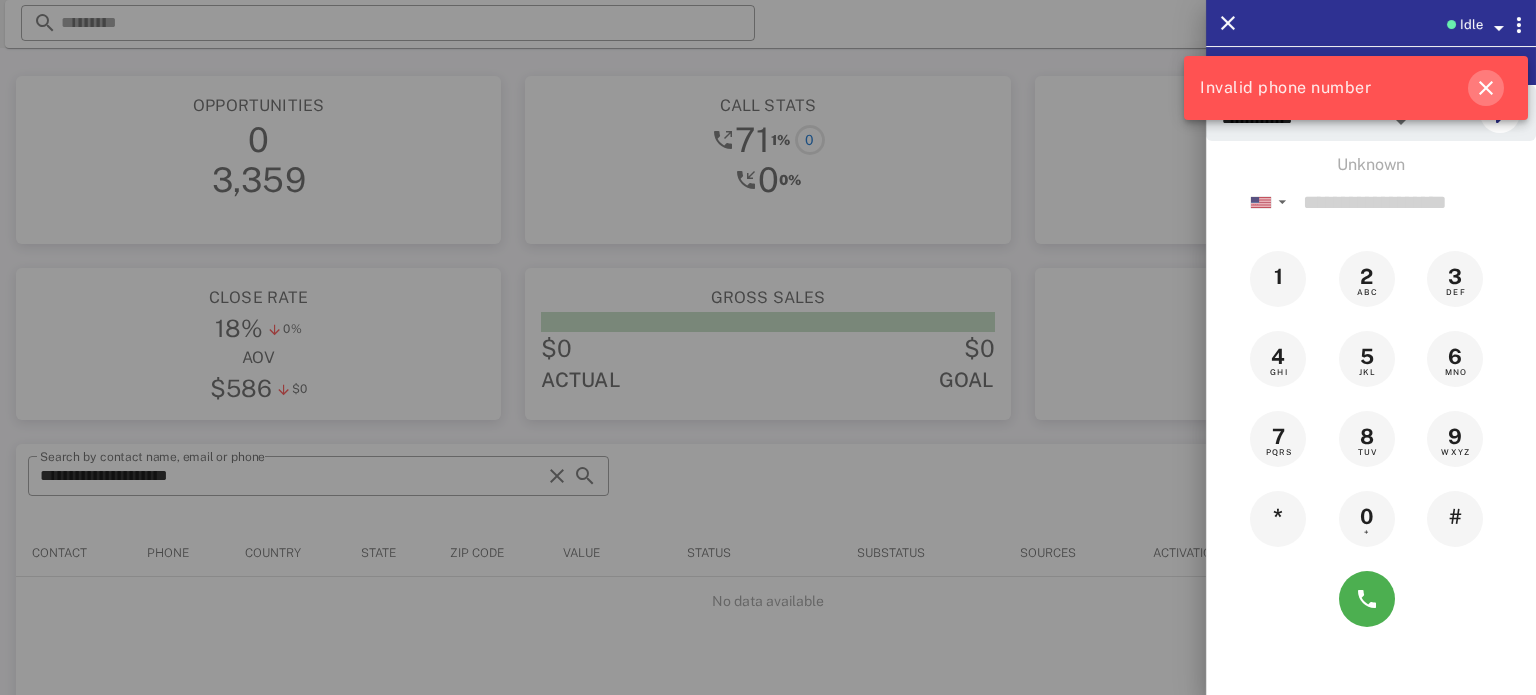 click at bounding box center (1486, 88) 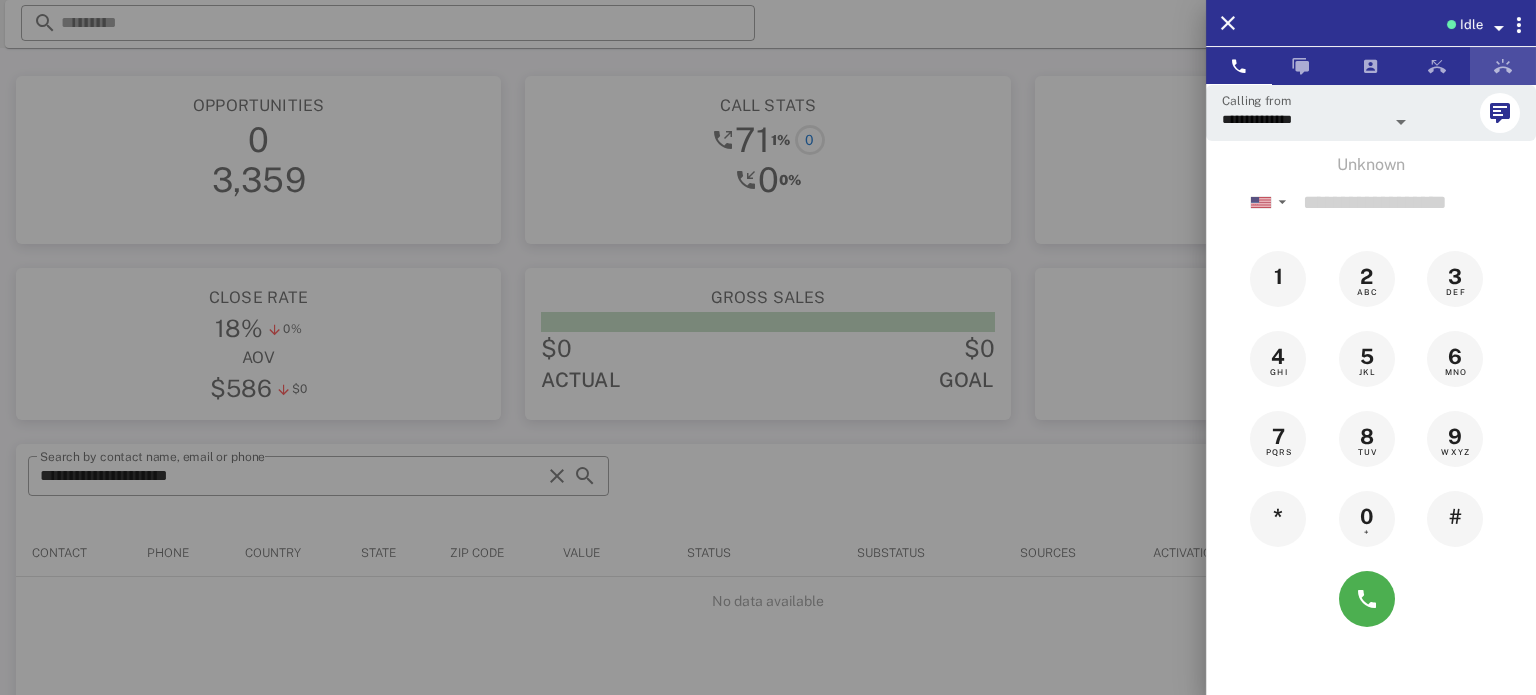 click at bounding box center (1503, 66) 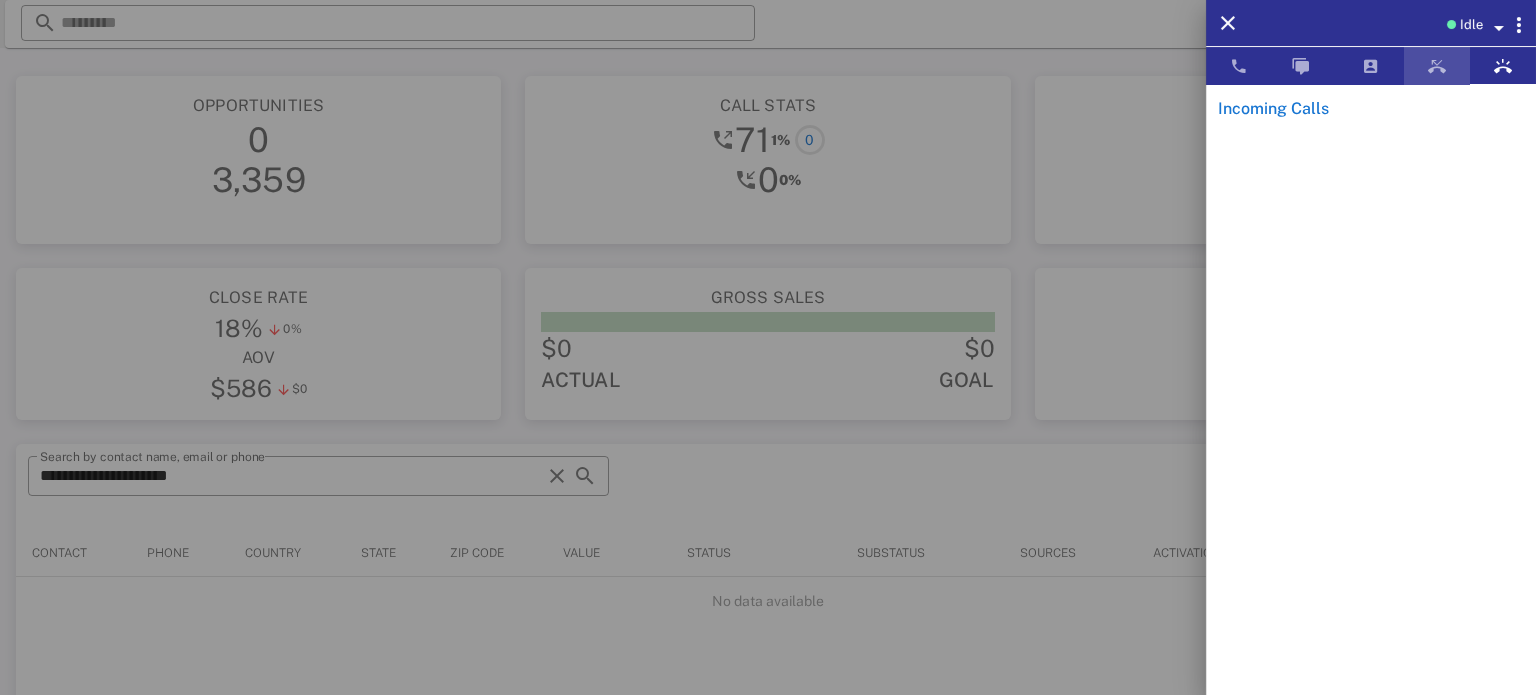 click at bounding box center (1437, 66) 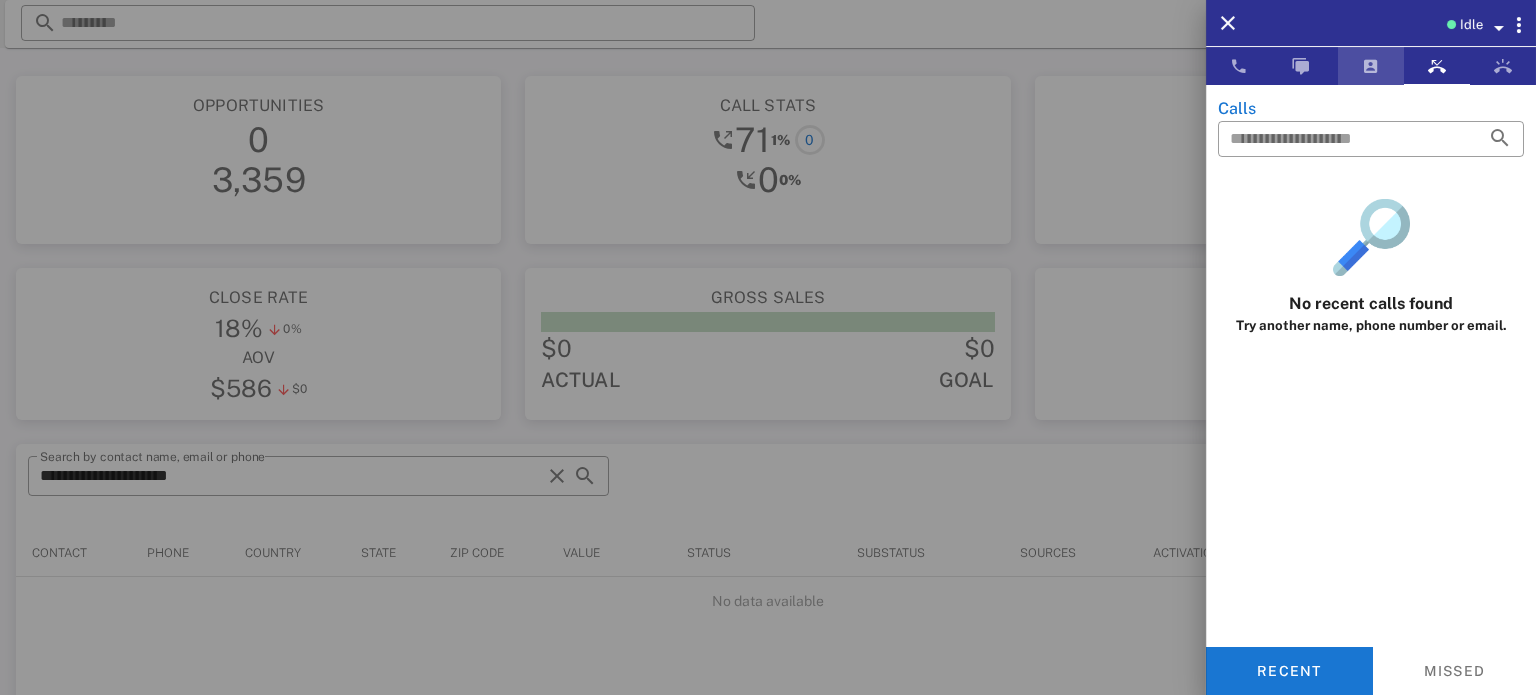 click at bounding box center [1371, 66] 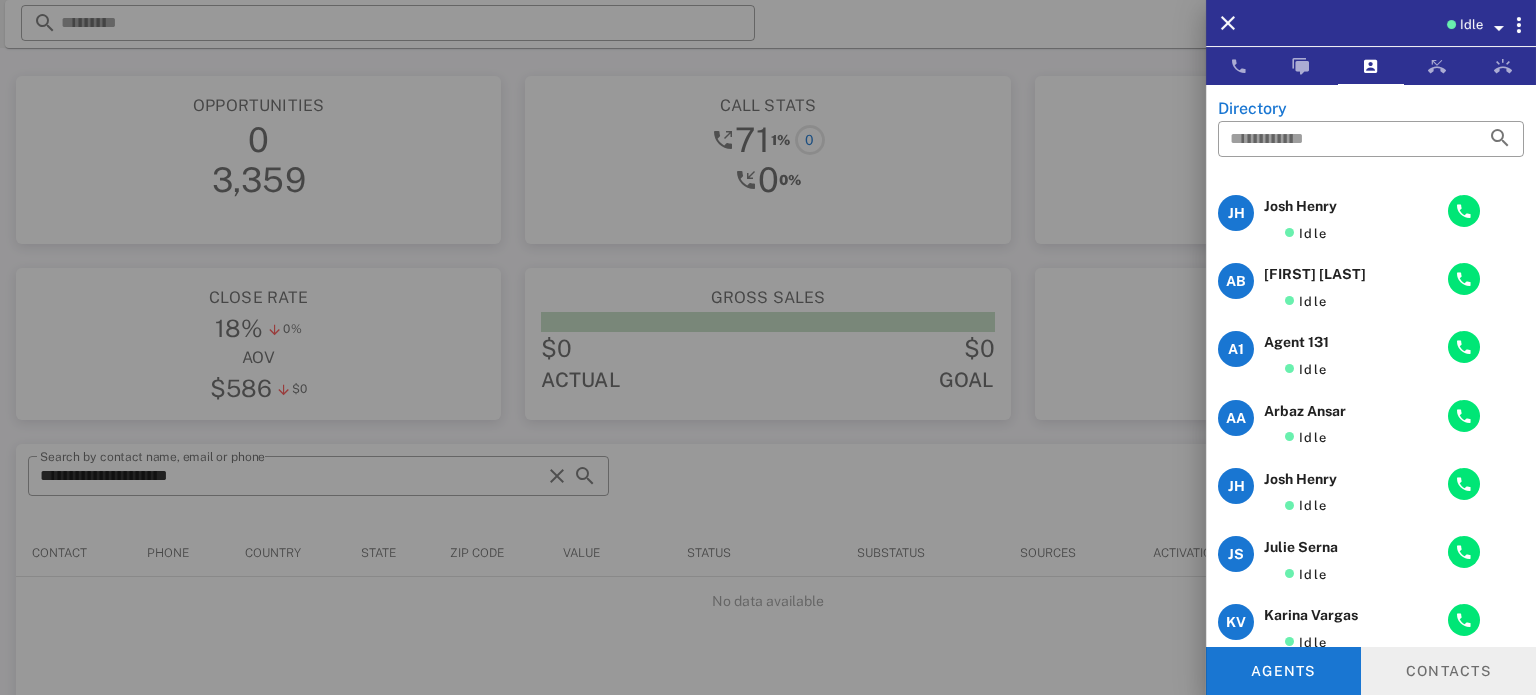 click on "Contacts" at bounding box center (1448, 671) 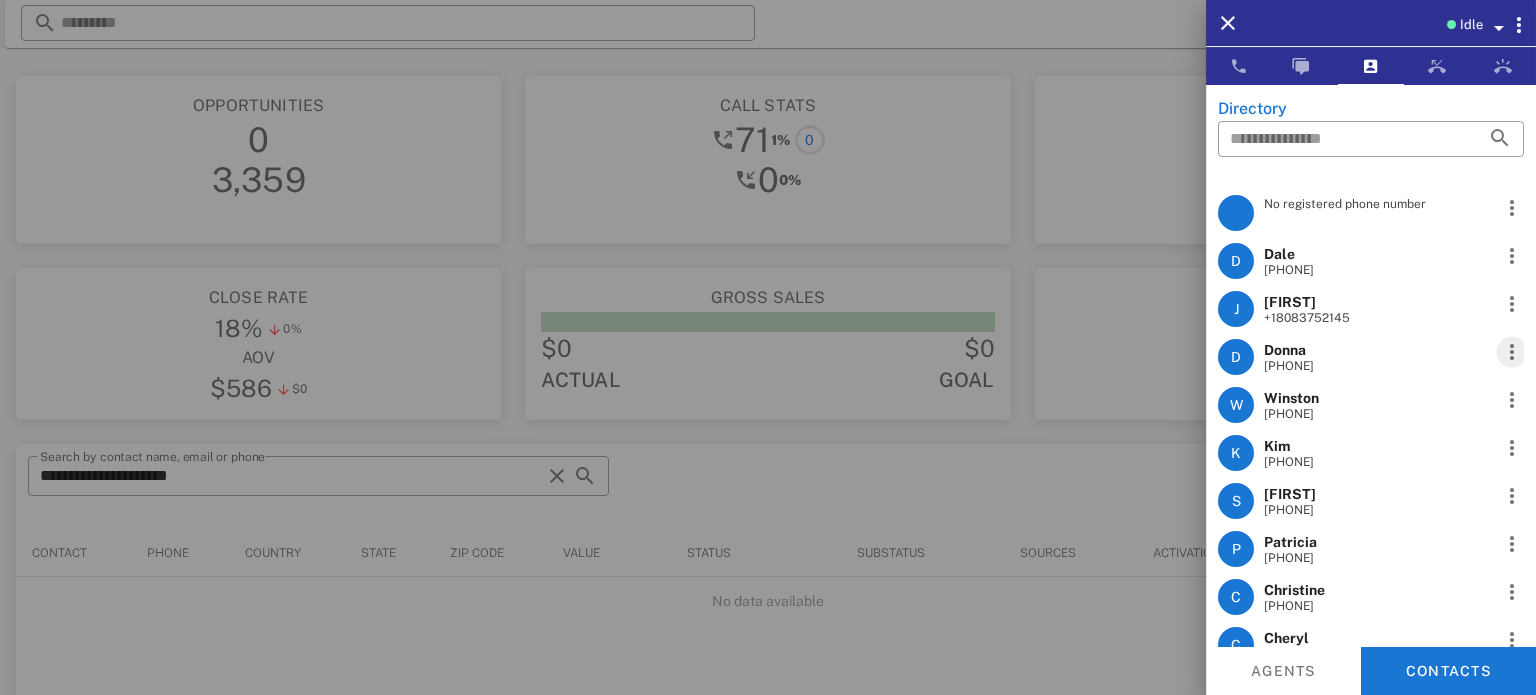 click at bounding box center [1512, 352] 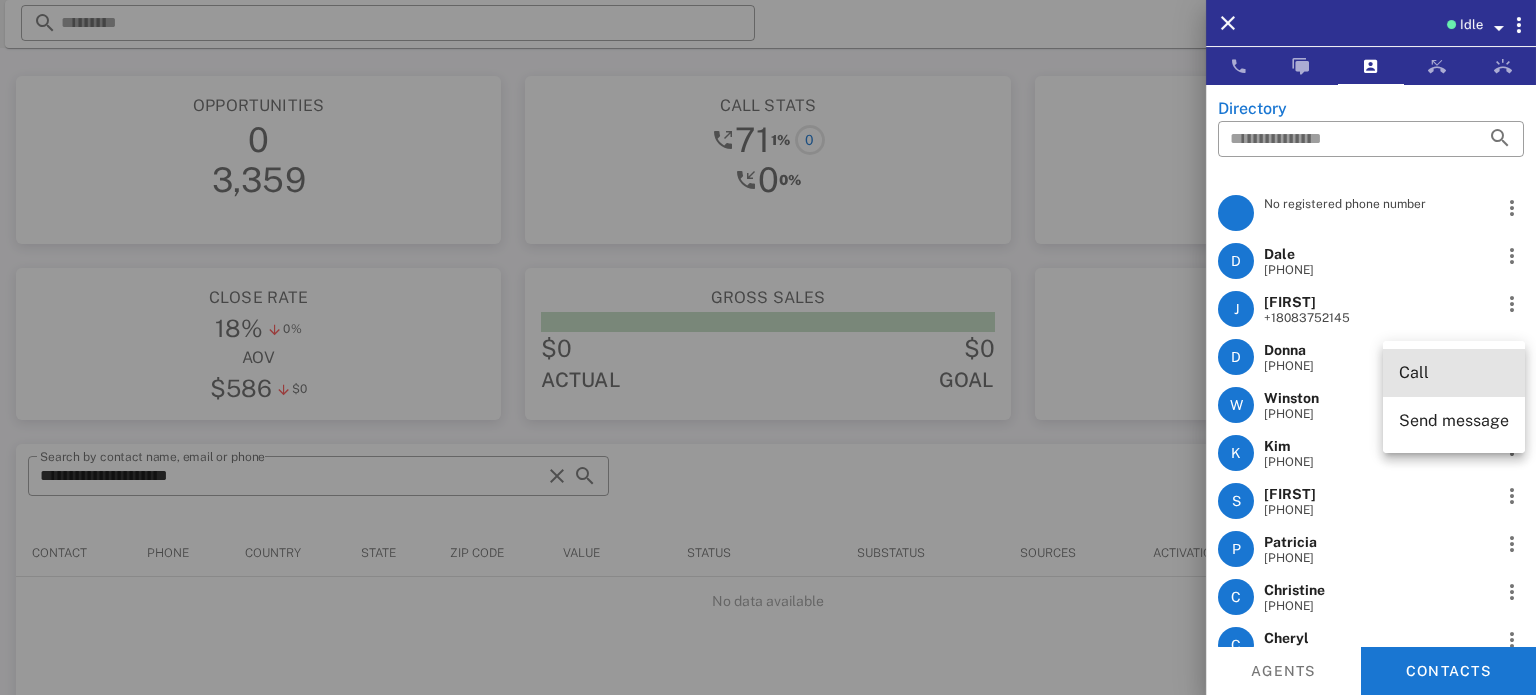 click on "Call" at bounding box center (1454, 372) 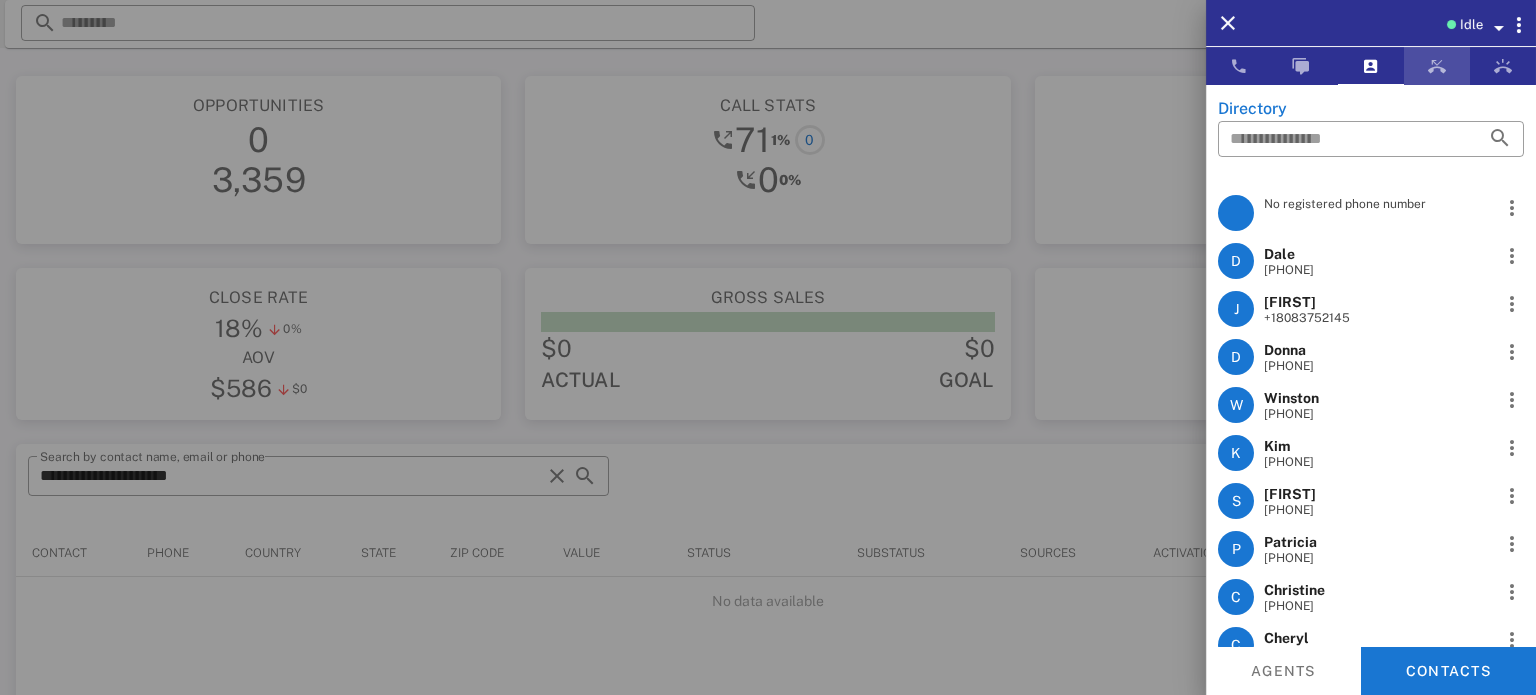 click at bounding box center (1437, 66) 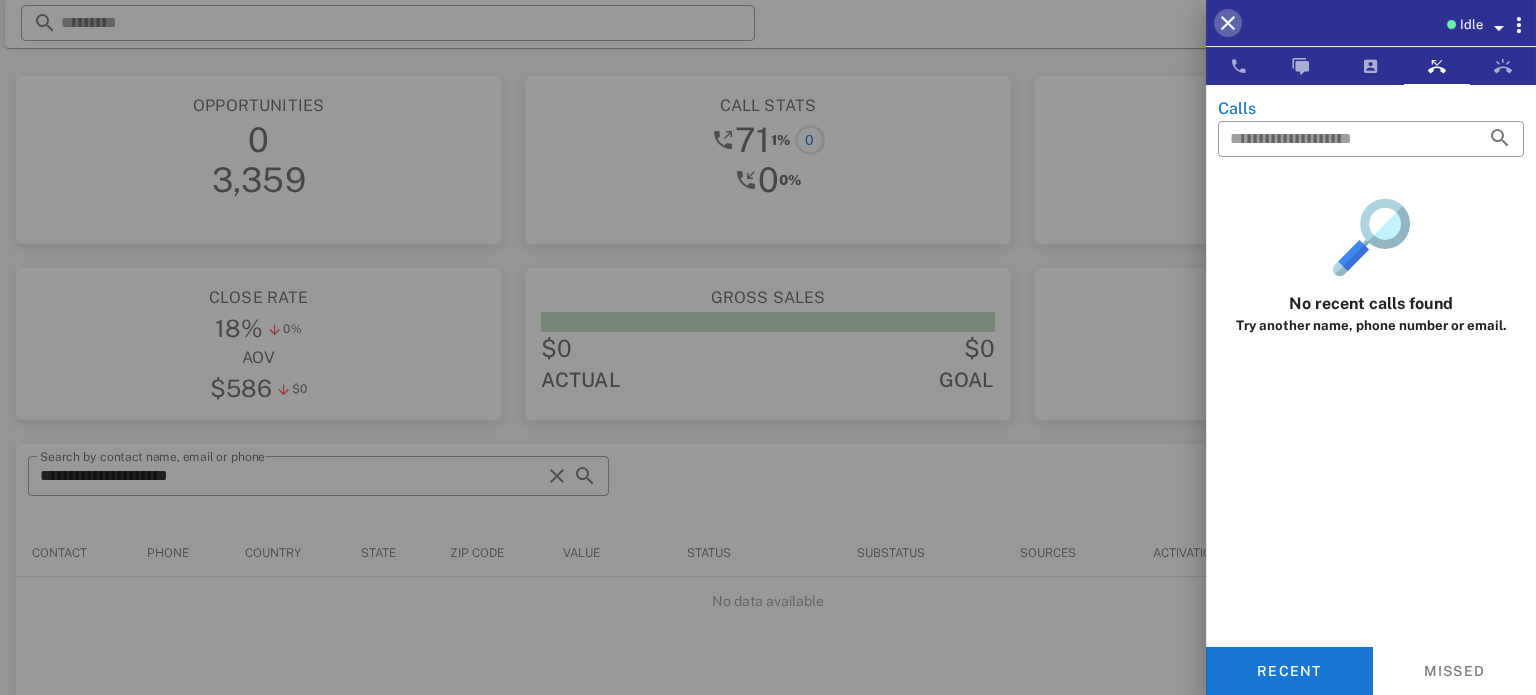 click at bounding box center (1228, 23) 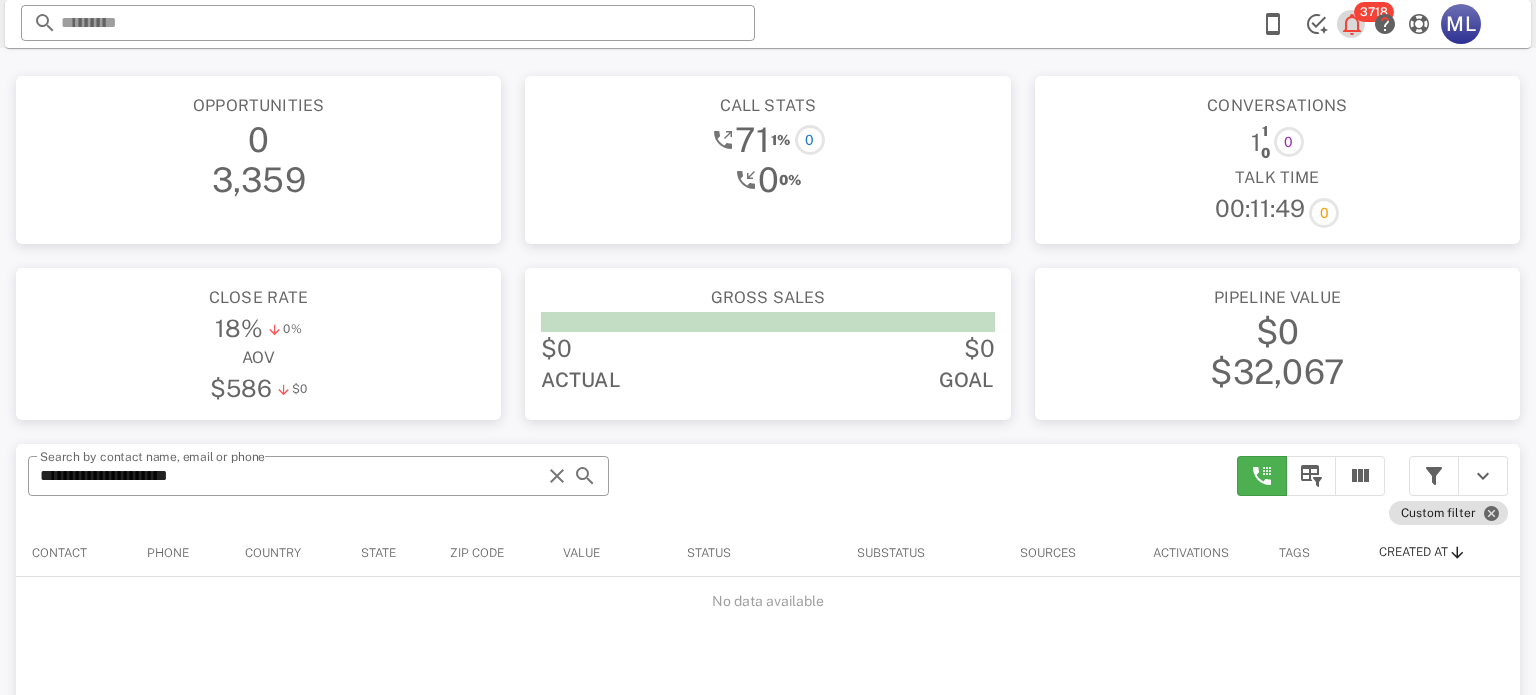 click on "3718" at bounding box center (1374, 12) 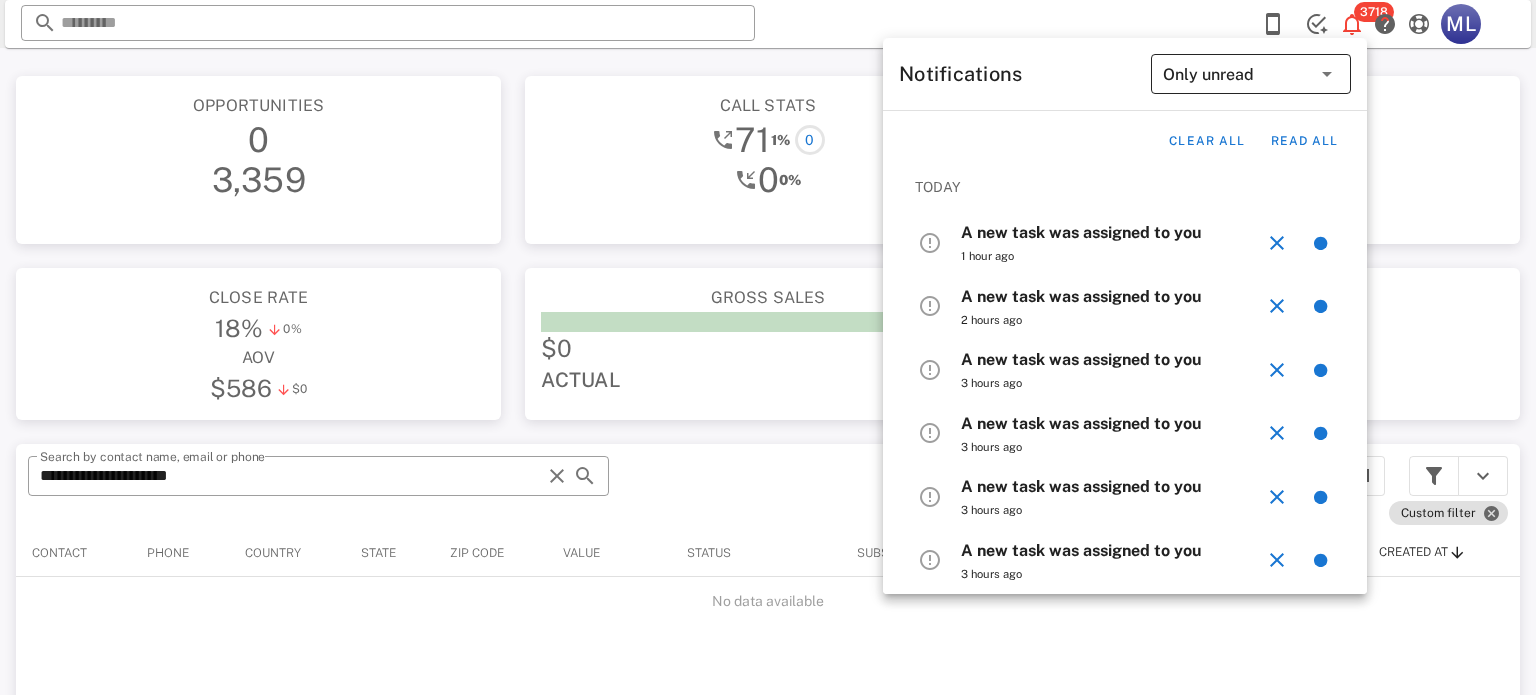 click at bounding box center [1327, 74] 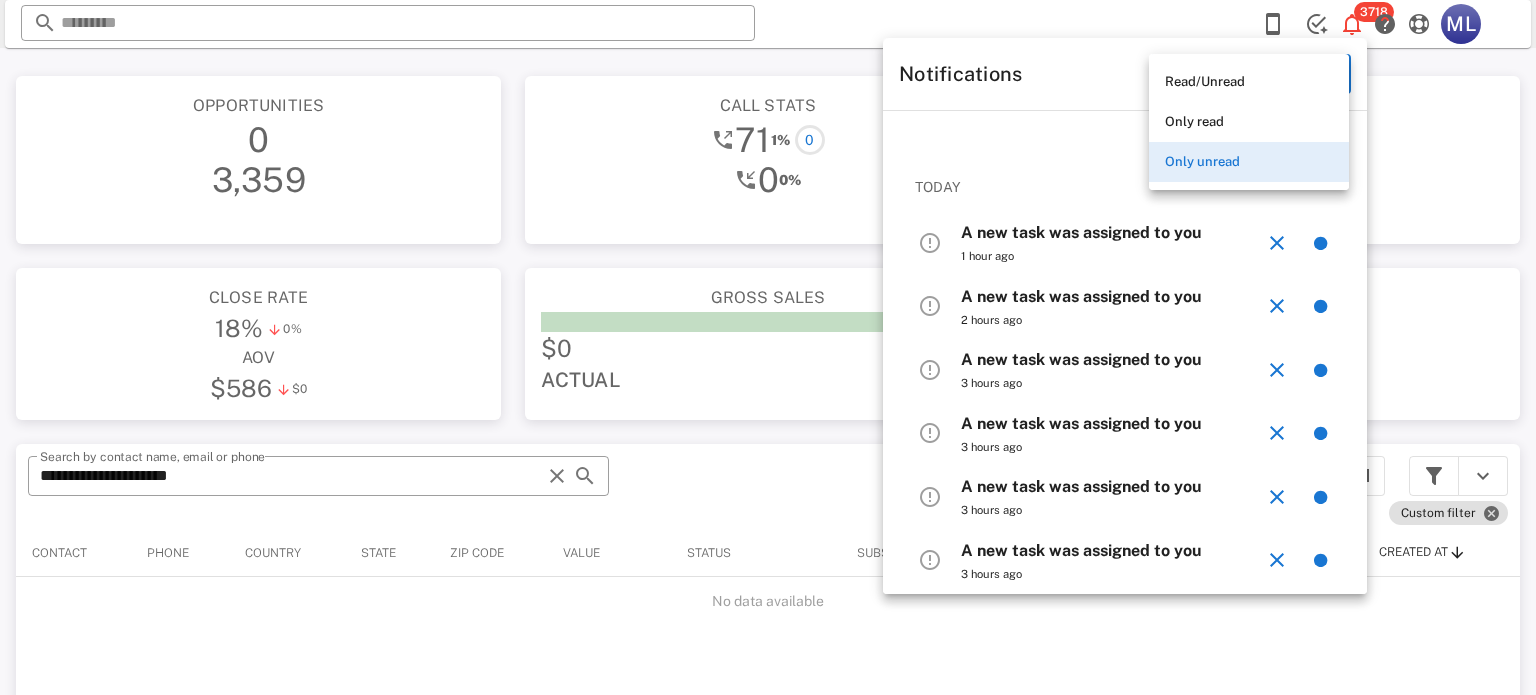 click on "​ [NUMBER] [STREET] [WORD] [WORD] [WORD]" at bounding box center [768, 24] 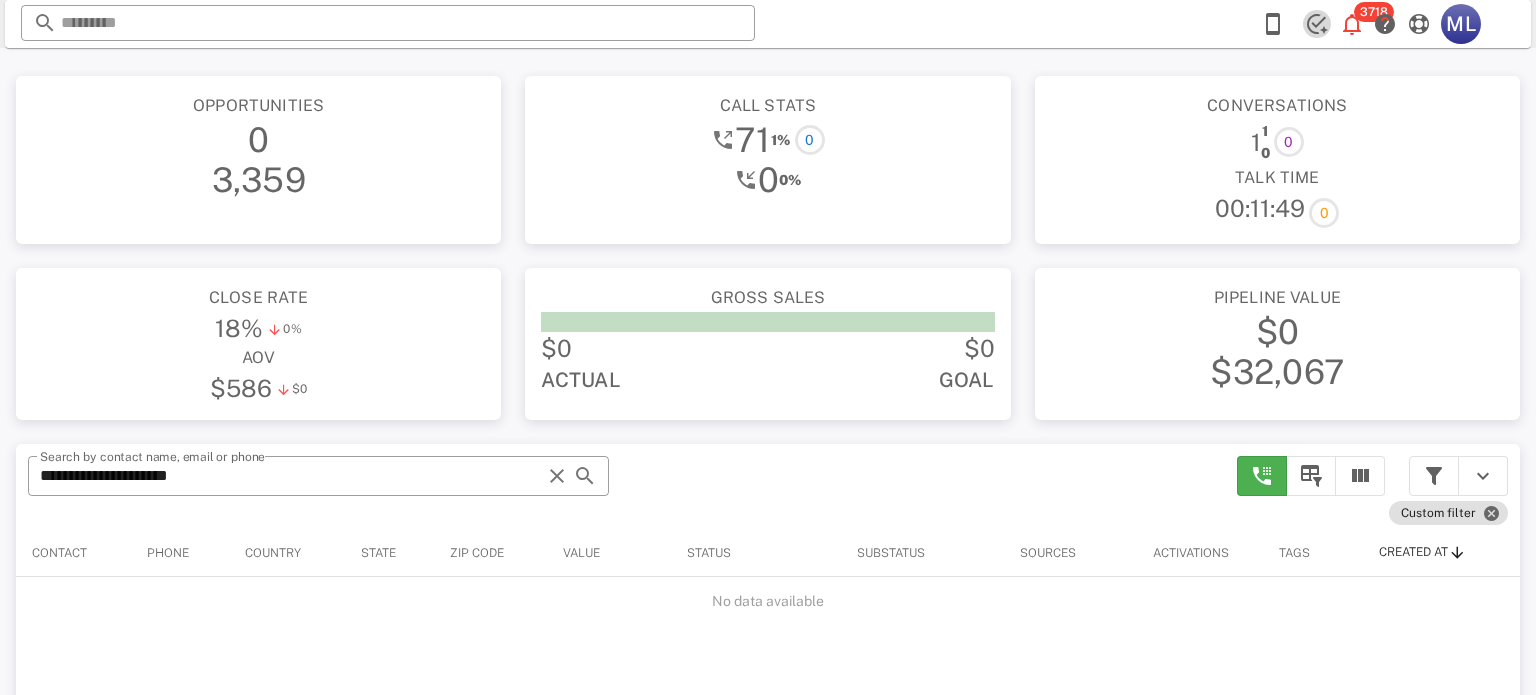 click at bounding box center [1317, 24] 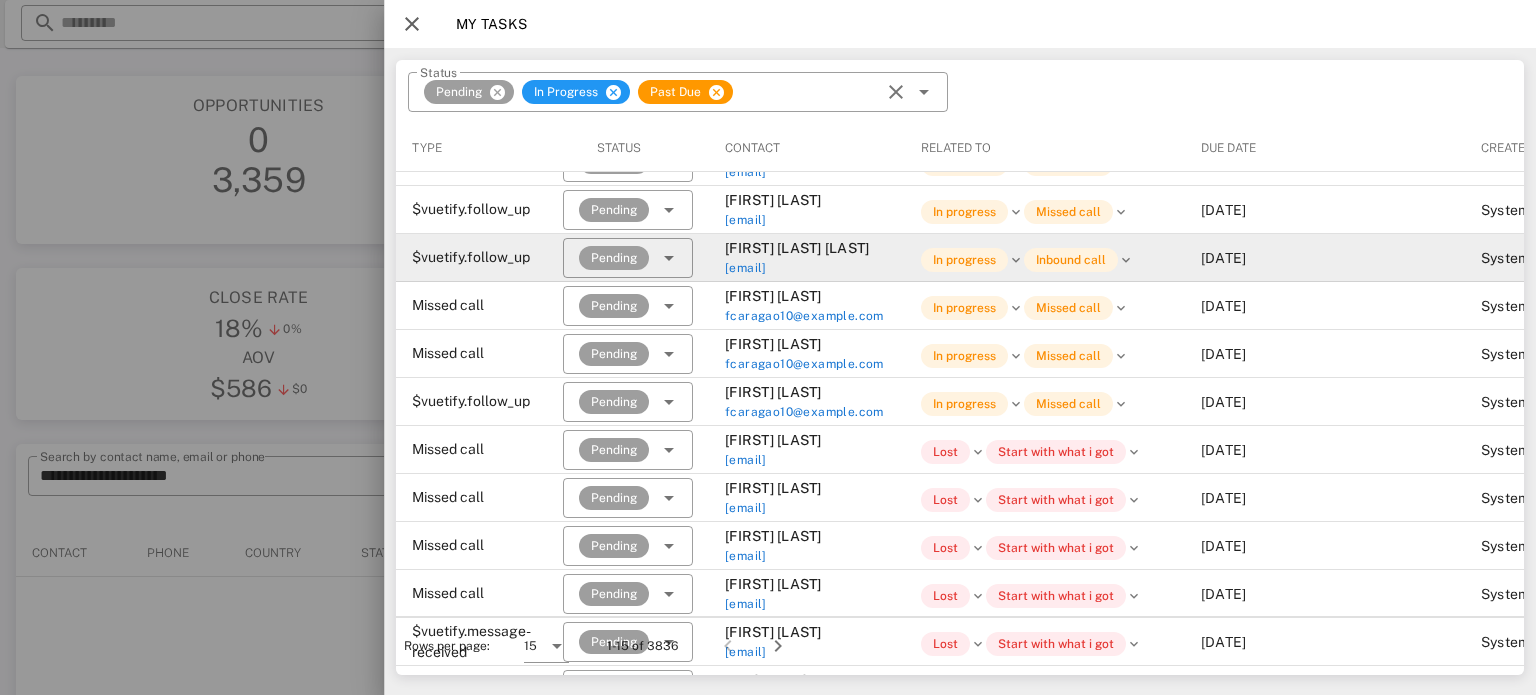 scroll, scrollTop: 176, scrollLeft: 0, axis: vertical 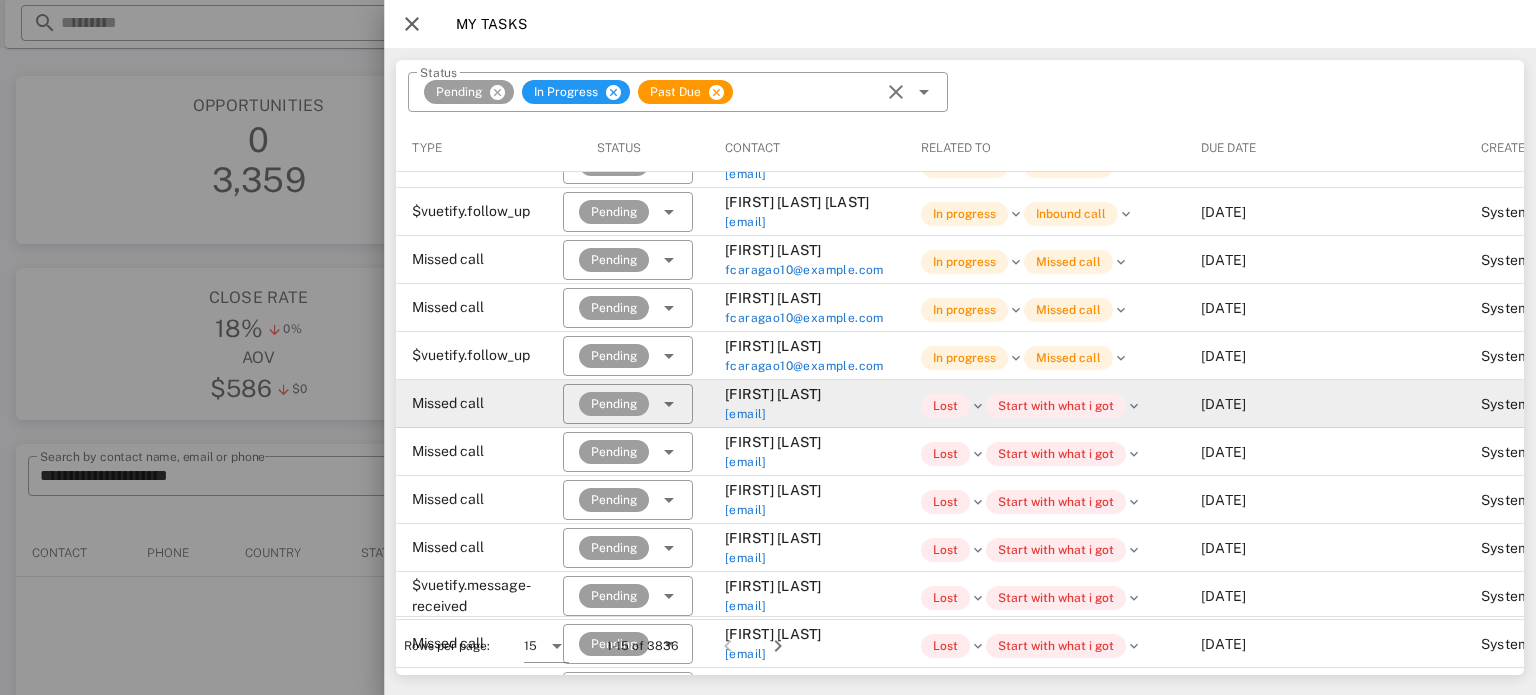 click on "[FIRST] [LAST]" at bounding box center (807, 394) 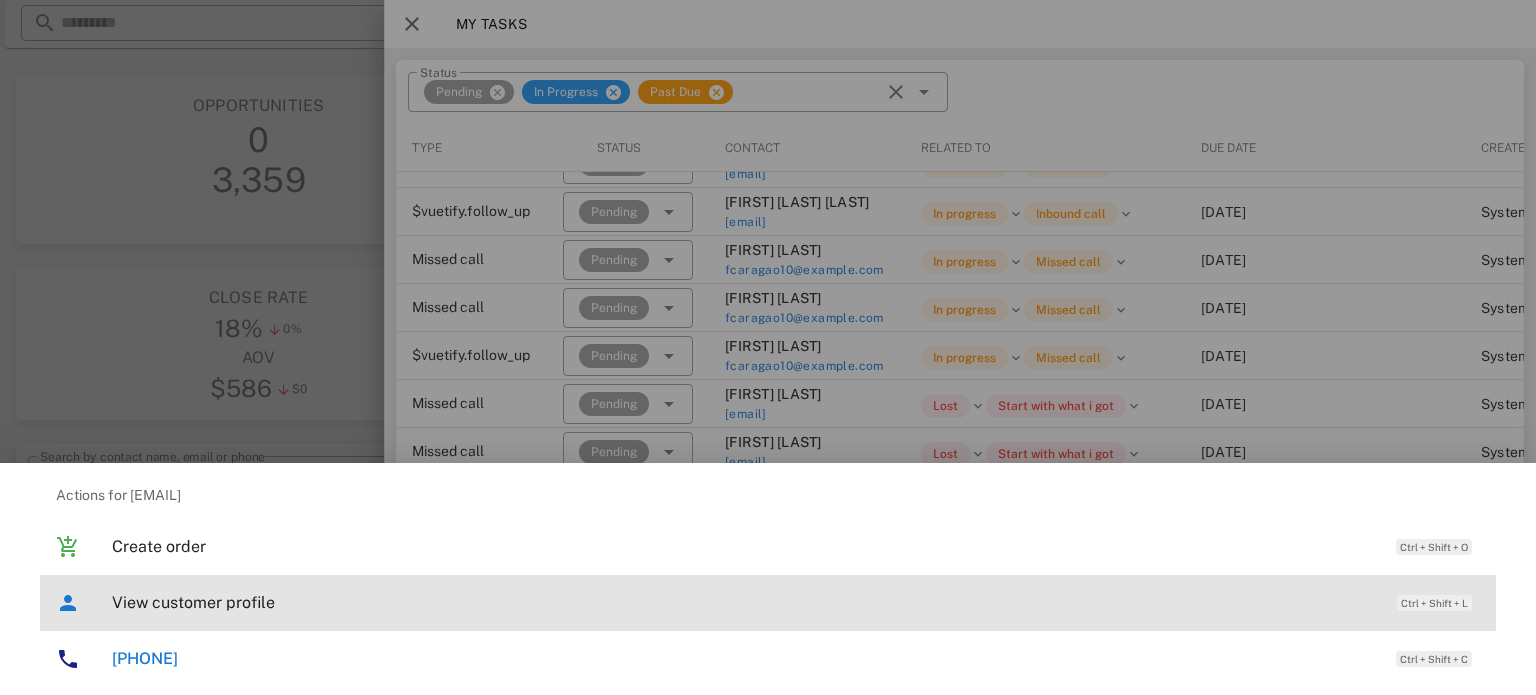 click on "View customer profile" at bounding box center [744, 602] 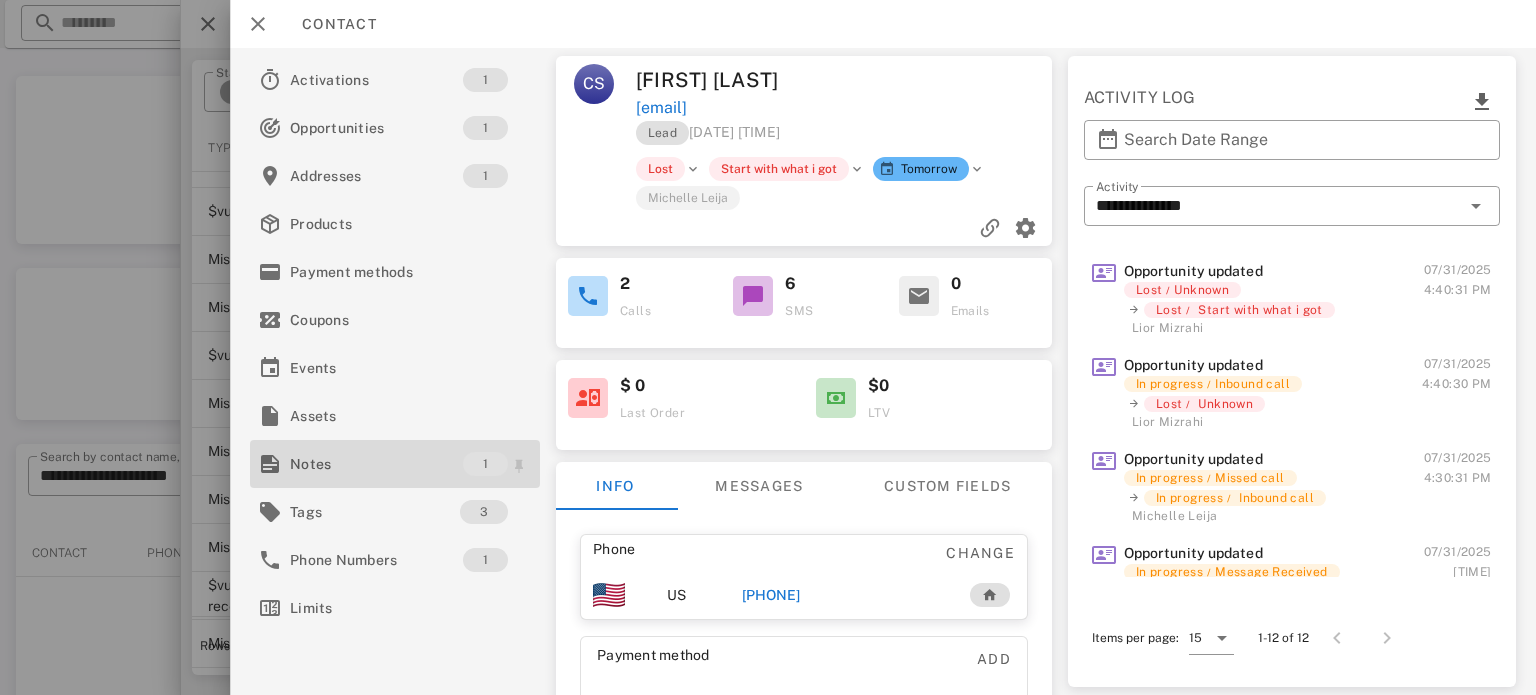 click on "Notes" at bounding box center [376, 464] 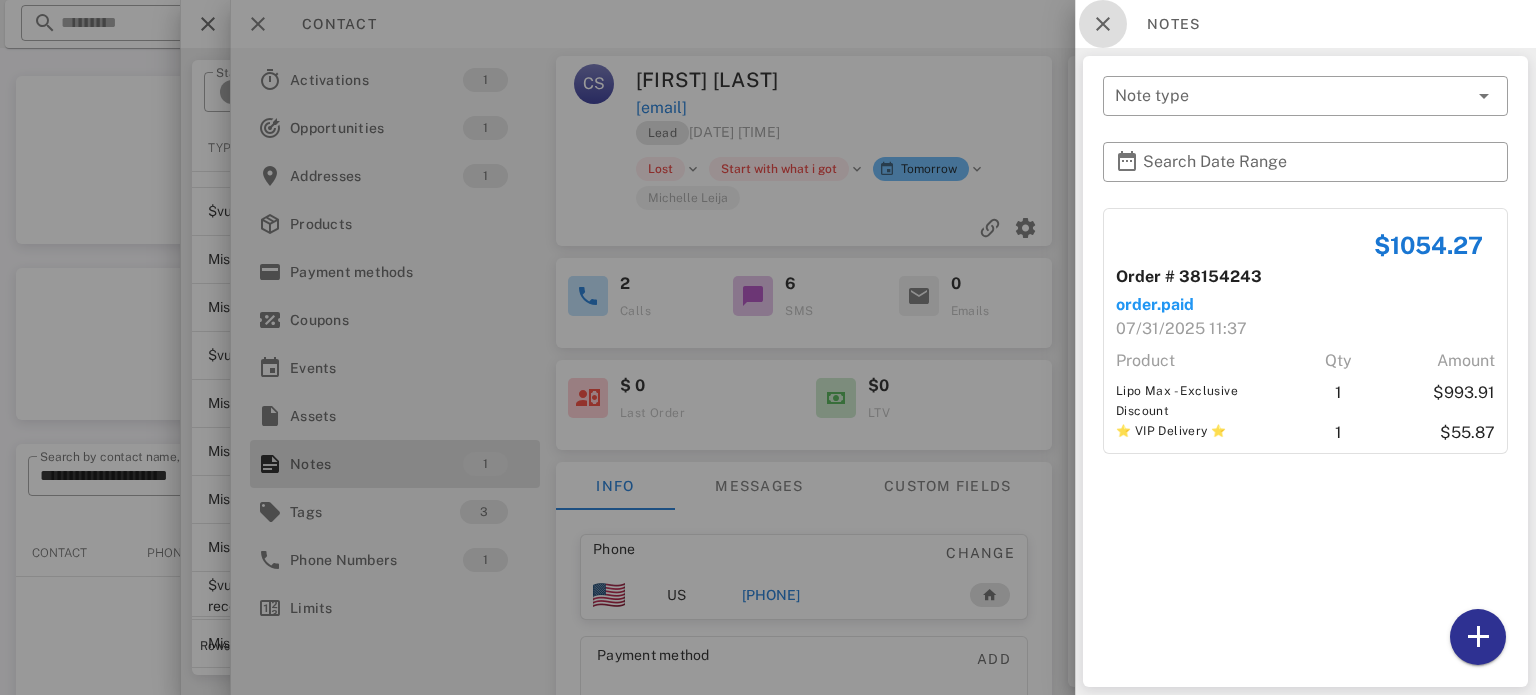 click at bounding box center (1103, 24) 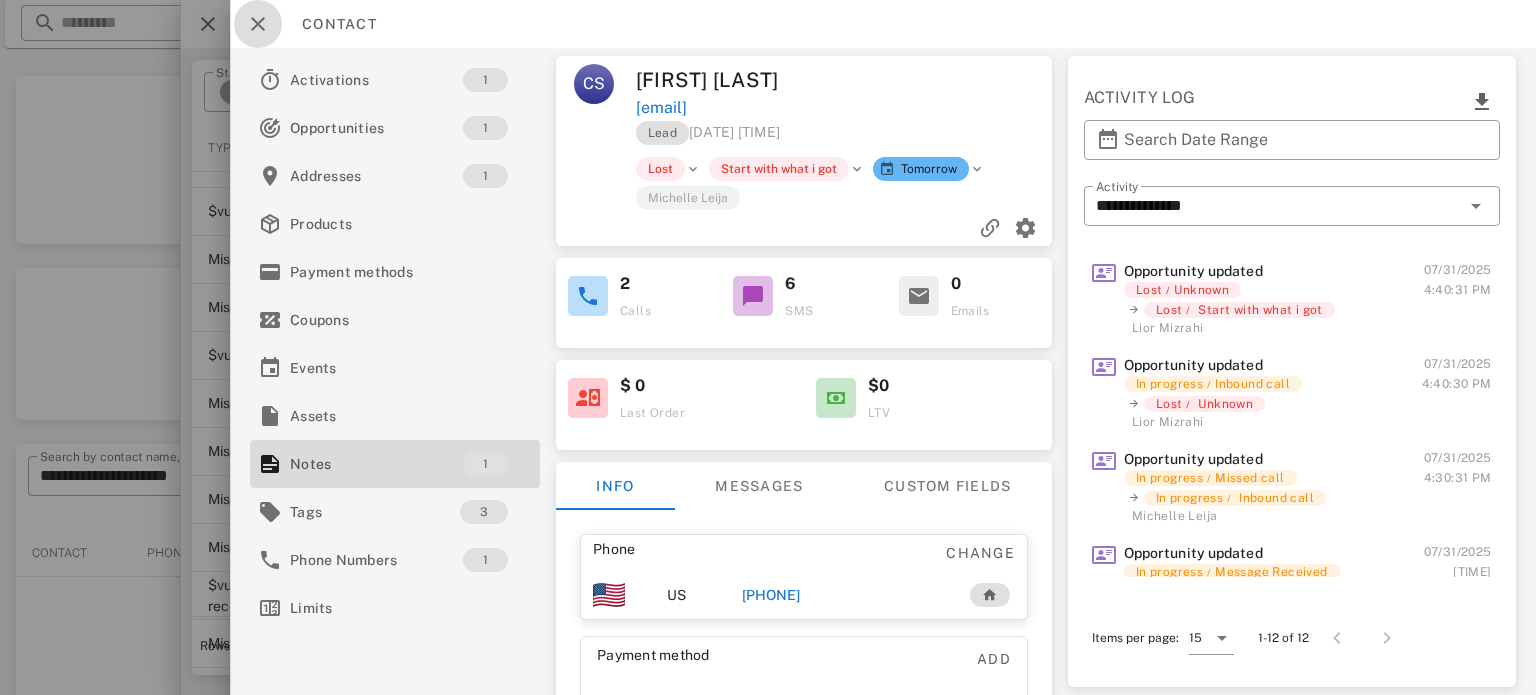 click at bounding box center (258, 24) 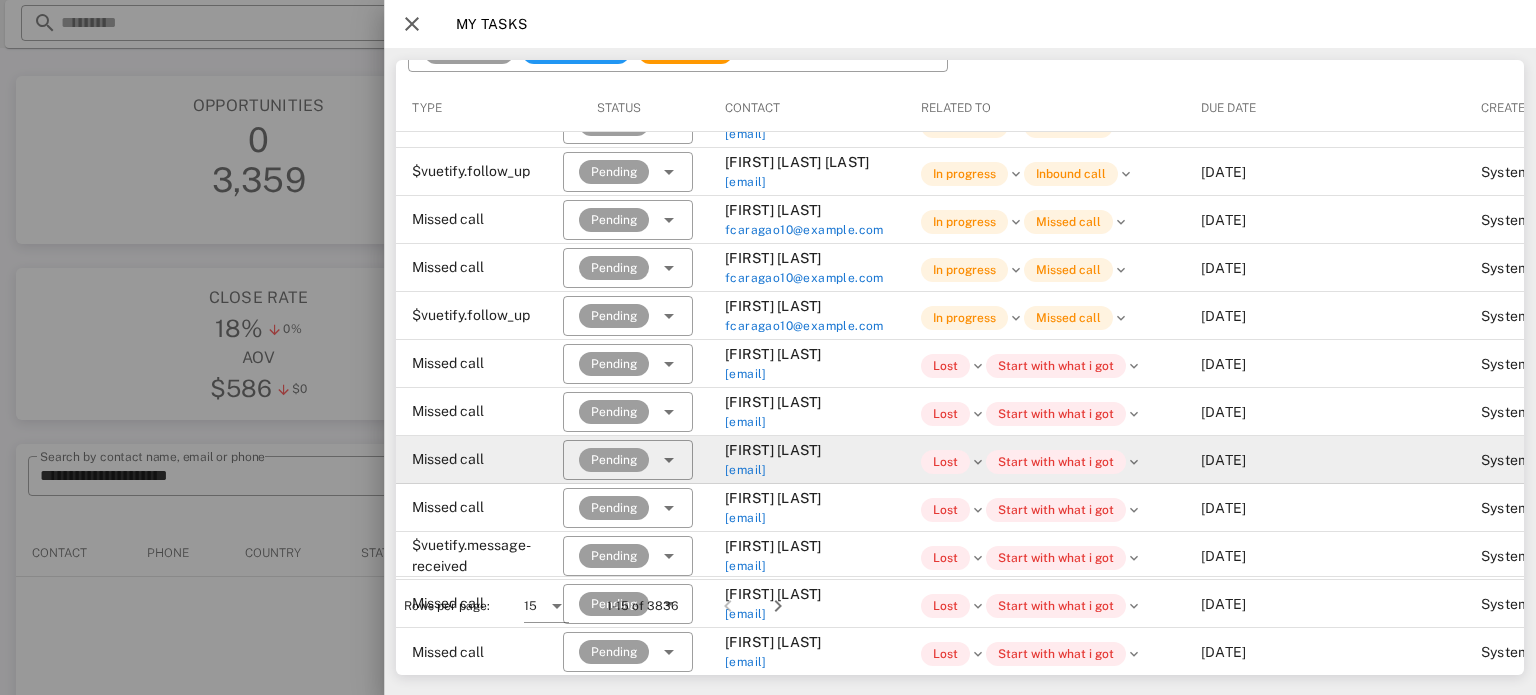 scroll, scrollTop: 0, scrollLeft: 0, axis: both 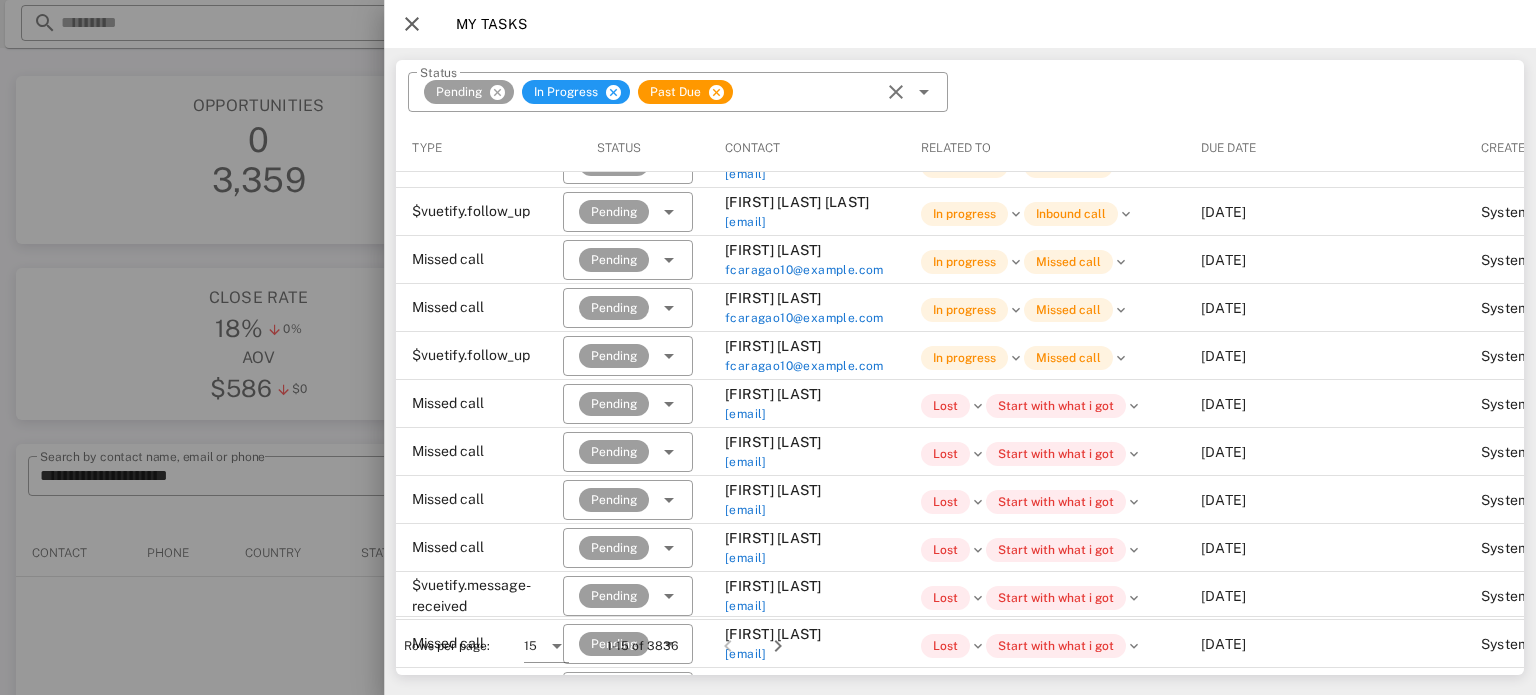 click at bounding box center (412, 24) 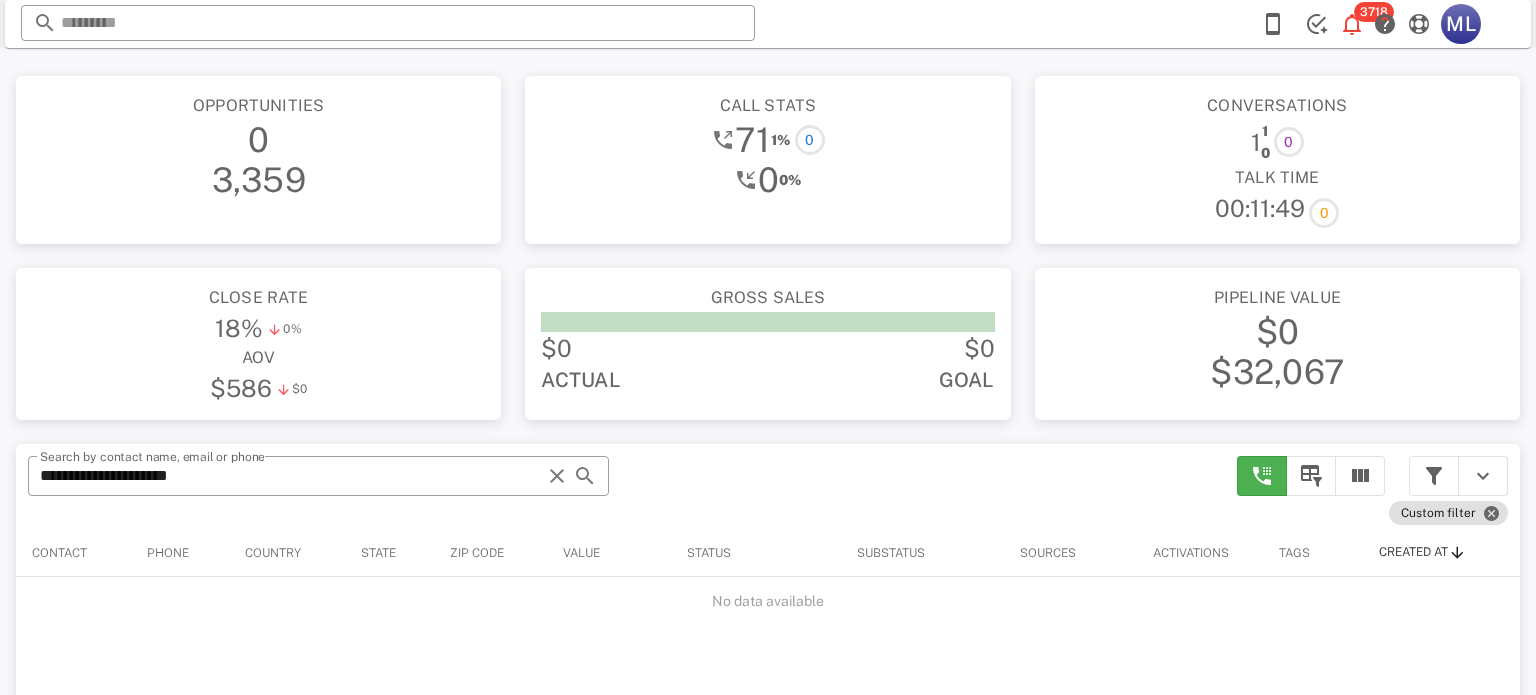 click on "Contact" at bounding box center (73, 553) 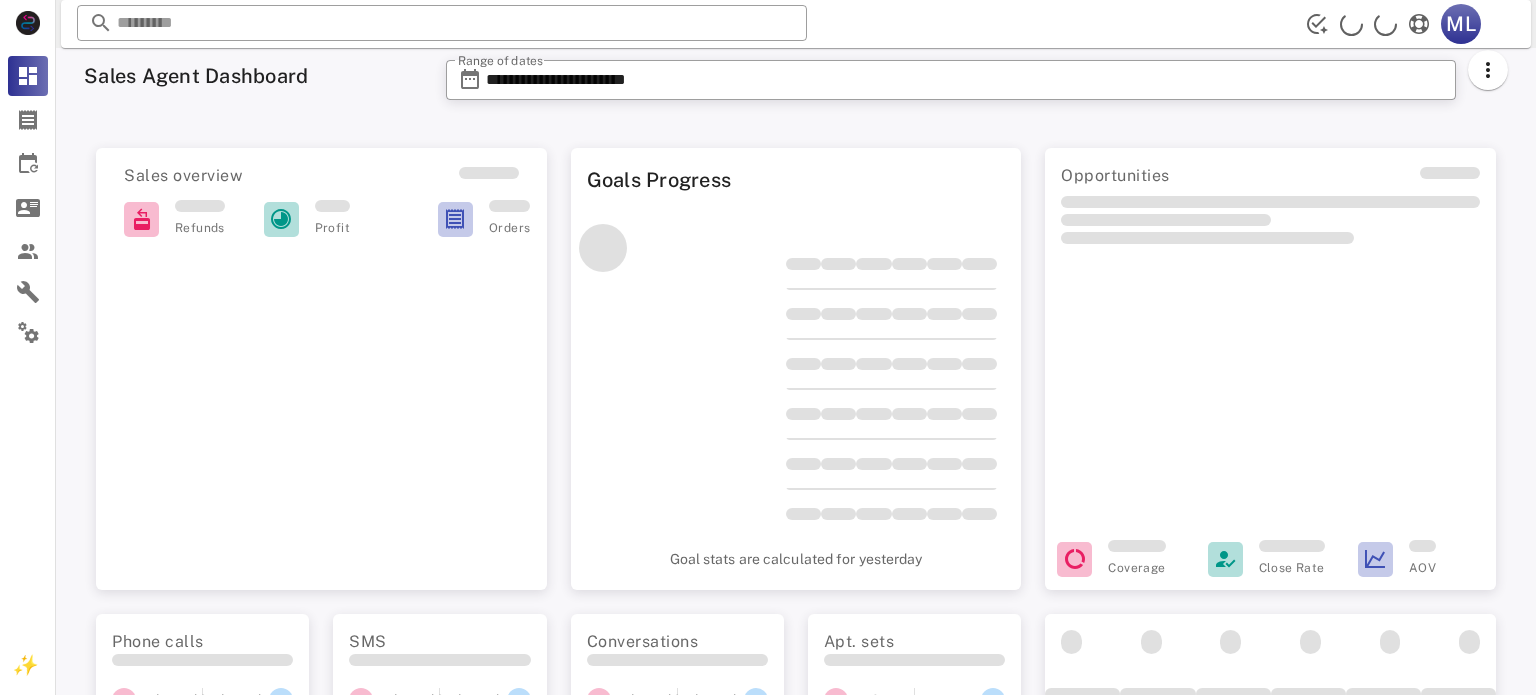 scroll, scrollTop: 0, scrollLeft: 0, axis: both 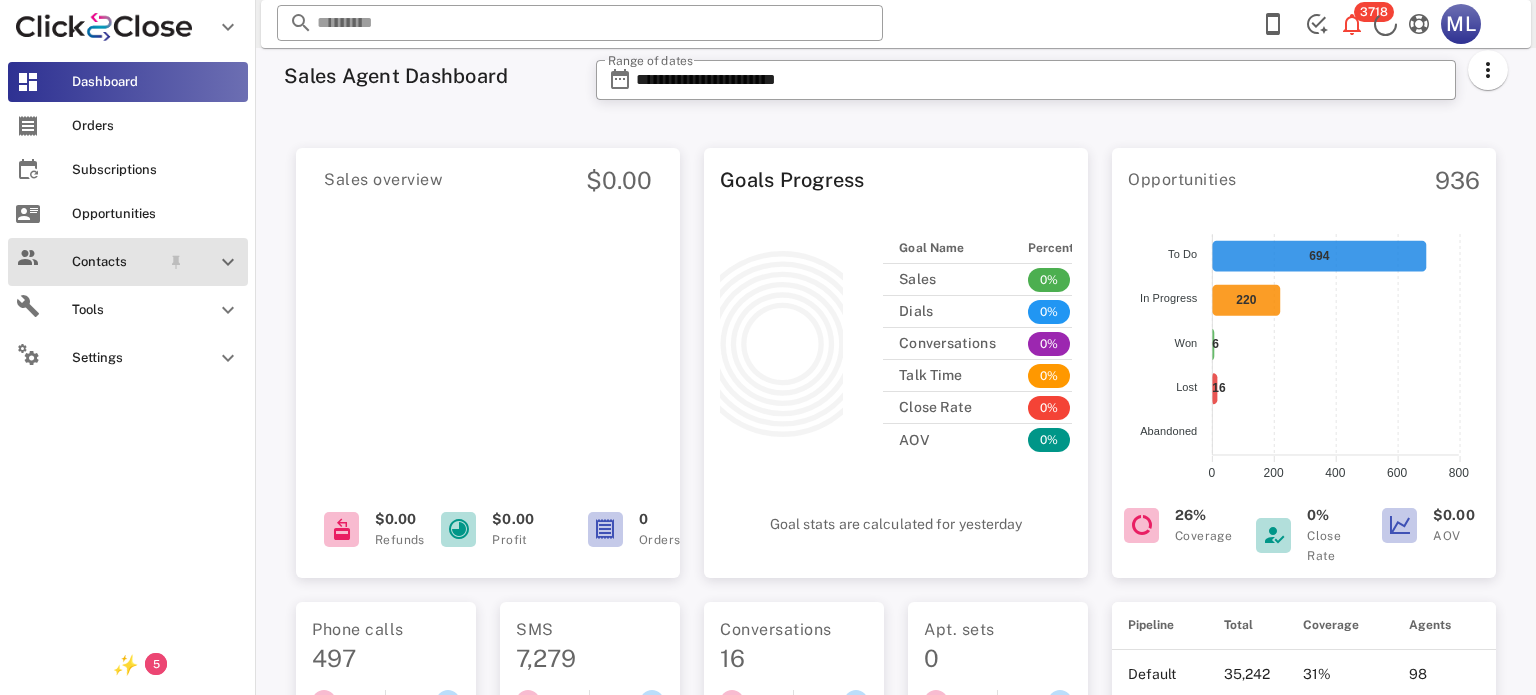 click on "Contacts" at bounding box center [116, 262] 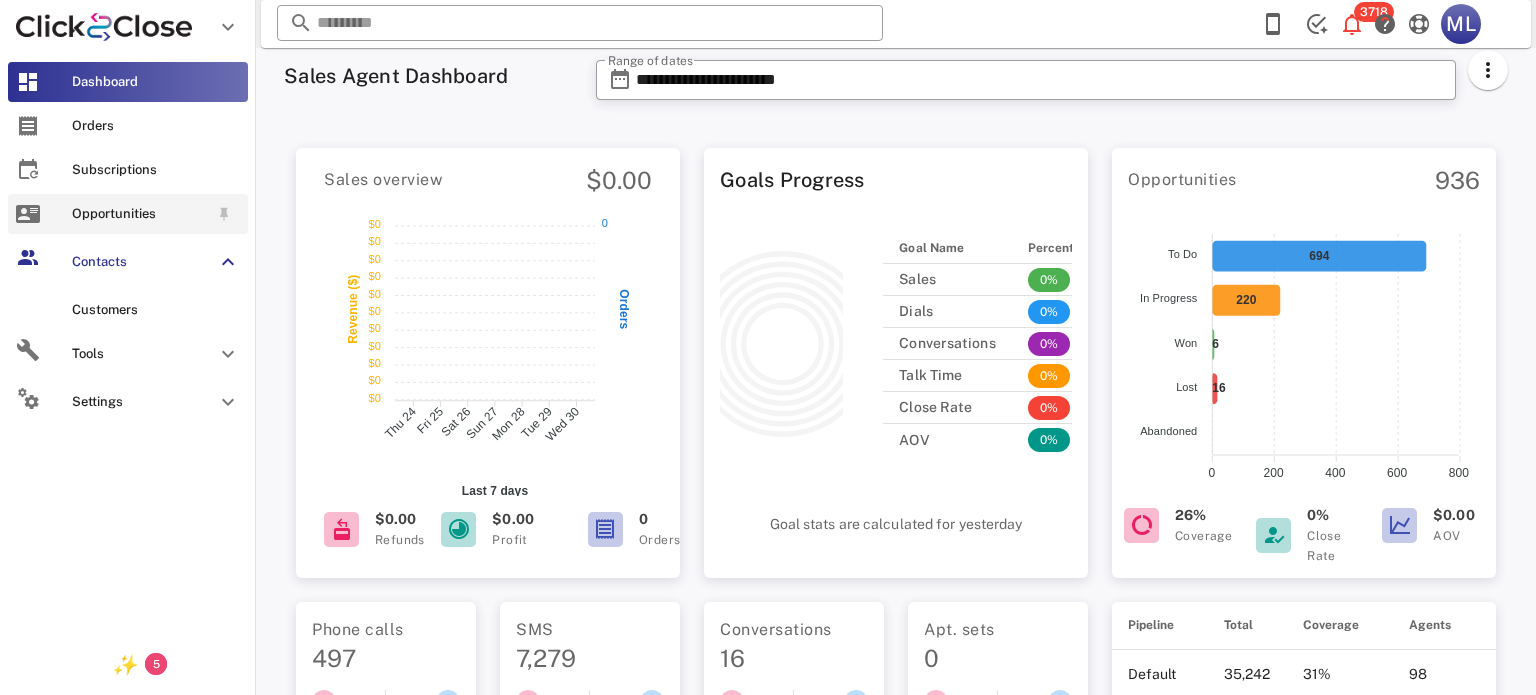 click on "Opportunities" at bounding box center (128, 214) 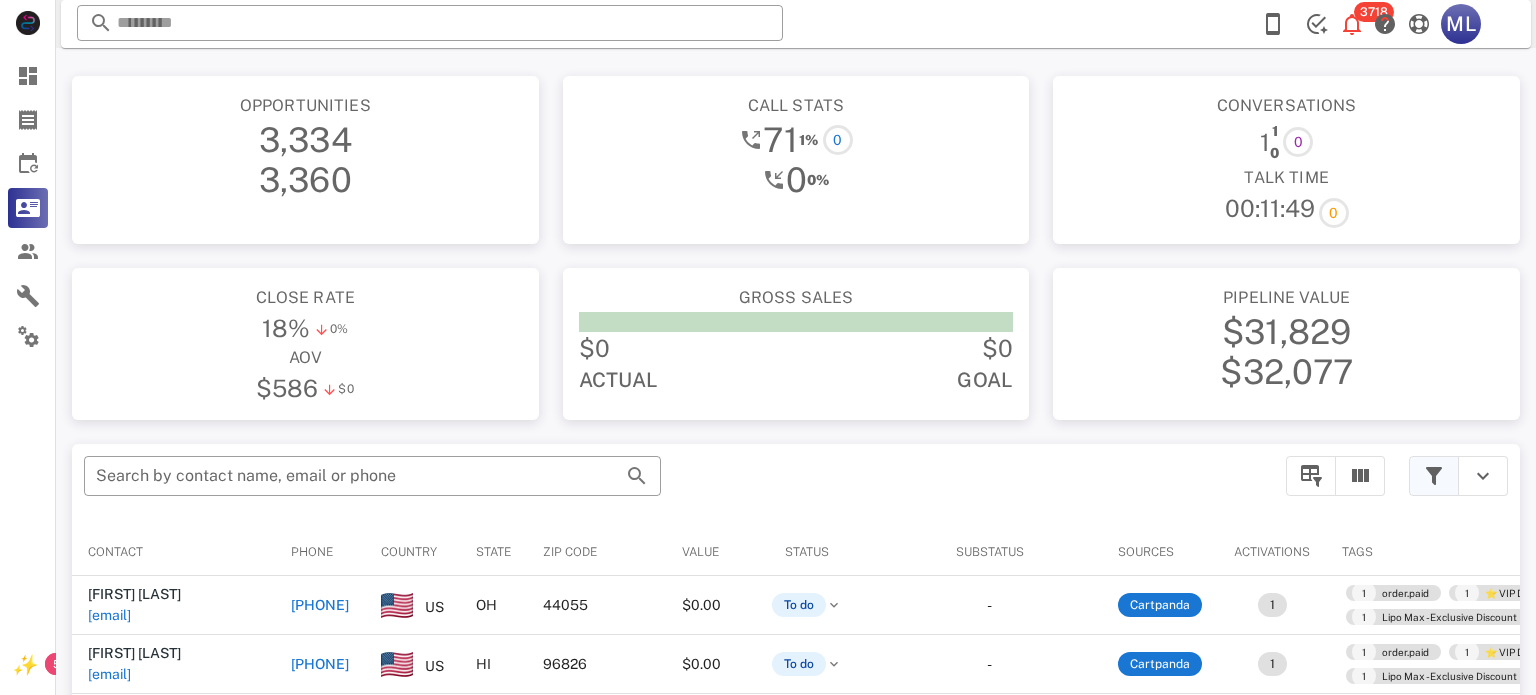 click at bounding box center (1434, 476) 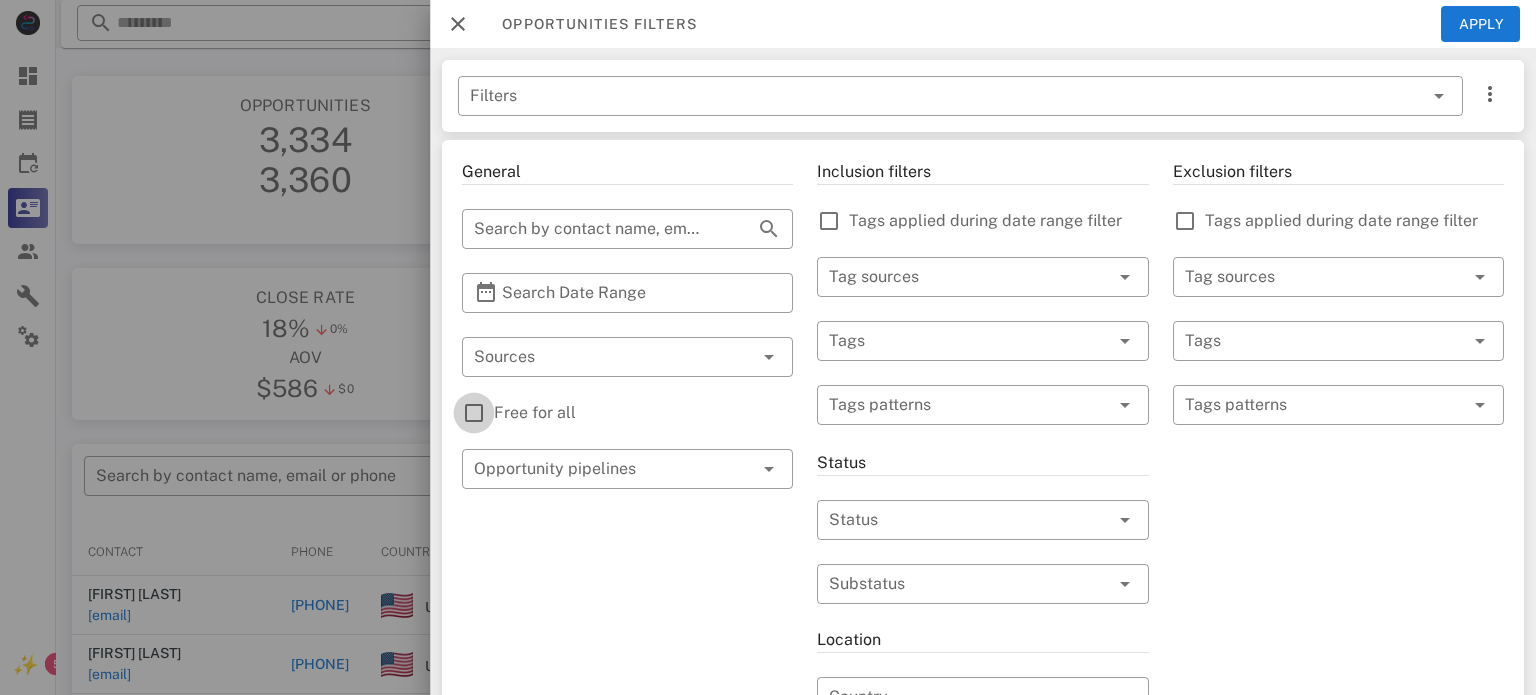 click at bounding box center (474, 413) 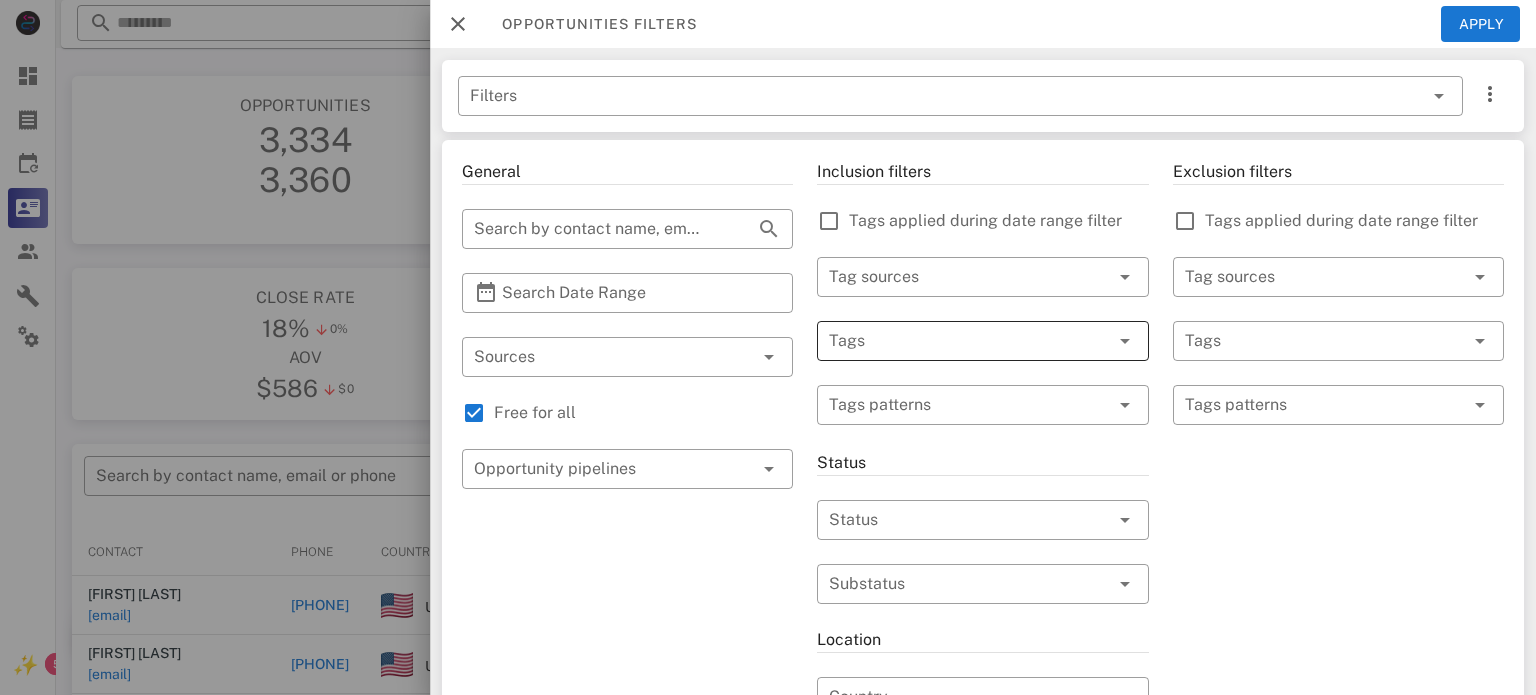 click at bounding box center (954, 341) 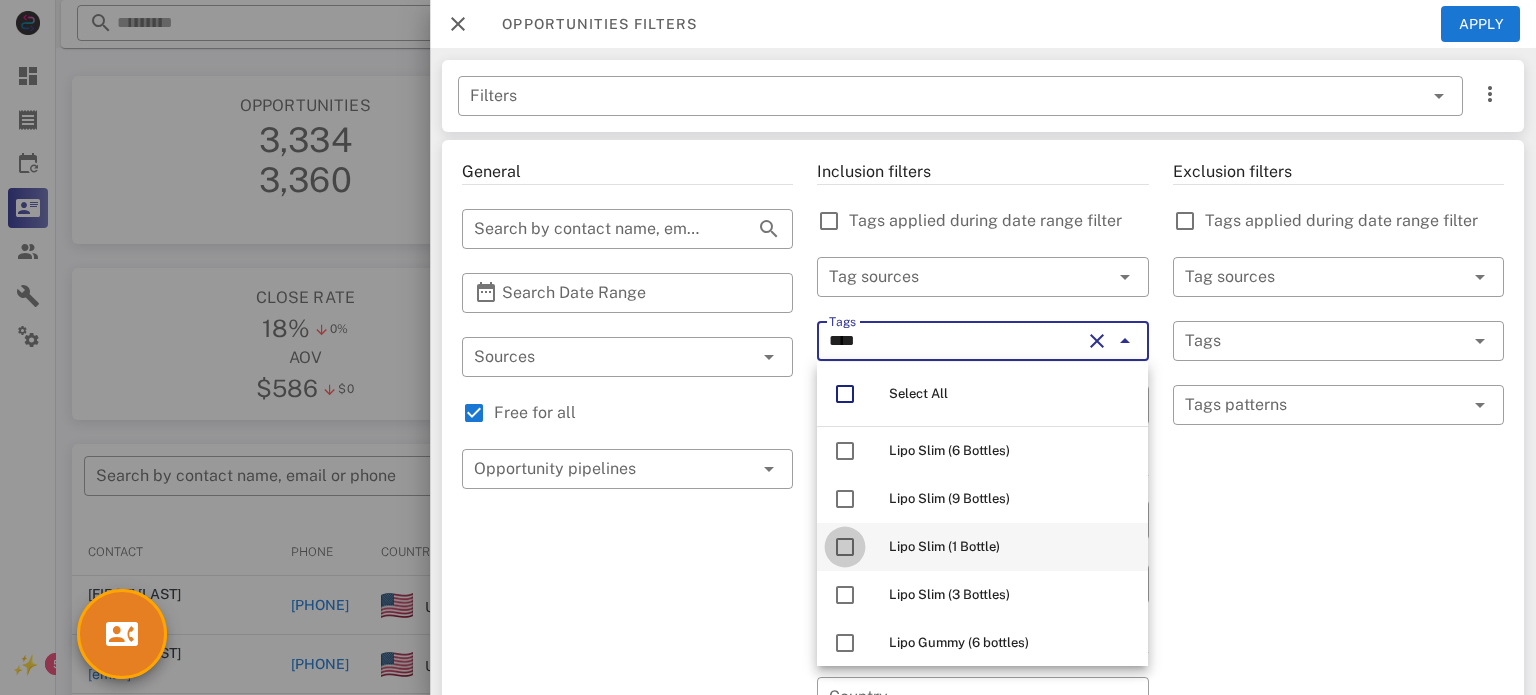 click at bounding box center (845, 547) 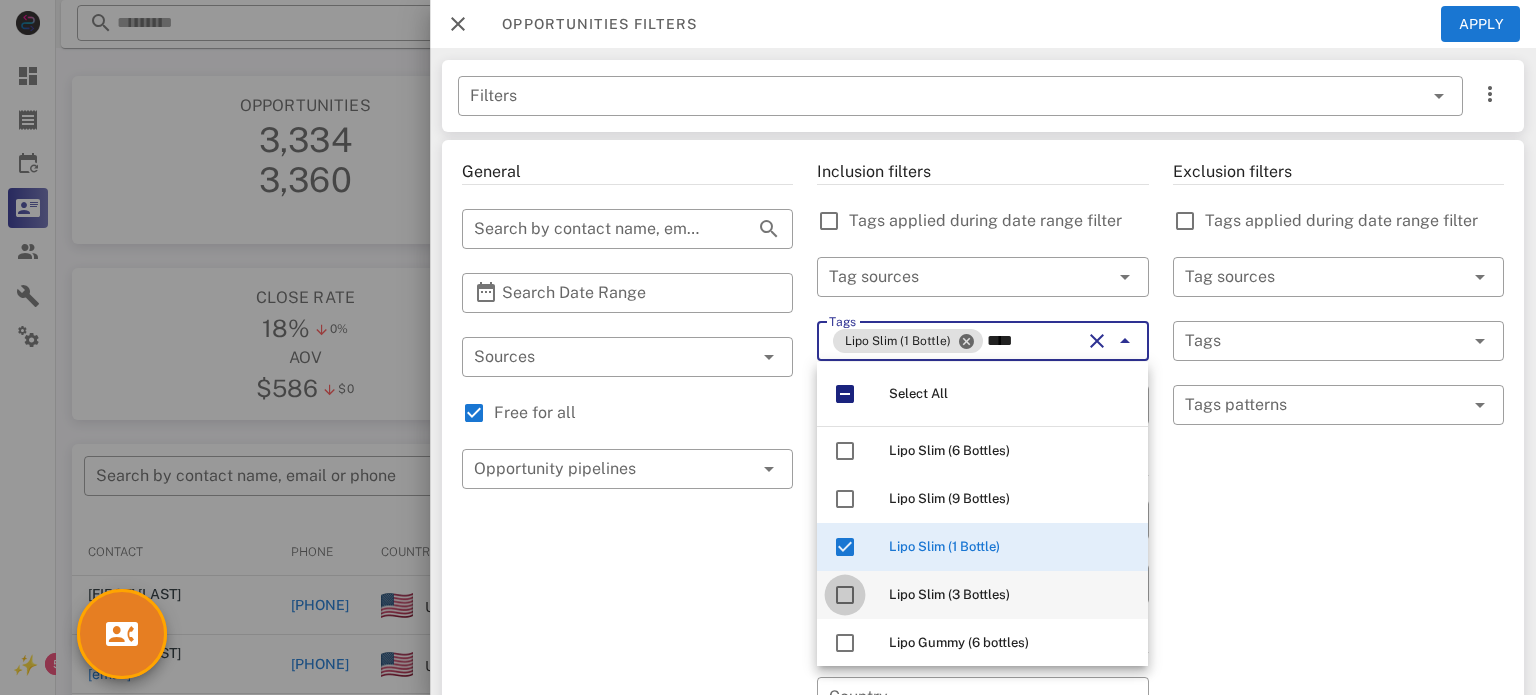 click at bounding box center [845, 595] 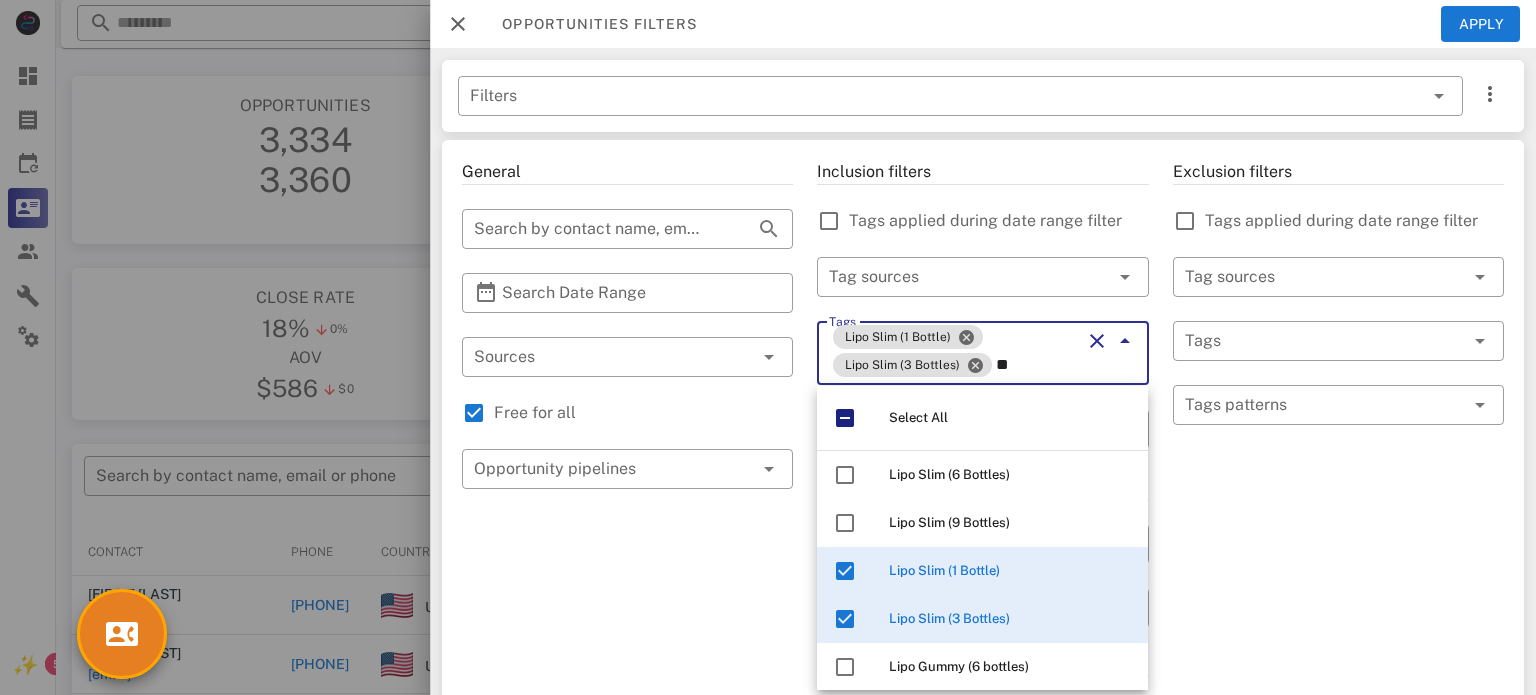 type on "*" 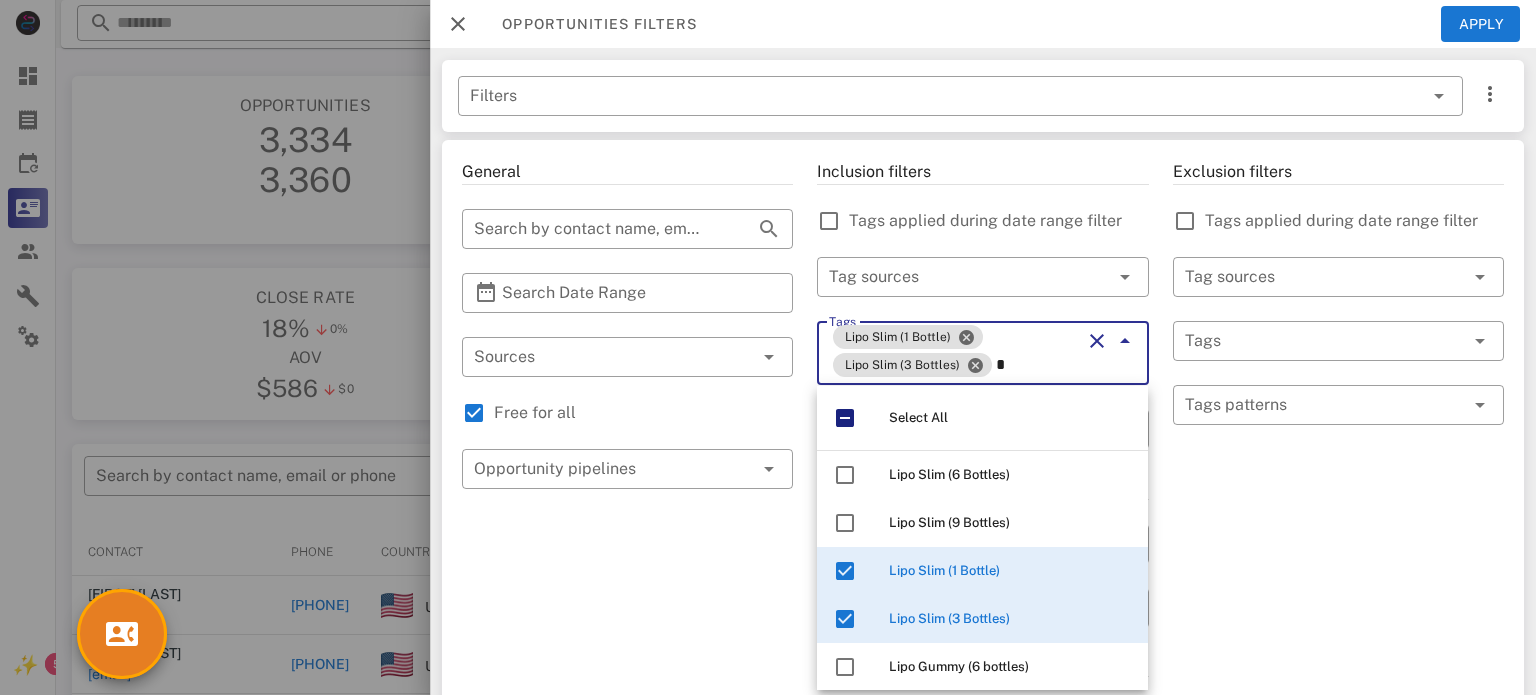type 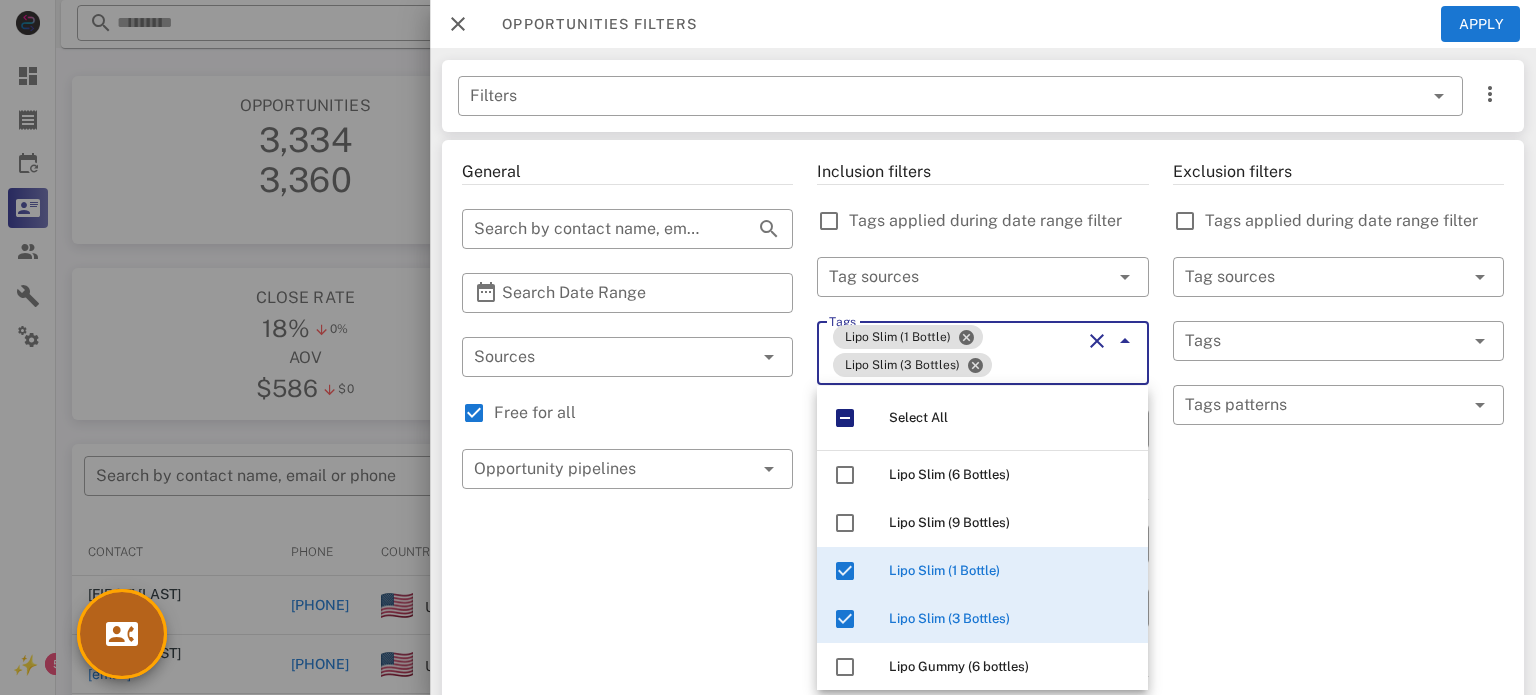 click at bounding box center [122, 634] 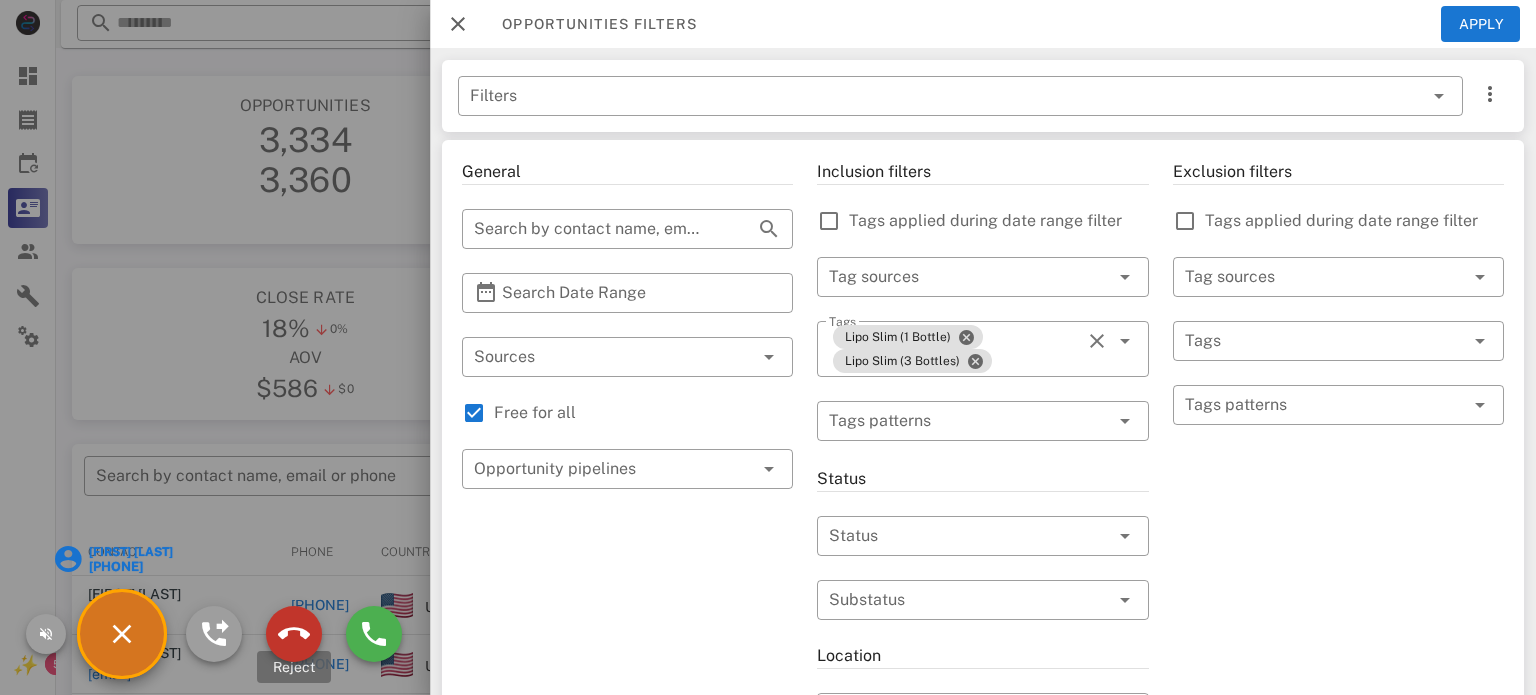 click at bounding box center (294, 634) 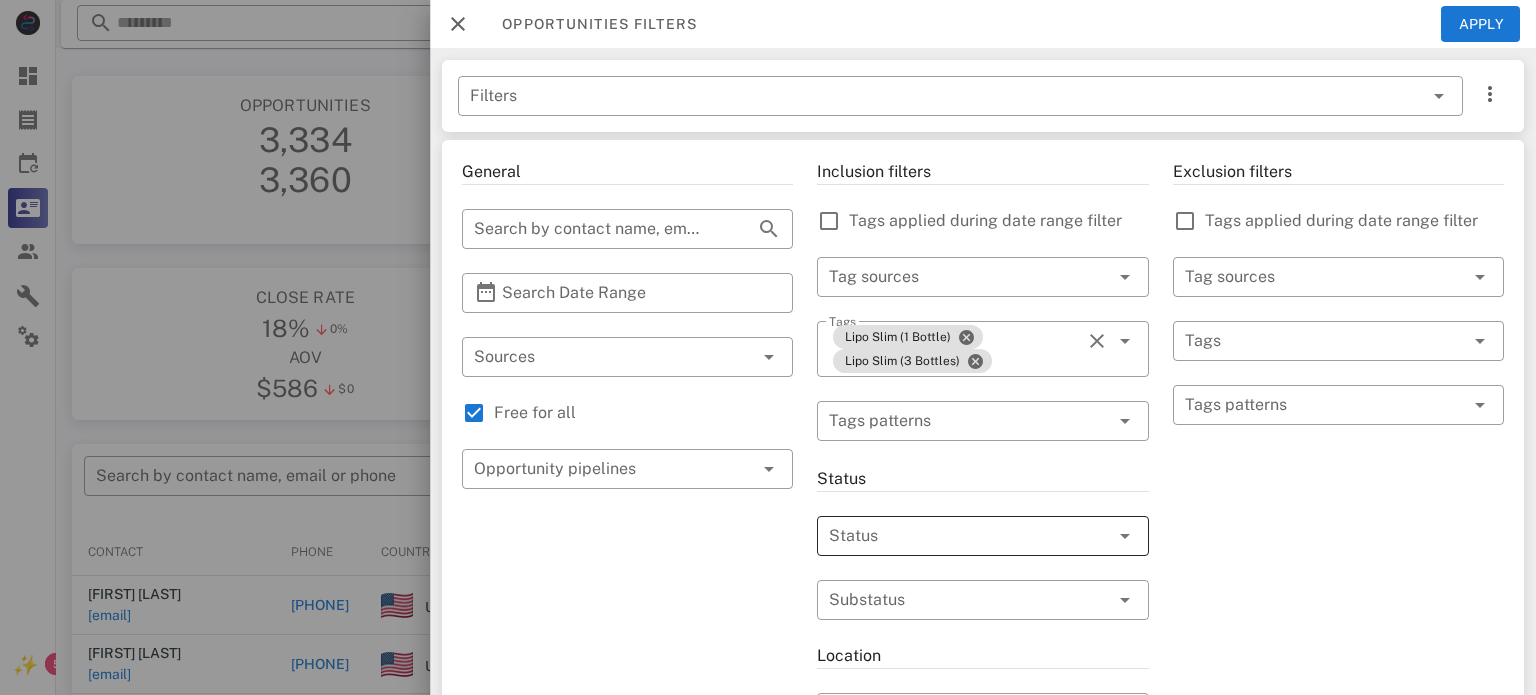 click at bounding box center [954, 536] 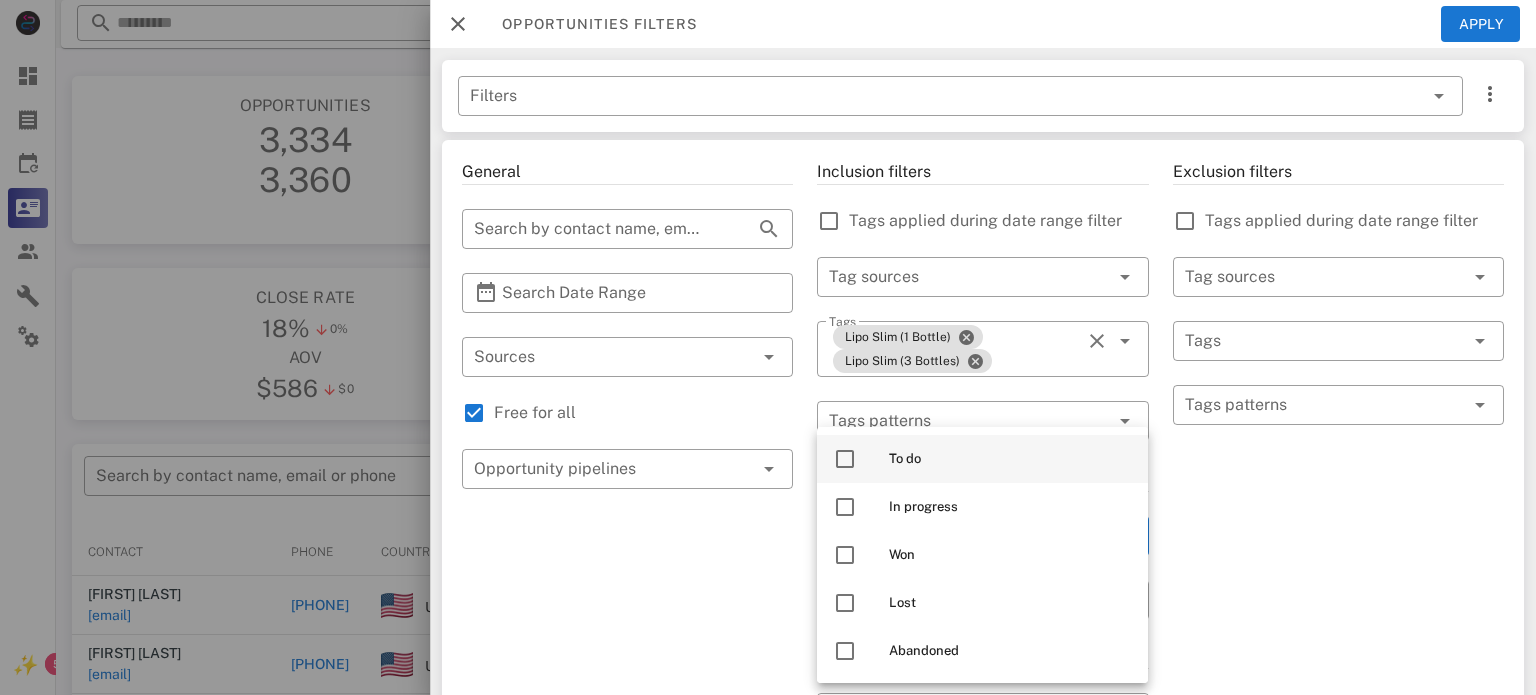 click at bounding box center [845, 459] 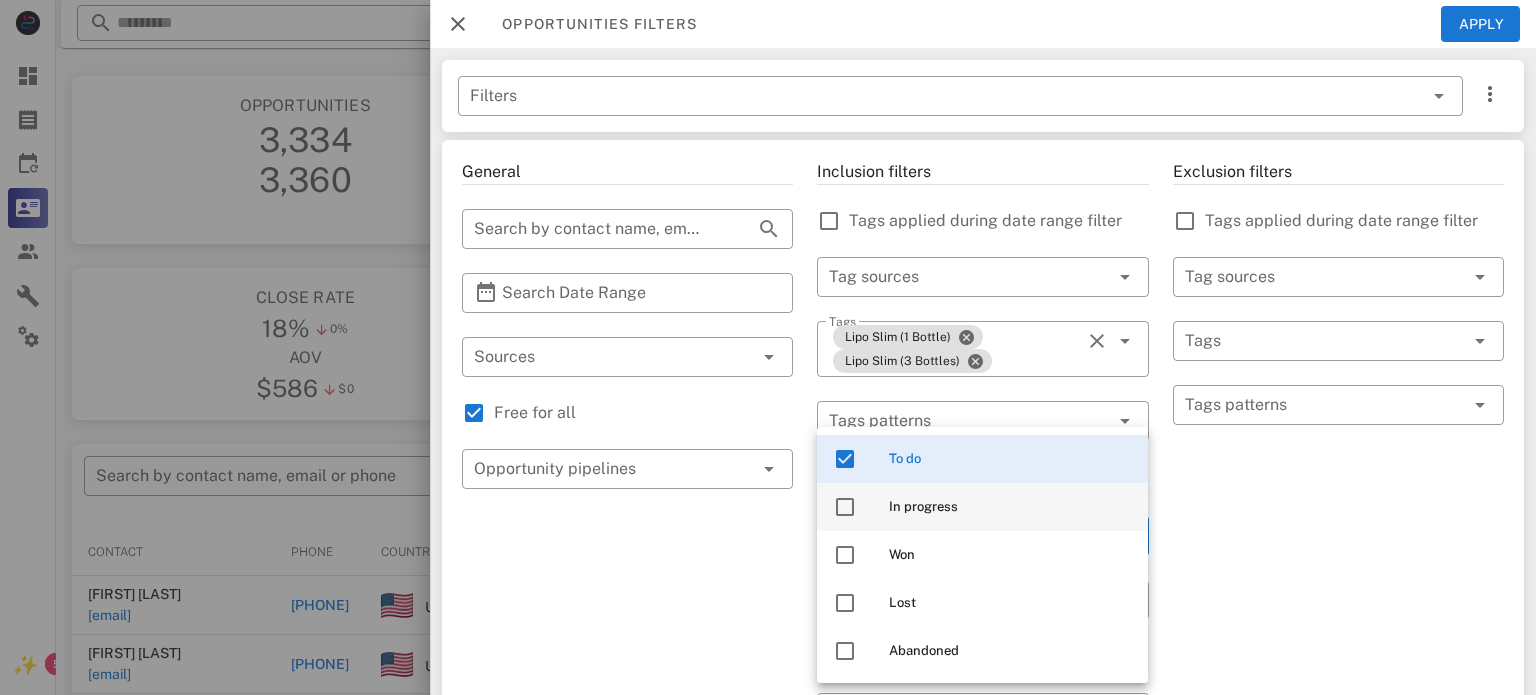 click at bounding box center [845, 507] 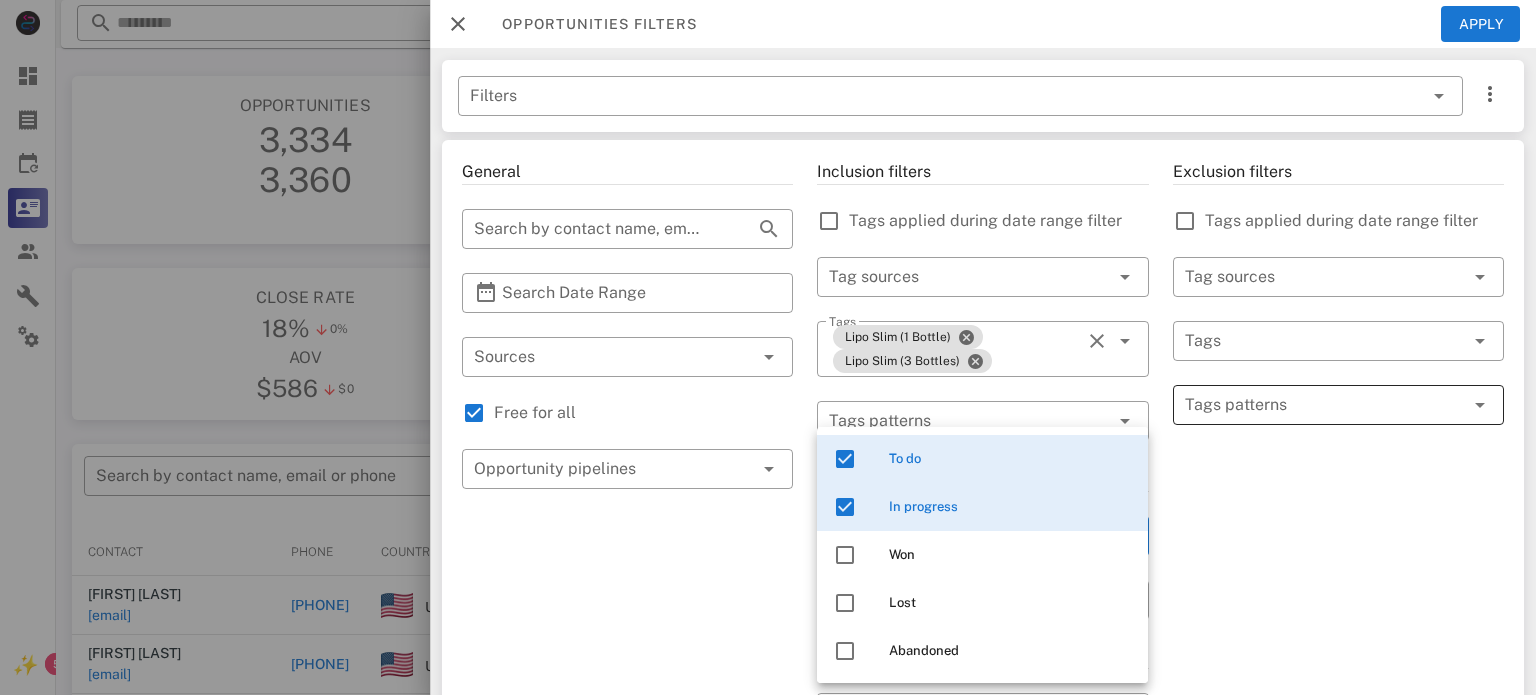 click at bounding box center (1324, 405) 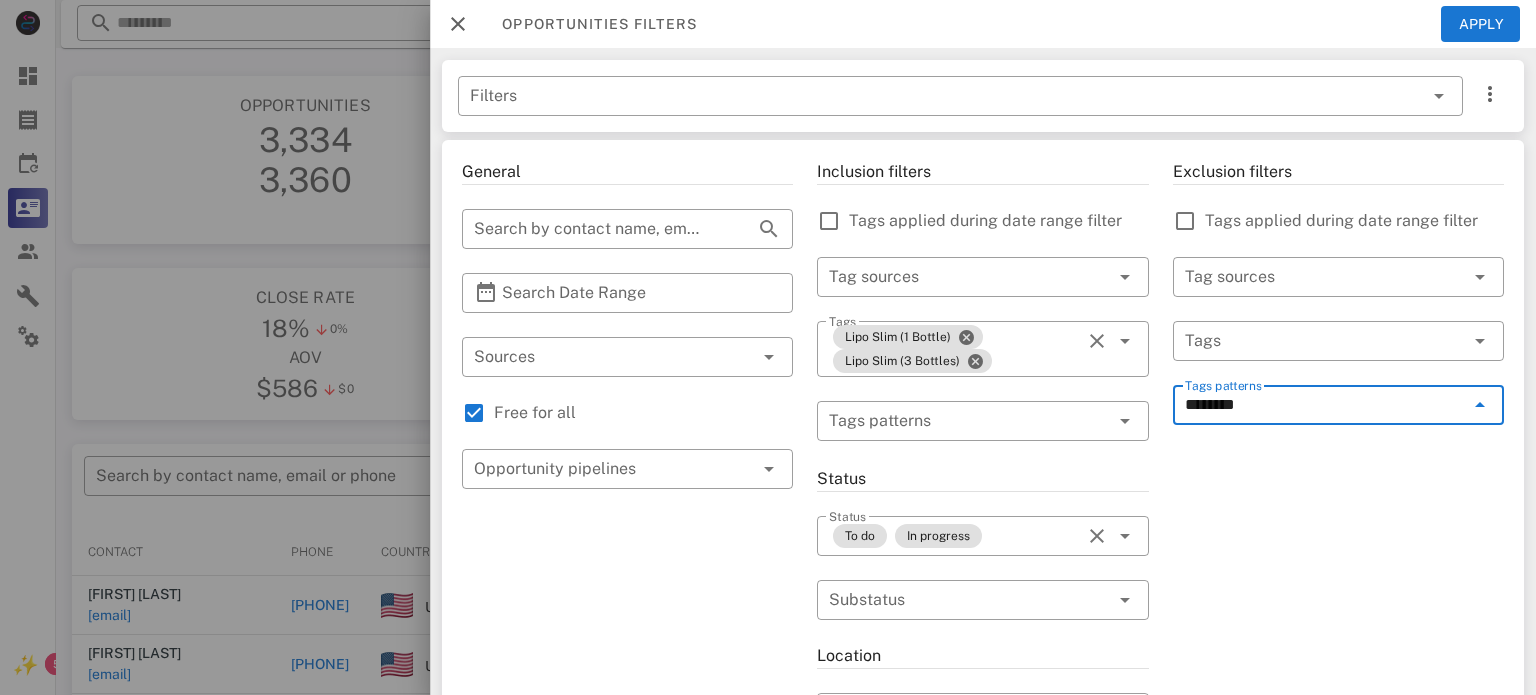 type on "*********" 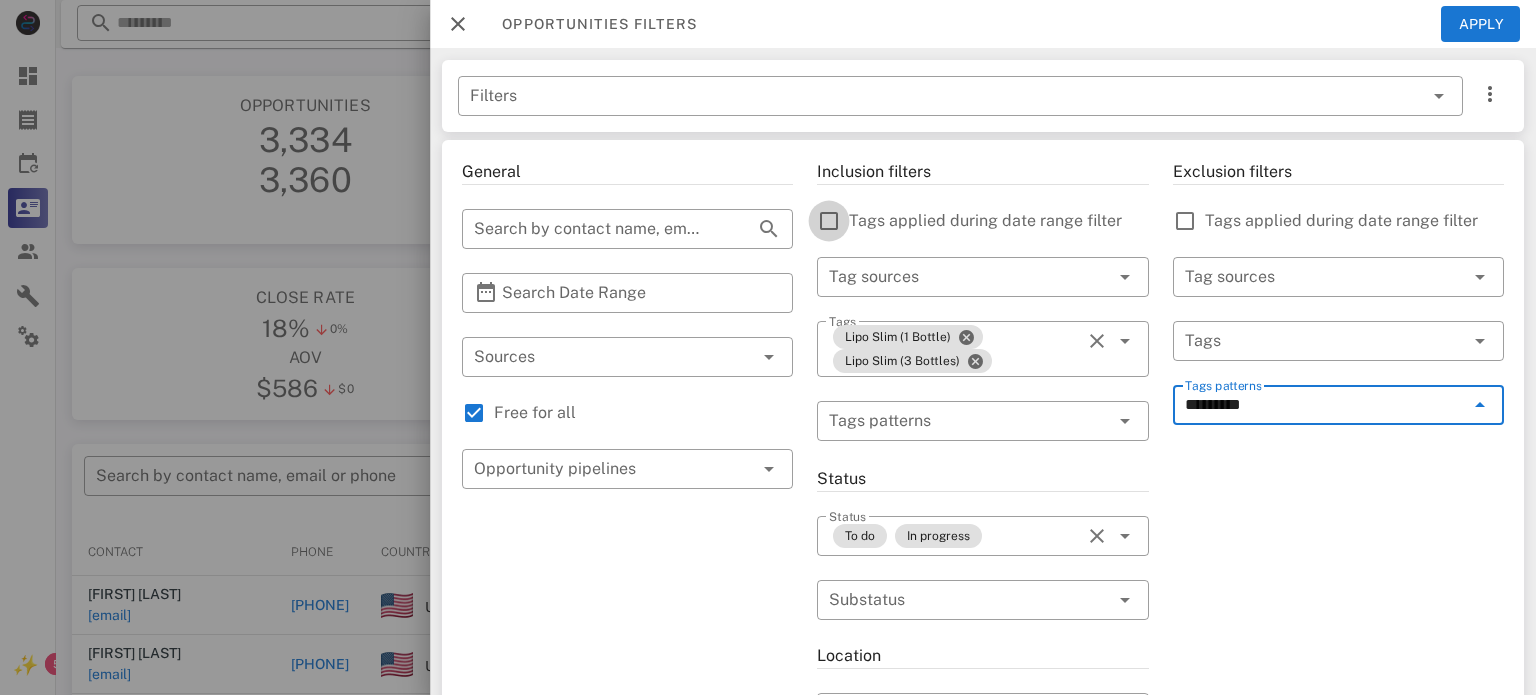 click at bounding box center (829, 221) 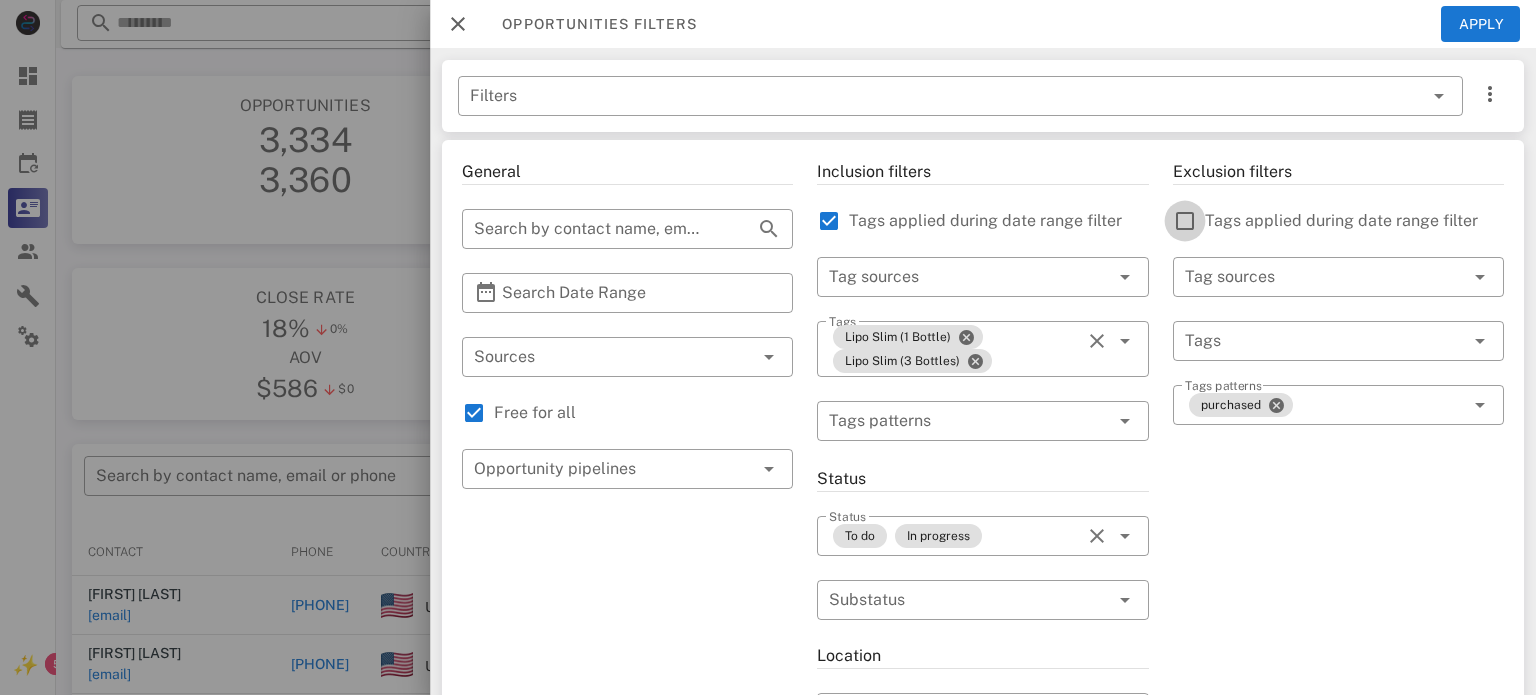 click at bounding box center [1185, 221] 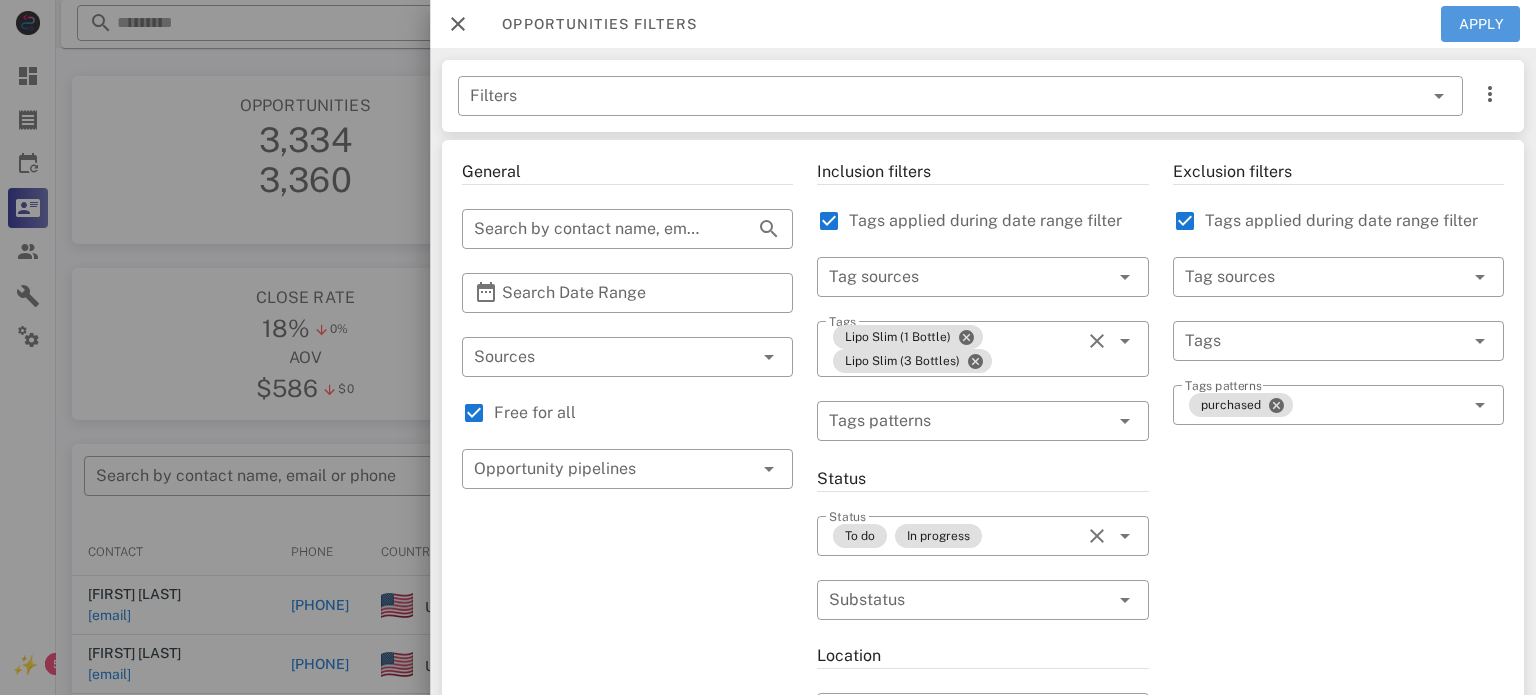 click on "Apply" at bounding box center (1481, 24) 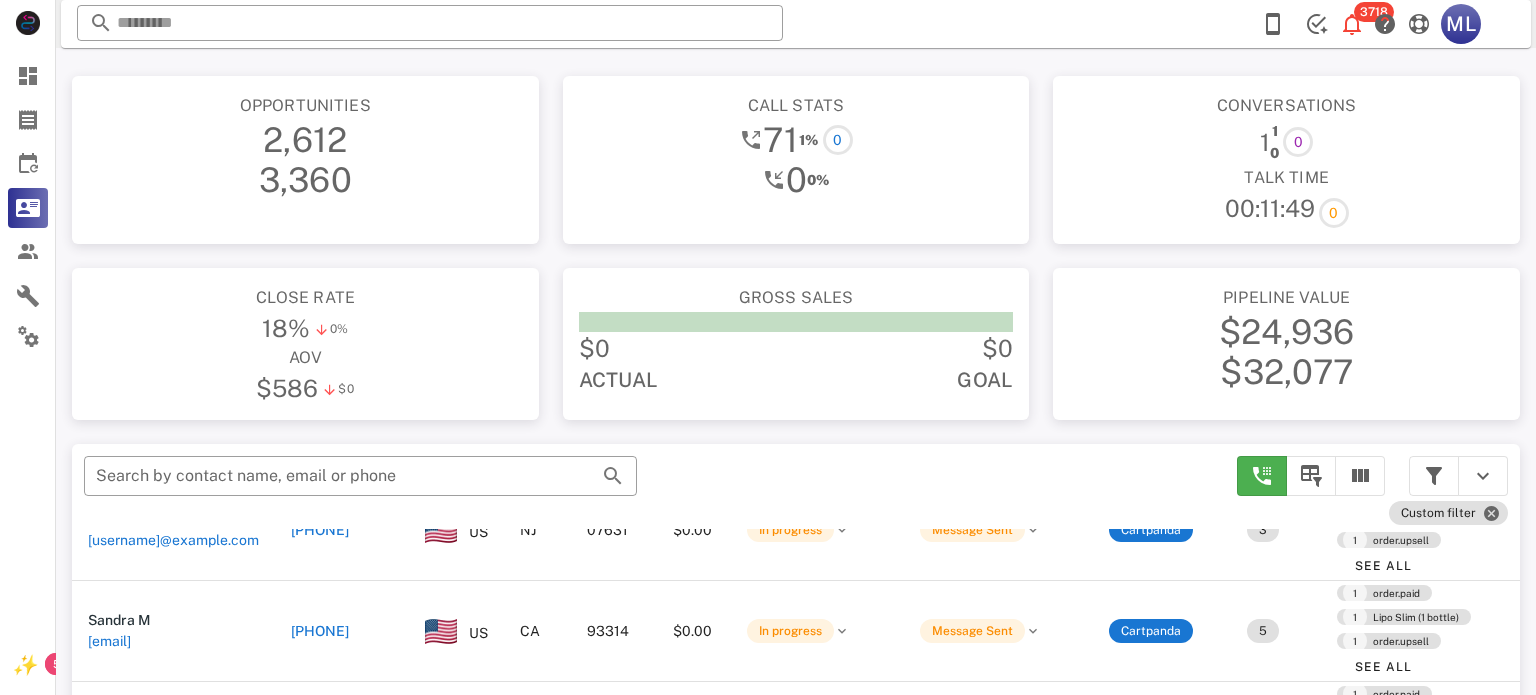scroll, scrollTop: 1062, scrollLeft: 0, axis: vertical 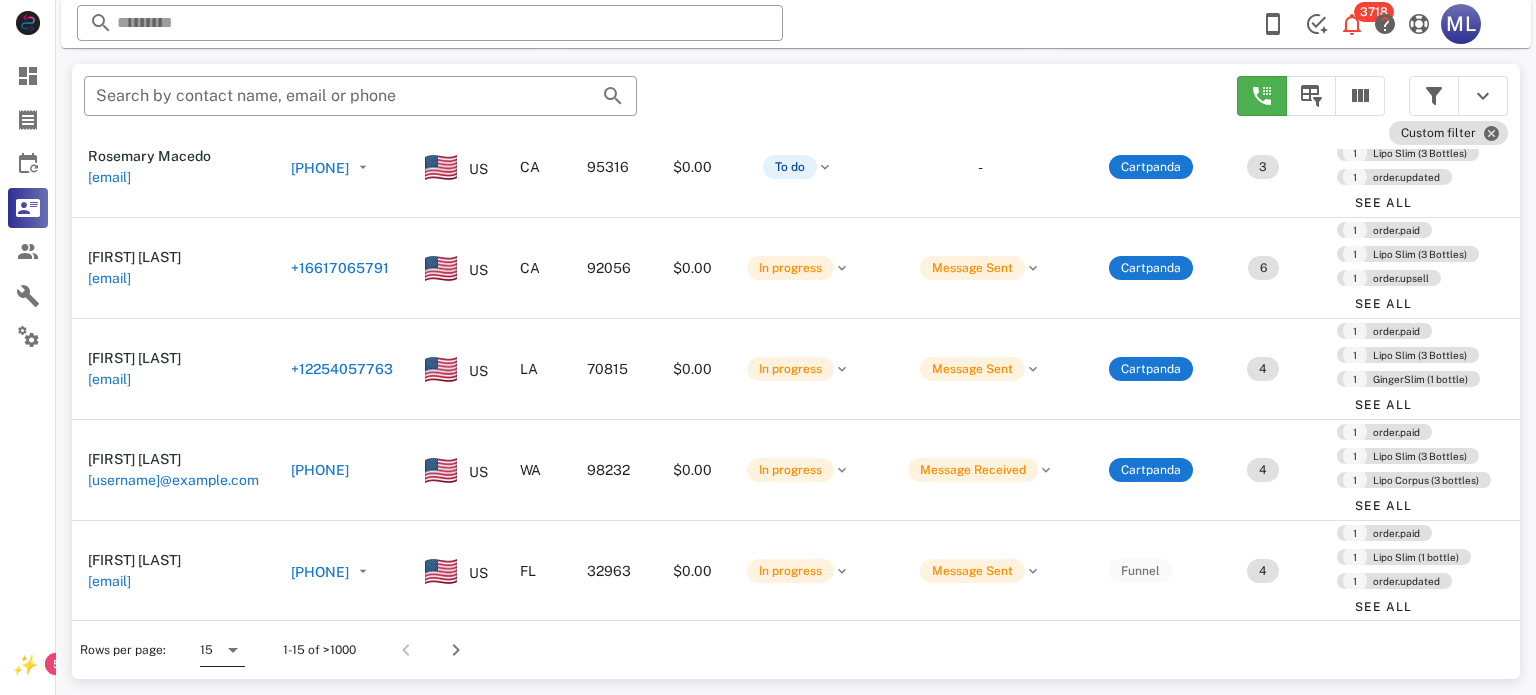 click at bounding box center [233, 650] 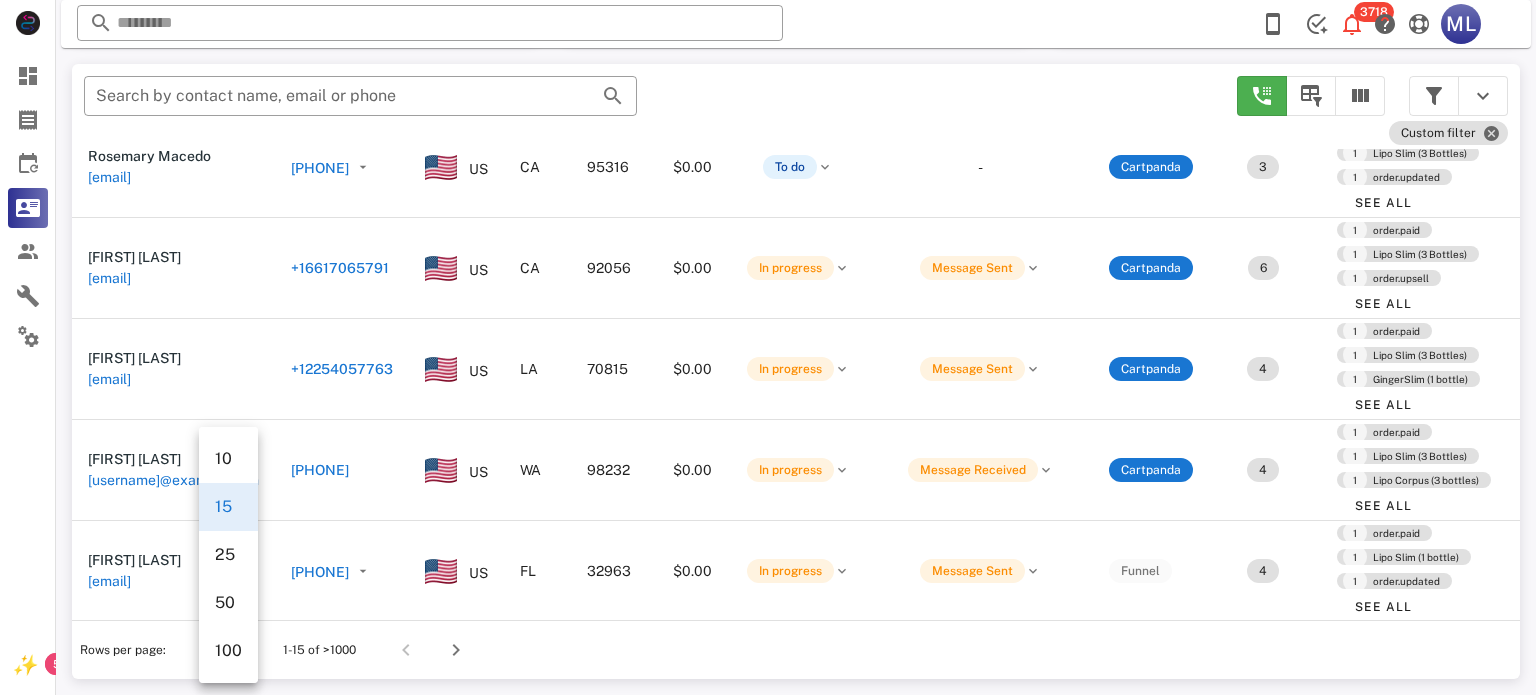click on "100" at bounding box center (228, 650) 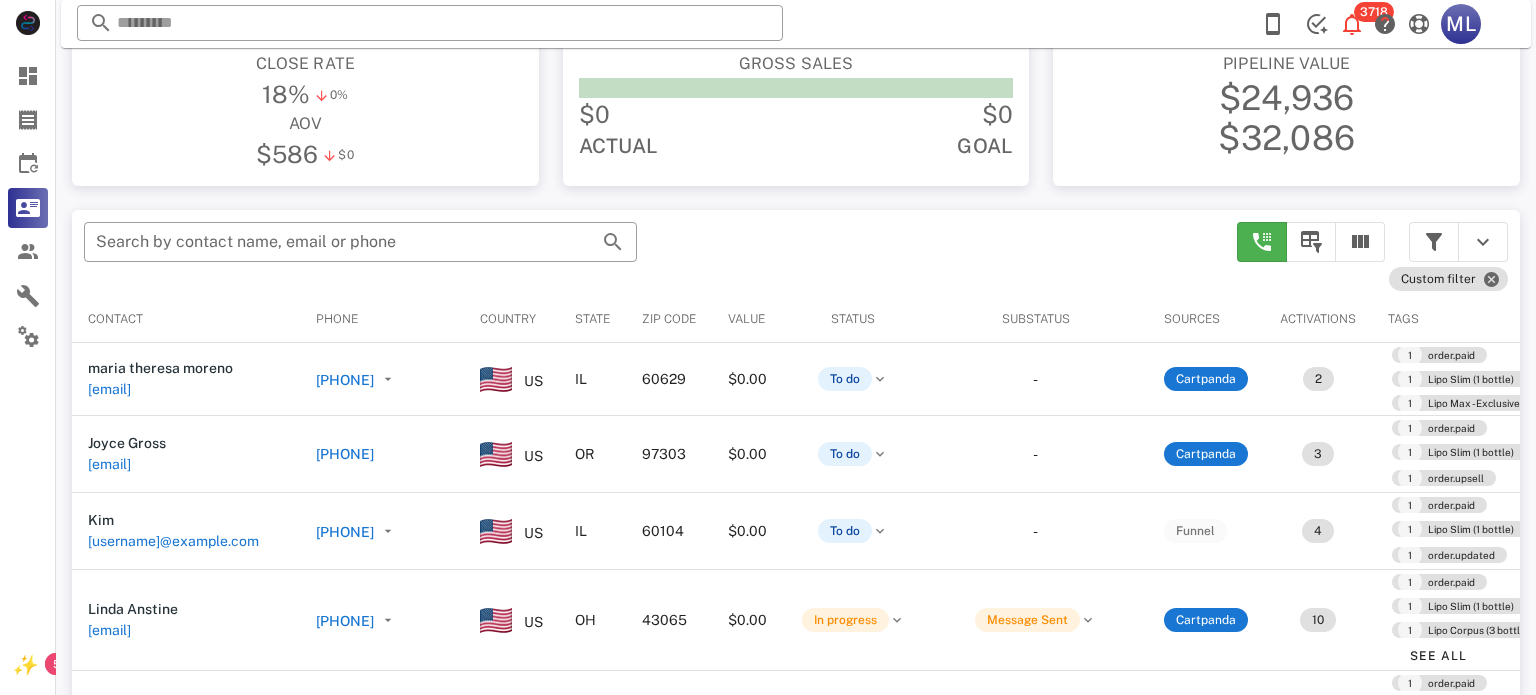 scroll, scrollTop: 233, scrollLeft: 0, axis: vertical 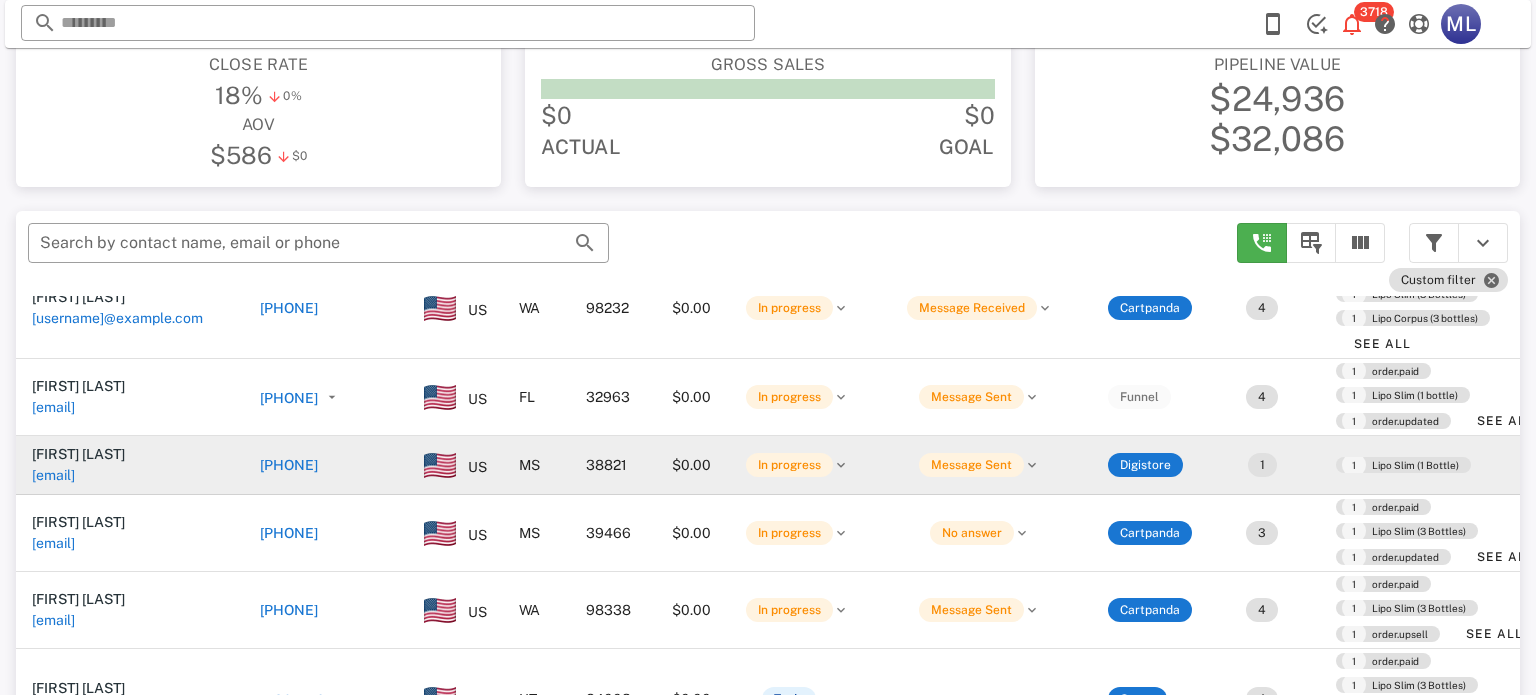 click on "[PHONE]" at bounding box center [289, 465] 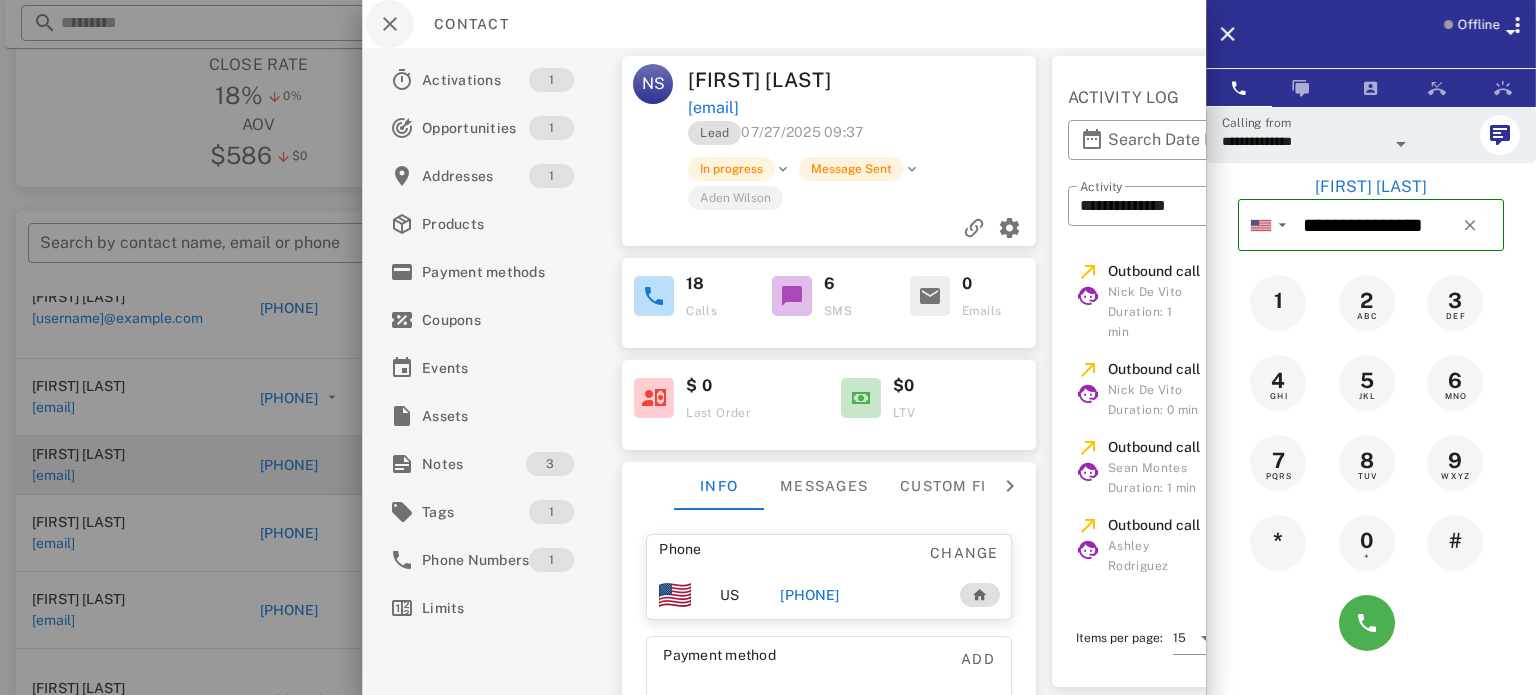 click at bounding box center (390, 24) 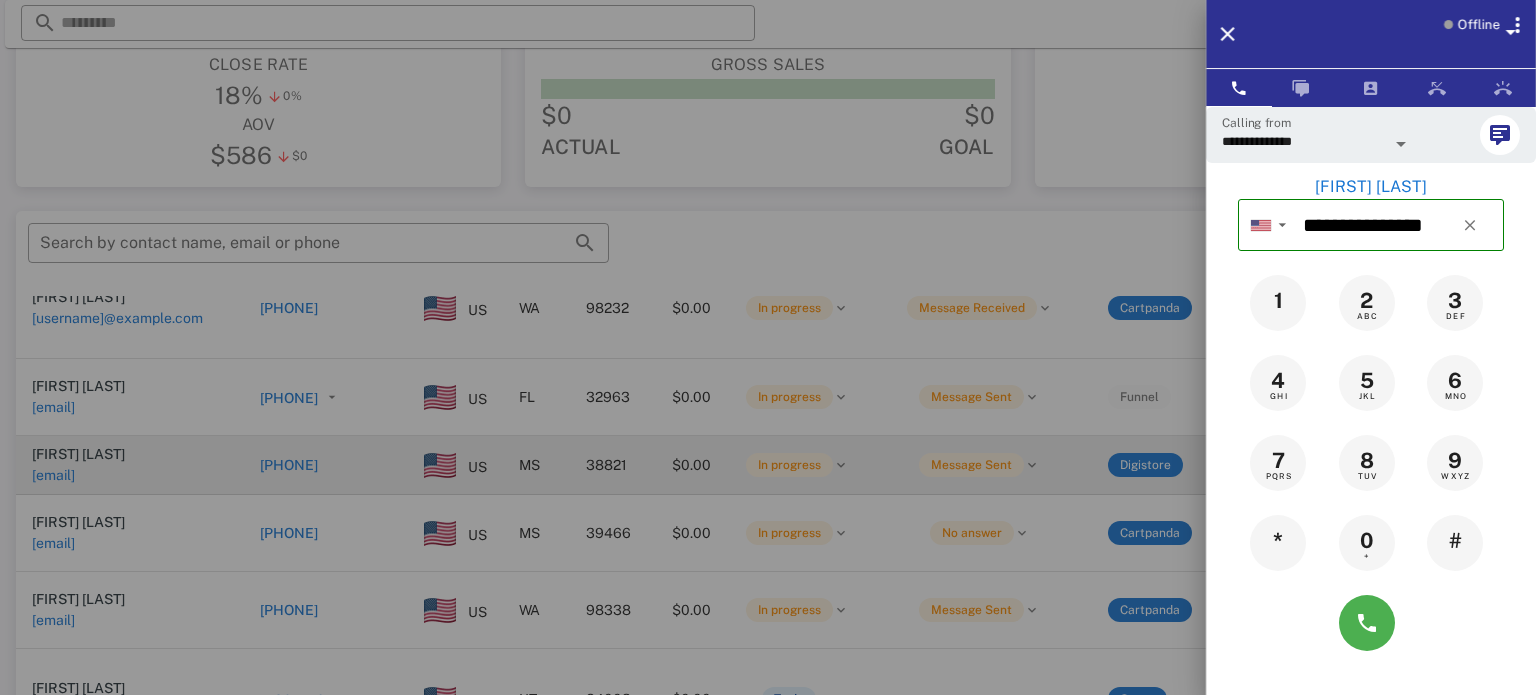 click at bounding box center [768, 347] 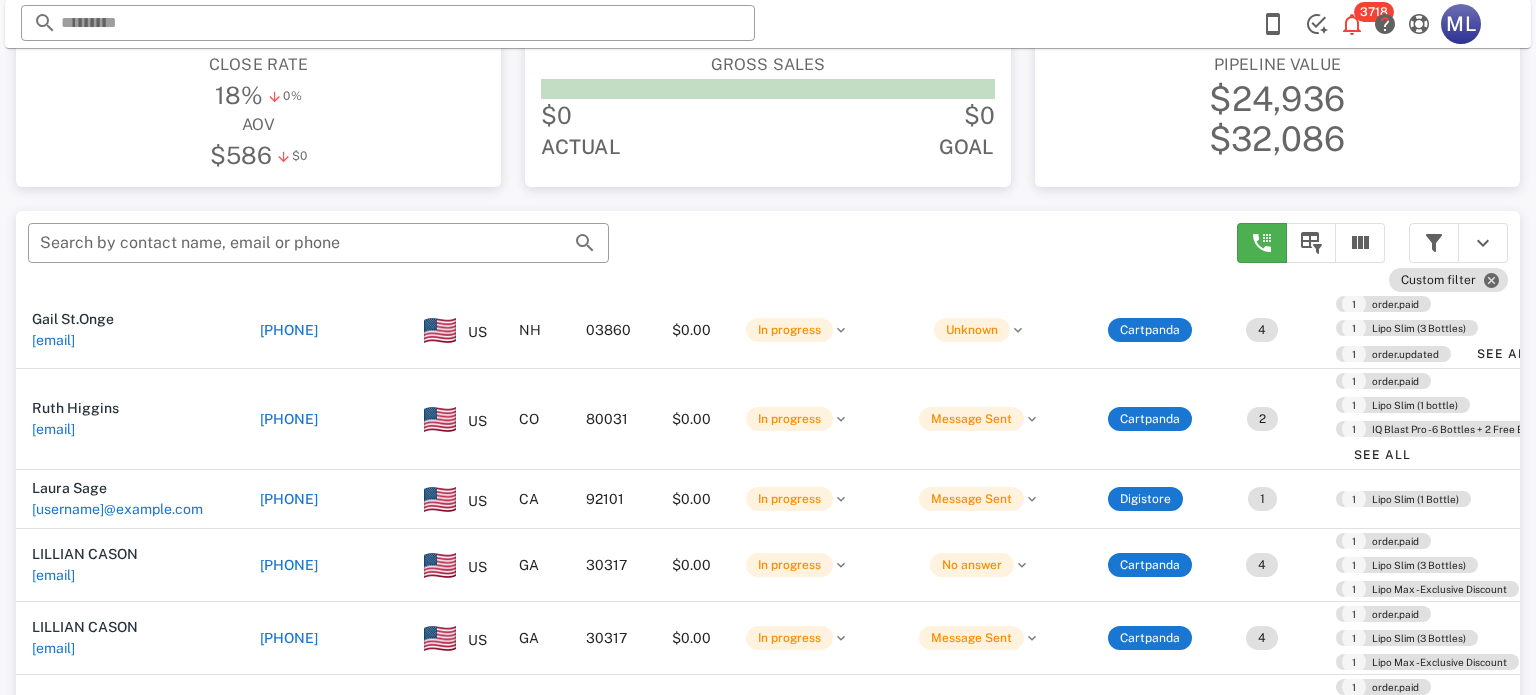 scroll, scrollTop: 3124, scrollLeft: 0, axis: vertical 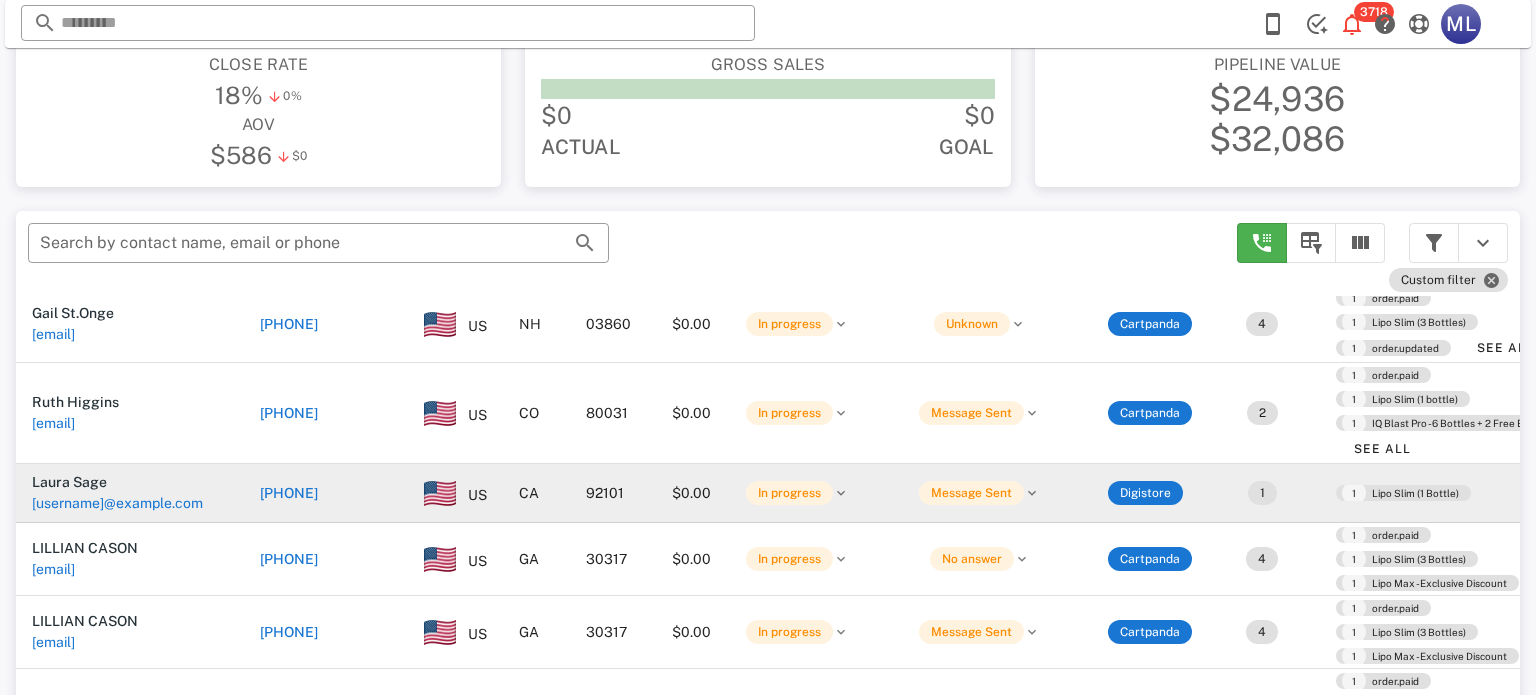 click on "+15133090603" at bounding box center [289, 493] 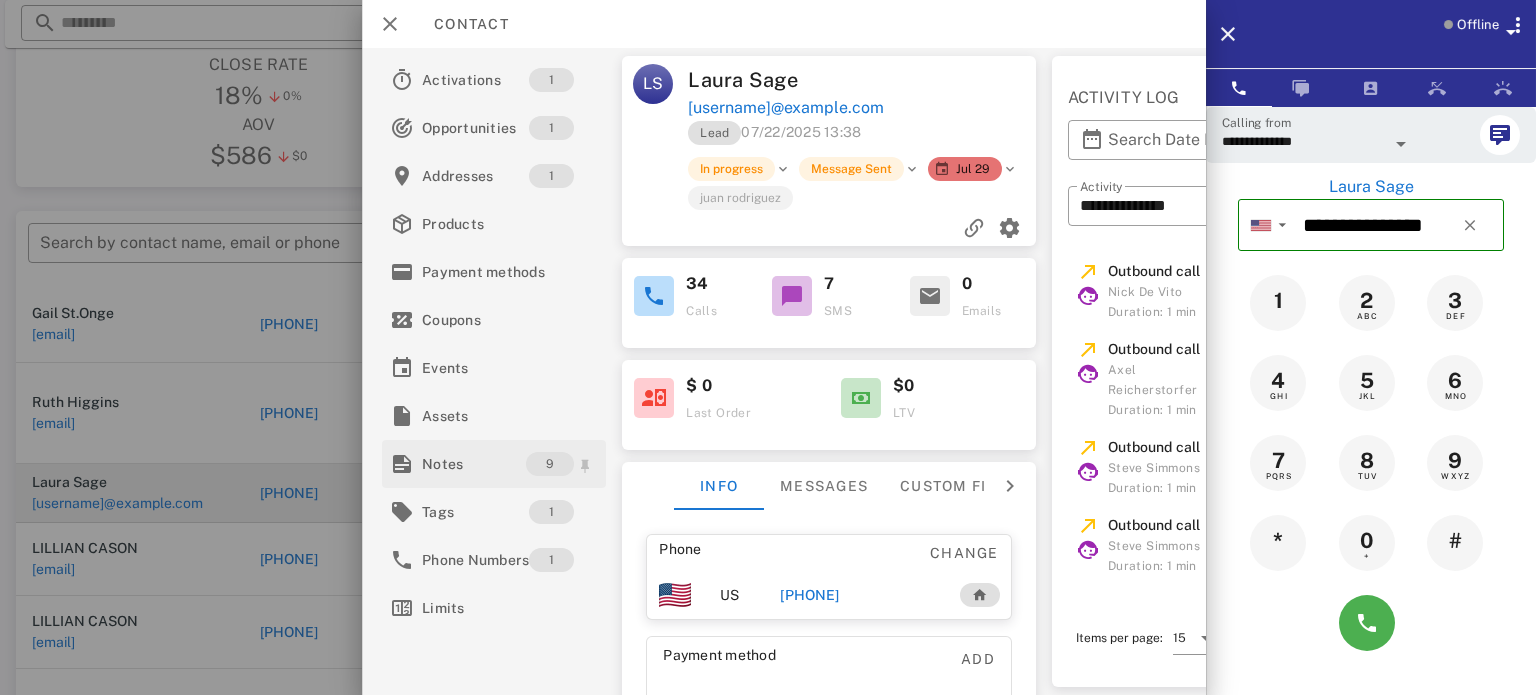 click on "Notes" at bounding box center [474, 464] 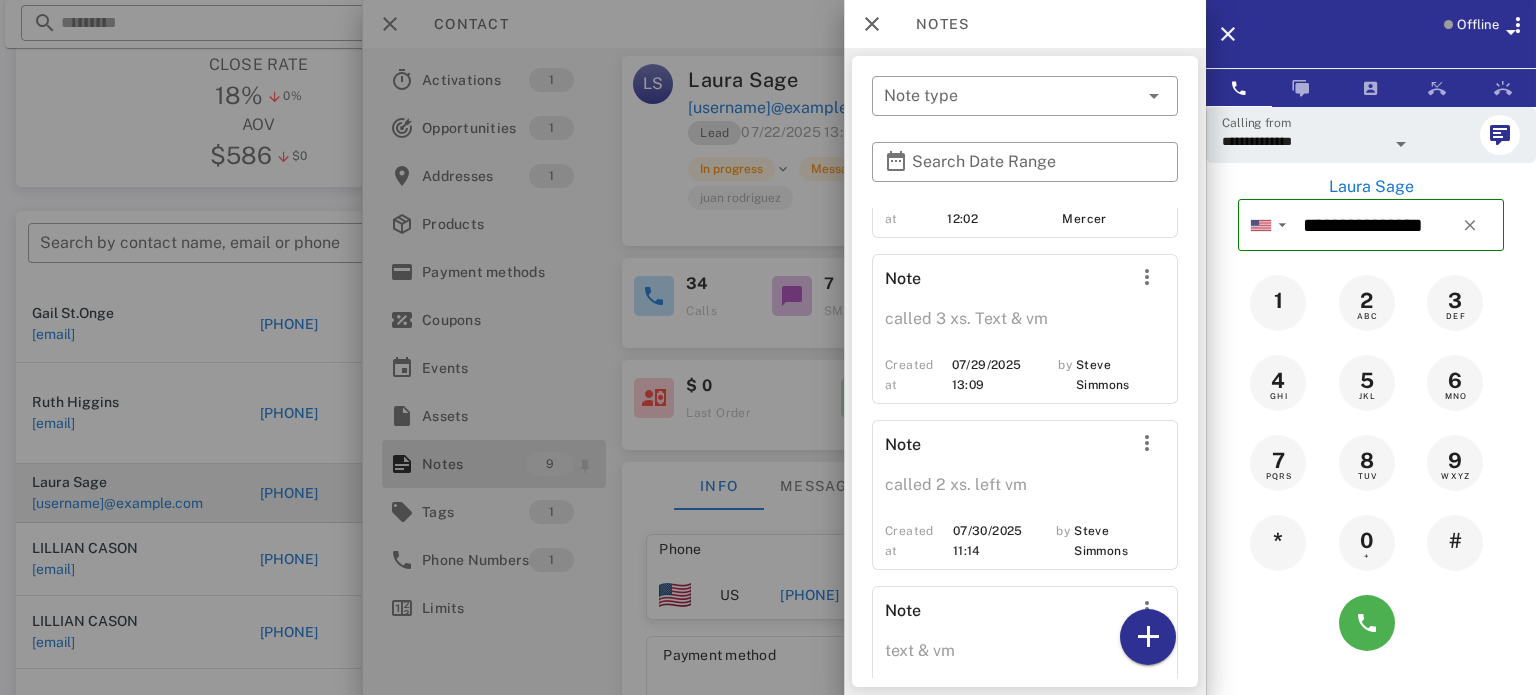 scroll, scrollTop: 1054, scrollLeft: 0, axis: vertical 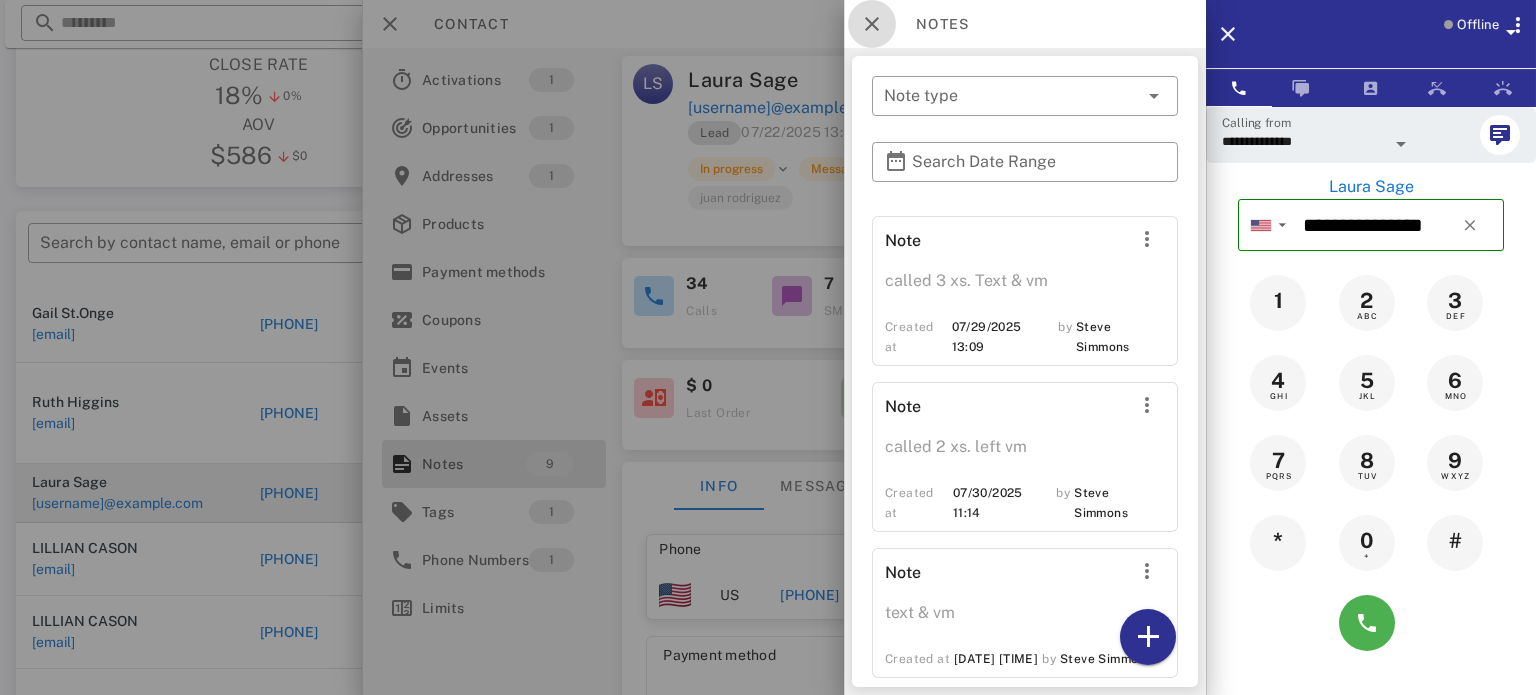 click at bounding box center (872, 24) 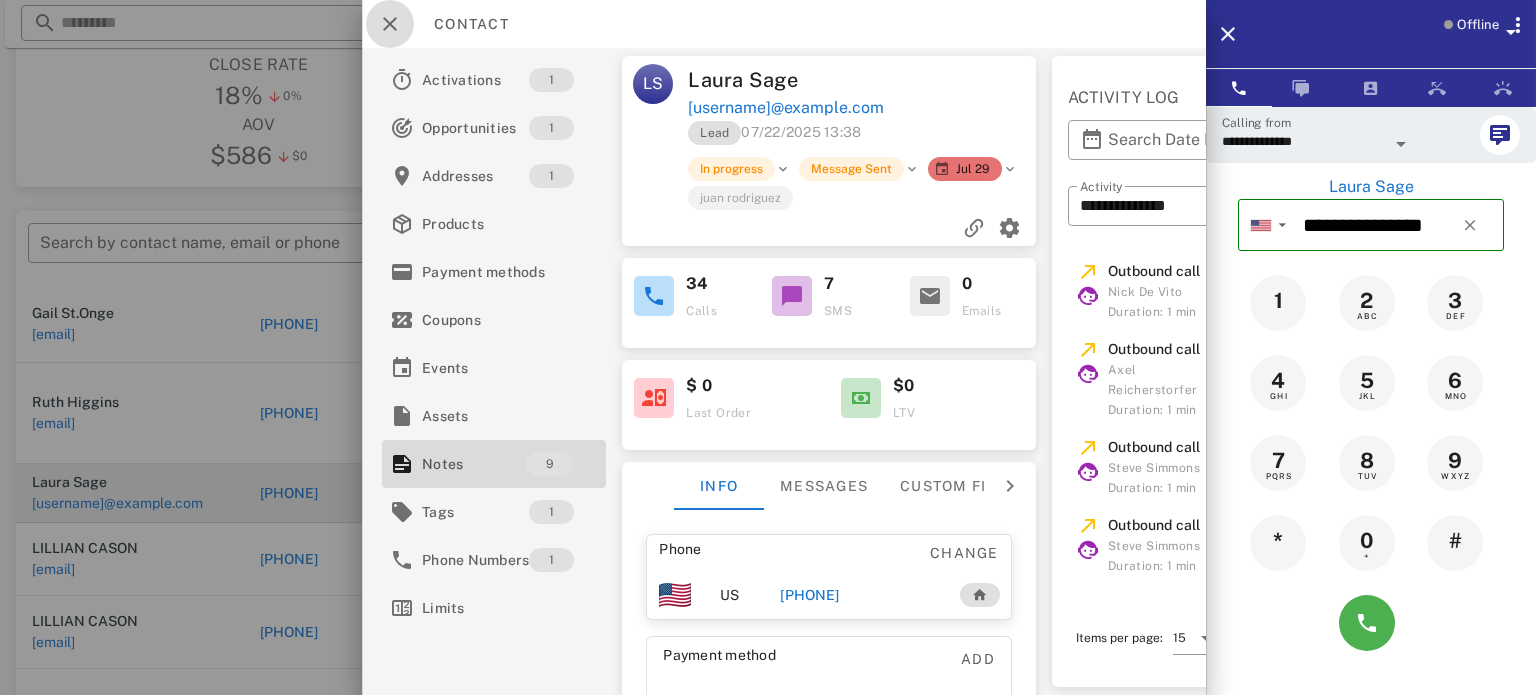 click at bounding box center (390, 24) 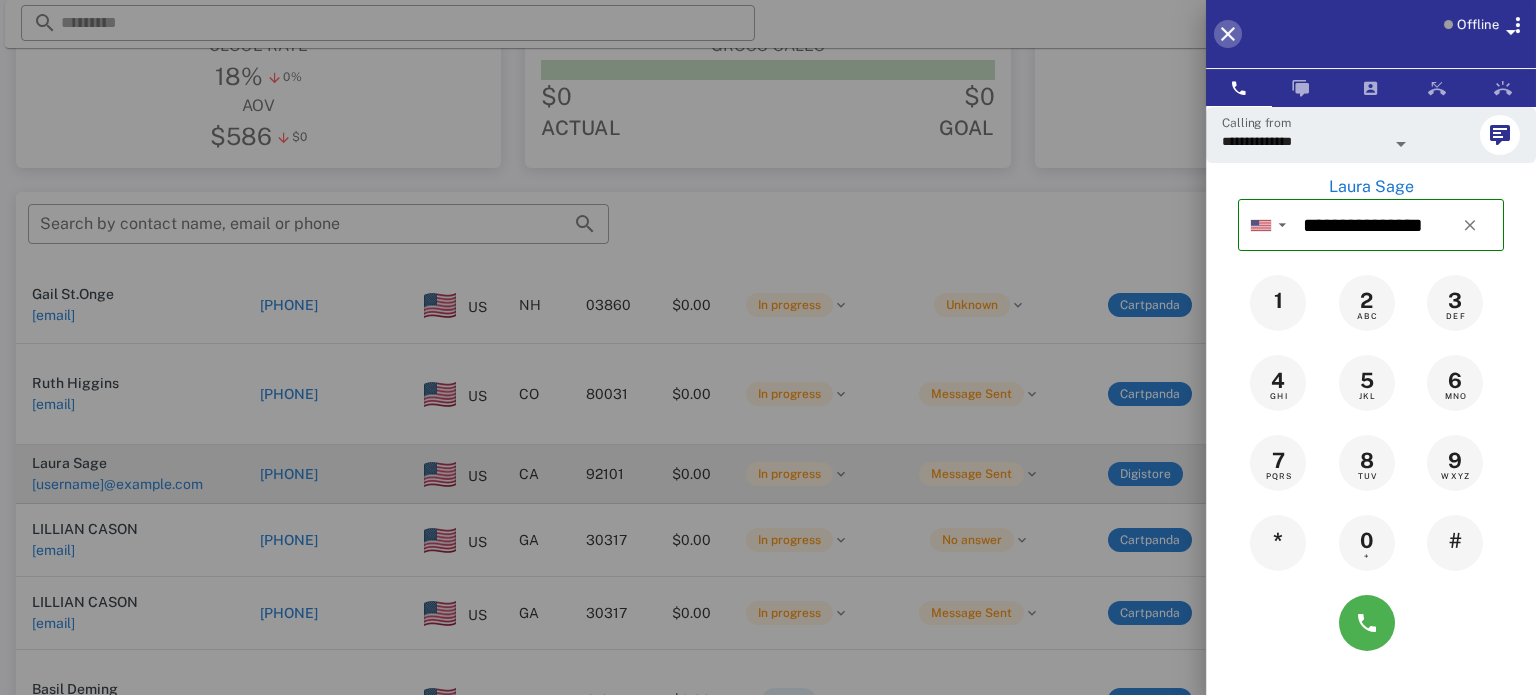 scroll, scrollTop: 259, scrollLeft: 0, axis: vertical 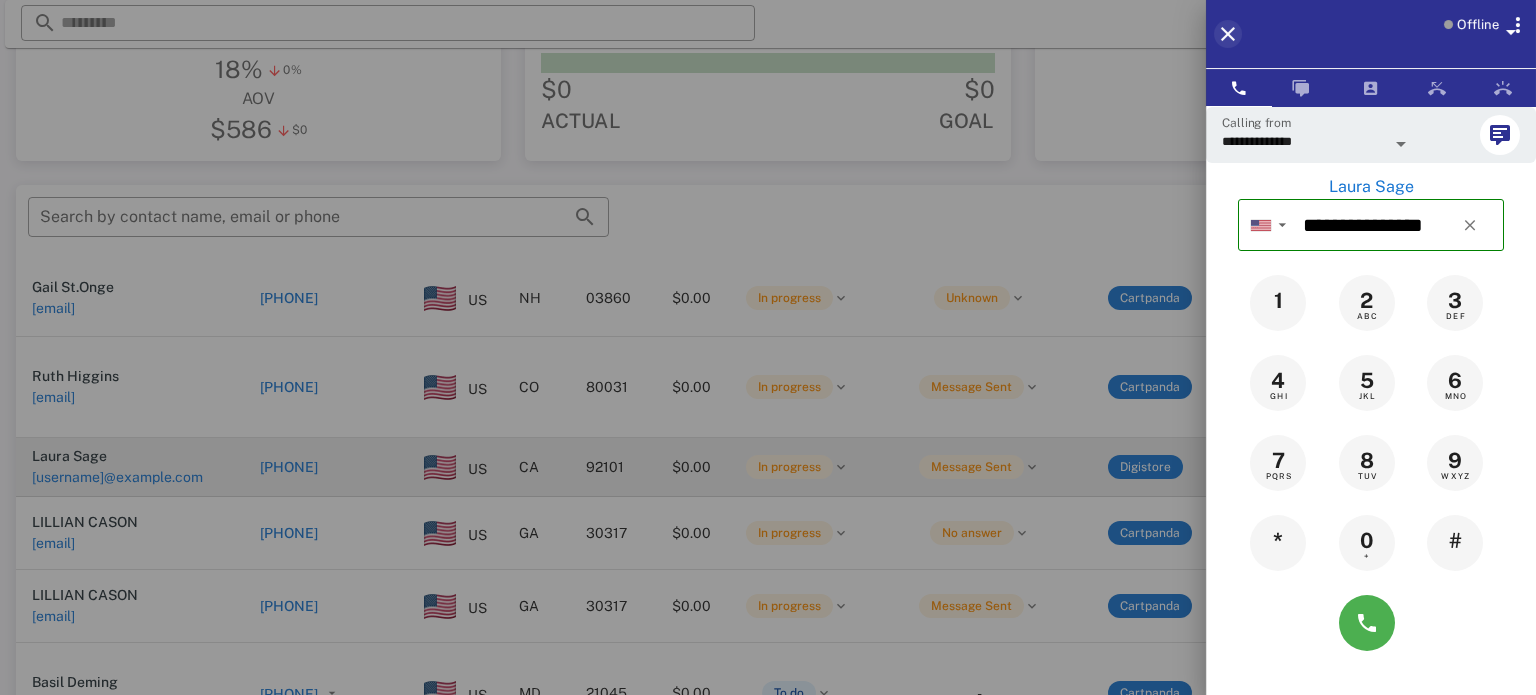 click at bounding box center (1228, 34) 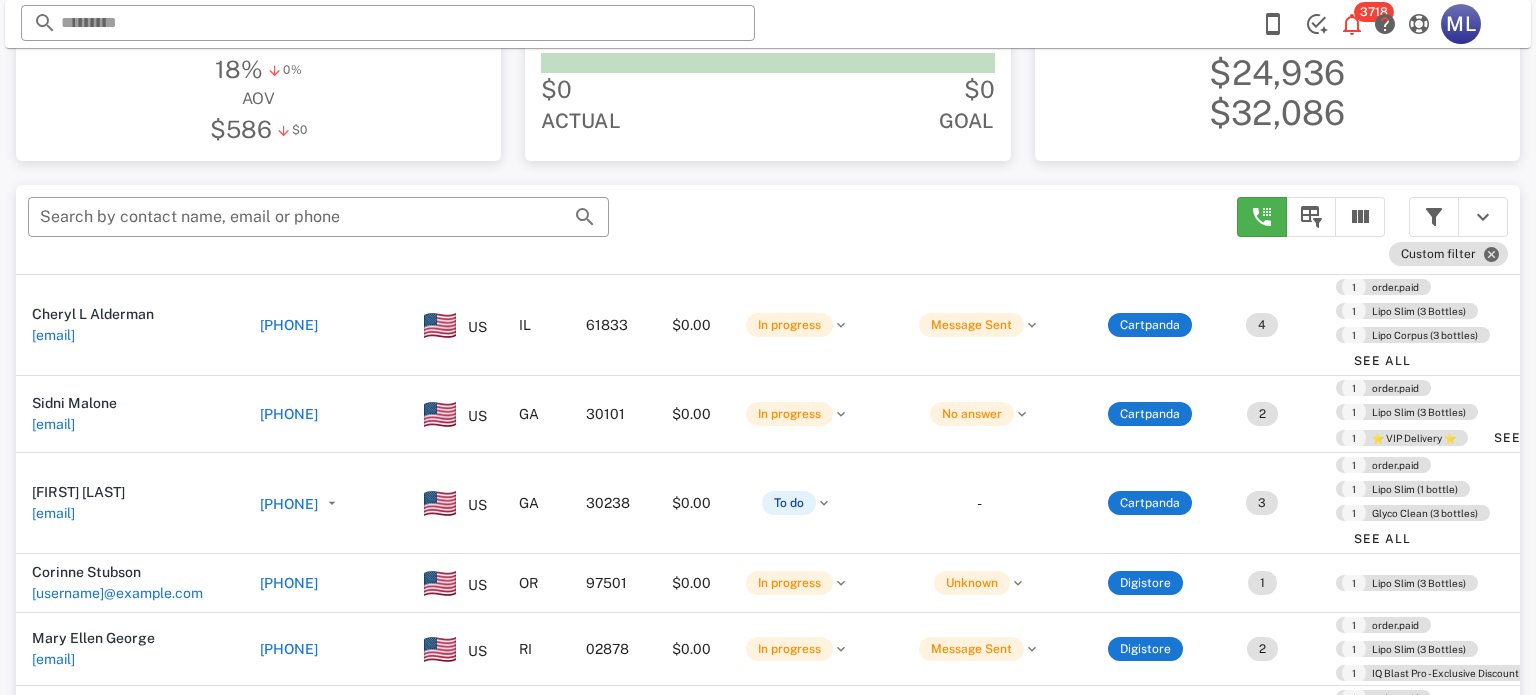 scroll, scrollTop: 6974, scrollLeft: 0, axis: vertical 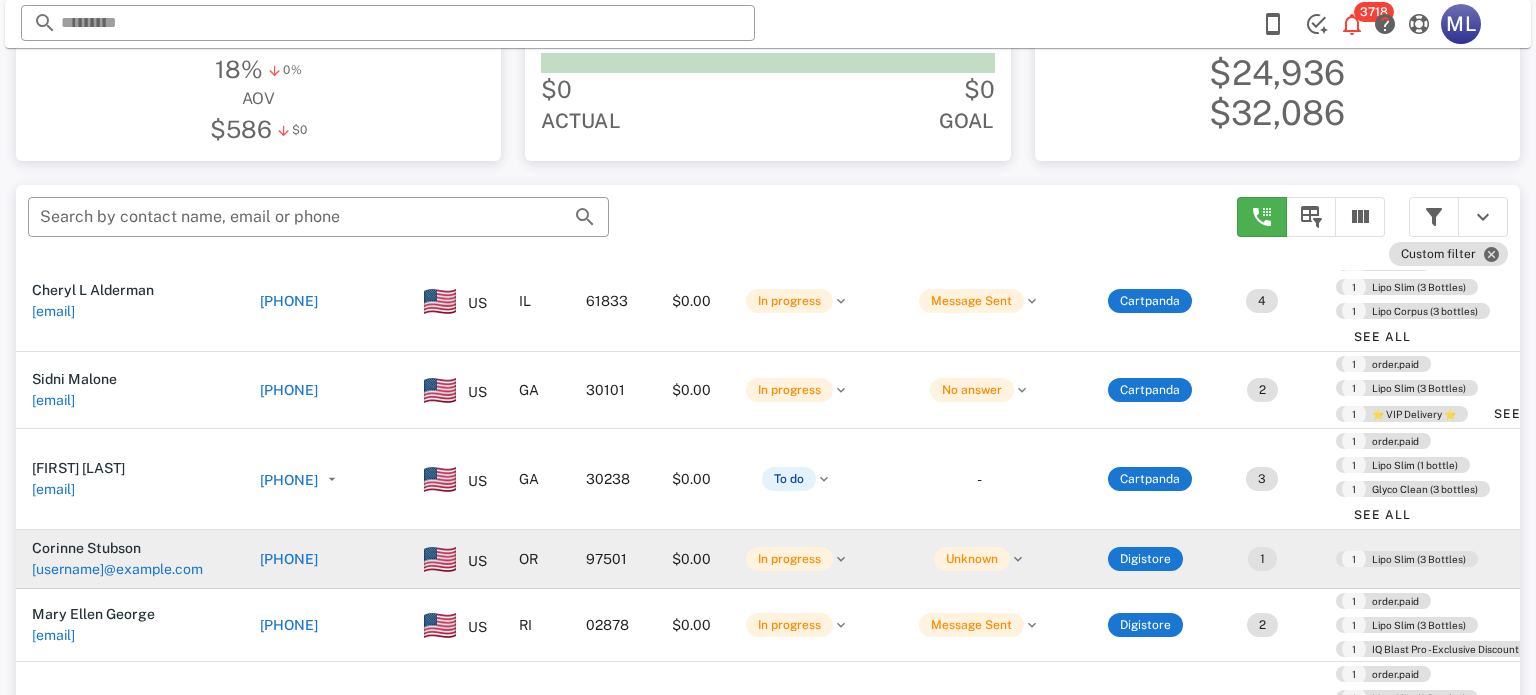 click on "[PHONE]" at bounding box center (289, 559) 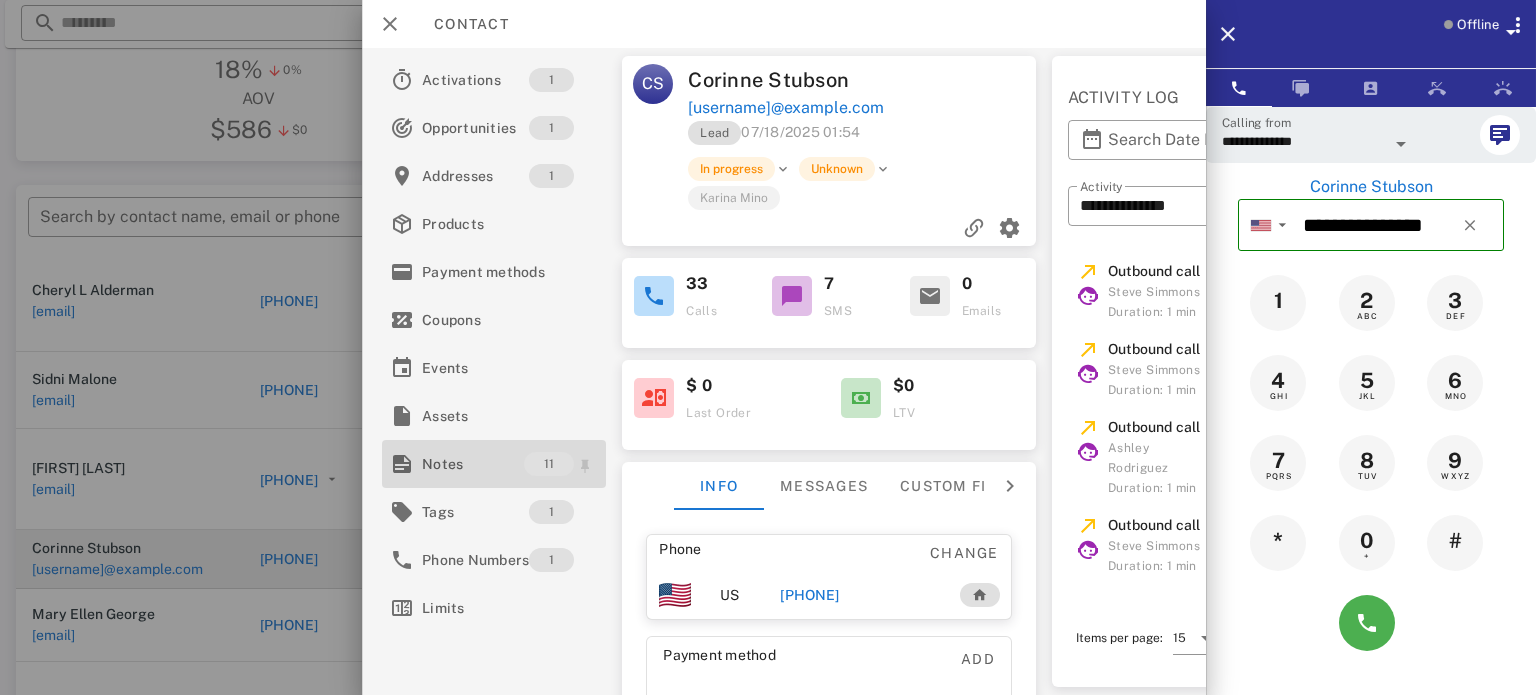 click on "Notes" at bounding box center (473, 464) 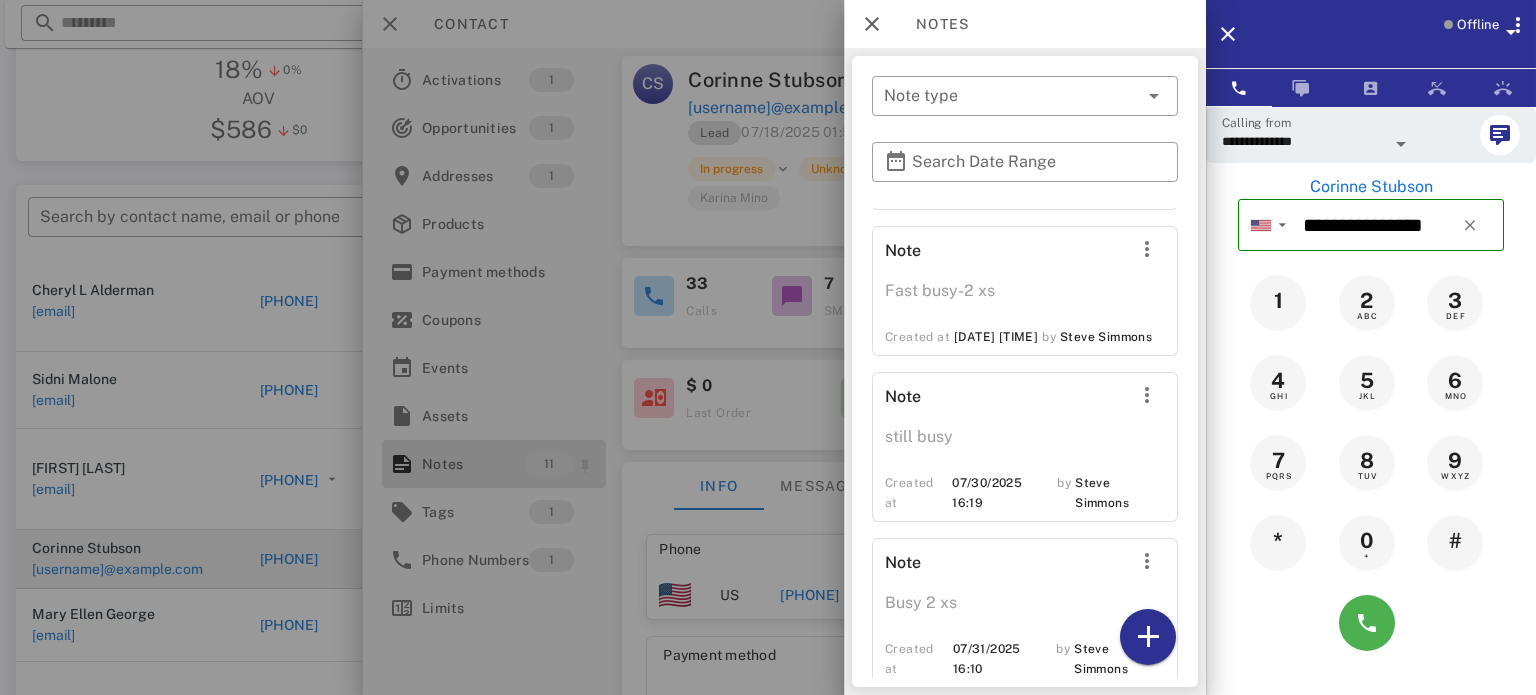 scroll, scrollTop: 1457, scrollLeft: 0, axis: vertical 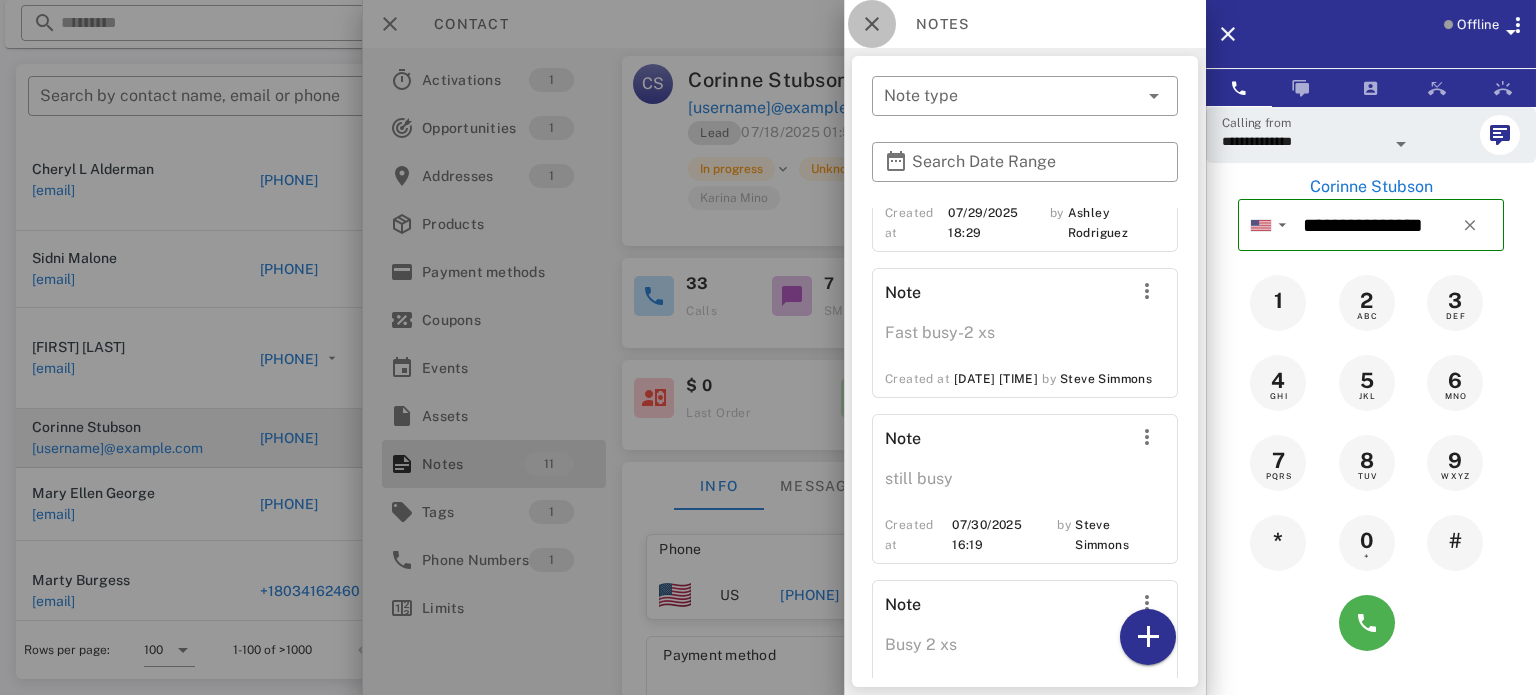 click at bounding box center (872, 24) 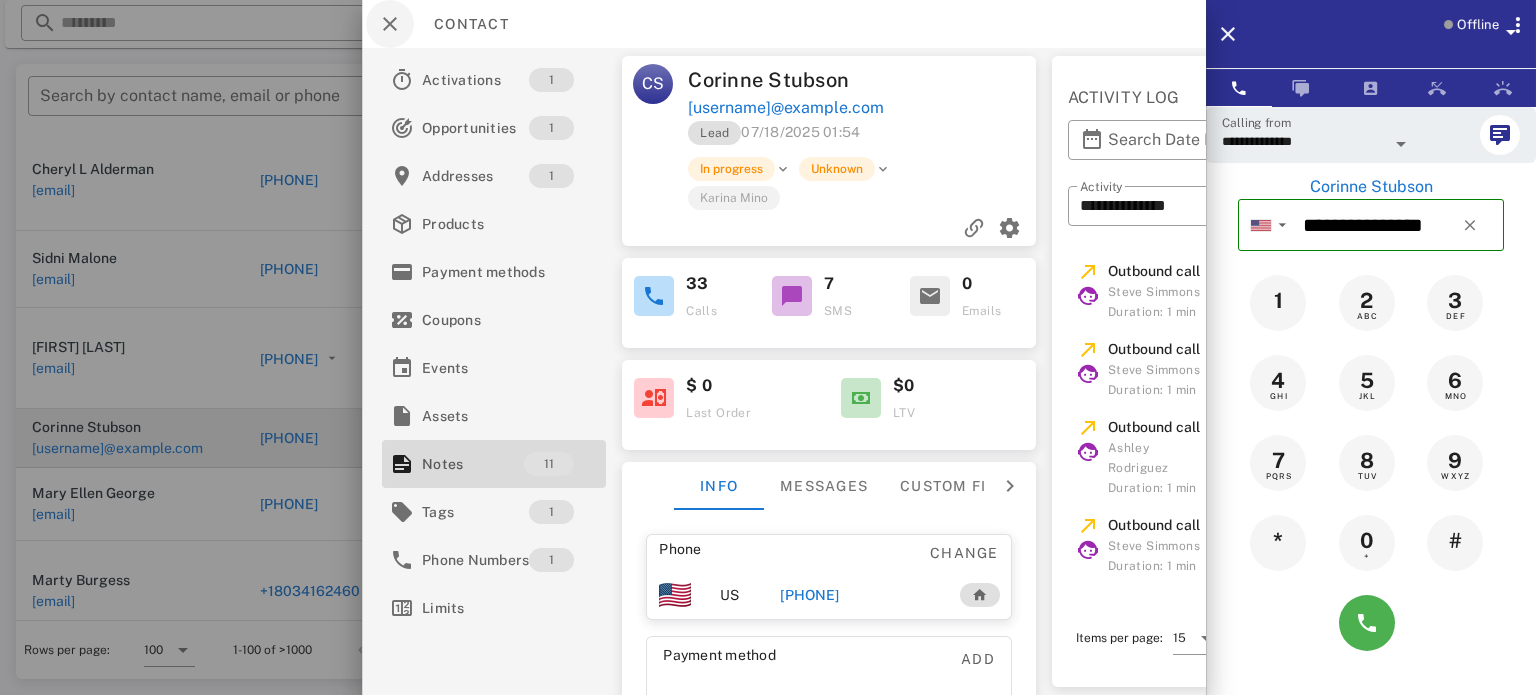 click at bounding box center (390, 24) 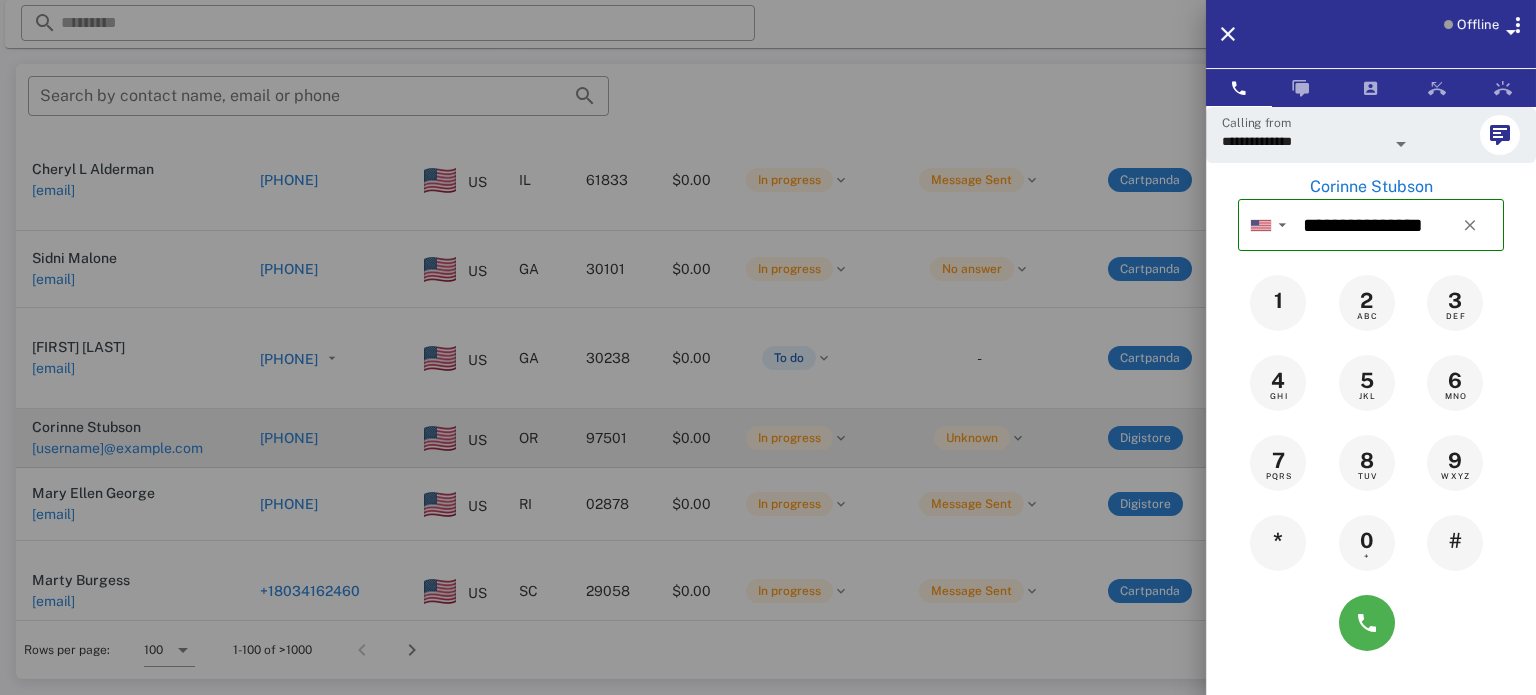 click at bounding box center [768, 347] 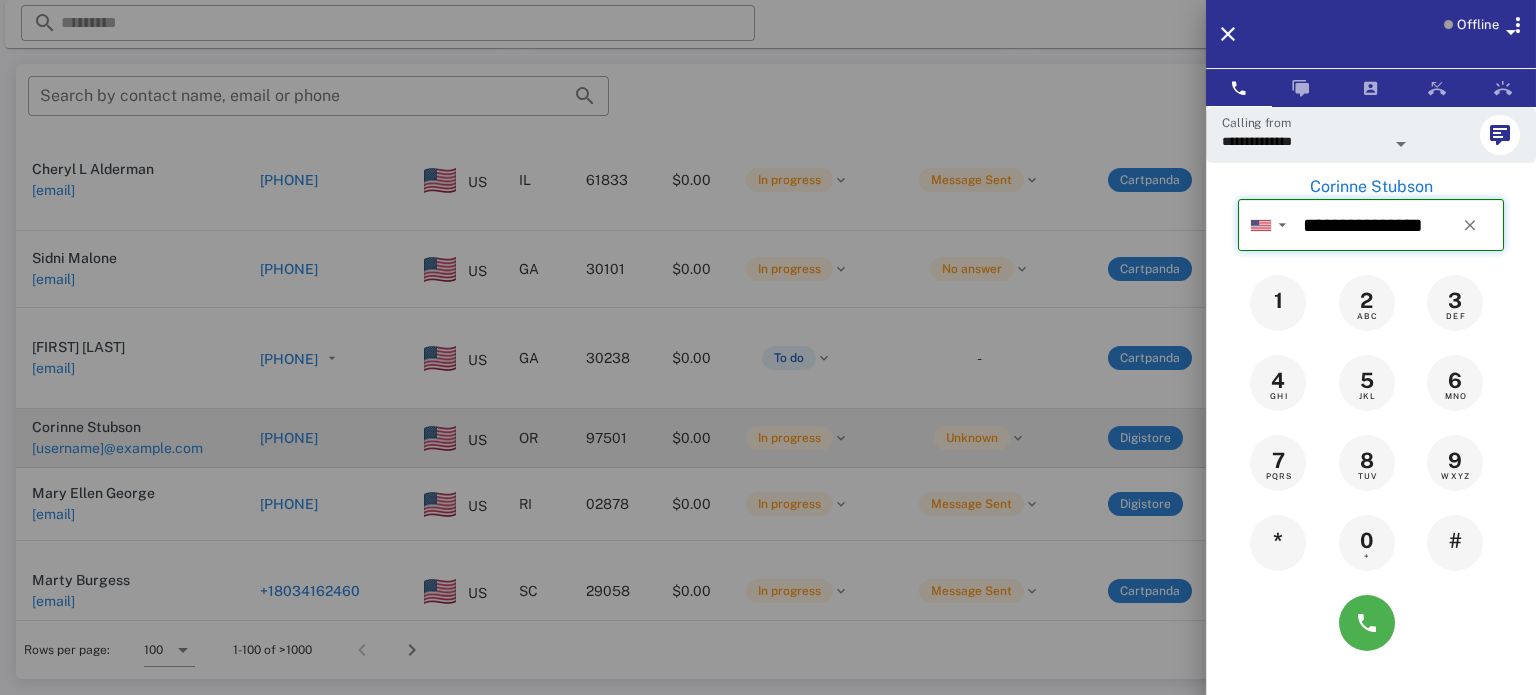 type 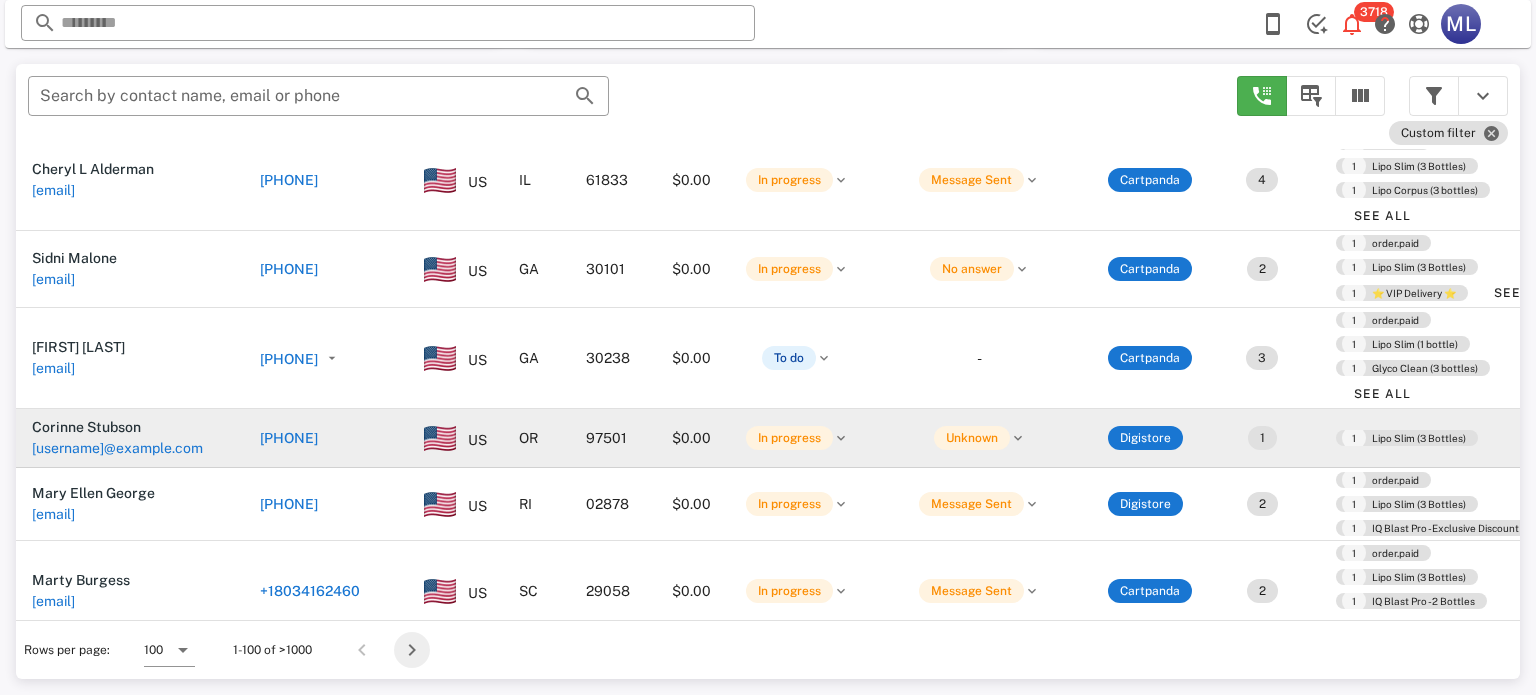 click at bounding box center [412, 650] 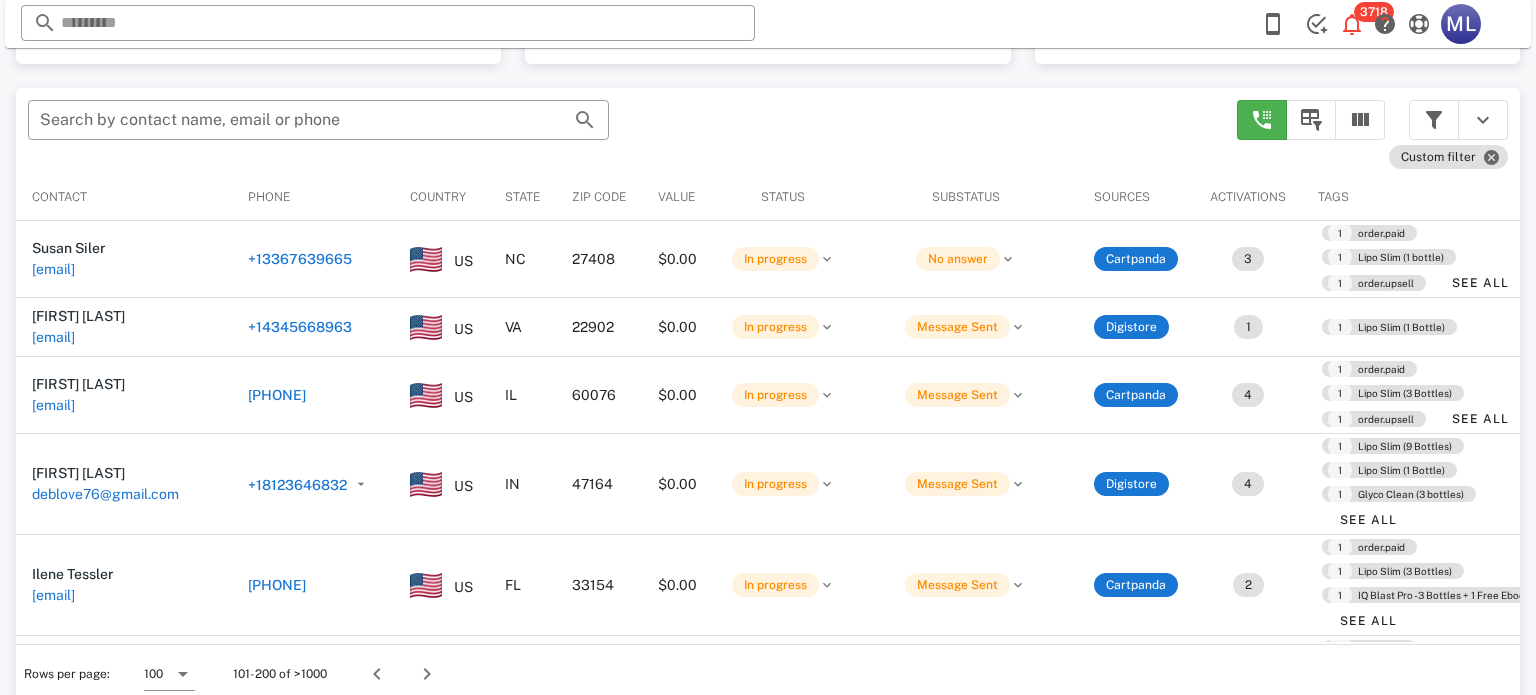 scroll, scrollTop: 380, scrollLeft: 0, axis: vertical 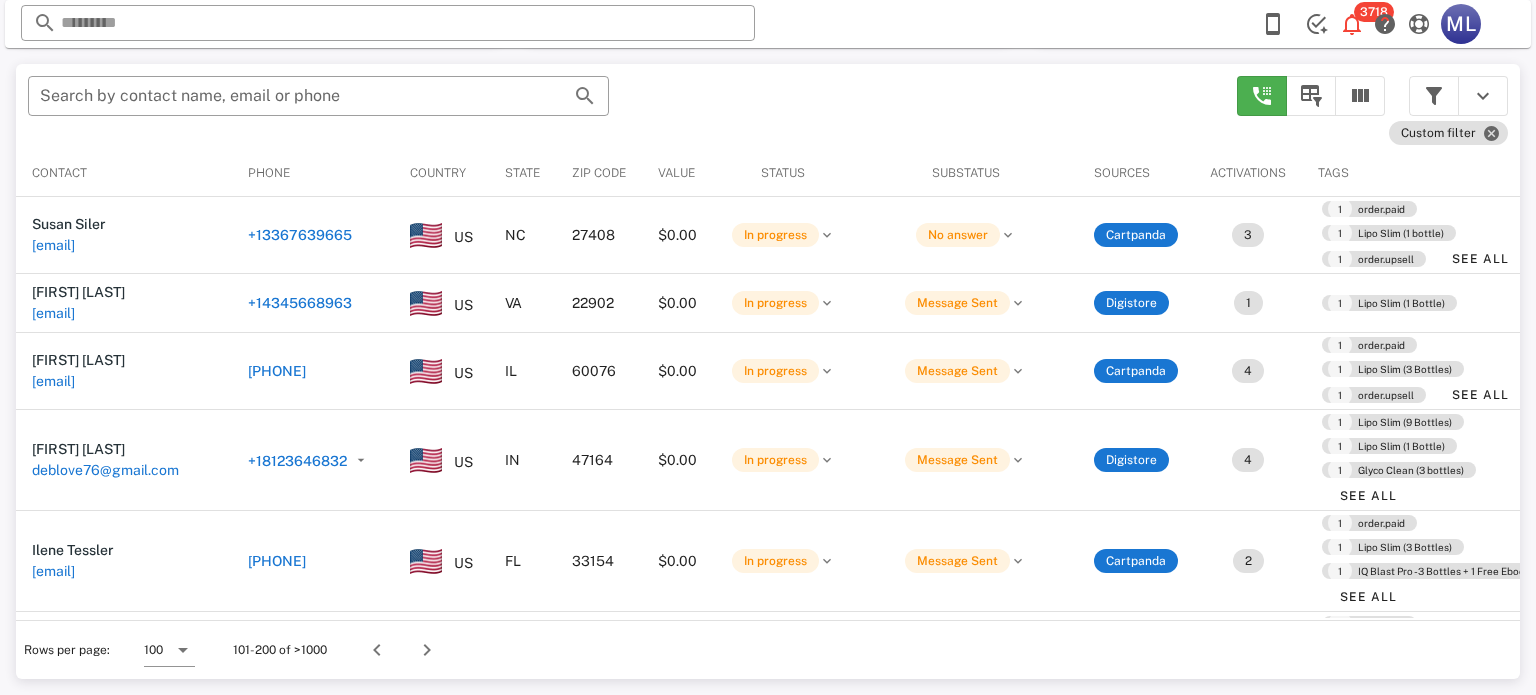 click on "Rows per page: 100  101-200 of >1000" at bounding box center (768, 649) 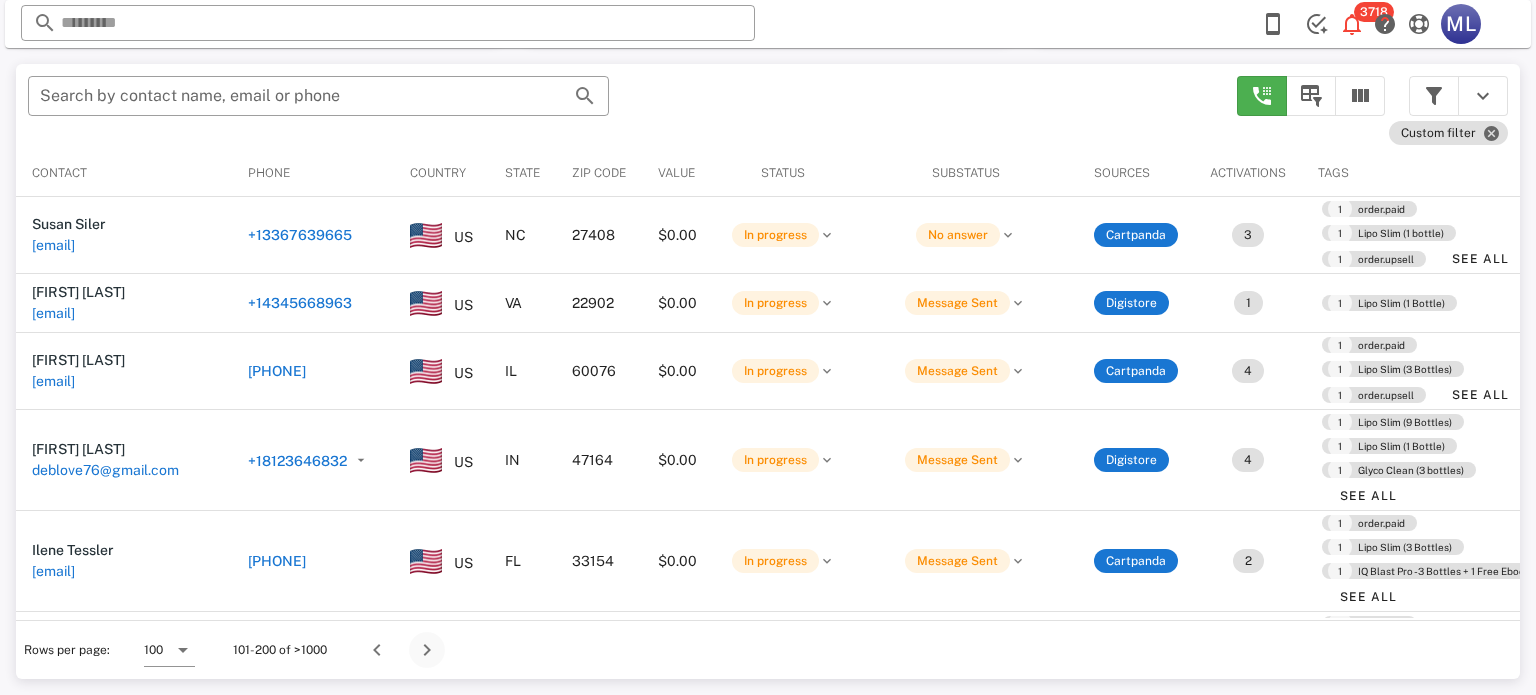 click at bounding box center [427, 650] 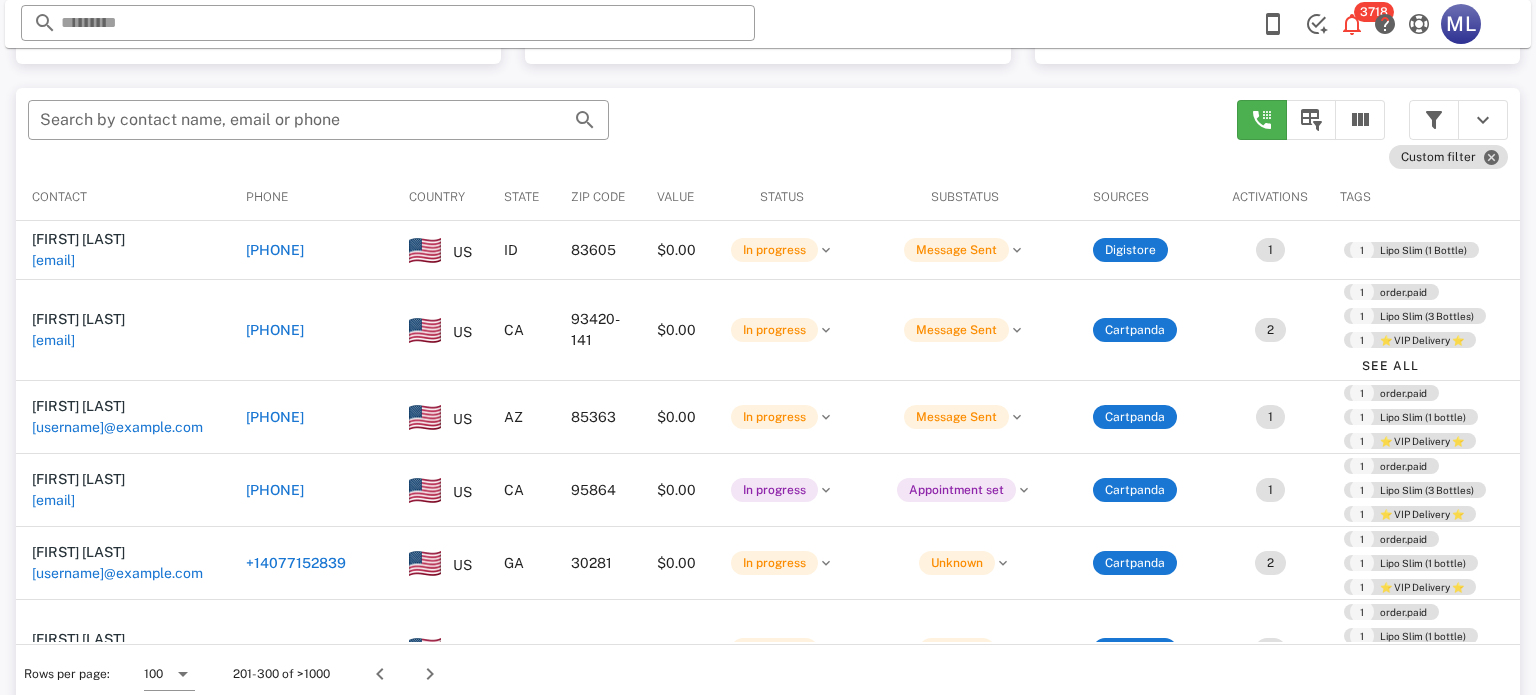 scroll, scrollTop: 380, scrollLeft: 0, axis: vertical 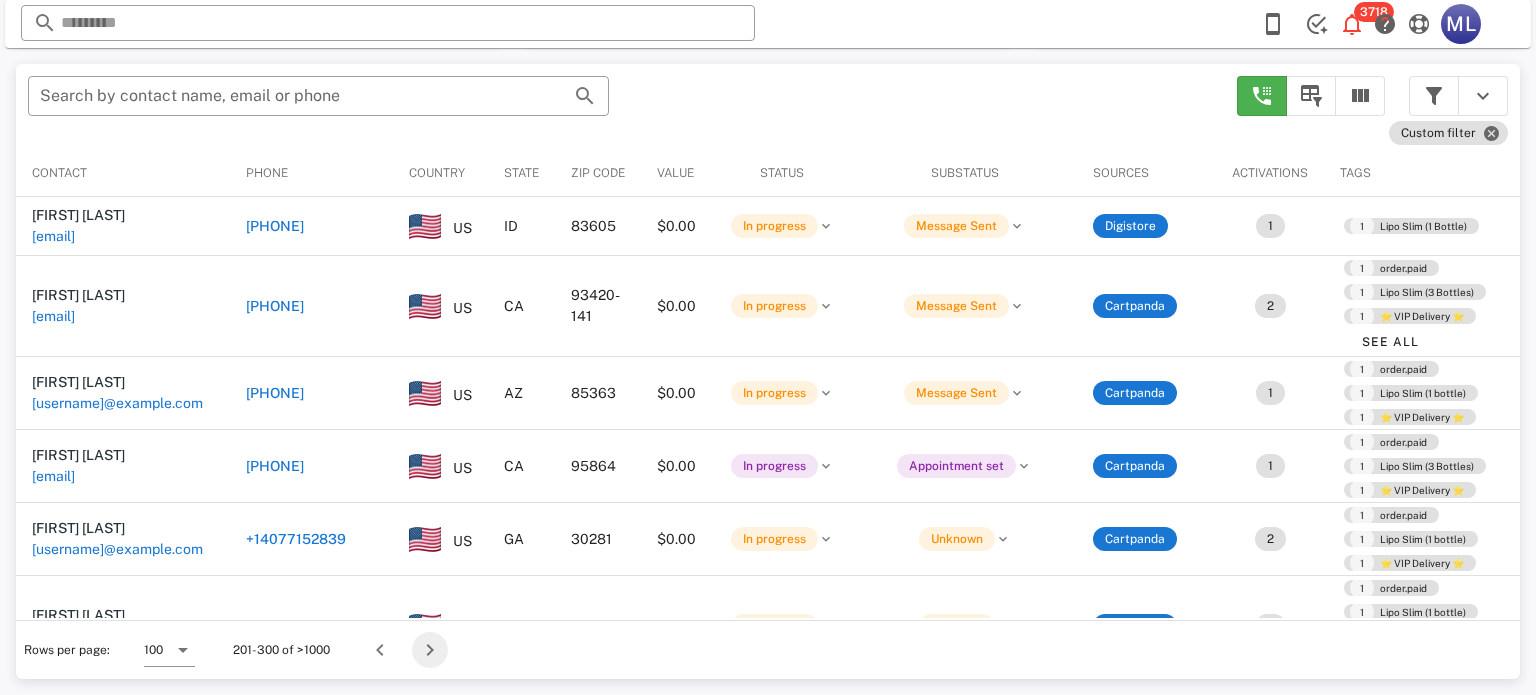 click at bounding box center (430, 650) 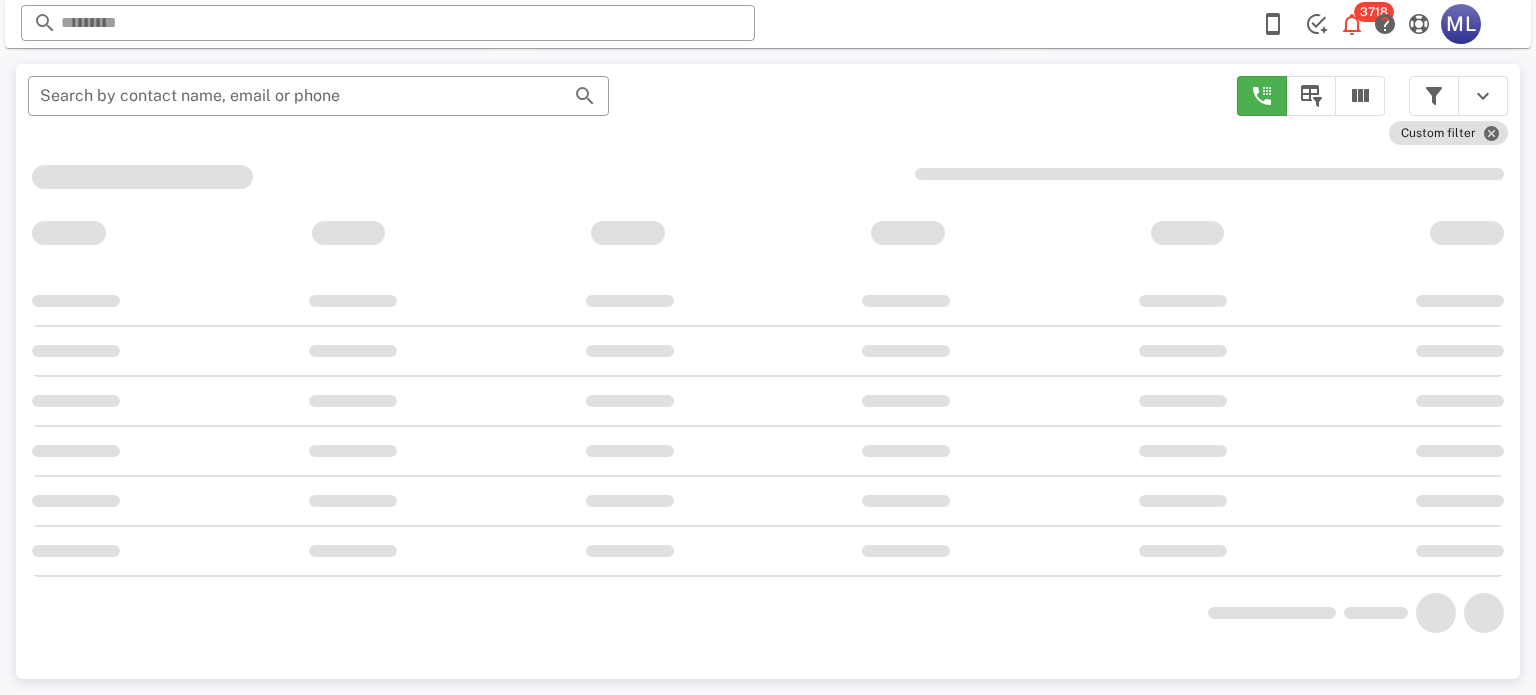 scroll, scrollTop: 380, scrollLeft: 0, axis: vertical 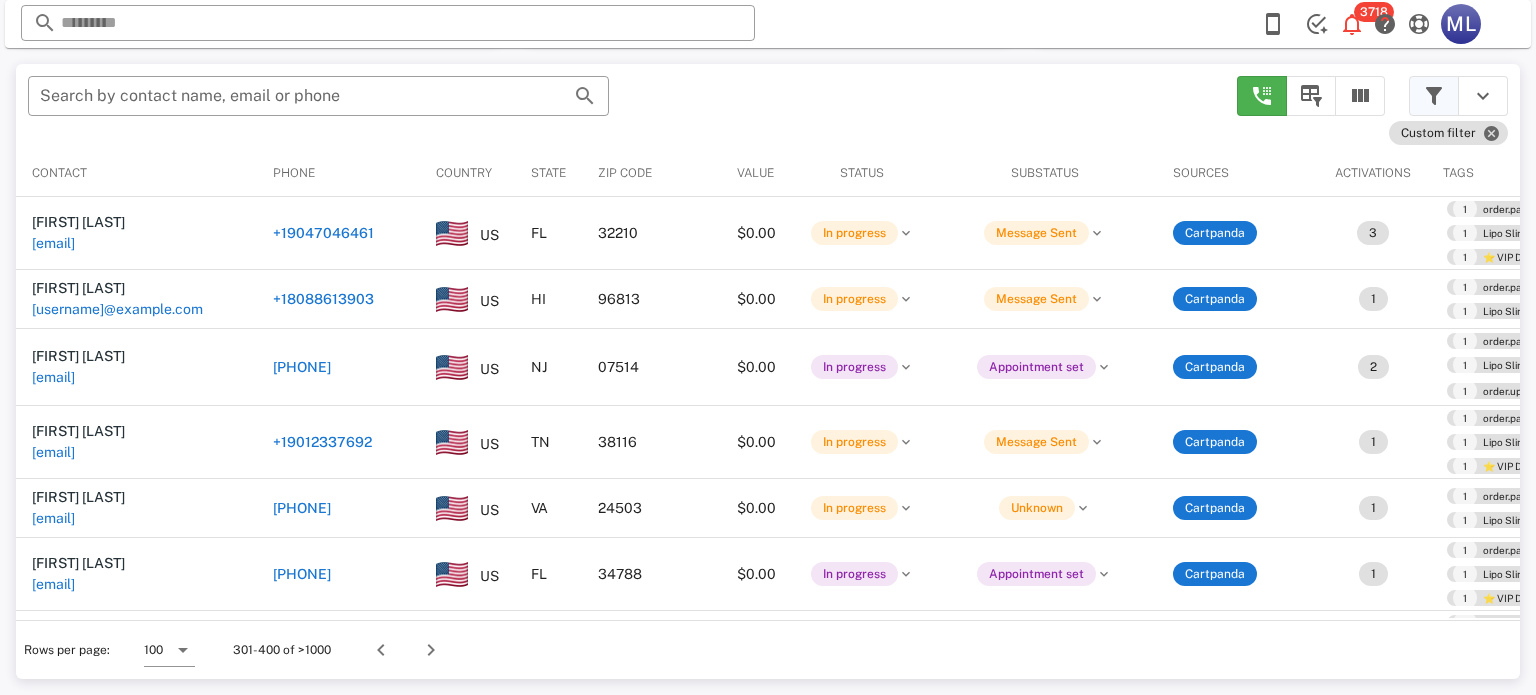 click at bounding box center (1434, 96) 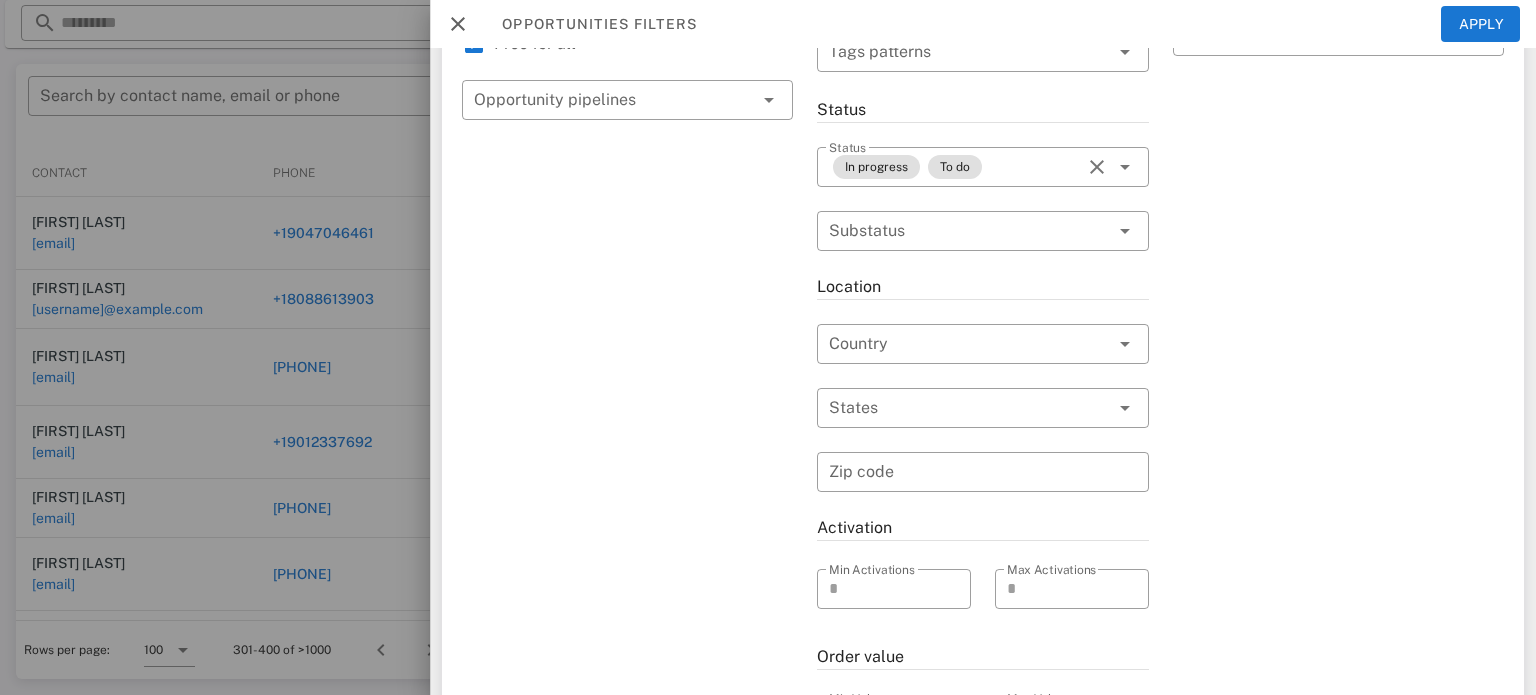scroll, scrollTop: 372, scrollLeft: 0, axis: vertical 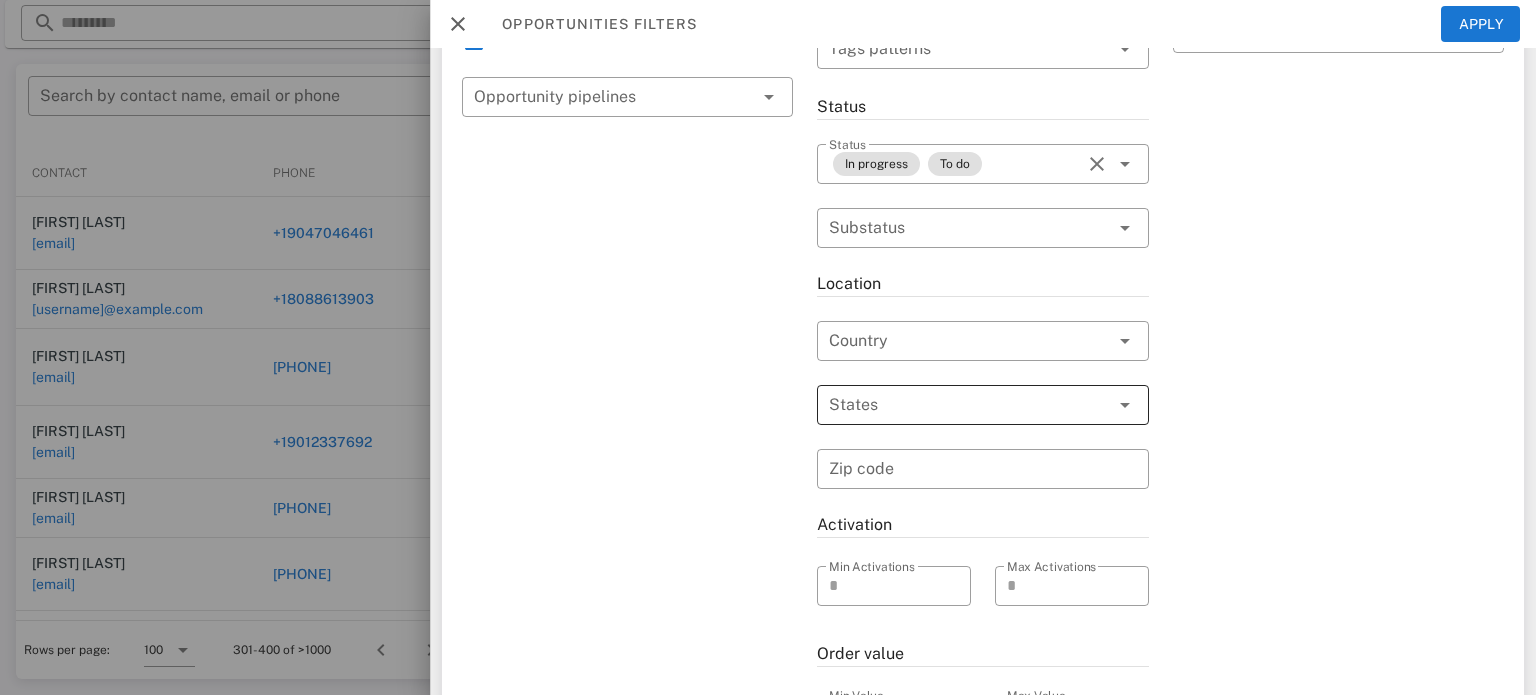 click at bounding box center (1125, 405) 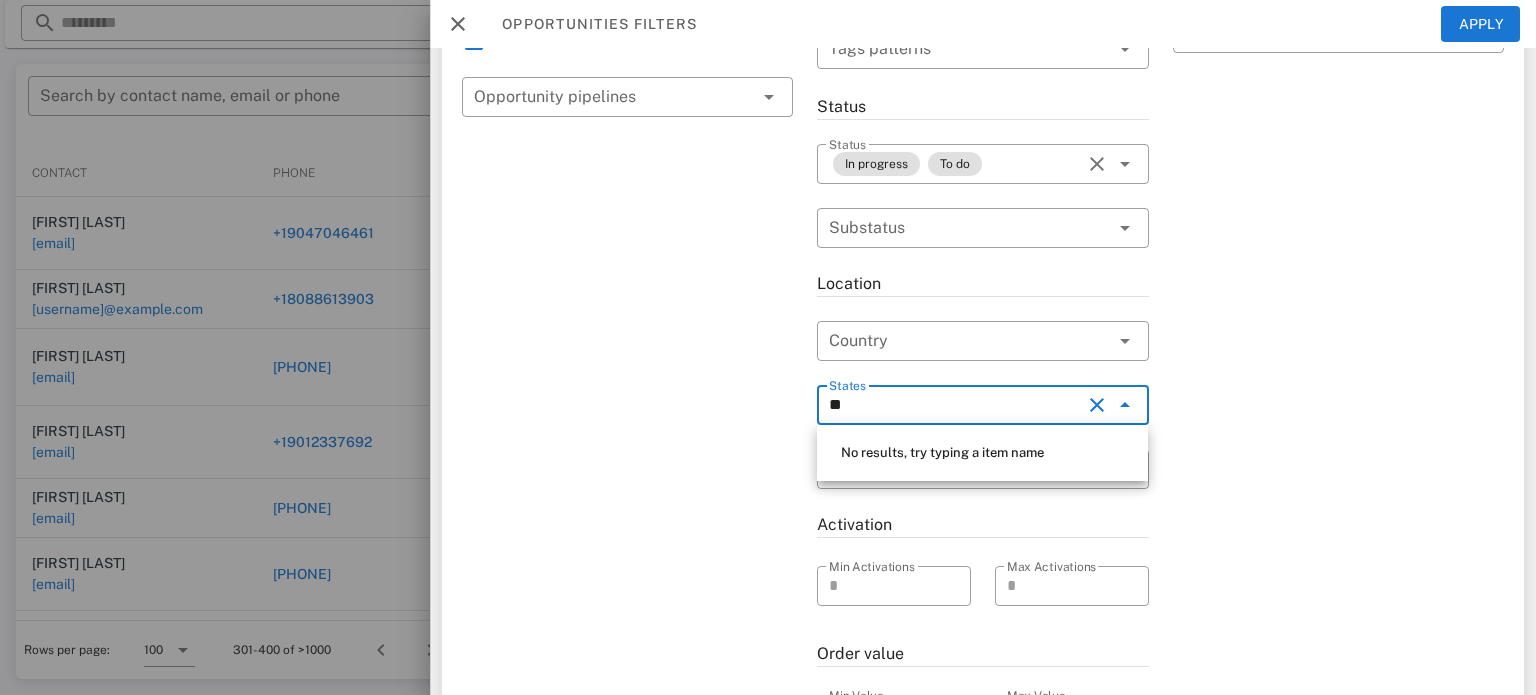 type on "*" 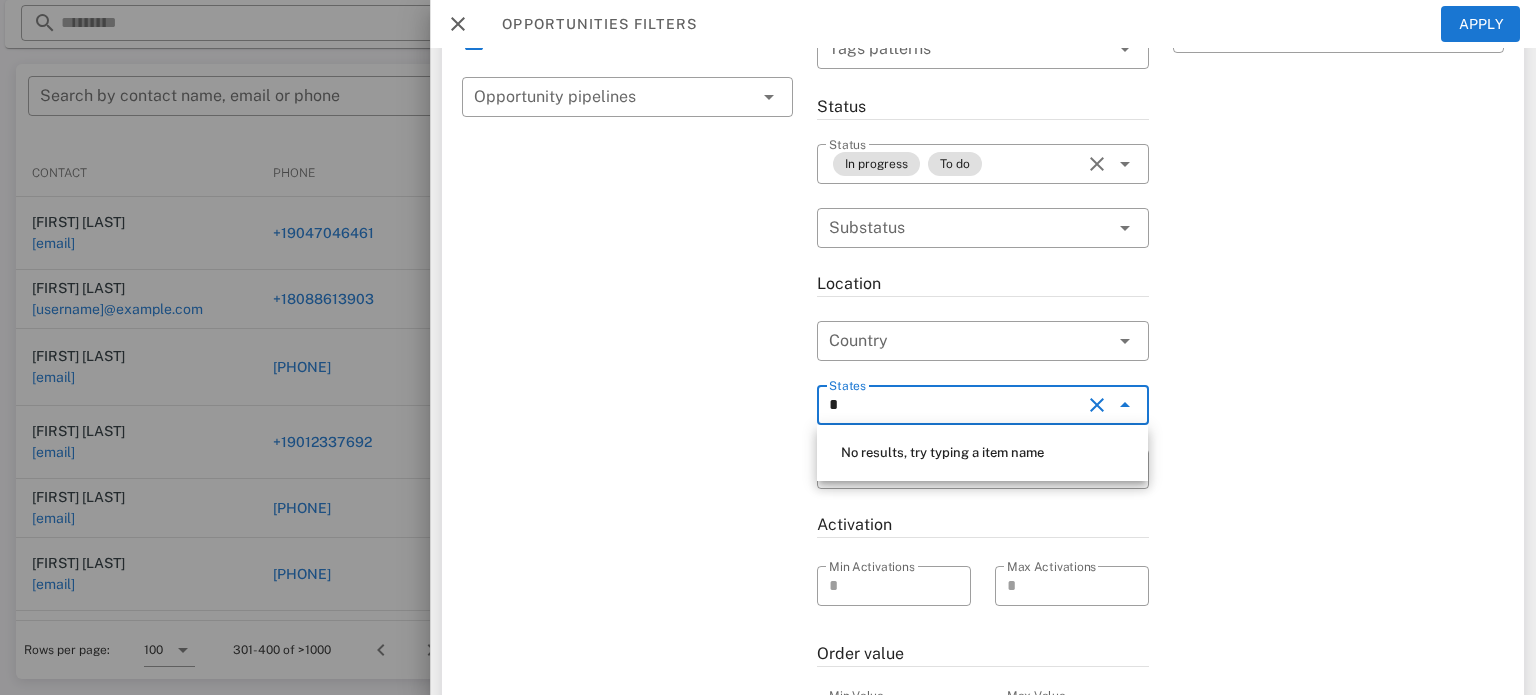 type on "**" 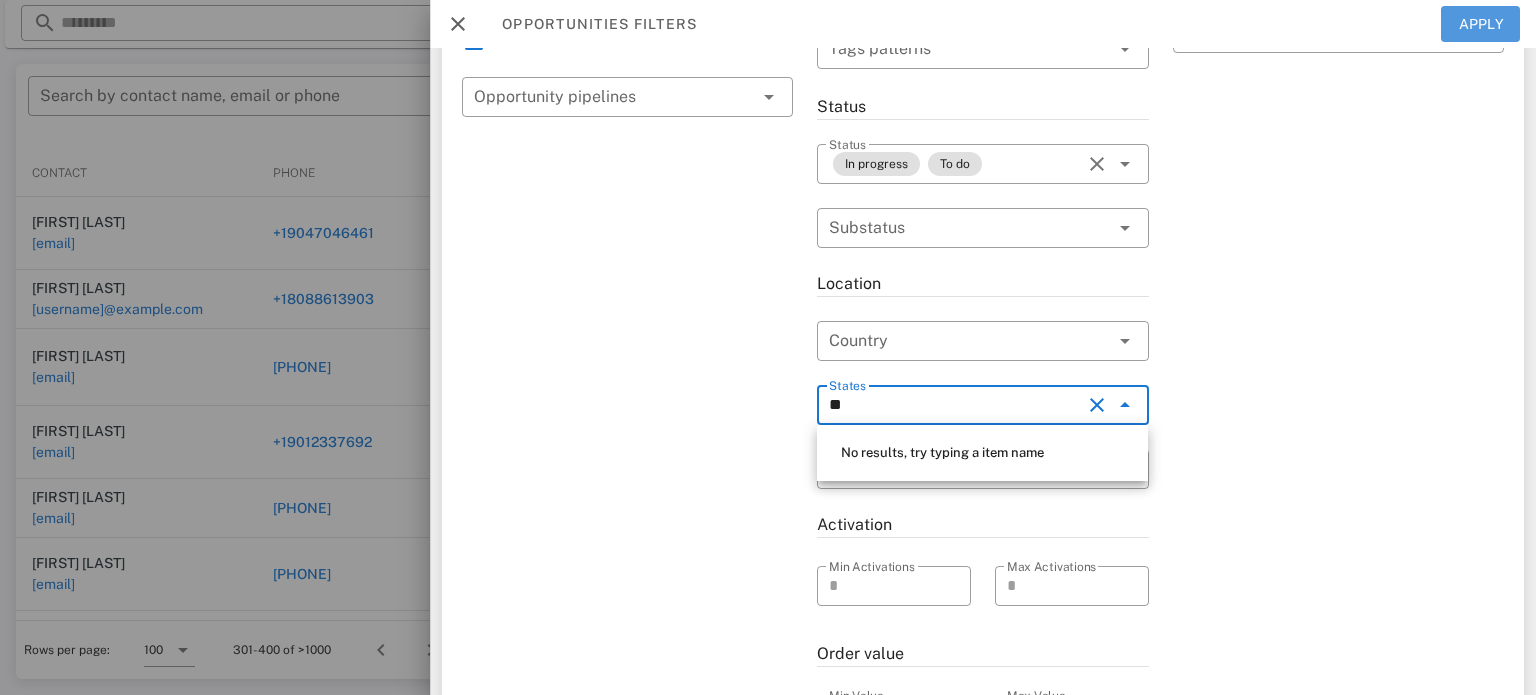 click on "Apply" at bounding box center (1481, 24) 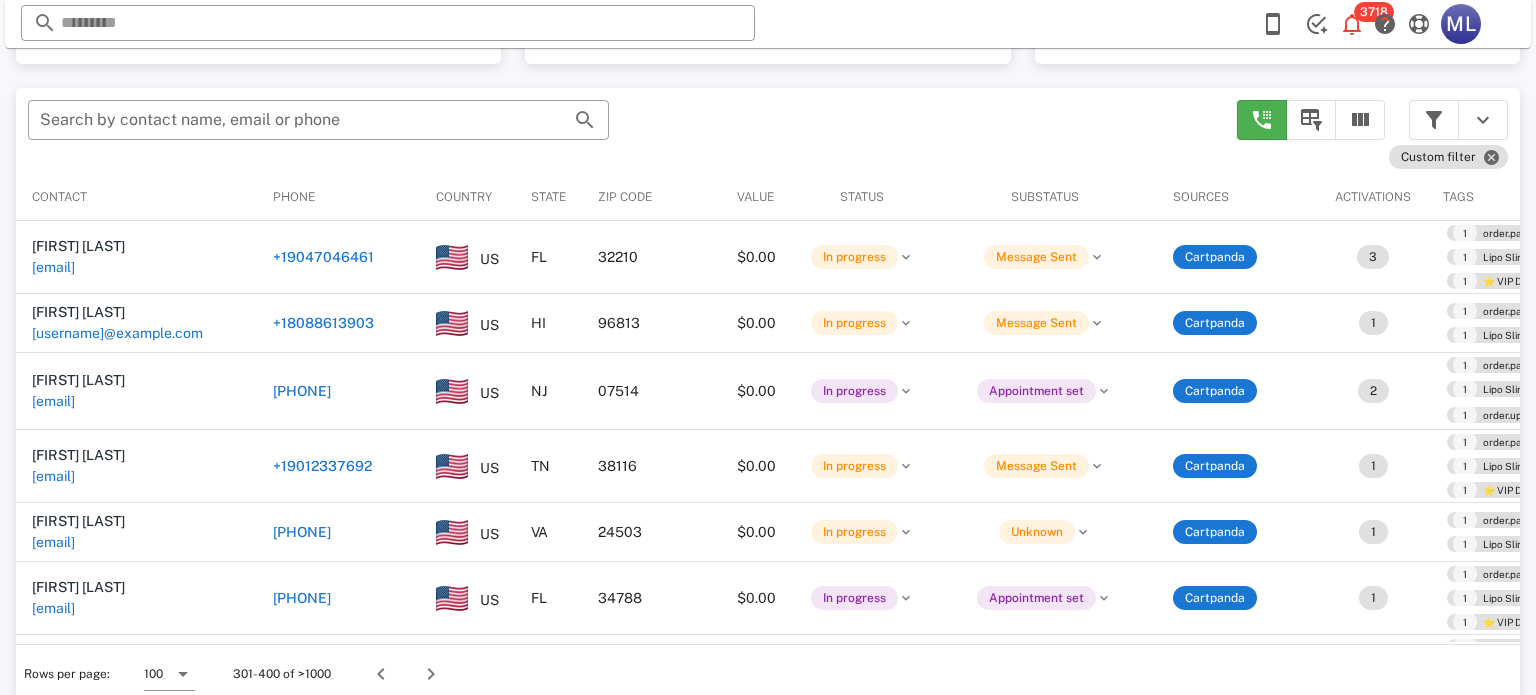 scroll, scrollTop: 380, scrollLeft: 0, axis: vertical 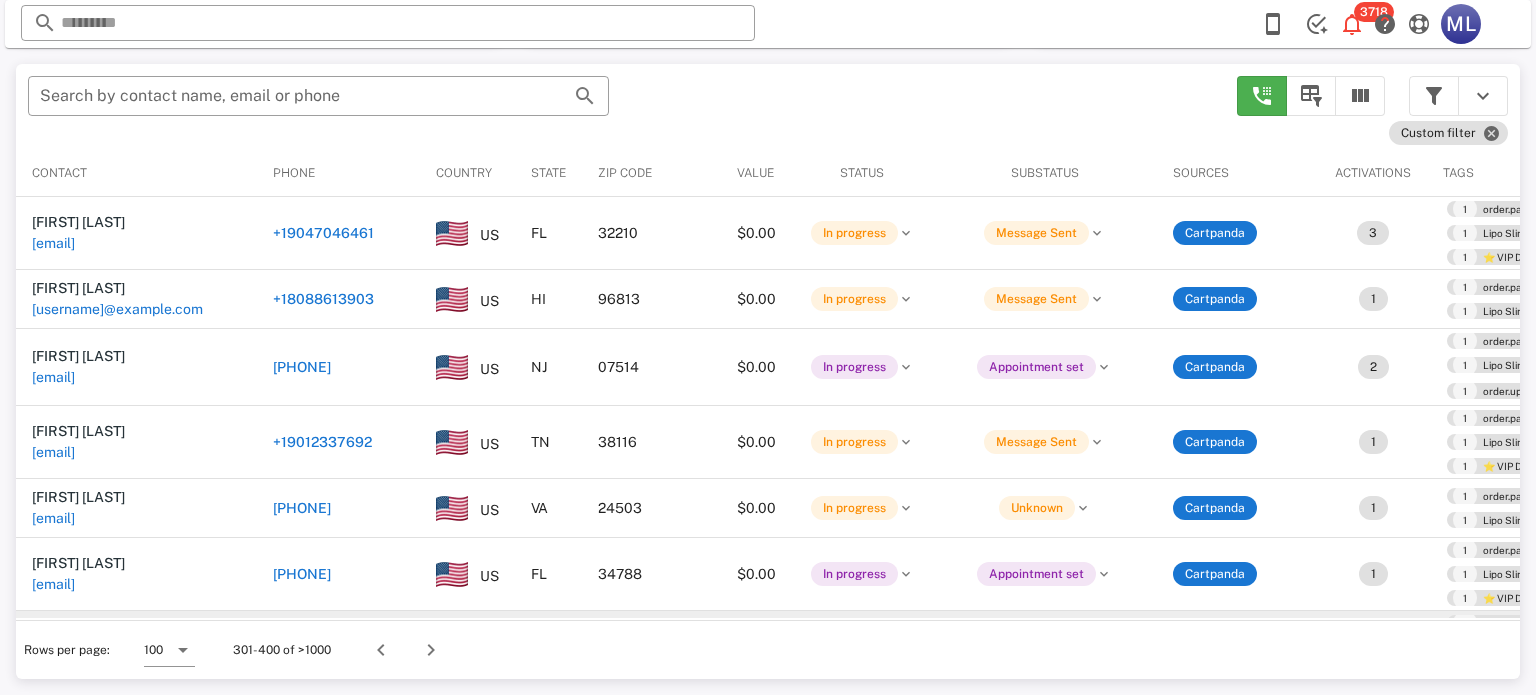 click on "US" at bounding box center [467, 661] 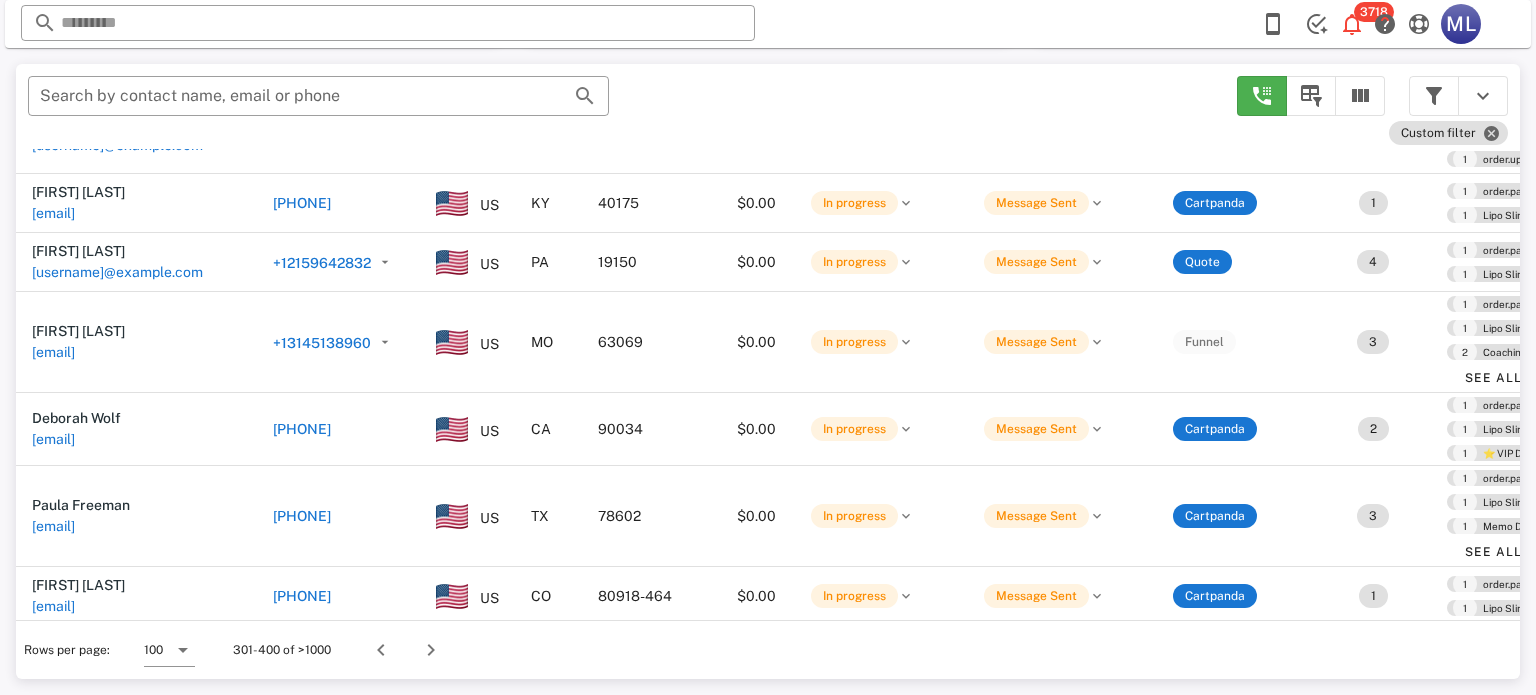 scroll, scrollTop: 3844, scrollLeft: 0, axis: vertical 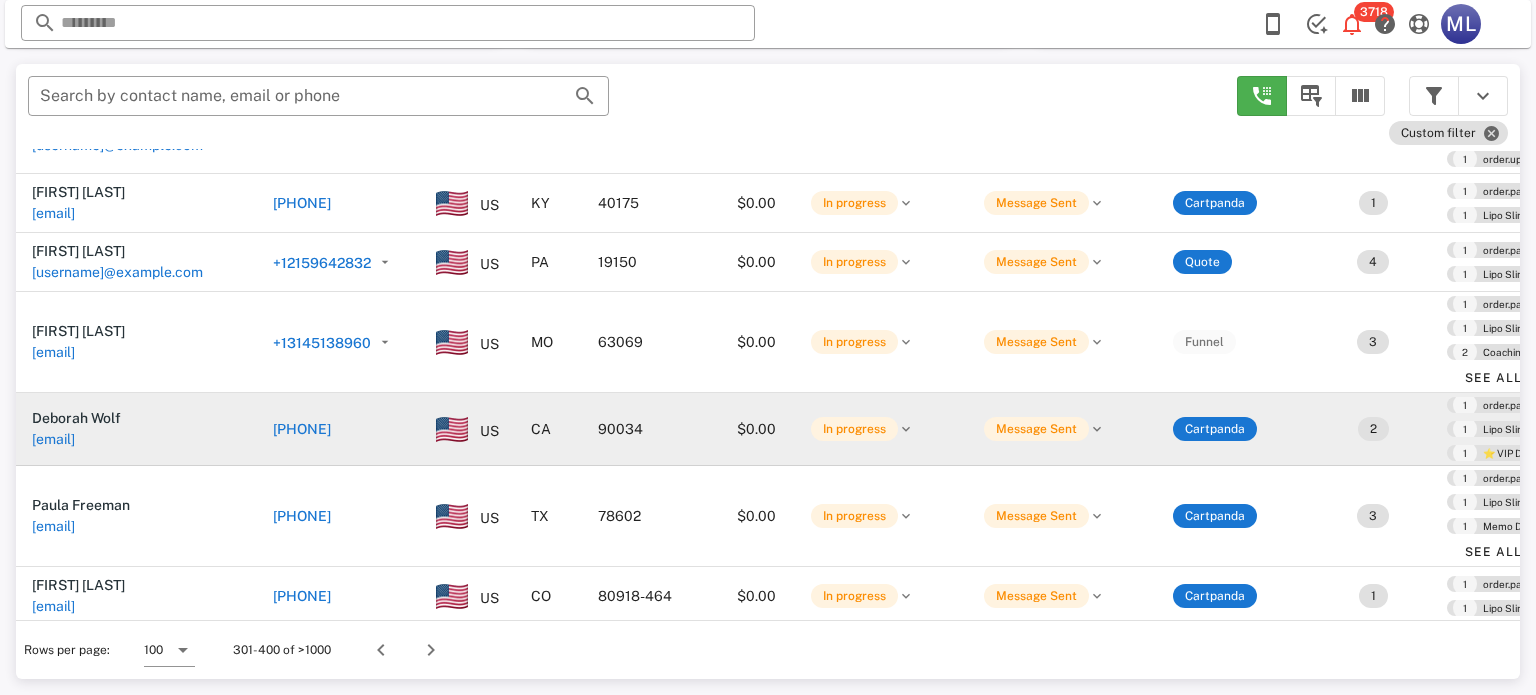 click on "+13103826712" at bounding box center [302, 429] 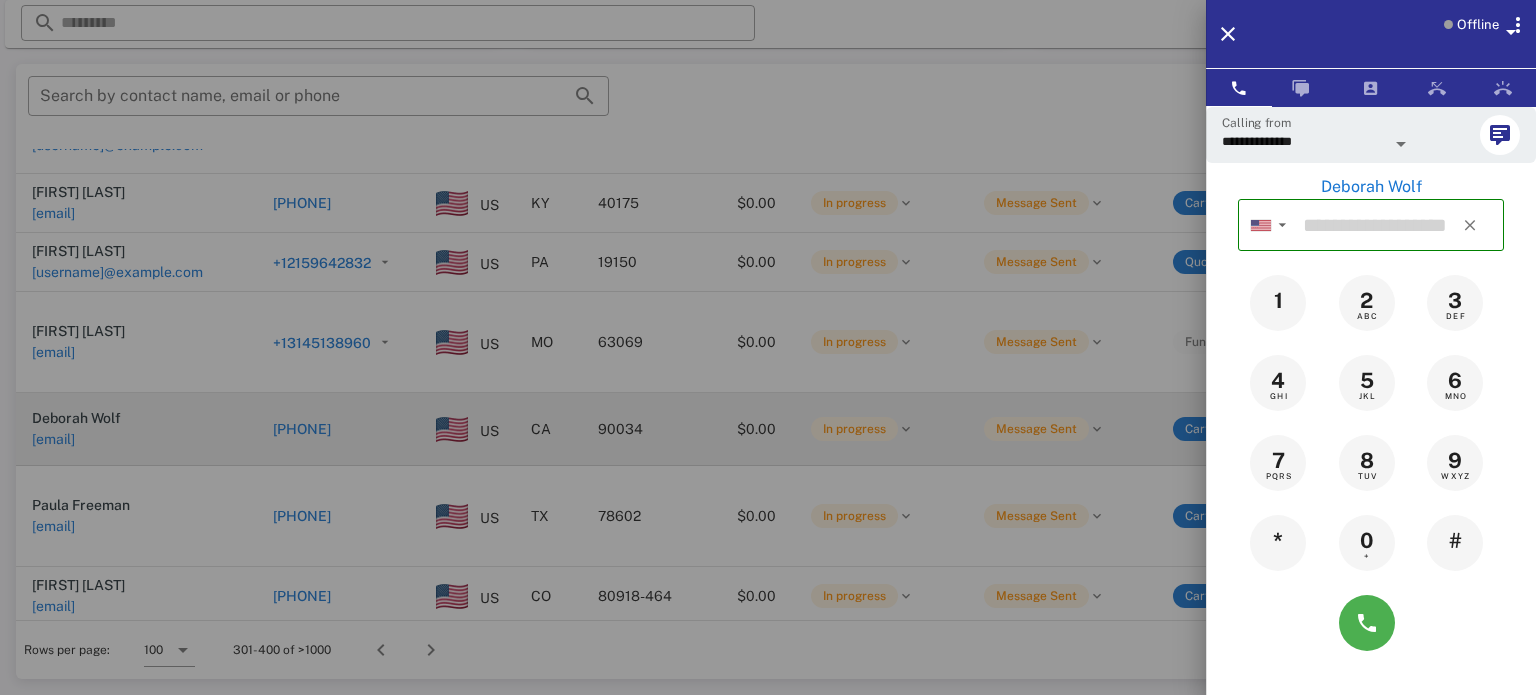 type on "**********" 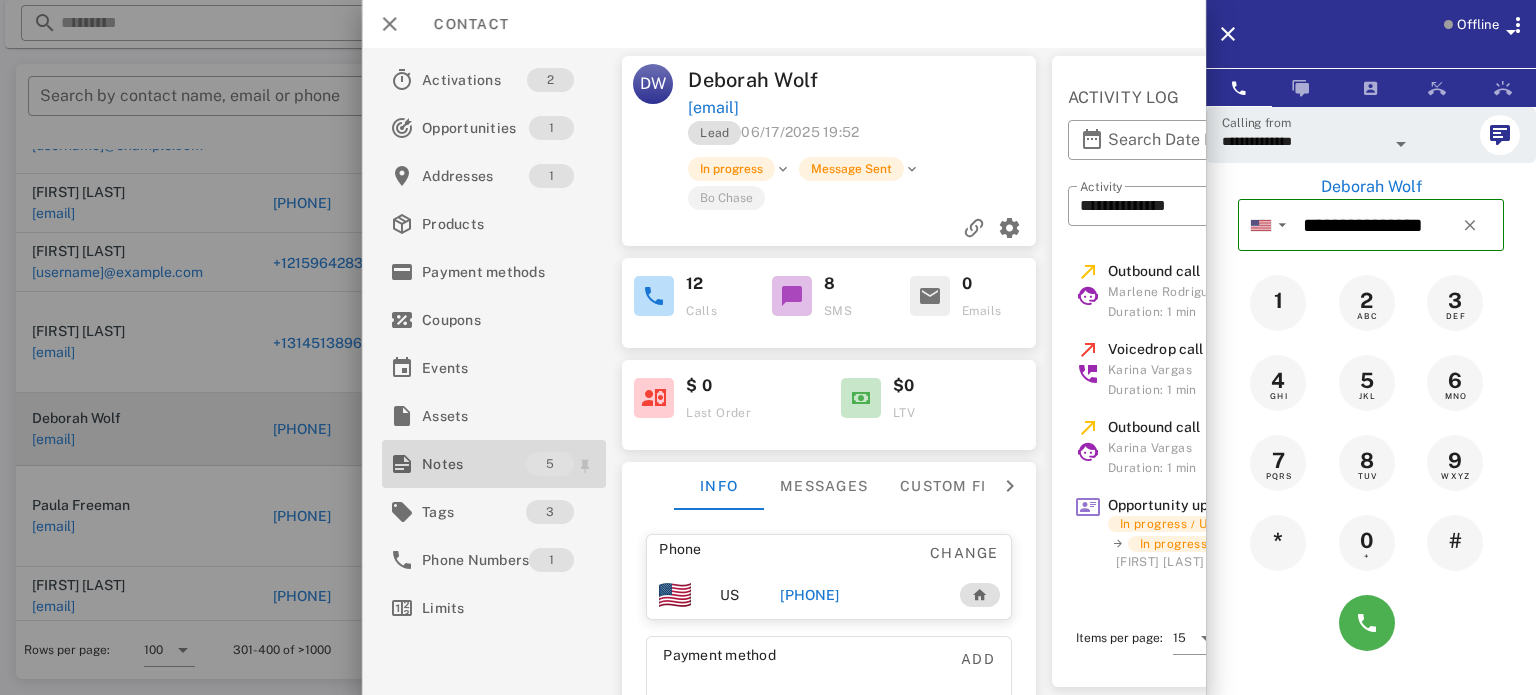 click on "Notes" at bounding box center [474, 464] 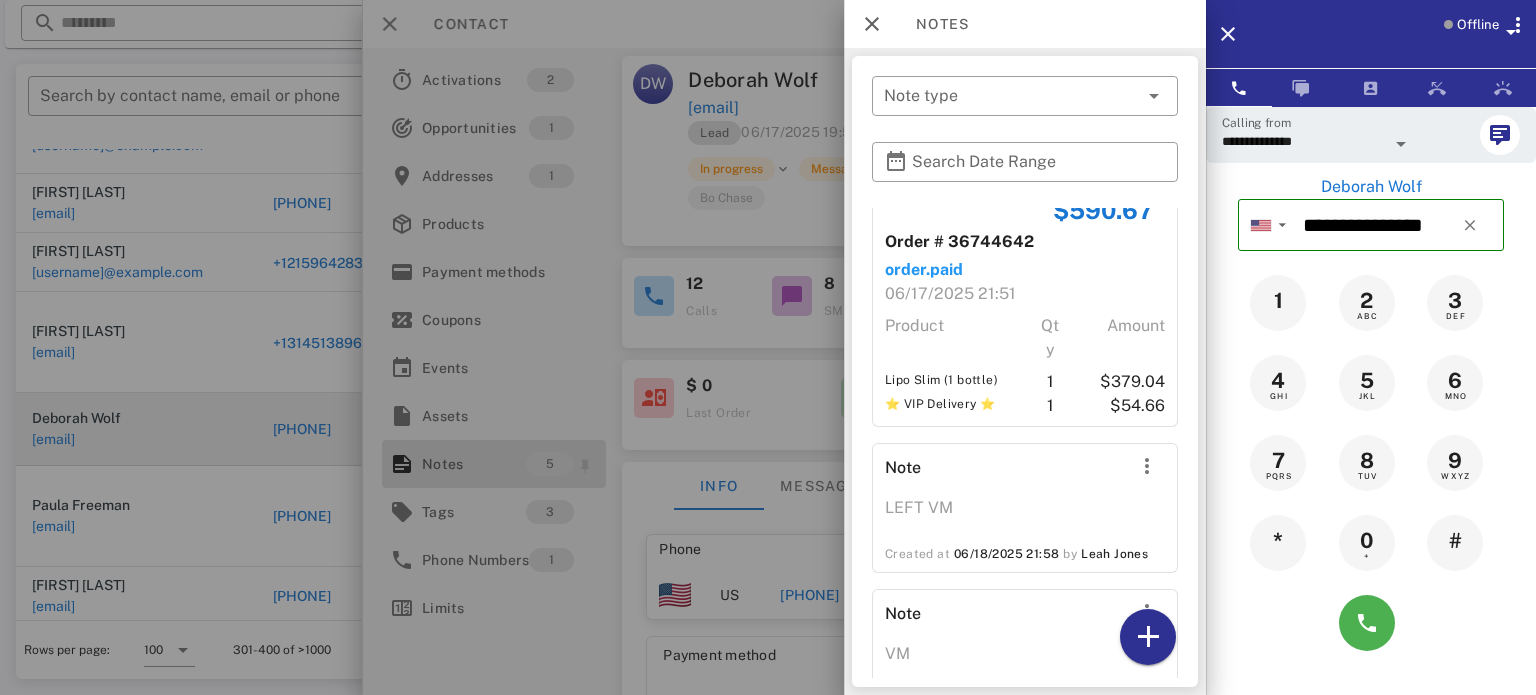 scroll, scrollTop: 0, scrollLeft: 0, axis: both 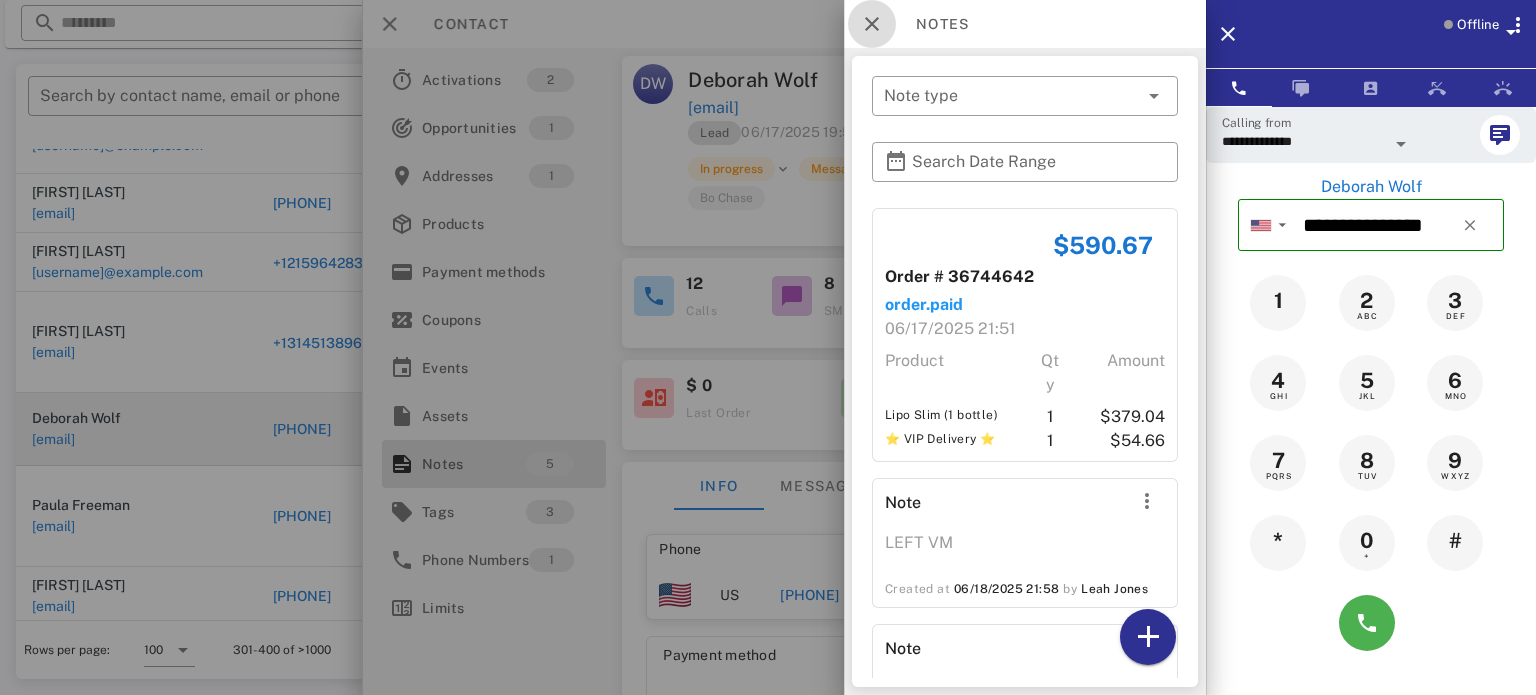 click at bounding box center (872, 24) 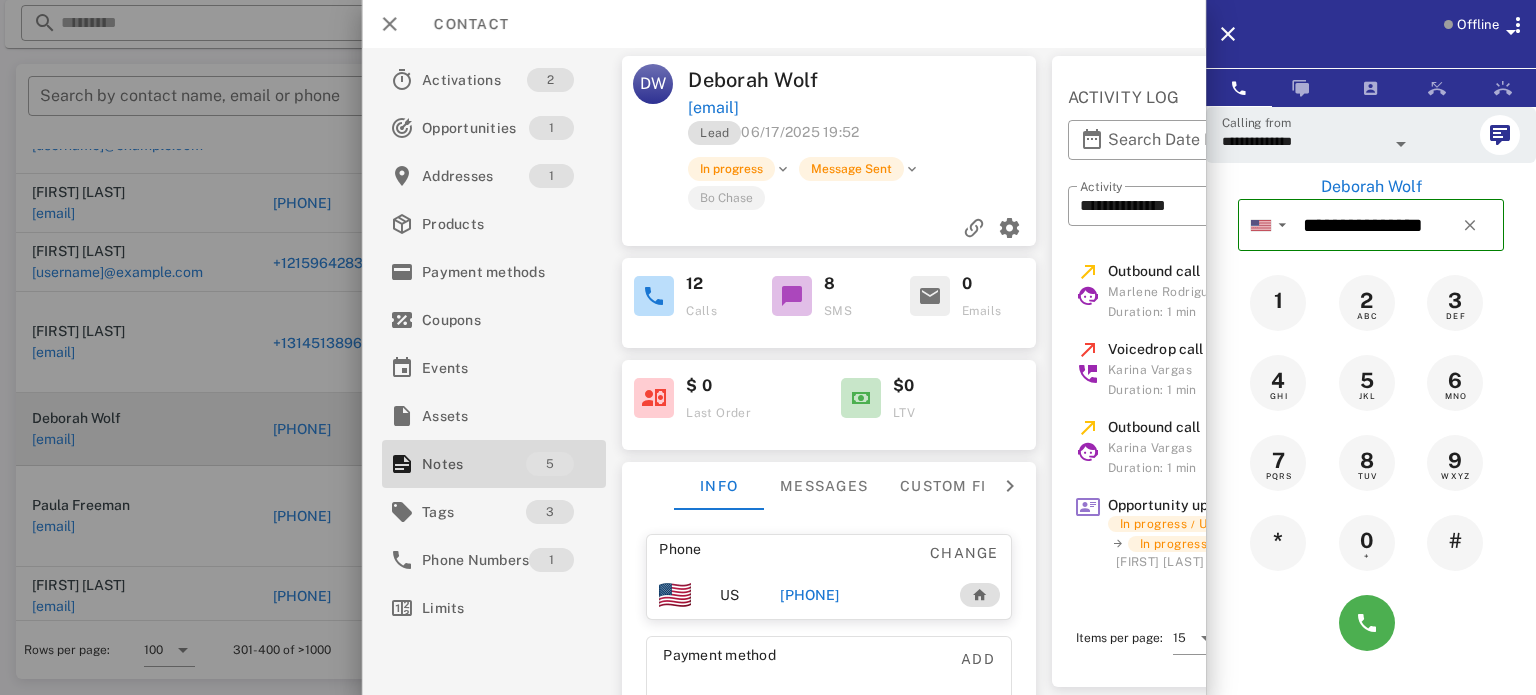 click on "+13103826712" at bounding box center (809, 595) 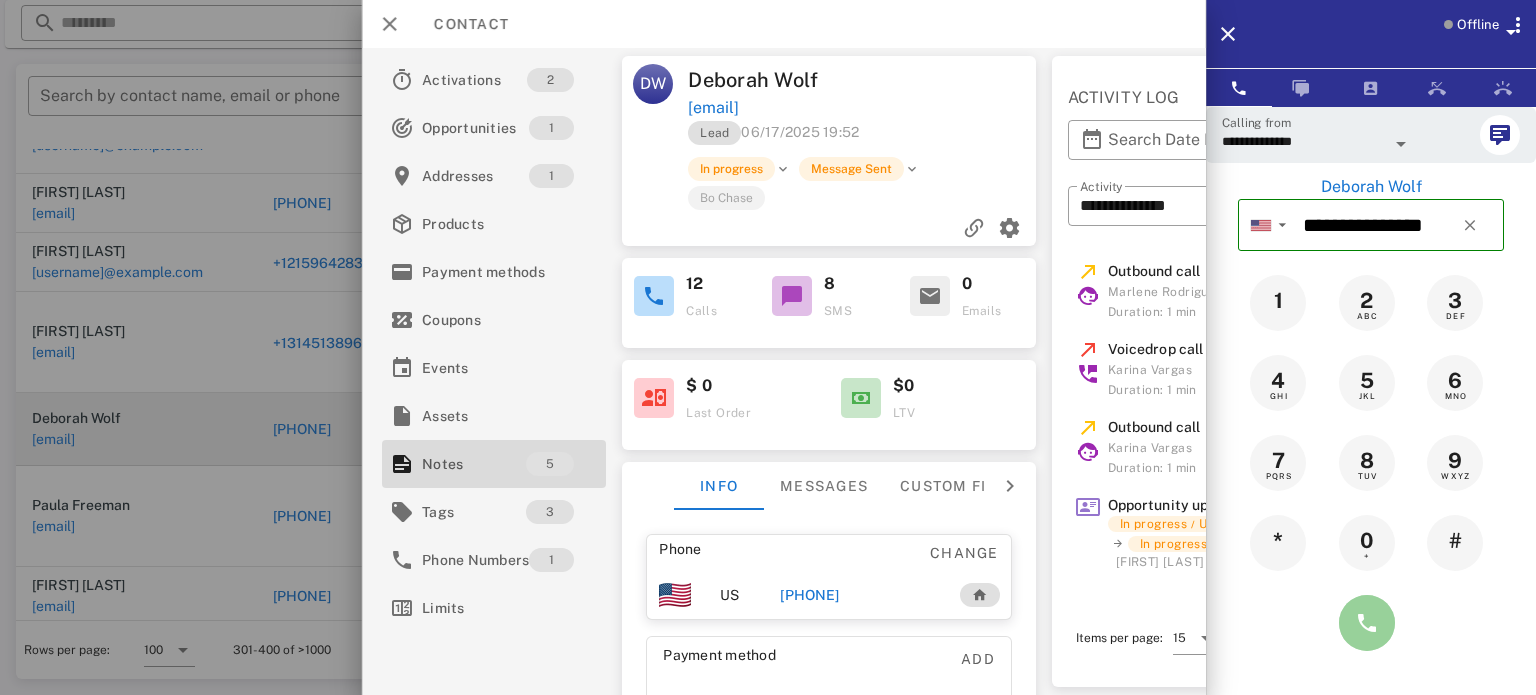 click at bounding box center (1367, 623) 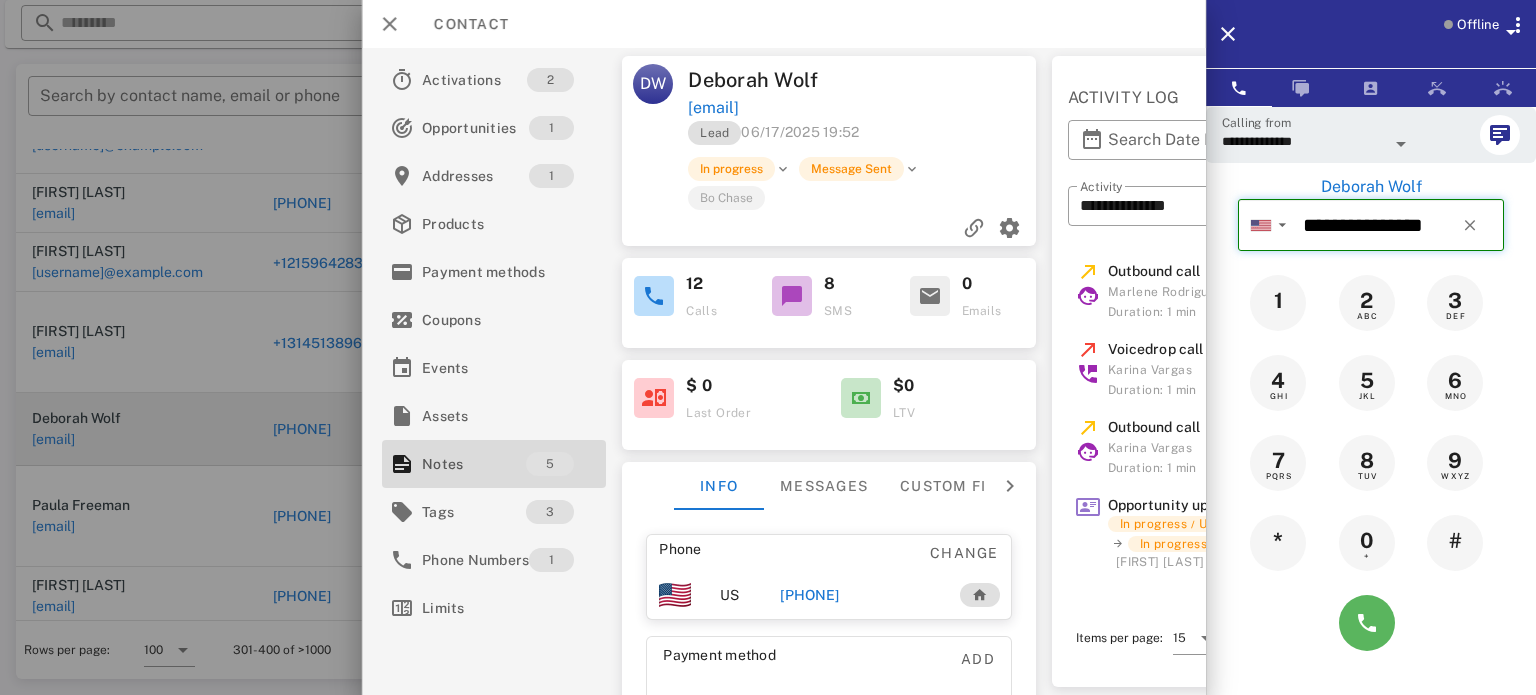 type 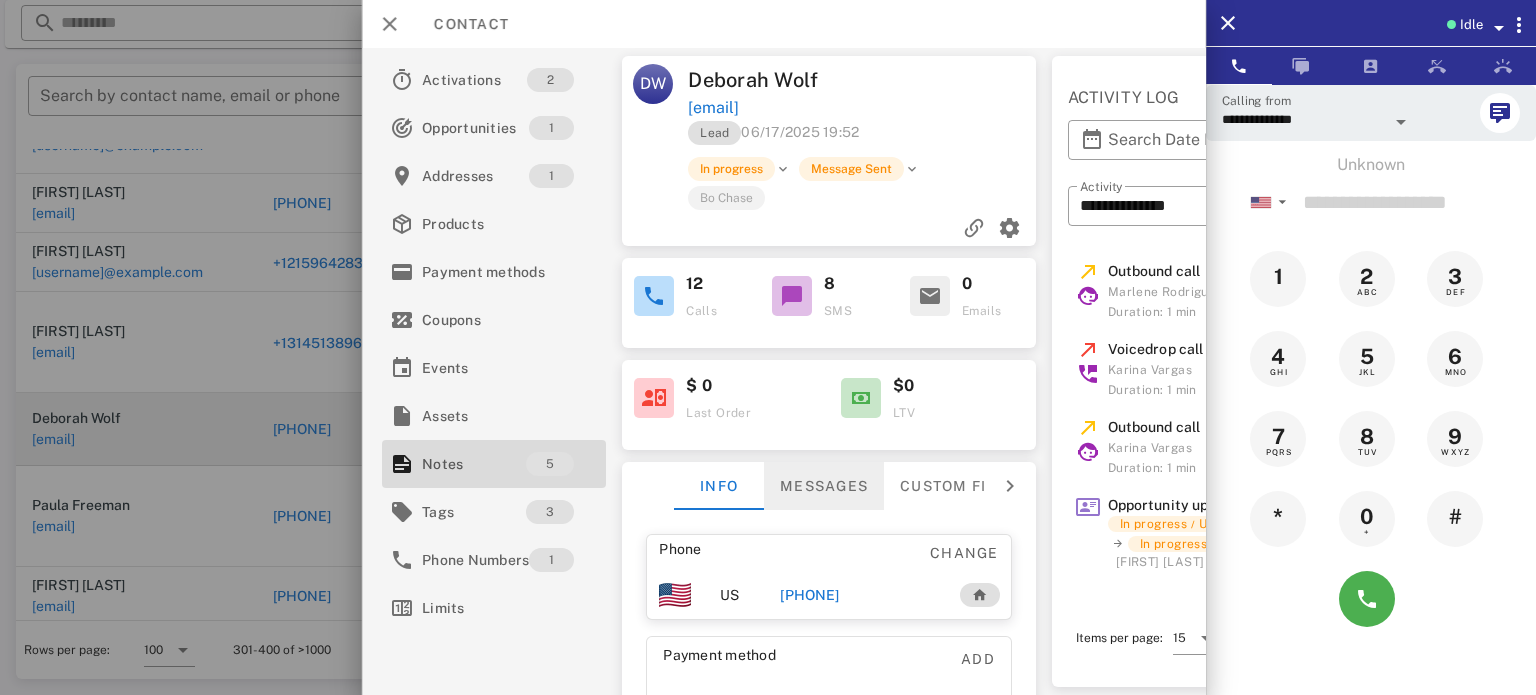 click on "Messages" at bounding box center (824, 486) 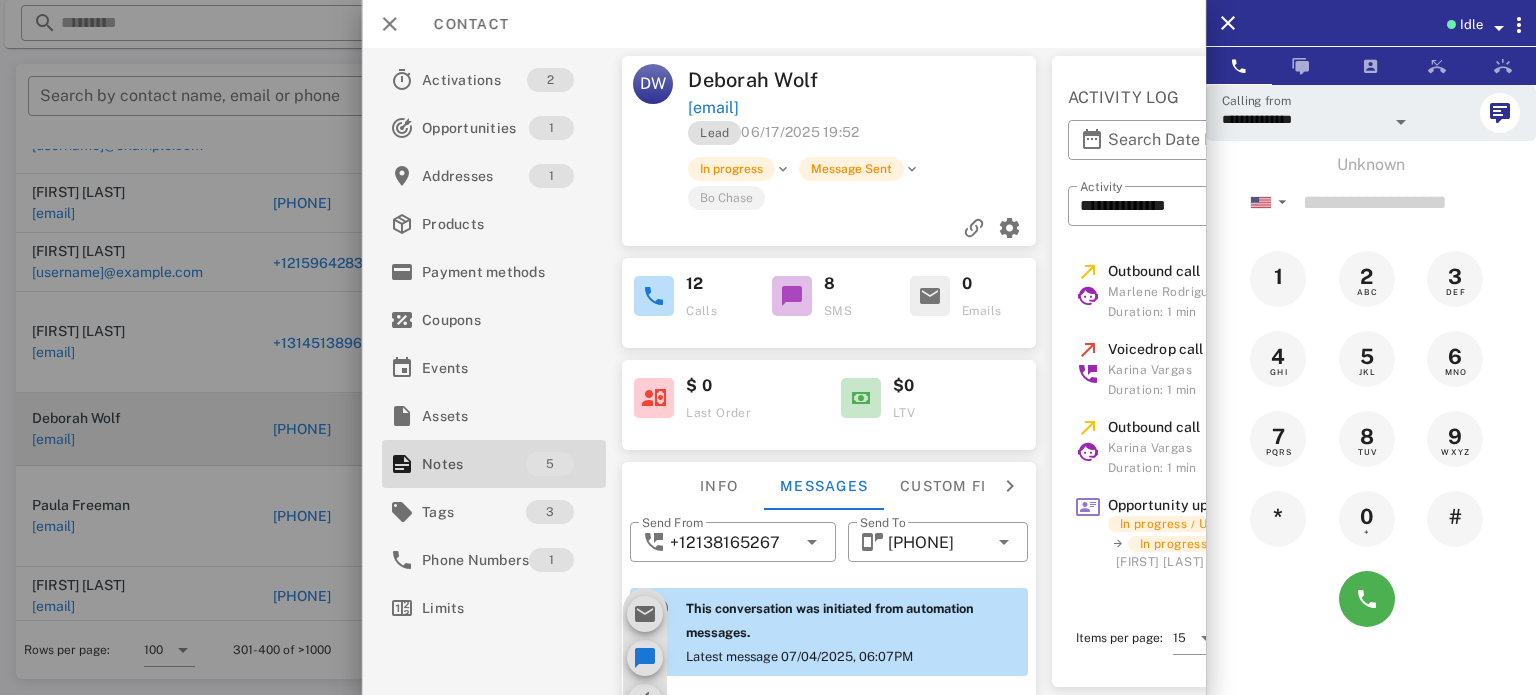 scroll, scrollTop: 1615, scrollLeft: 0, axis: vertical 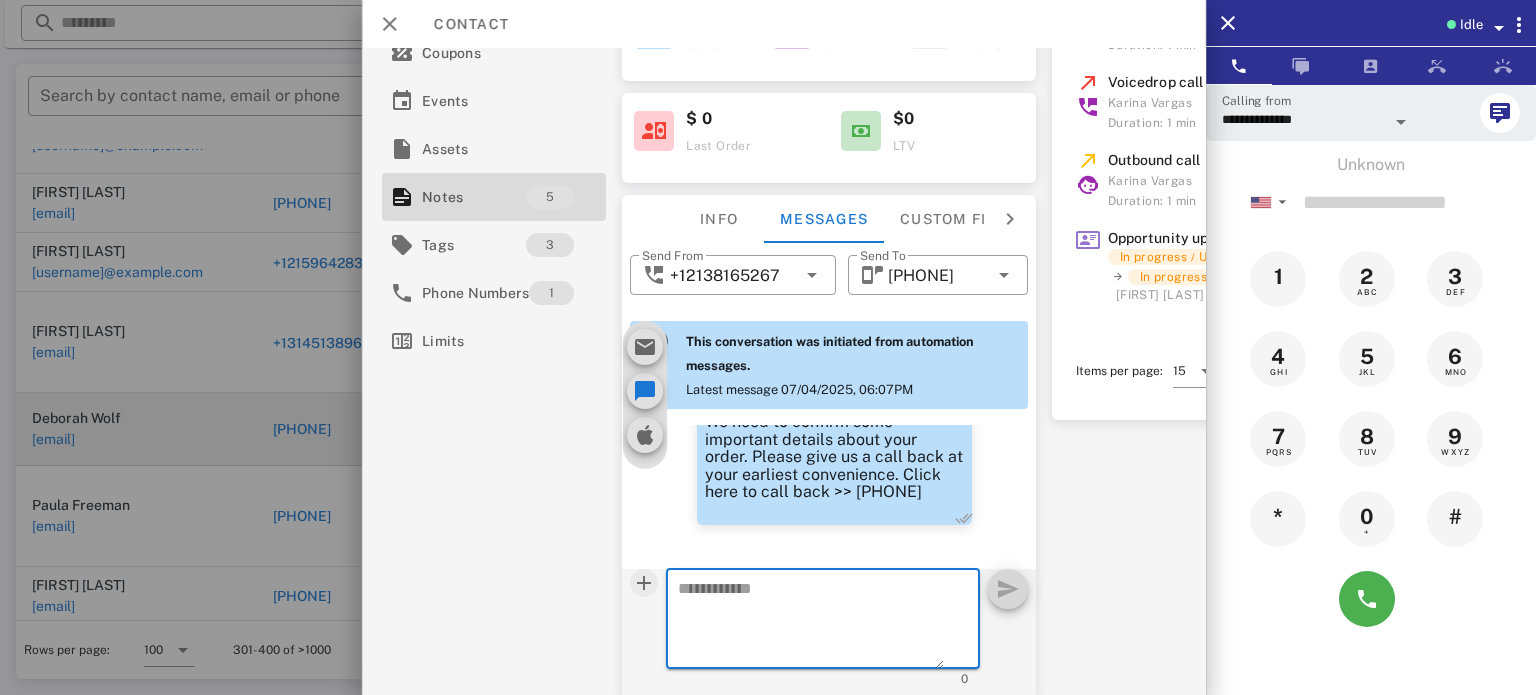 click at bounding box center [644, 583] 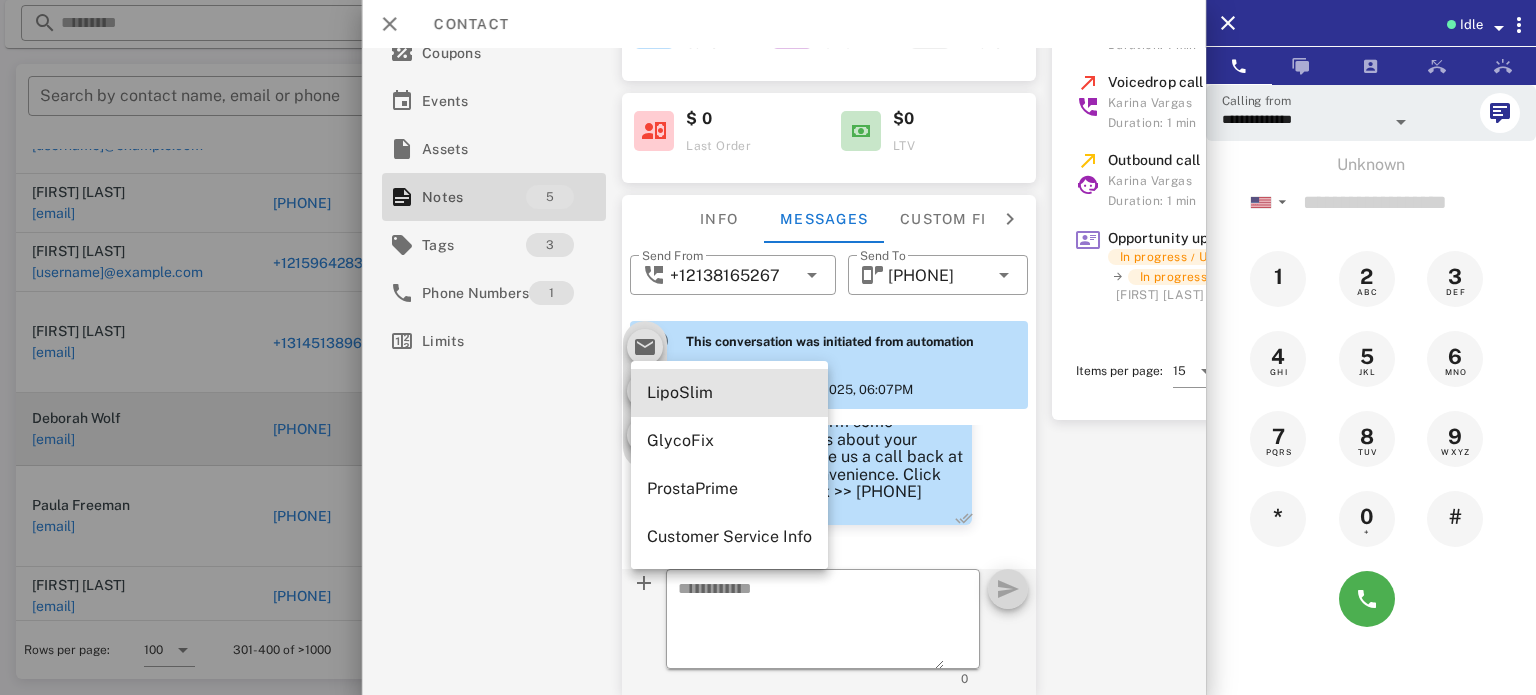 click on "LipoSlim" at bounding box center [729, 392] 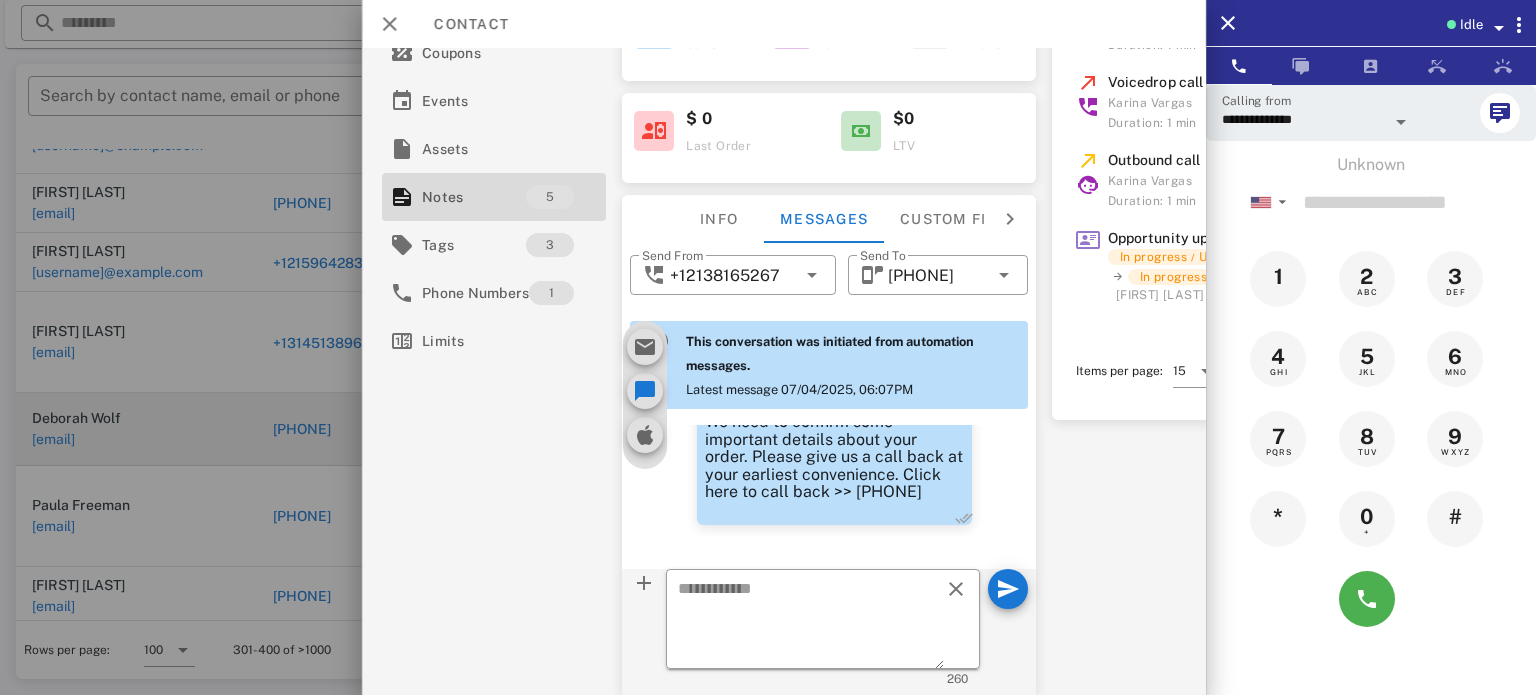 type on "**********" 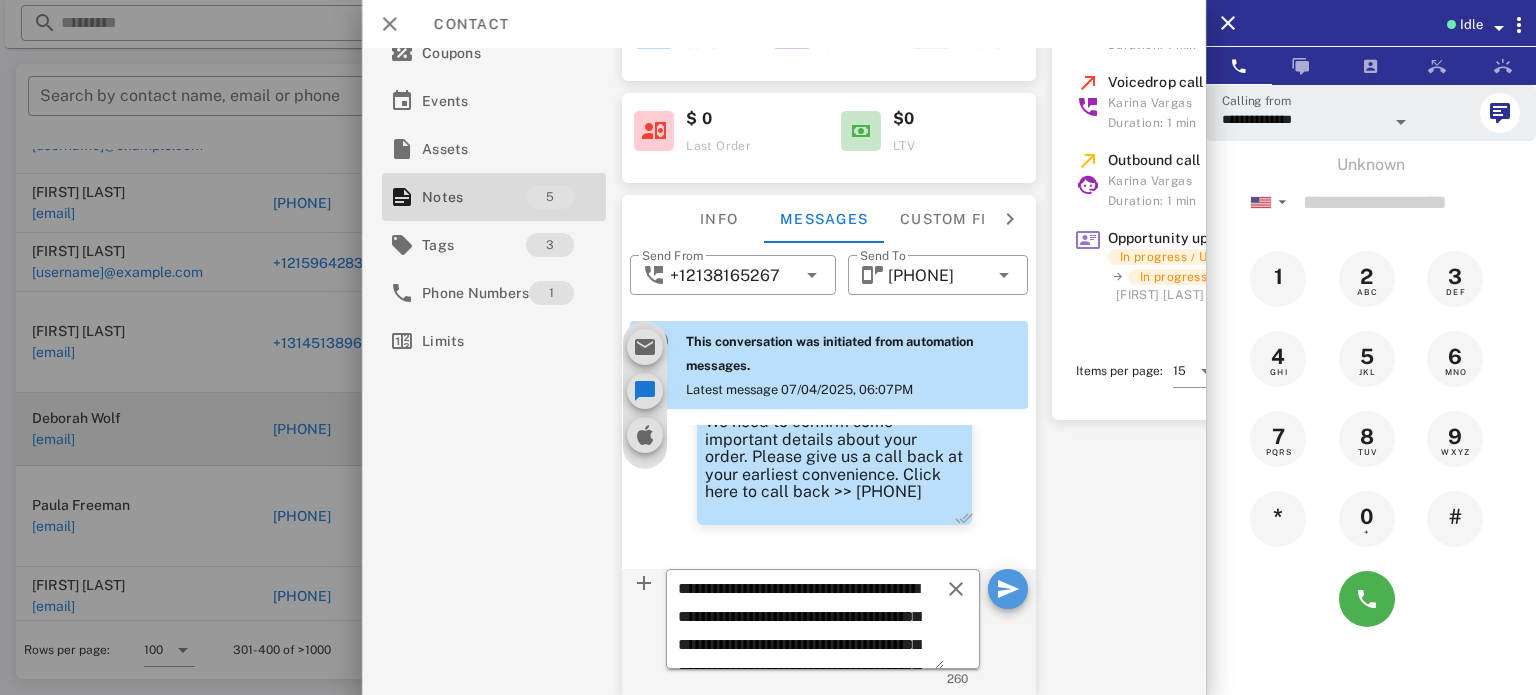 click at bounding box center (1008, 589) 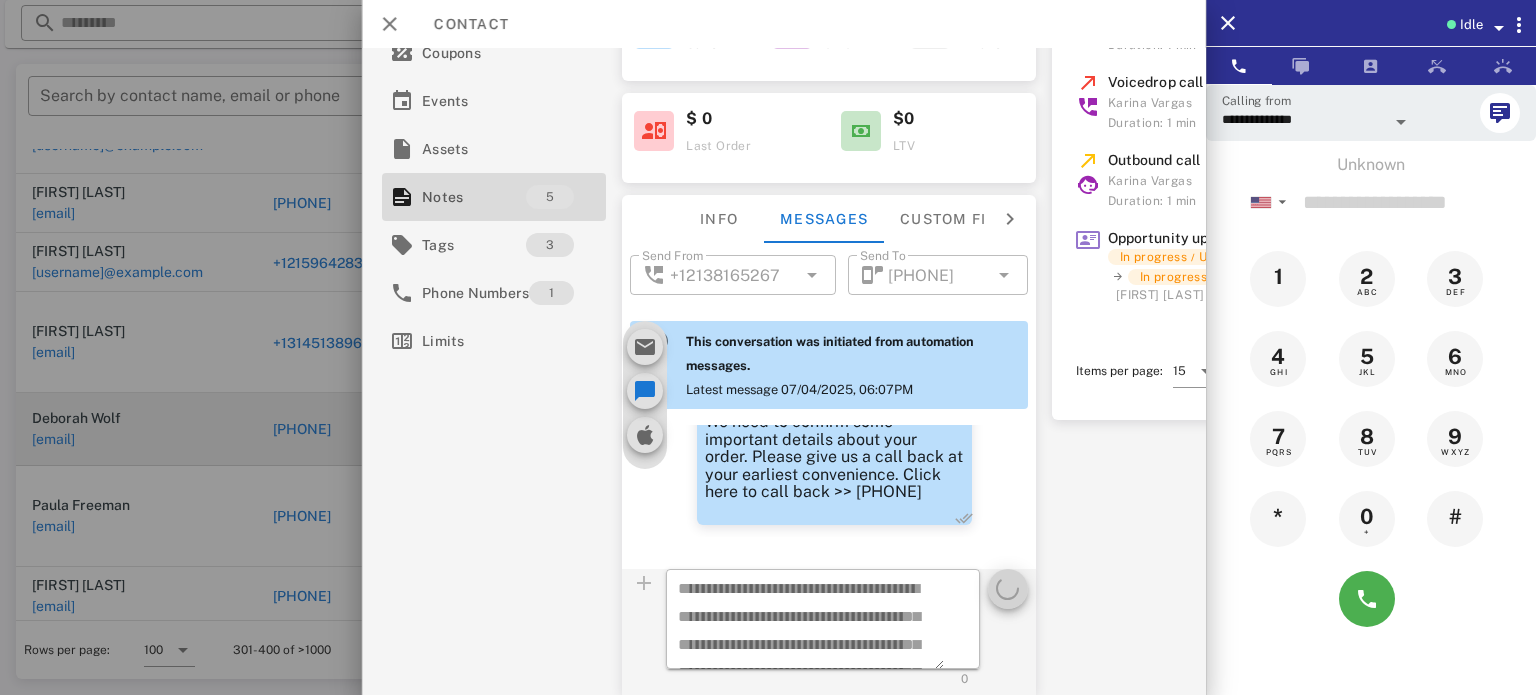 type 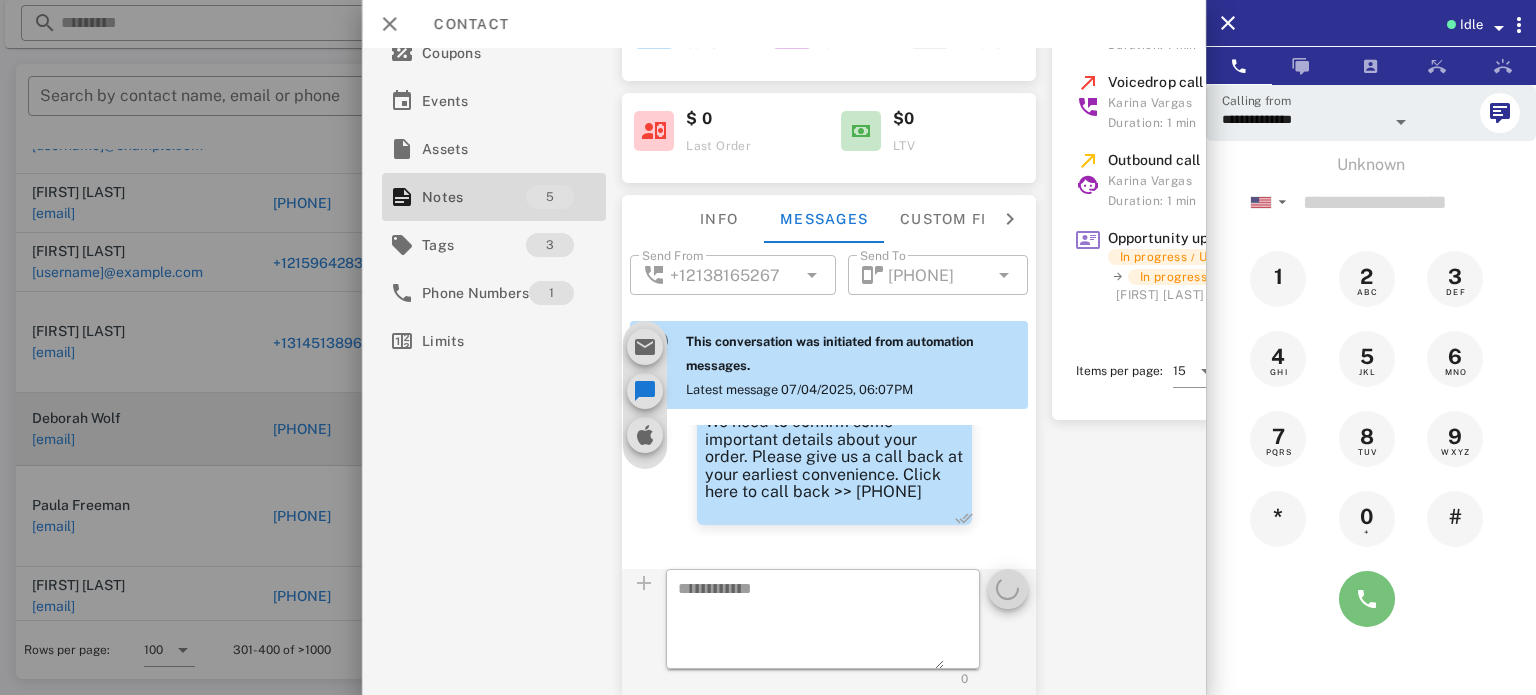 click at bounding box center [1367, 599] 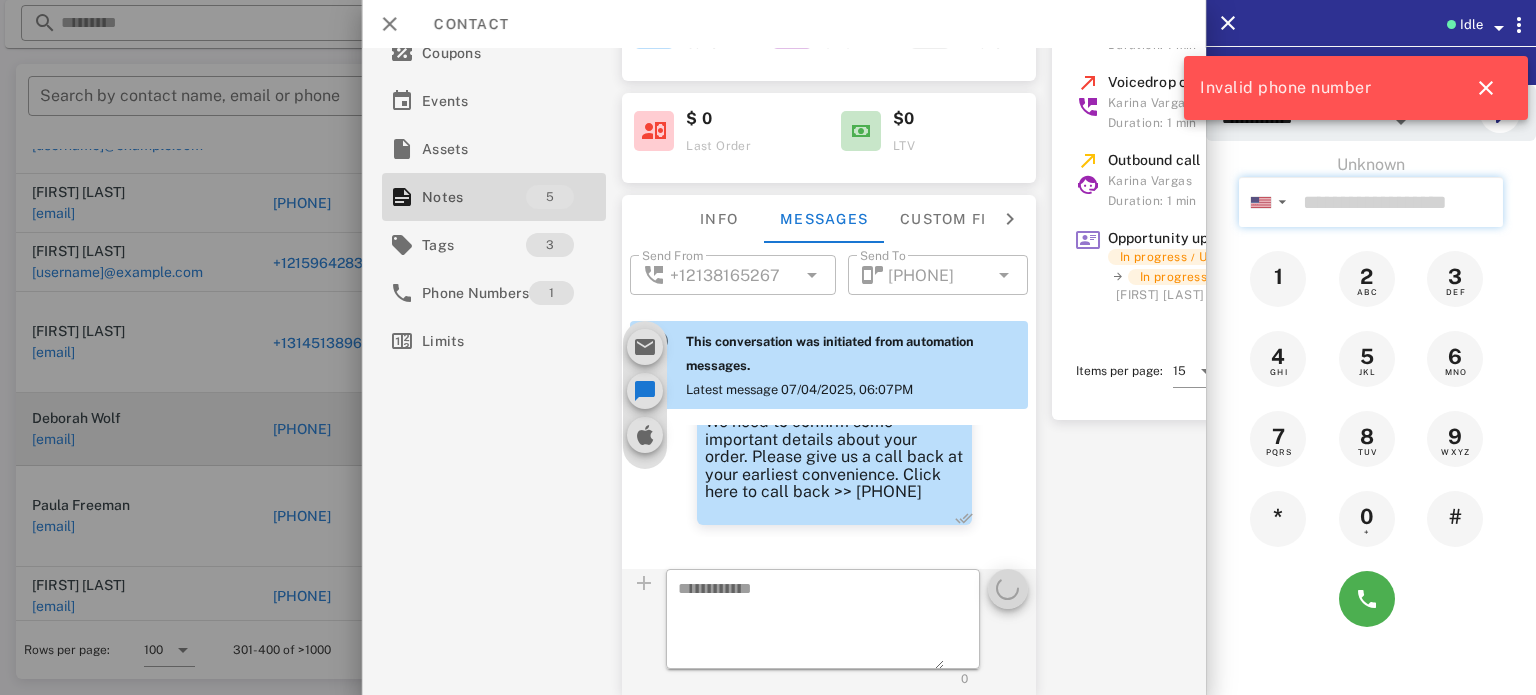 click at bounding box center (1399, 202) 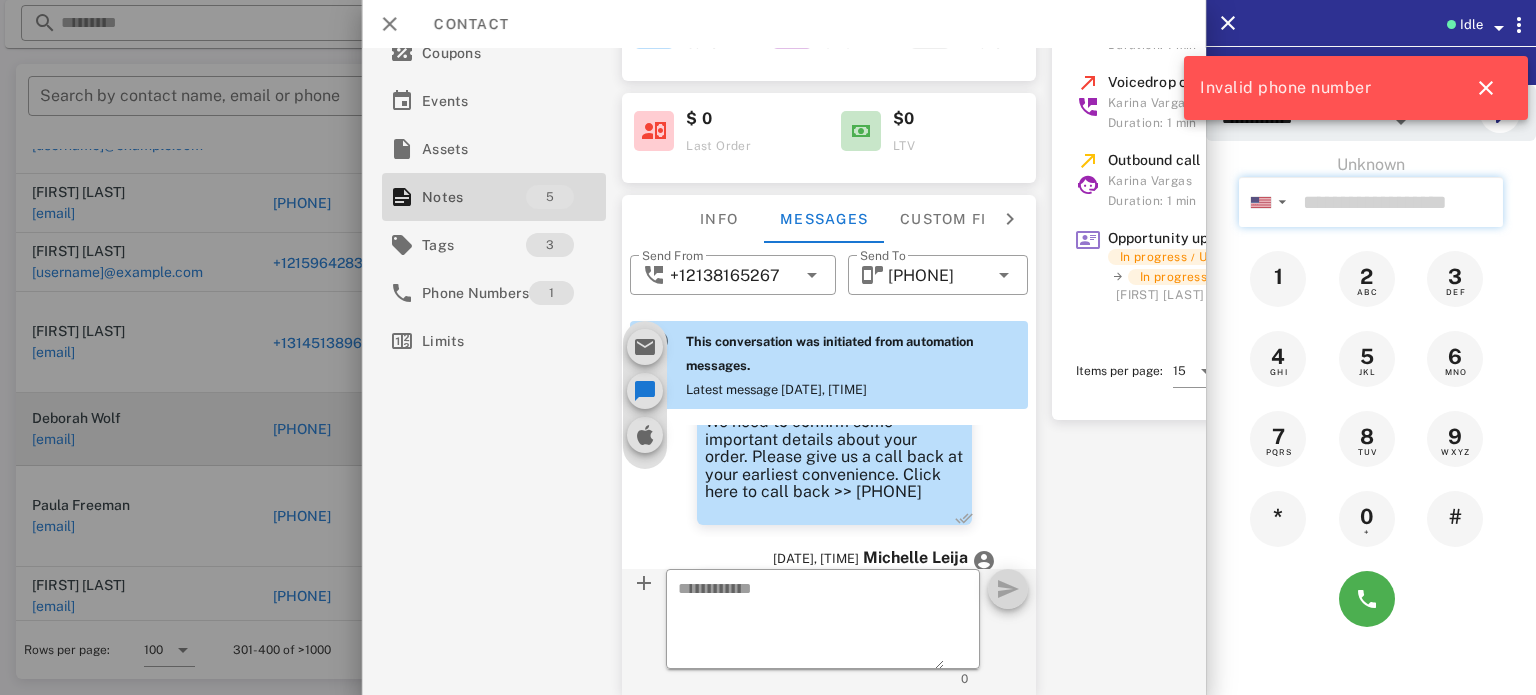 scroll, scrollTop: 1833, scrollLeft: 0, axis: vertical 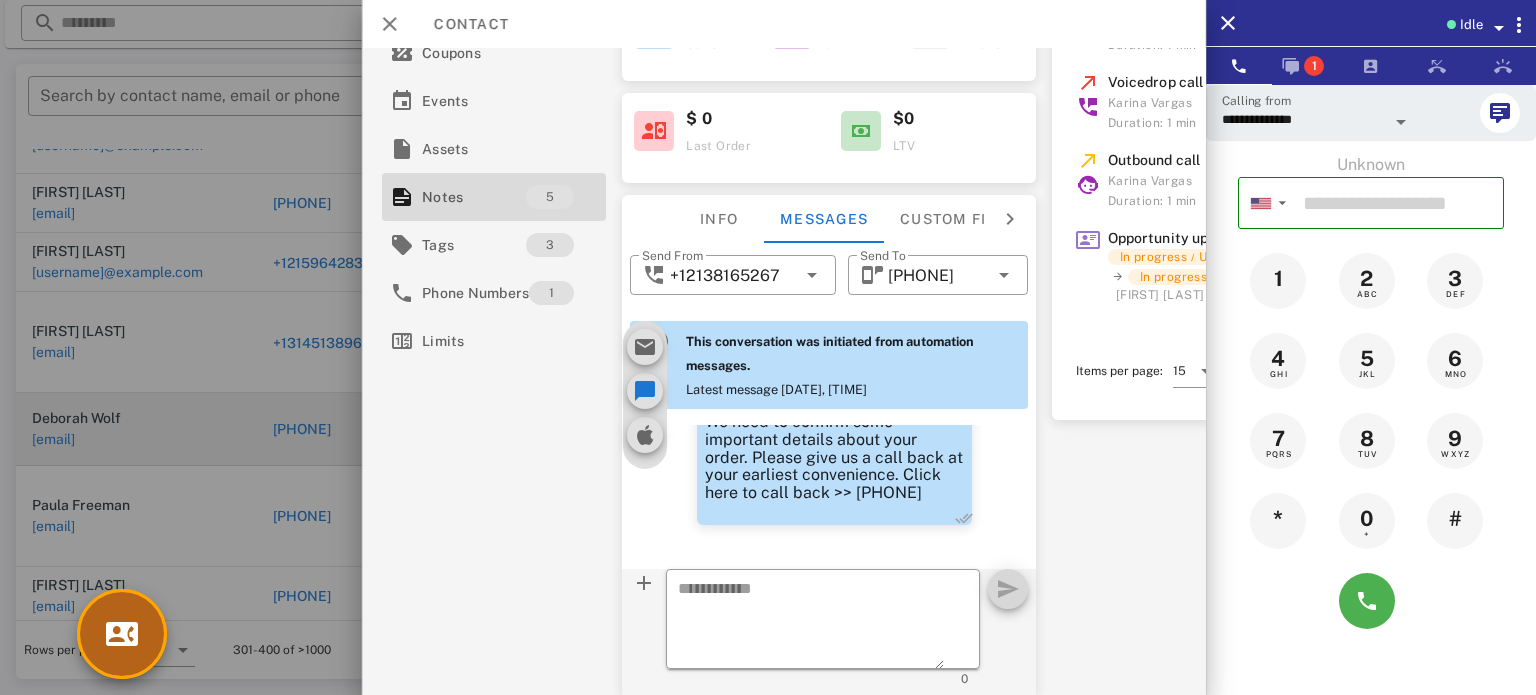 click at bounding box center (122, 634) 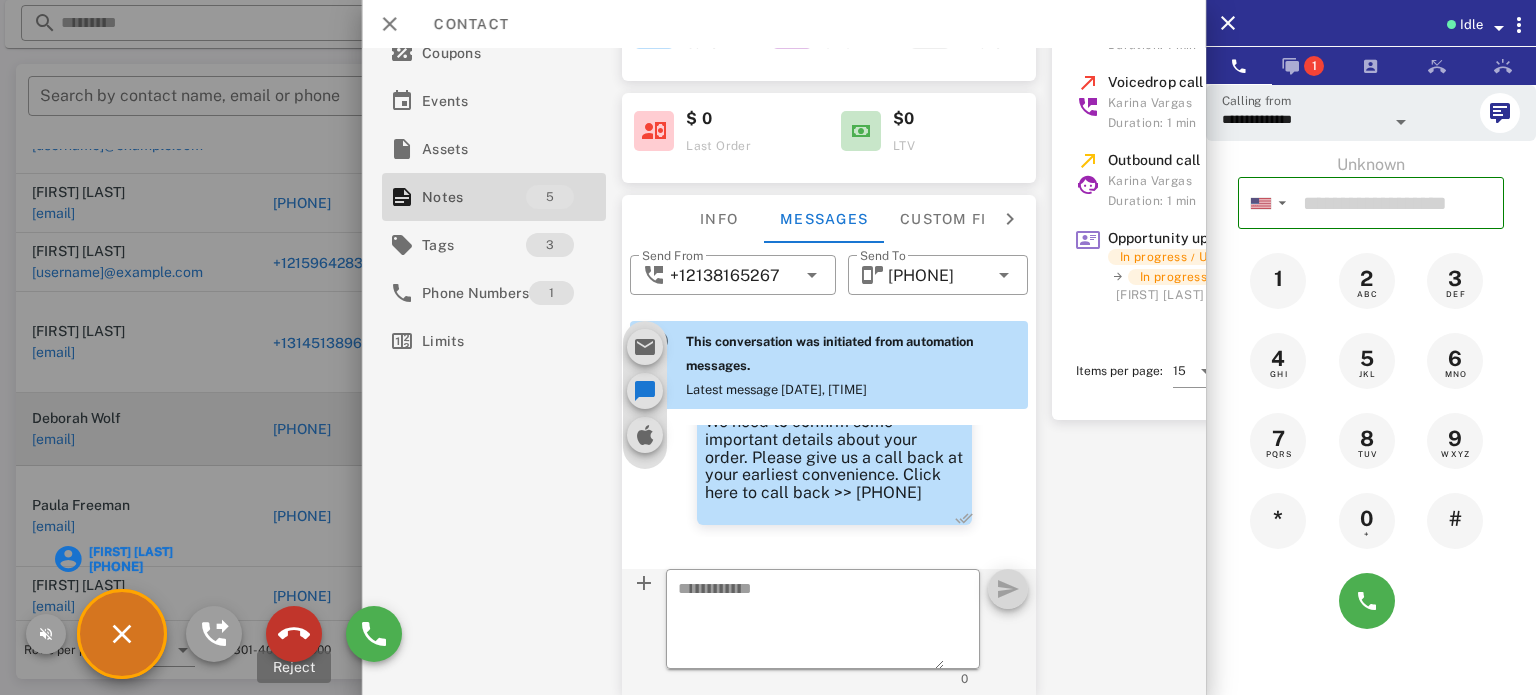 click at bounding box center (294, 634) 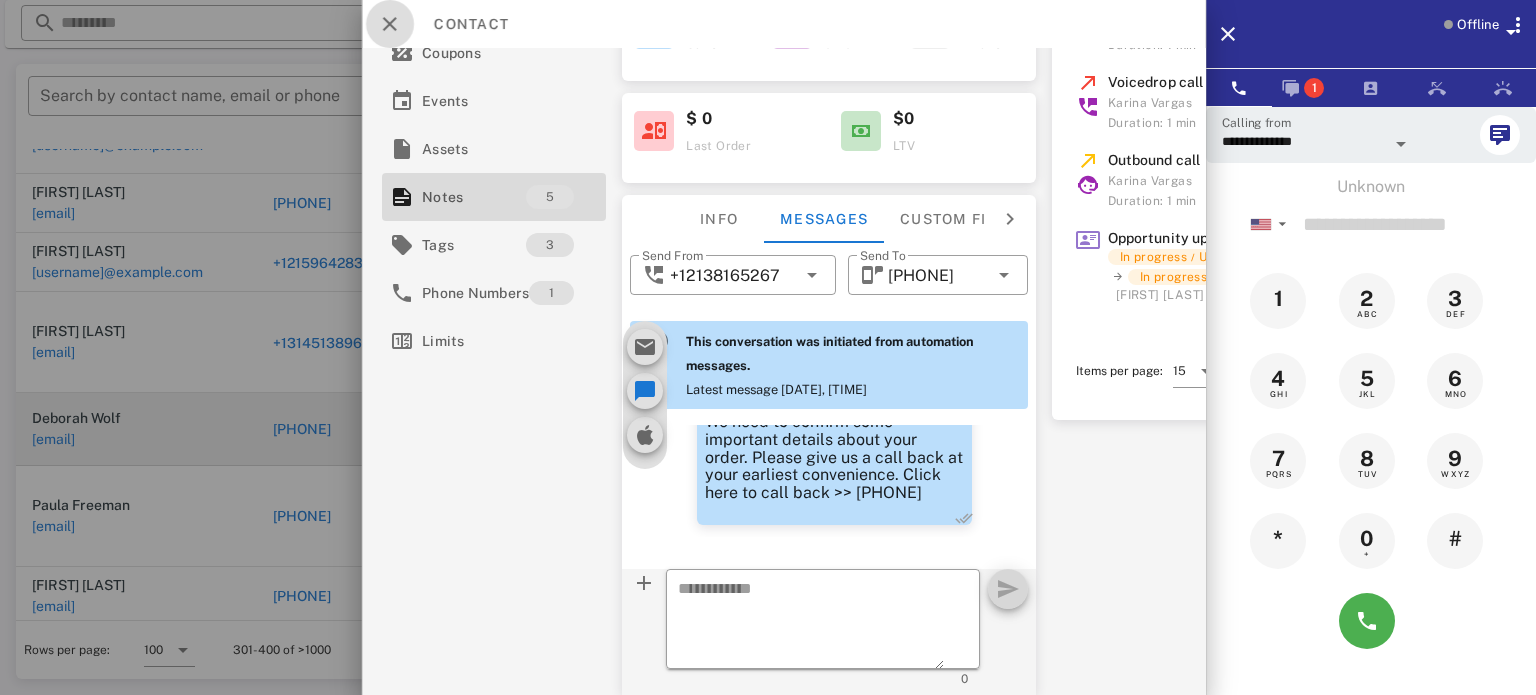 click at bounding box center [390, 24] 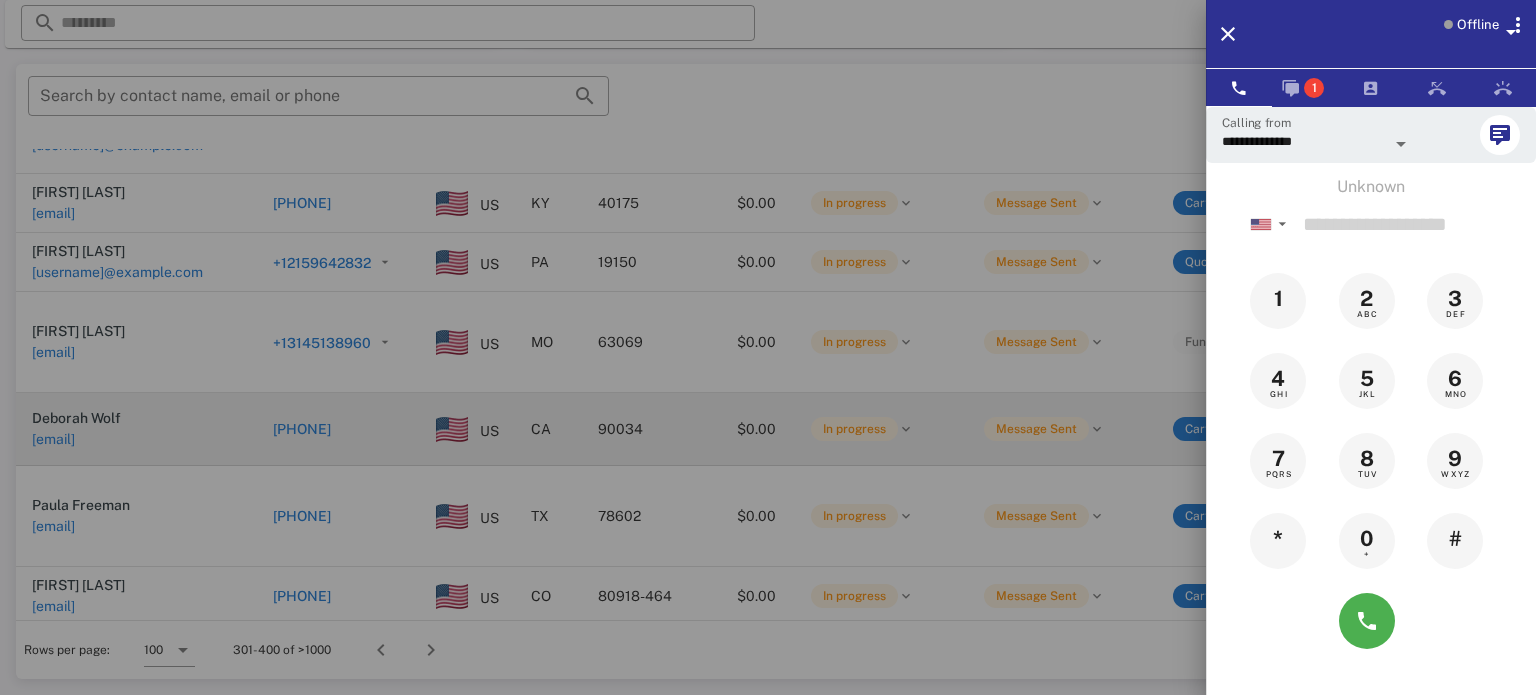 click at bounding box center (768, 347) 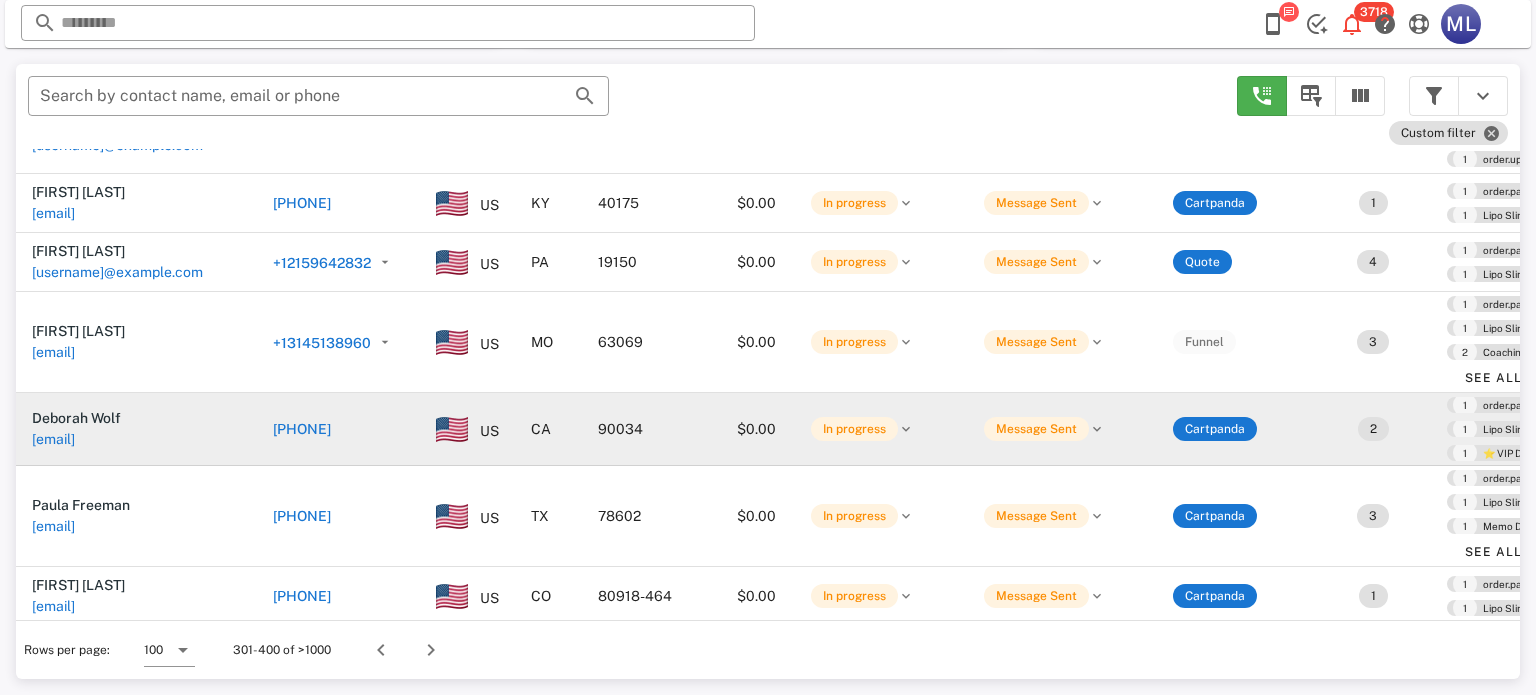 click on "+13103826712" at bounding box center (302, 429) 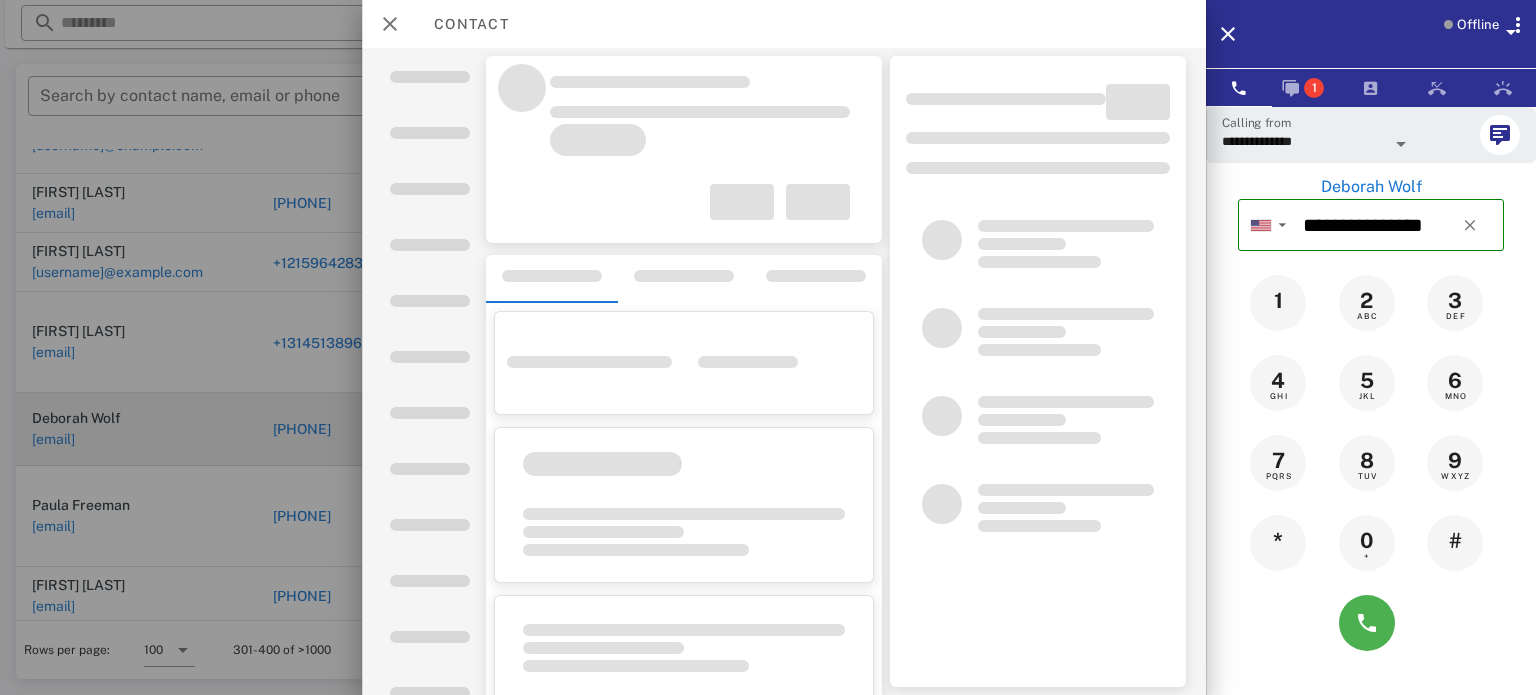 click at bounding box center [768, 347] 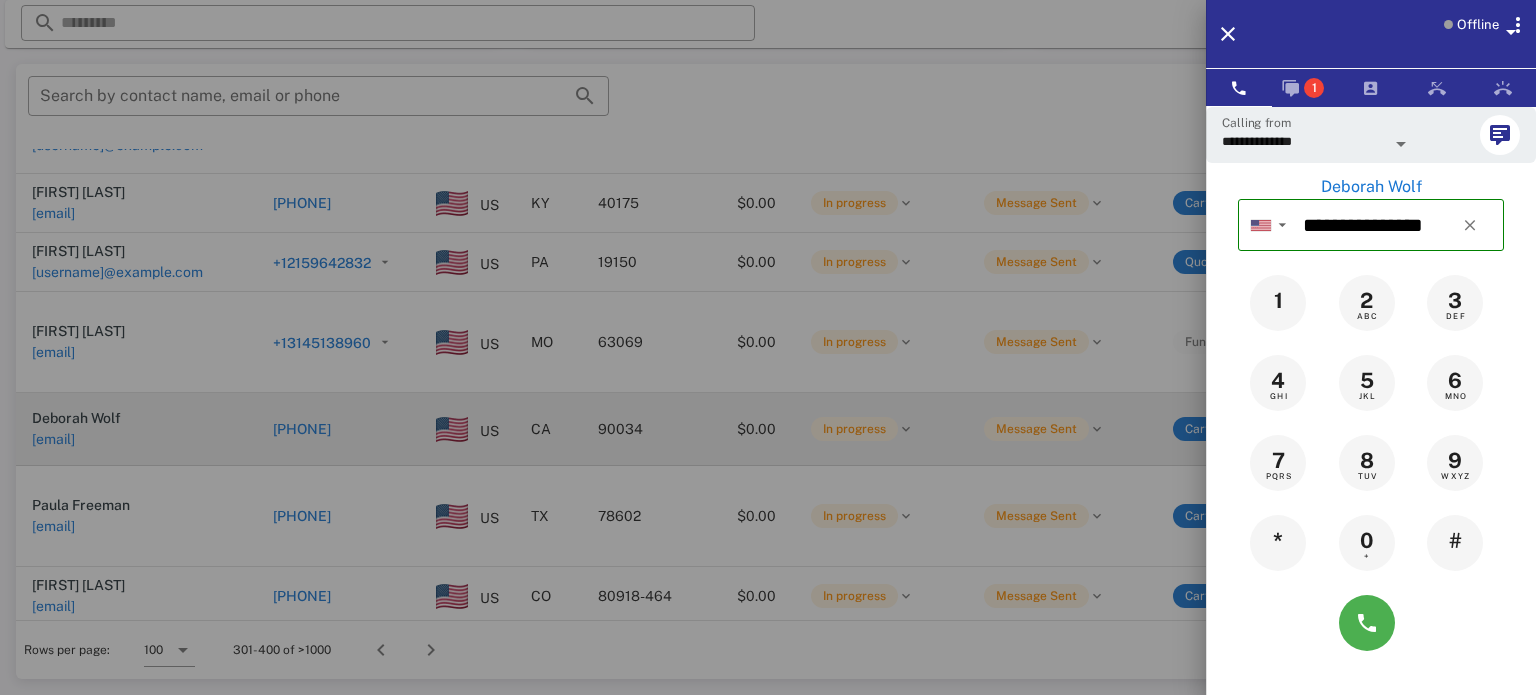 click at bounding box center (768, 347) 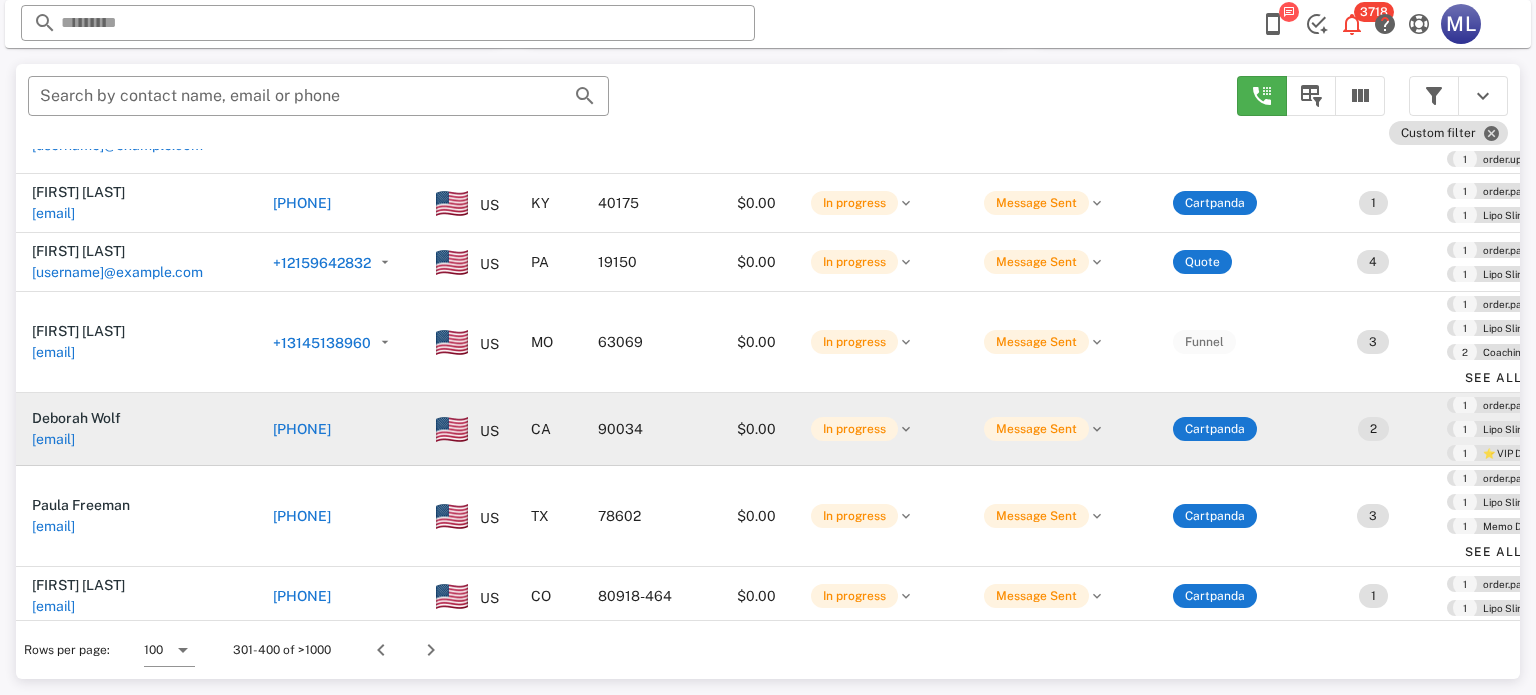 click on "+13103826712" at bounding box center (302, 429) 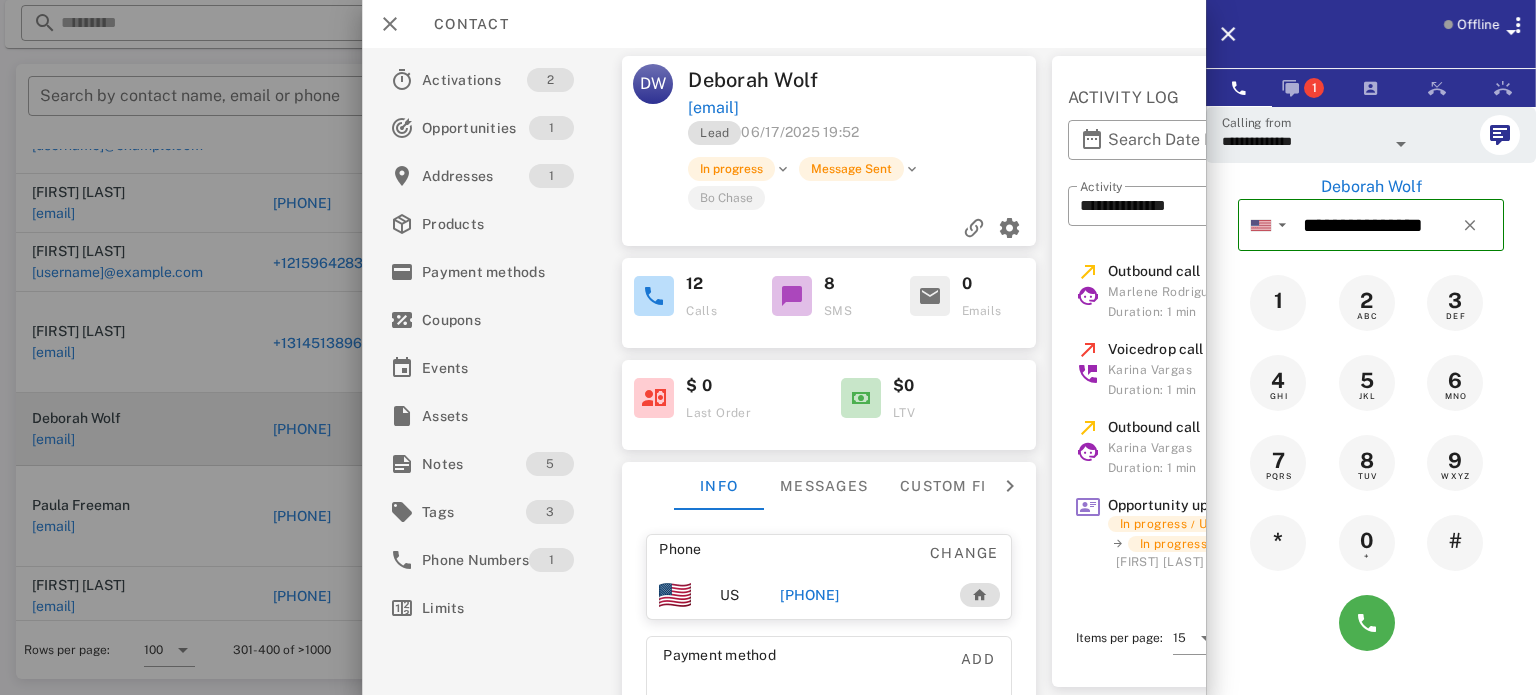 click at bounding box center [1401, 144] 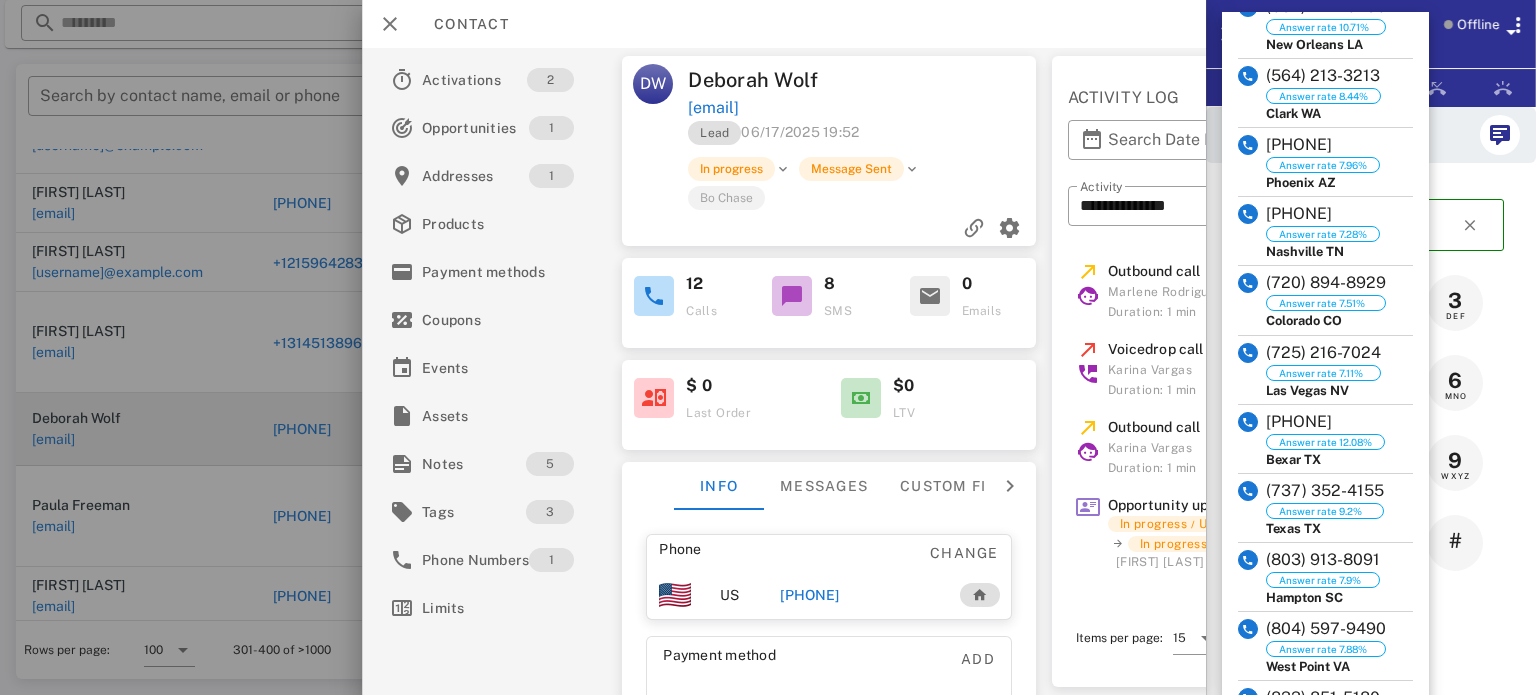 scroll, scrollTop: 1532, scrollLeft: 0, axis: vertical 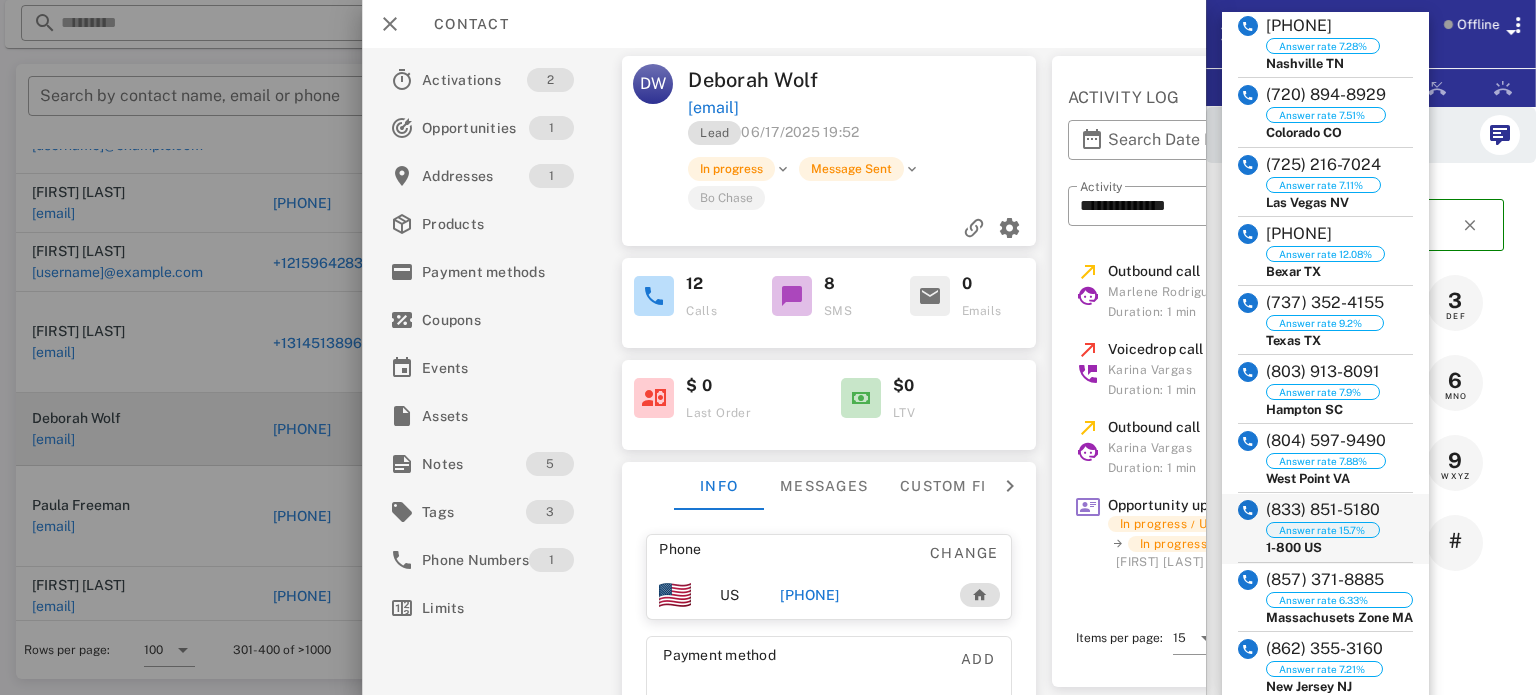 click on "Answer rate 15.7%" at bounding box center [1322, 530] 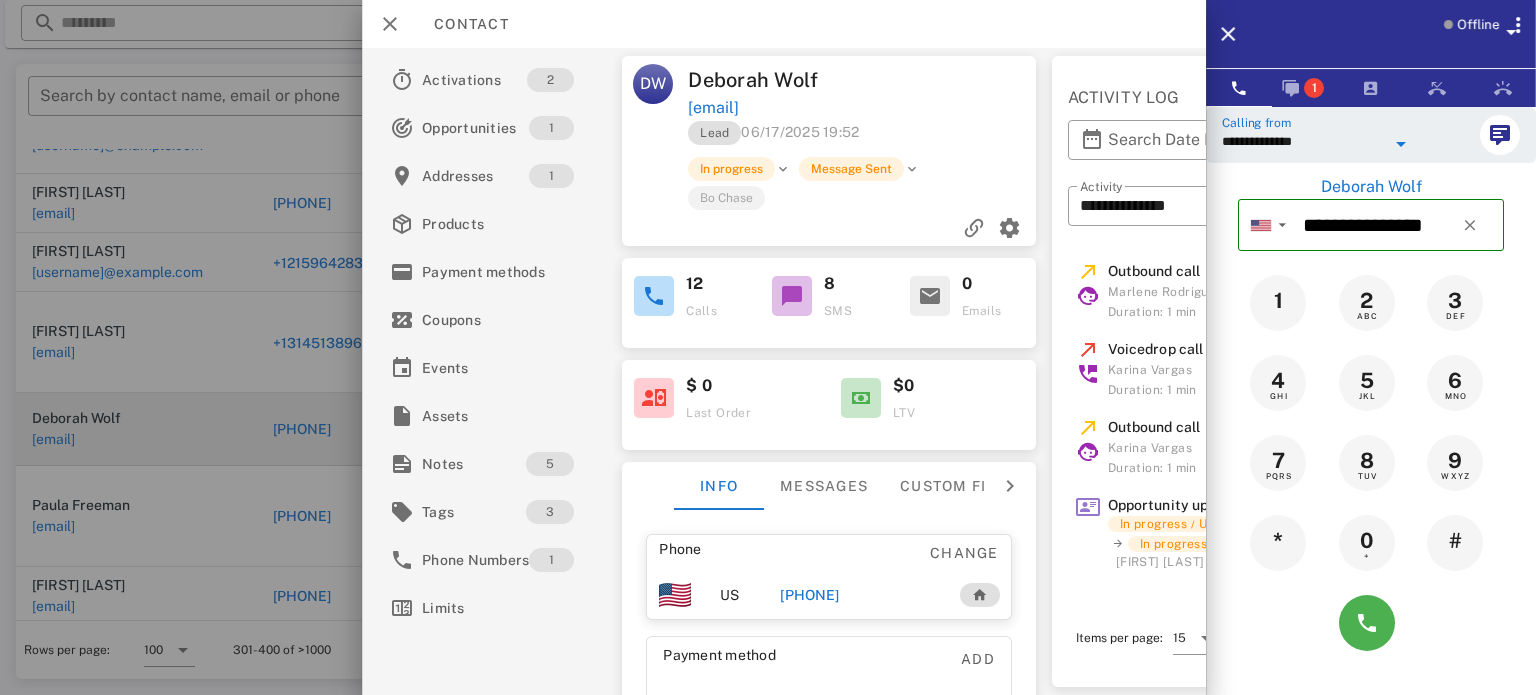 type on "**********" 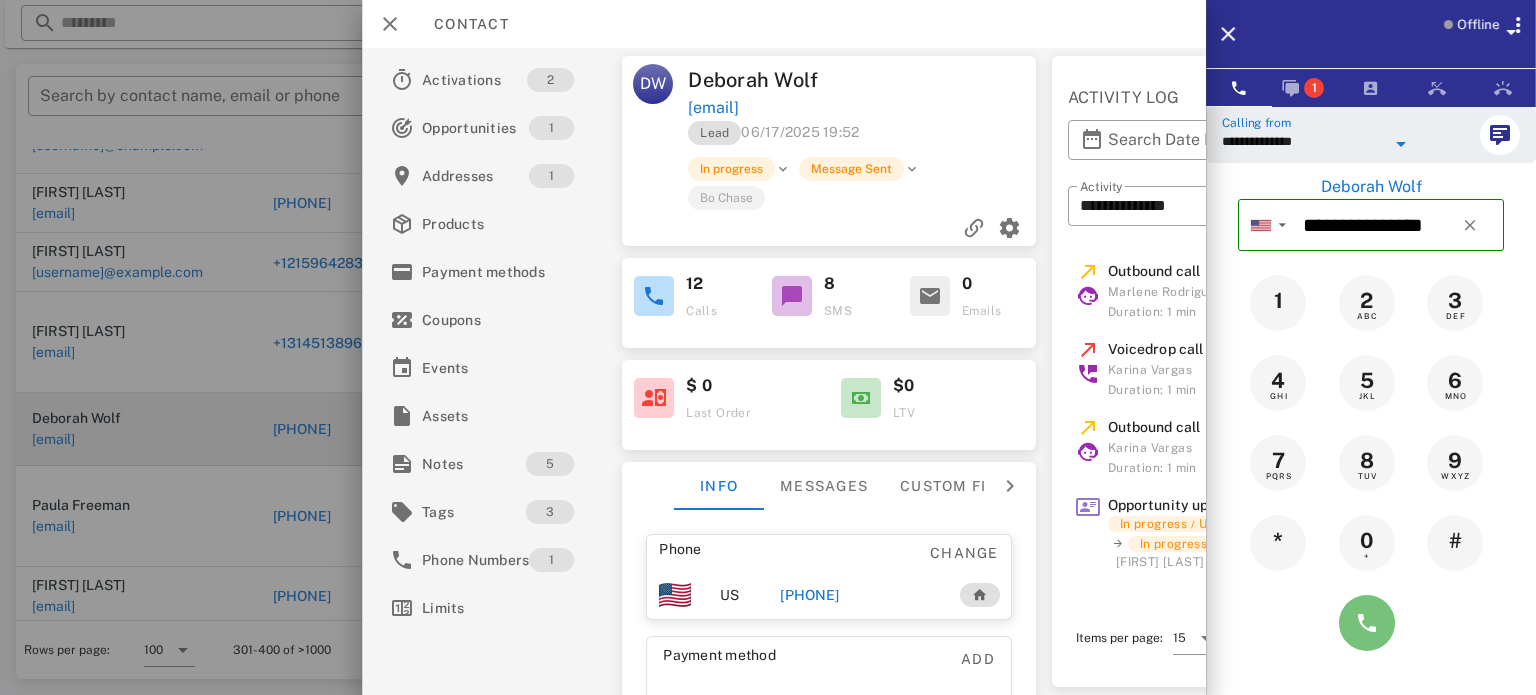 click at bounding box center [1367, 623] 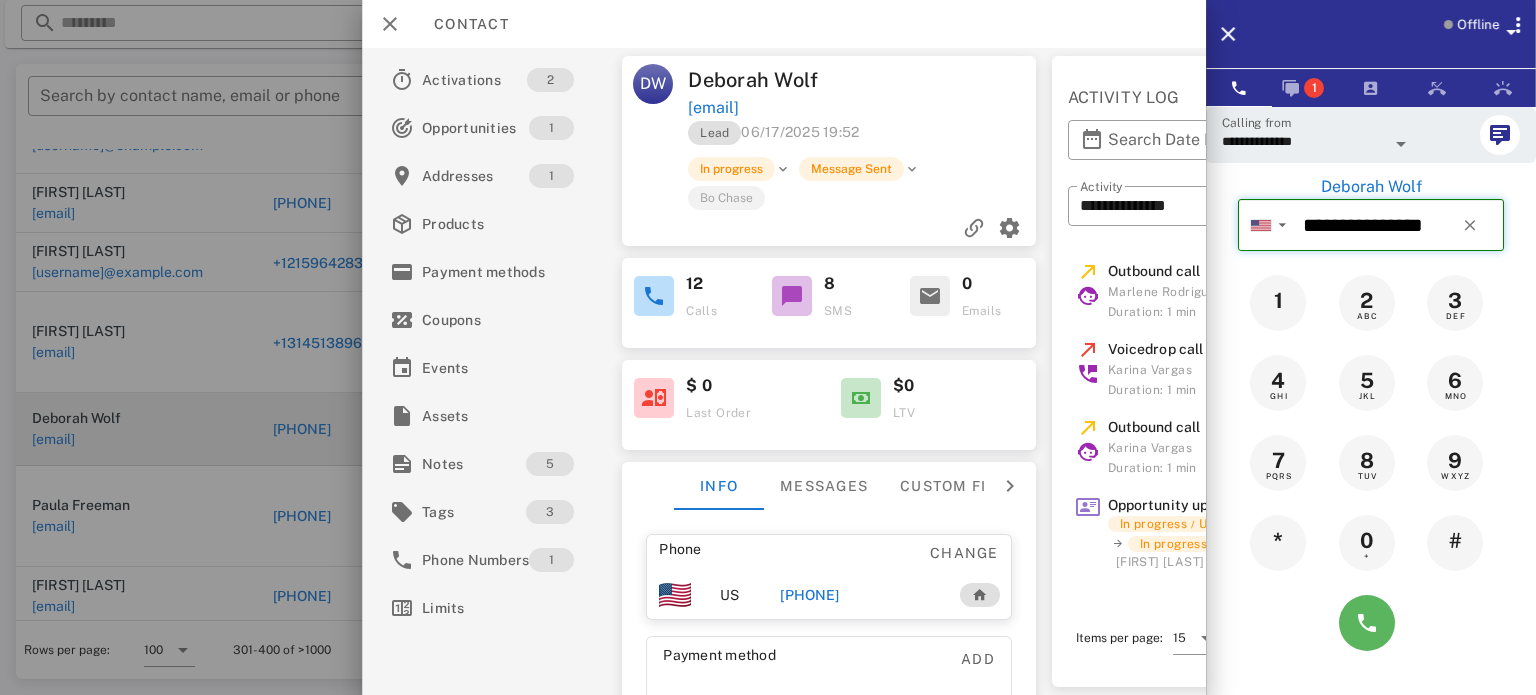 type 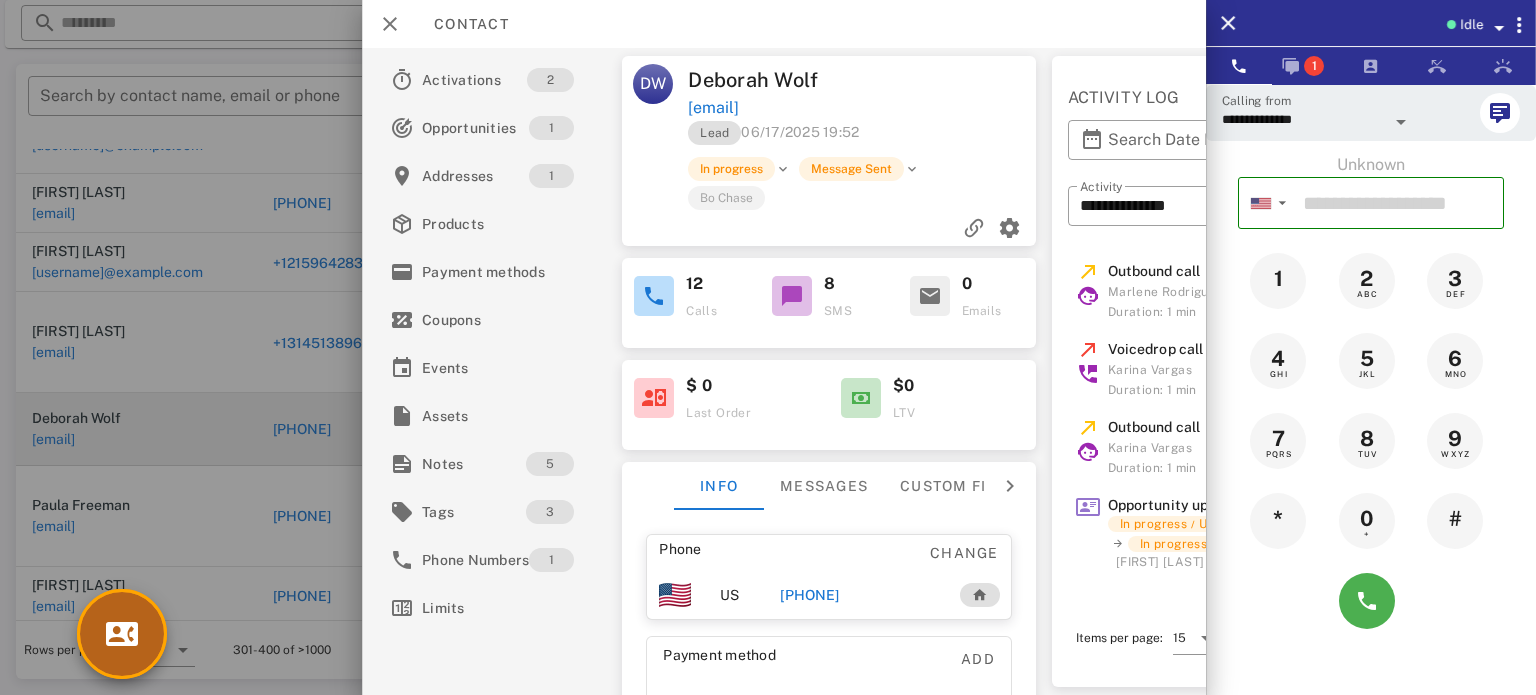 click at bounding box center [122, 634] 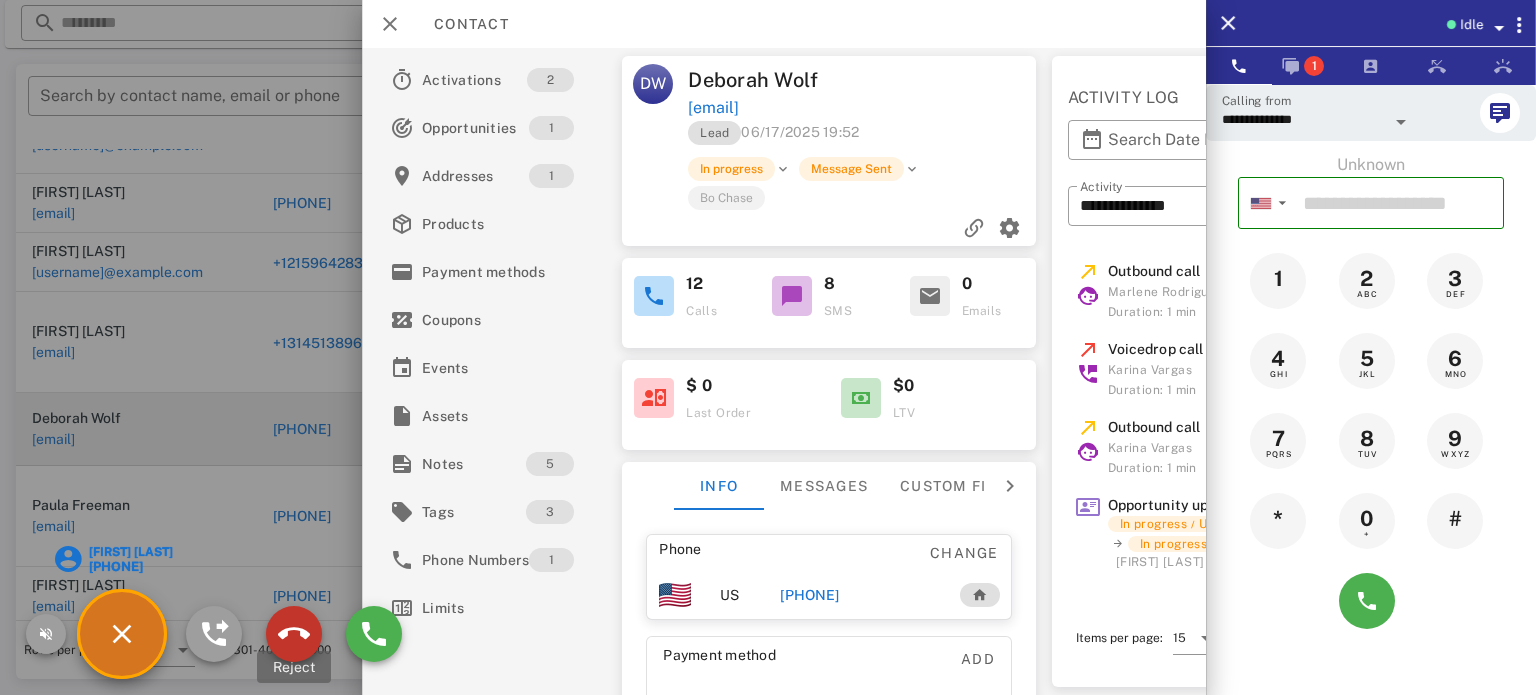 click at bounding box center (294, 634) 